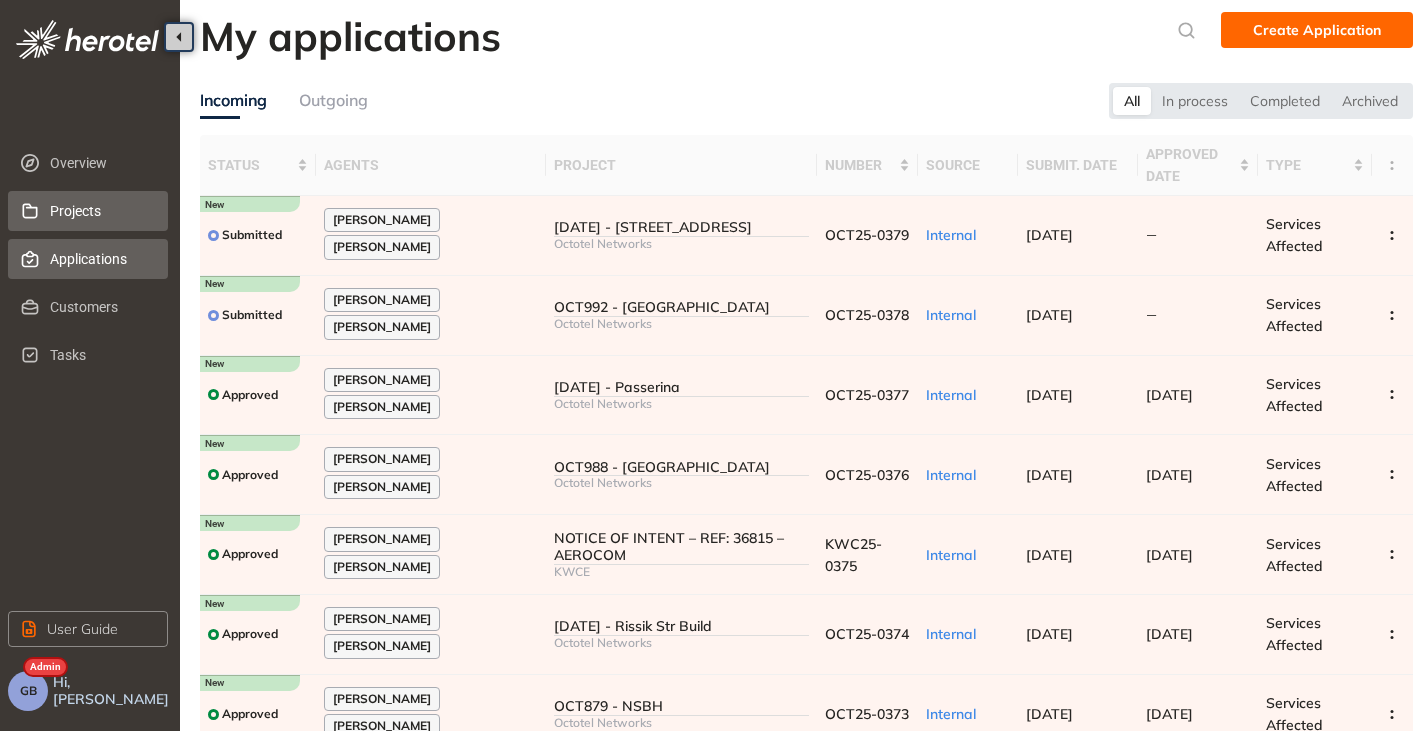 scroll, scrollTop: 0, scrollLeft: 0, axis: both 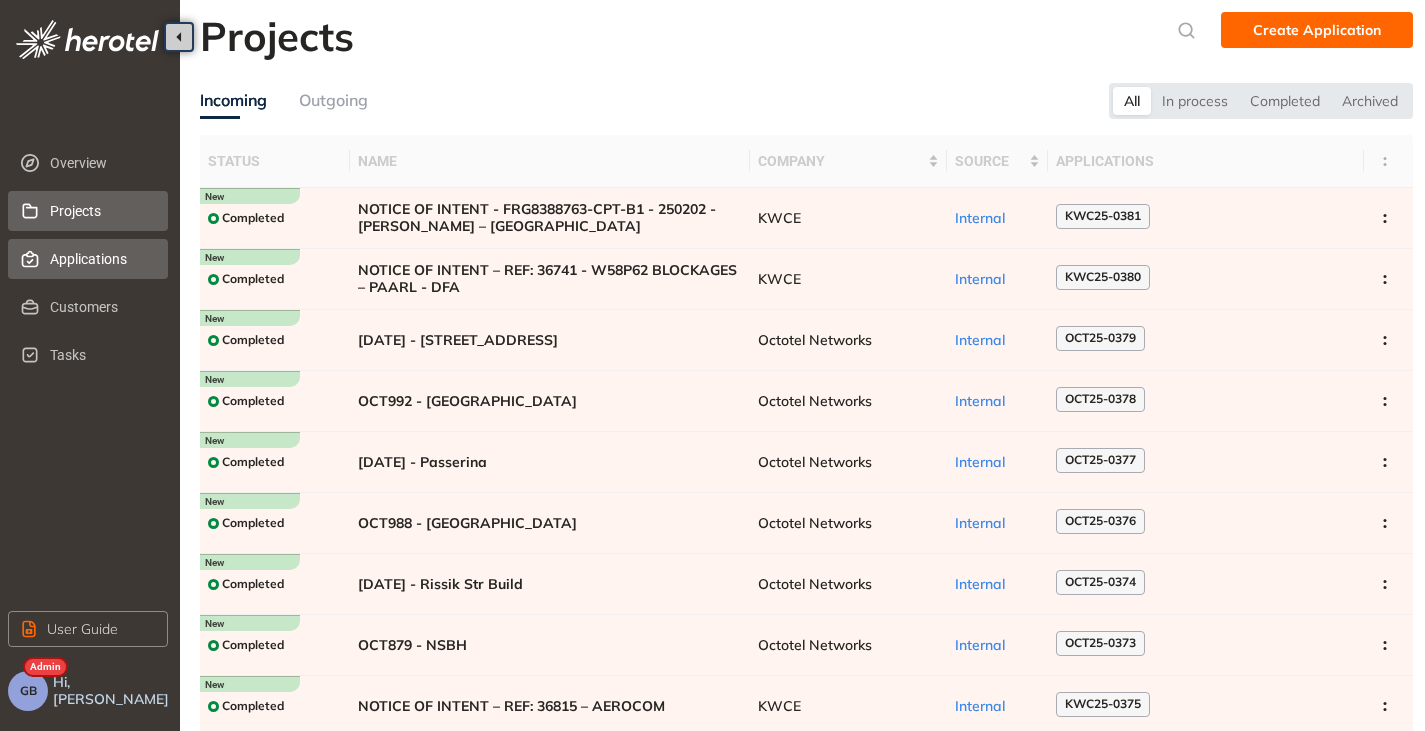 click on "Applications" at bounding box center (101, 259) 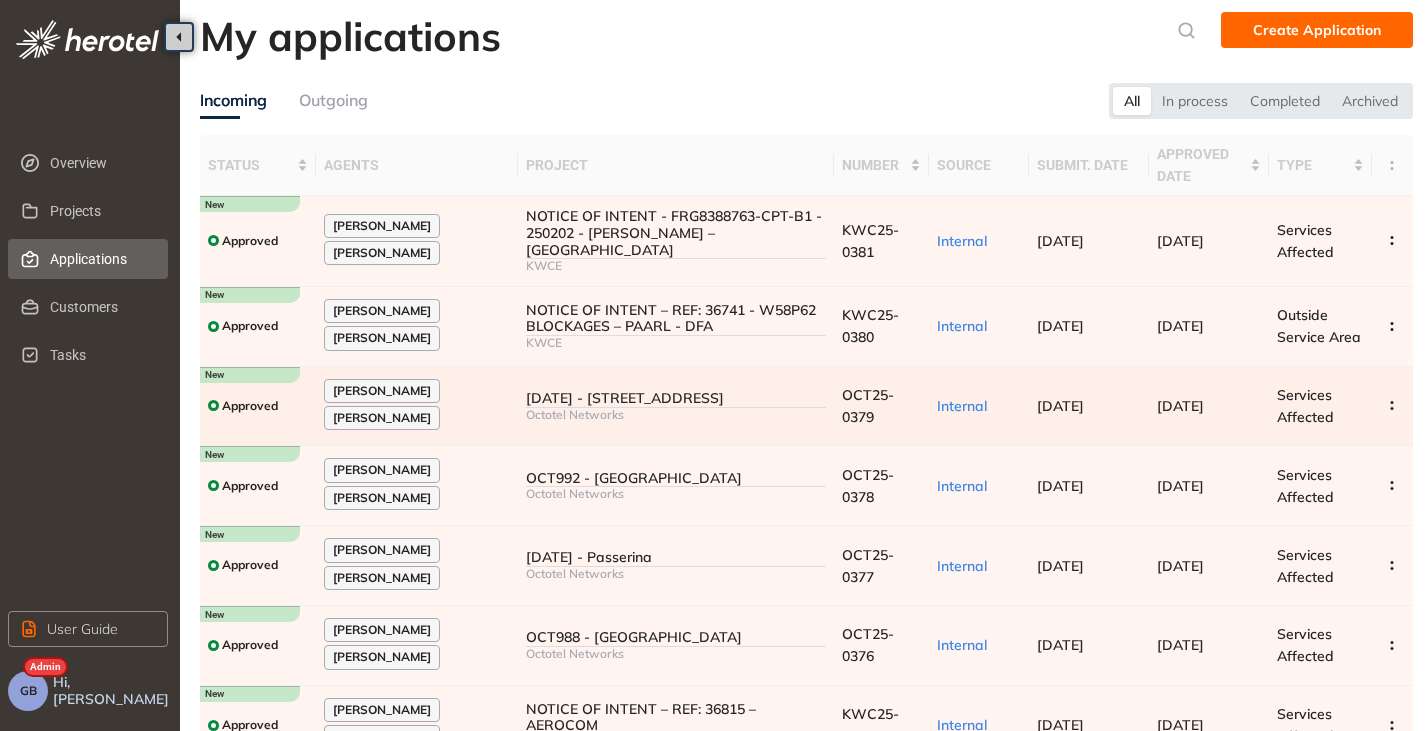 click on "OCT1163 - 446 Koeberg Rd Octotel Networks" at bounding box center (676, 407) 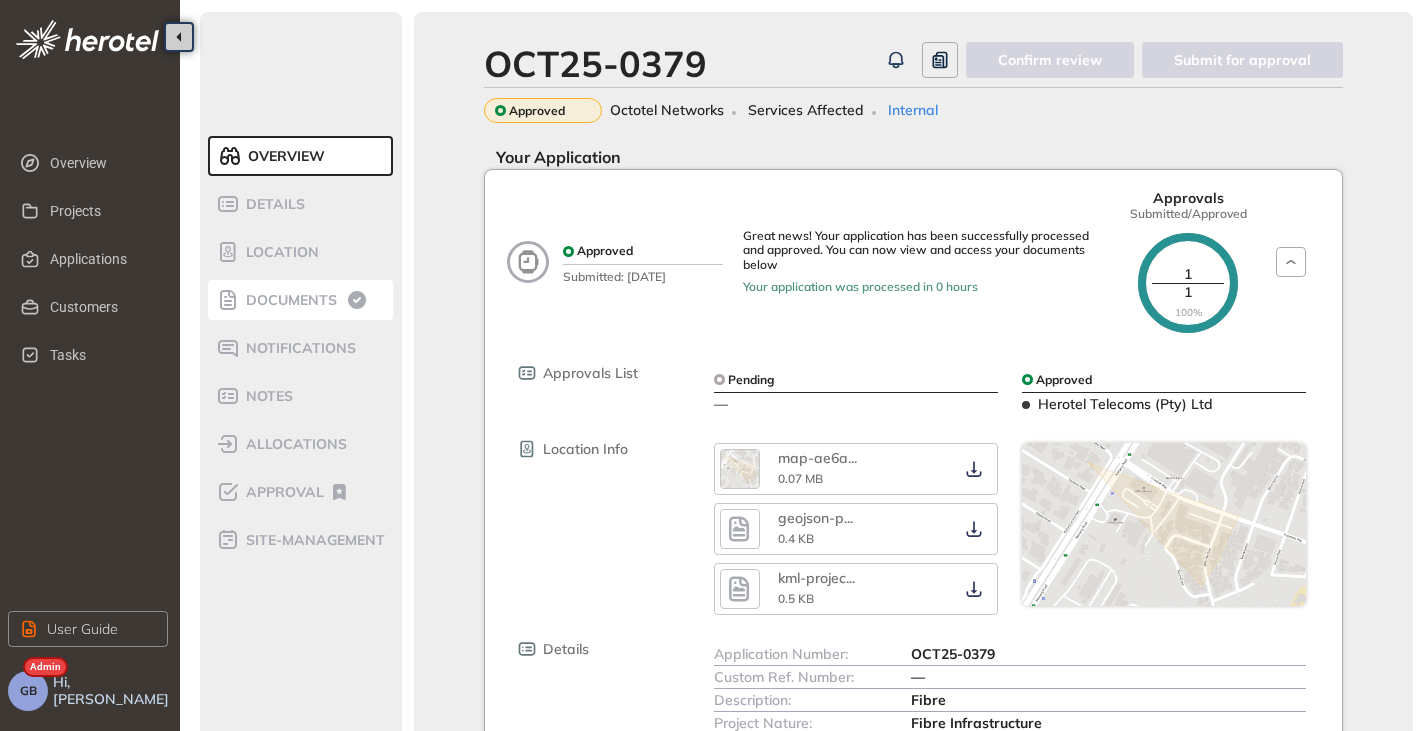 click on "Documents" at bounding box center [288, 300] 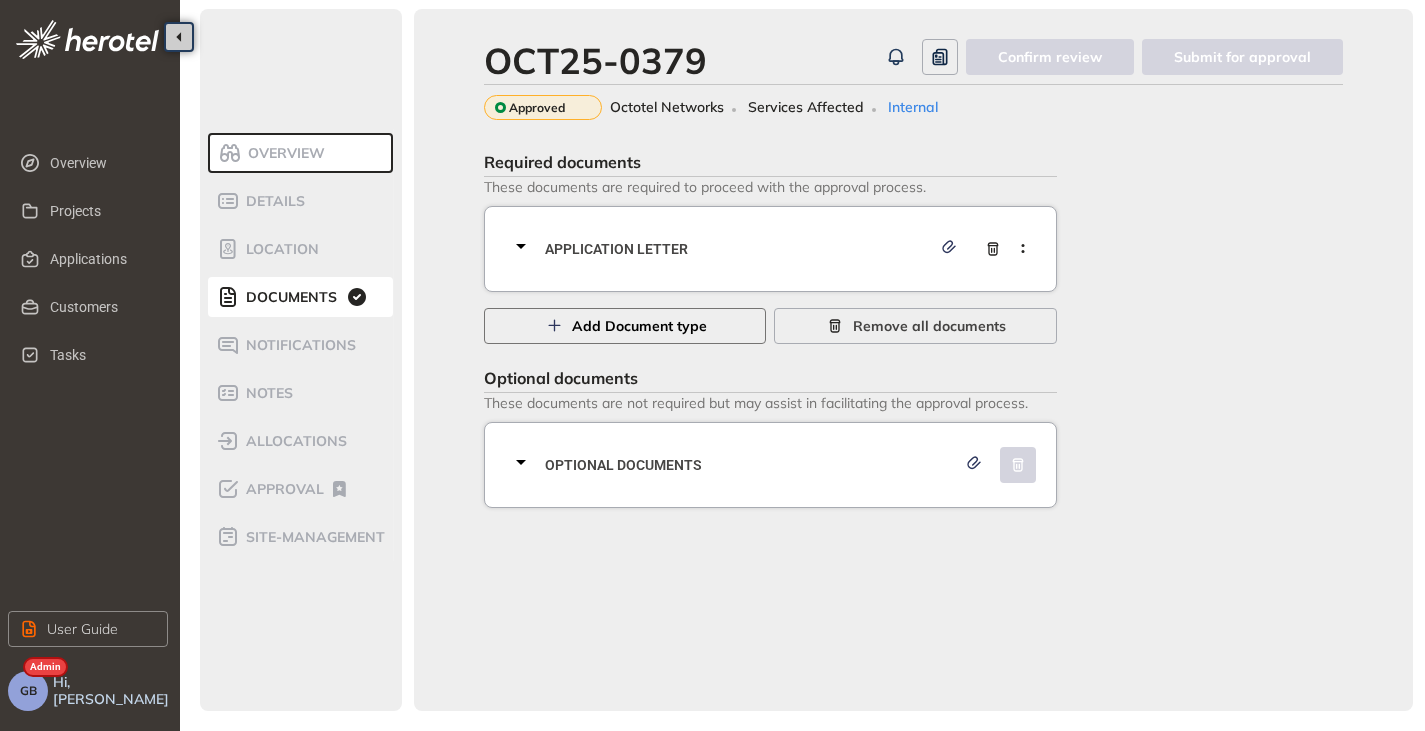 scroll, scrollTop: 0, scrollLeft: 0, axis: both 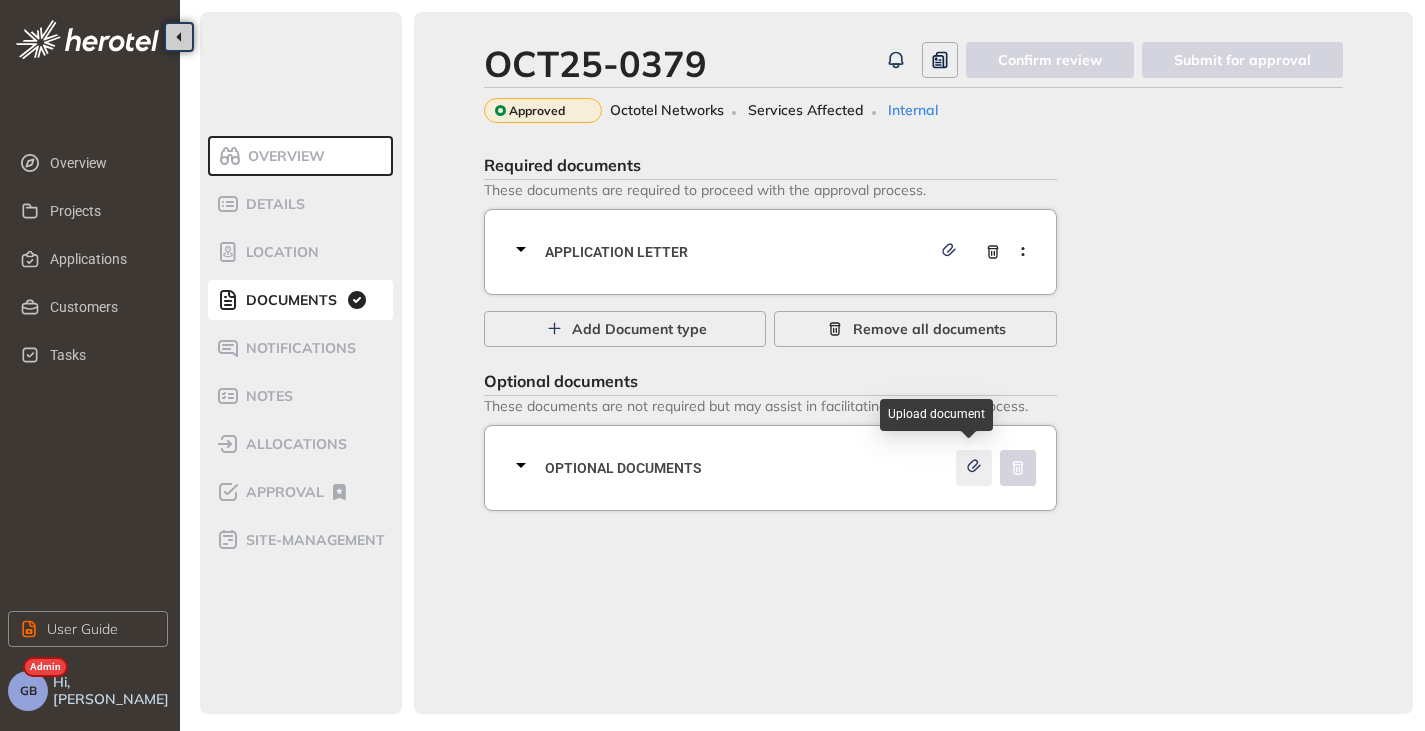 click 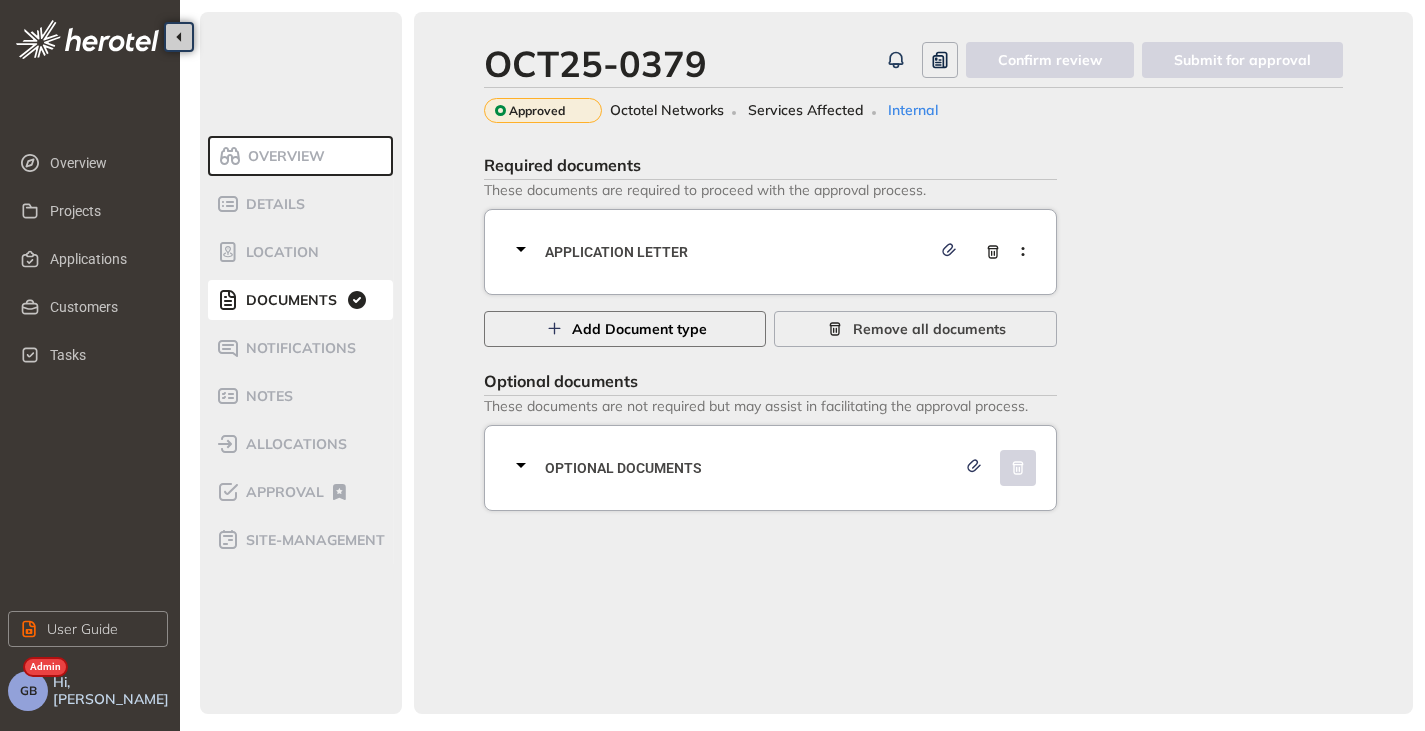 click on "Add Document type" at bounding box center [639, 329] 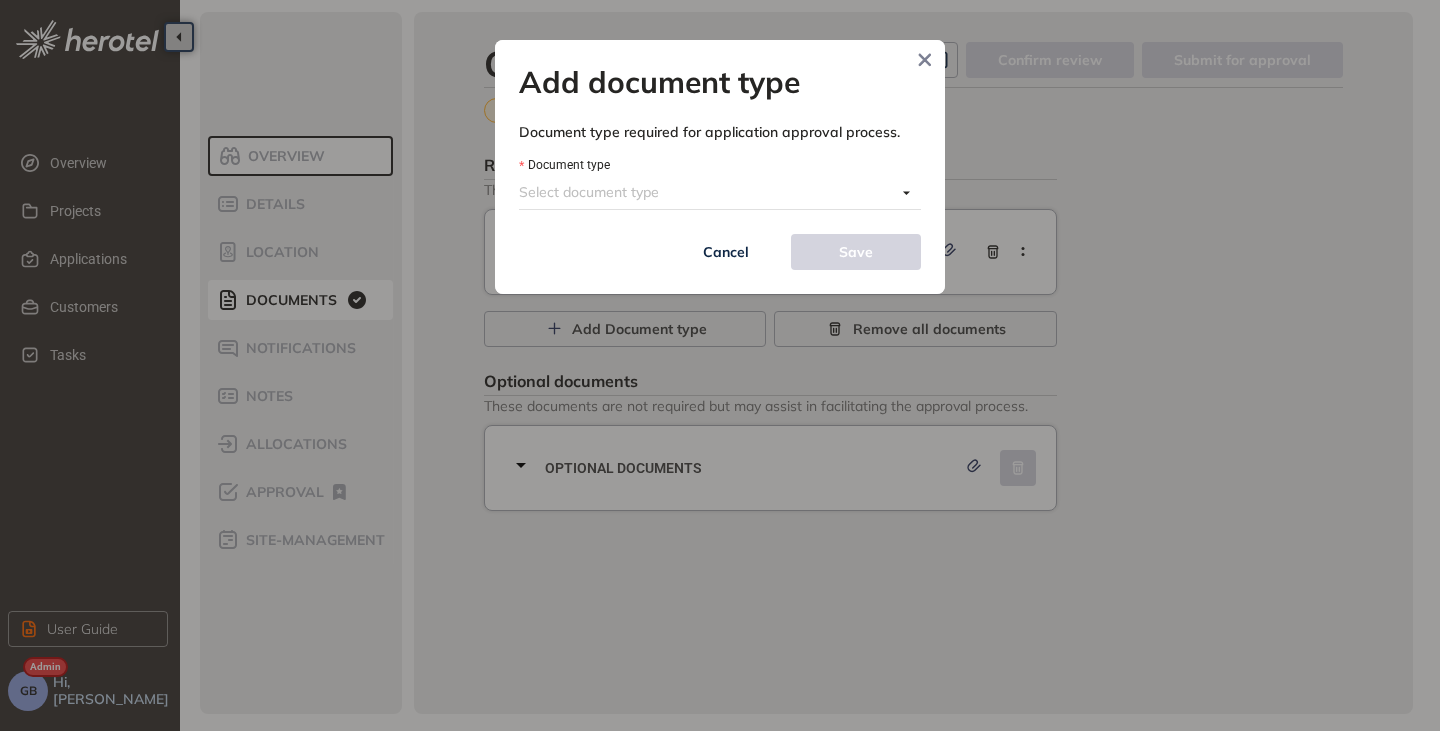 click on "Document type" at bounding box center (707, 192) 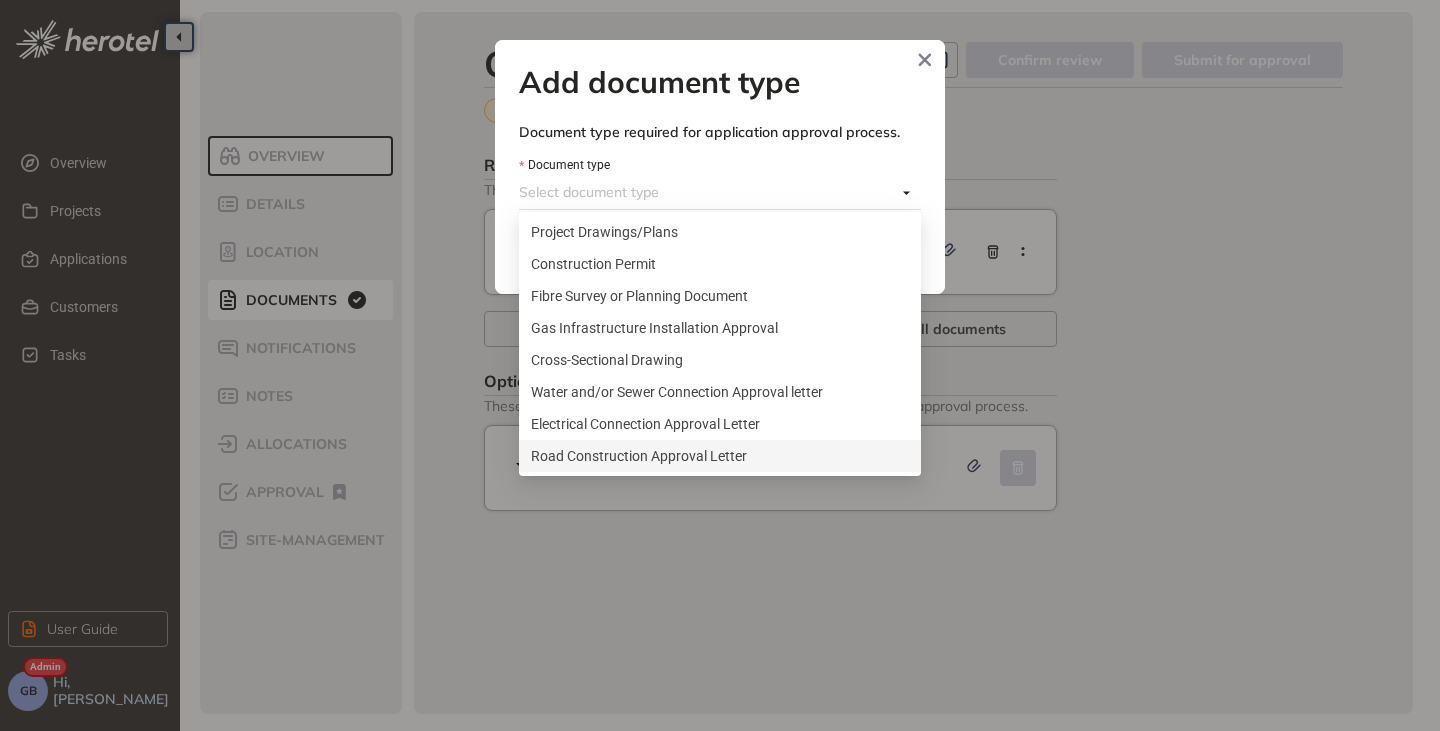 click on "Add document type Document type required for application approval process. Document type Select document type Cancel Save" at bounding box center (720, 365) 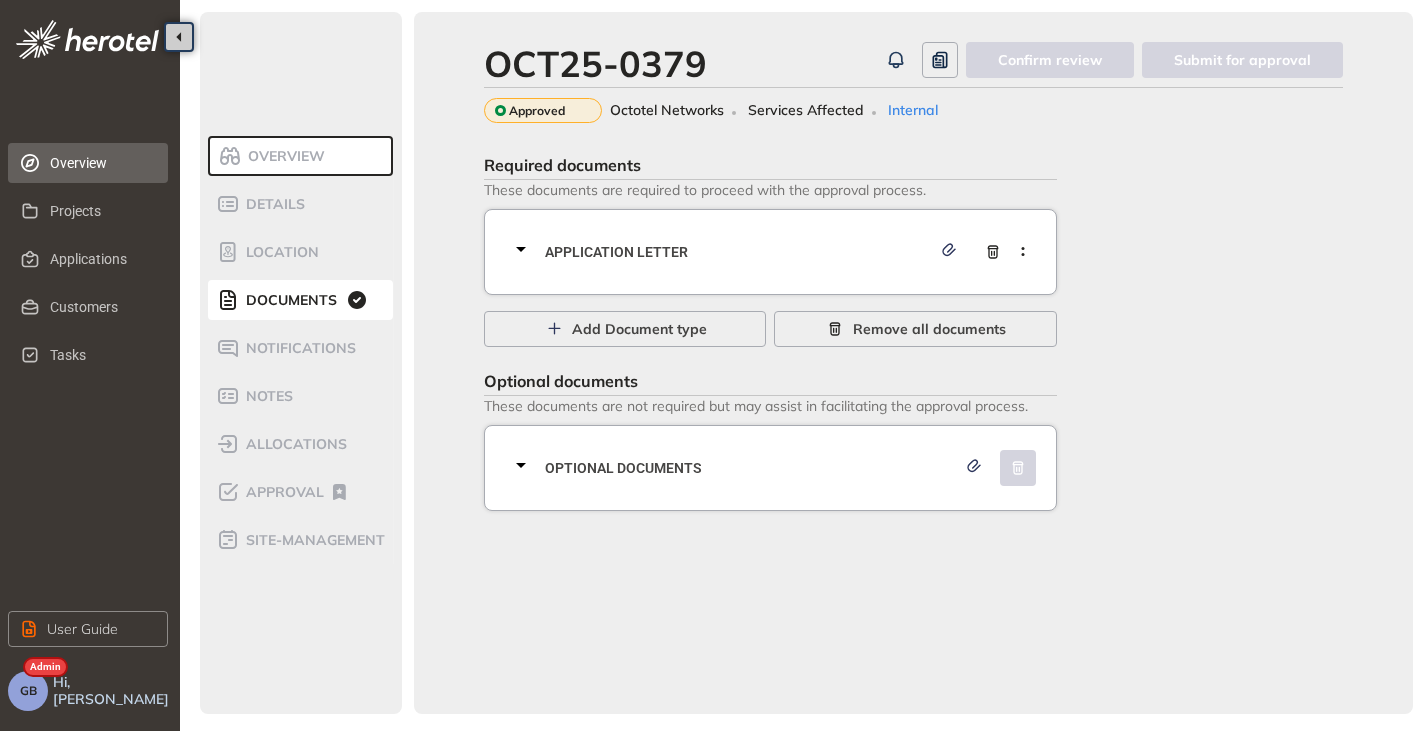 click on "Overview" at bounding box center [101, 163] 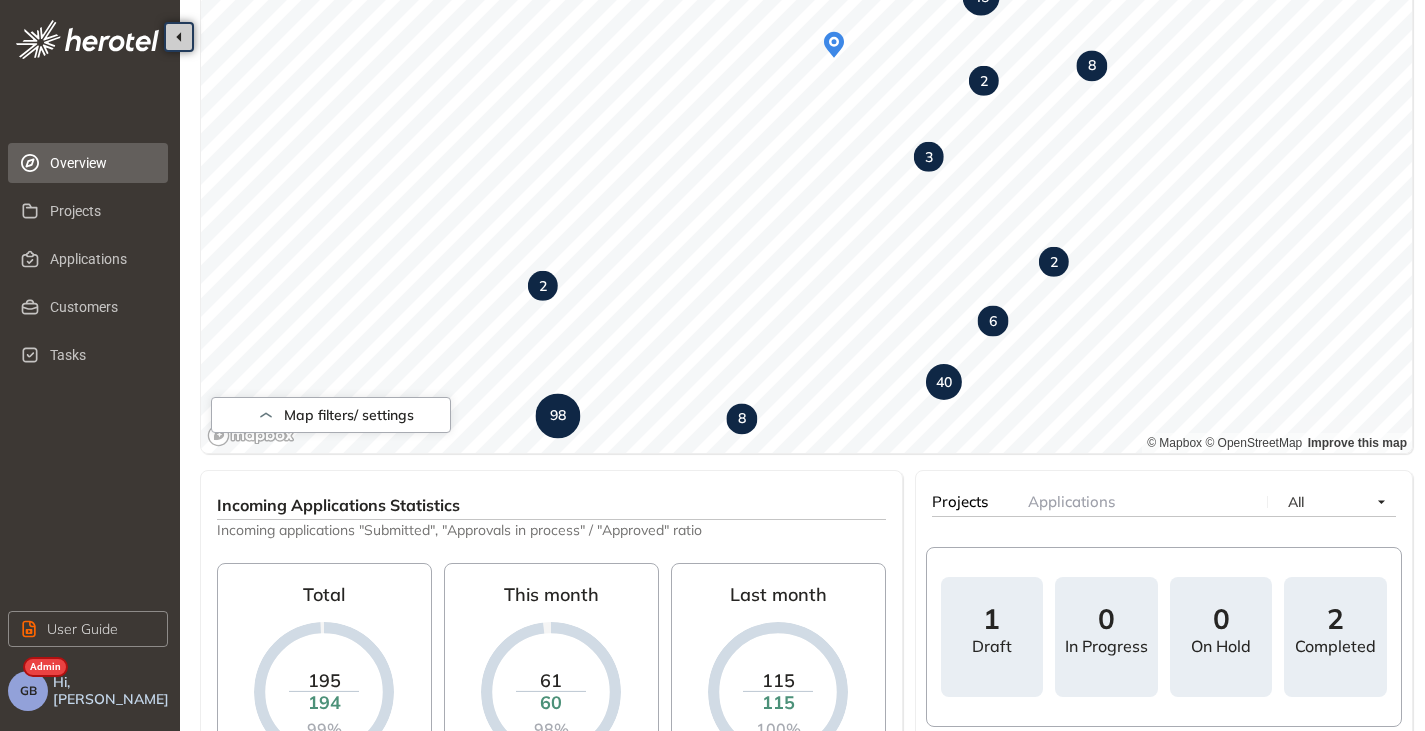scroll, scrollTop: 0, scrollLeft: 0, axis: both 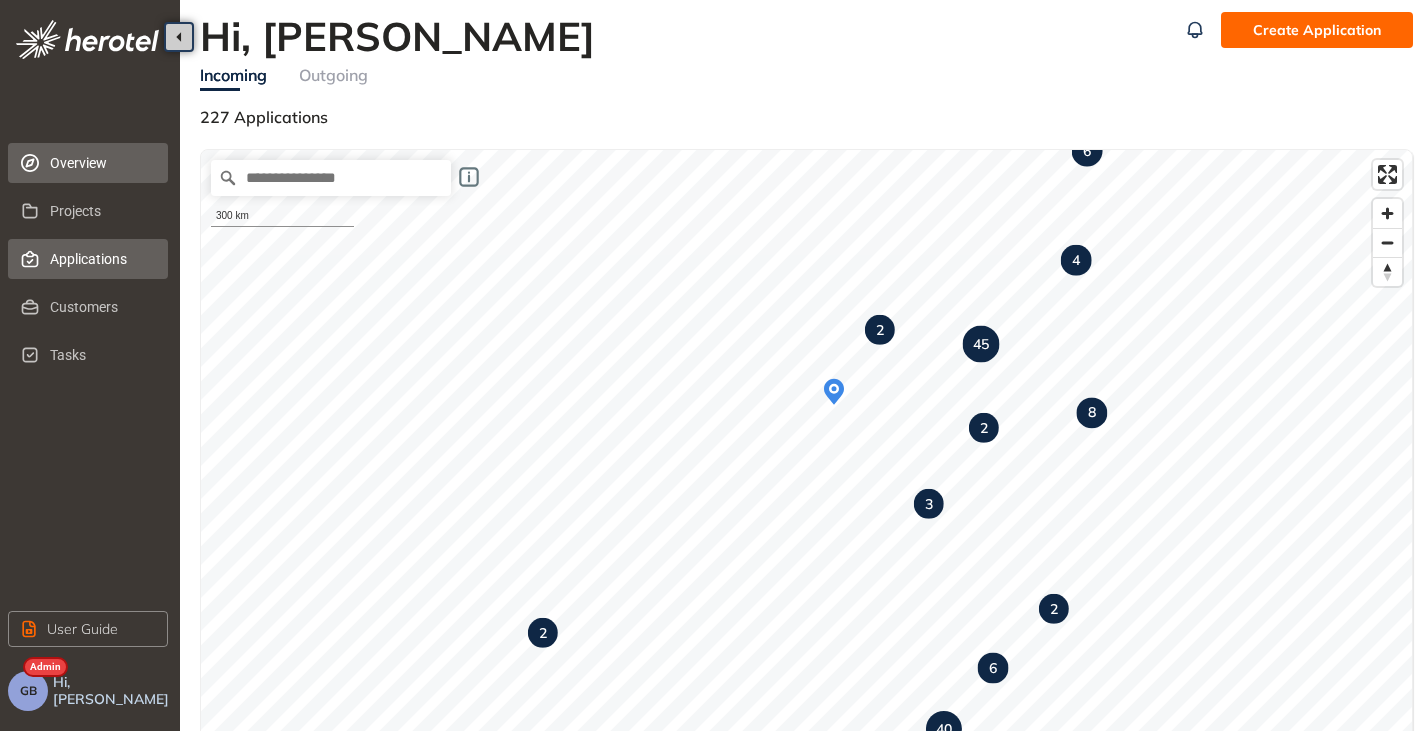 click on "Applications" at bounding box center (101, 259) 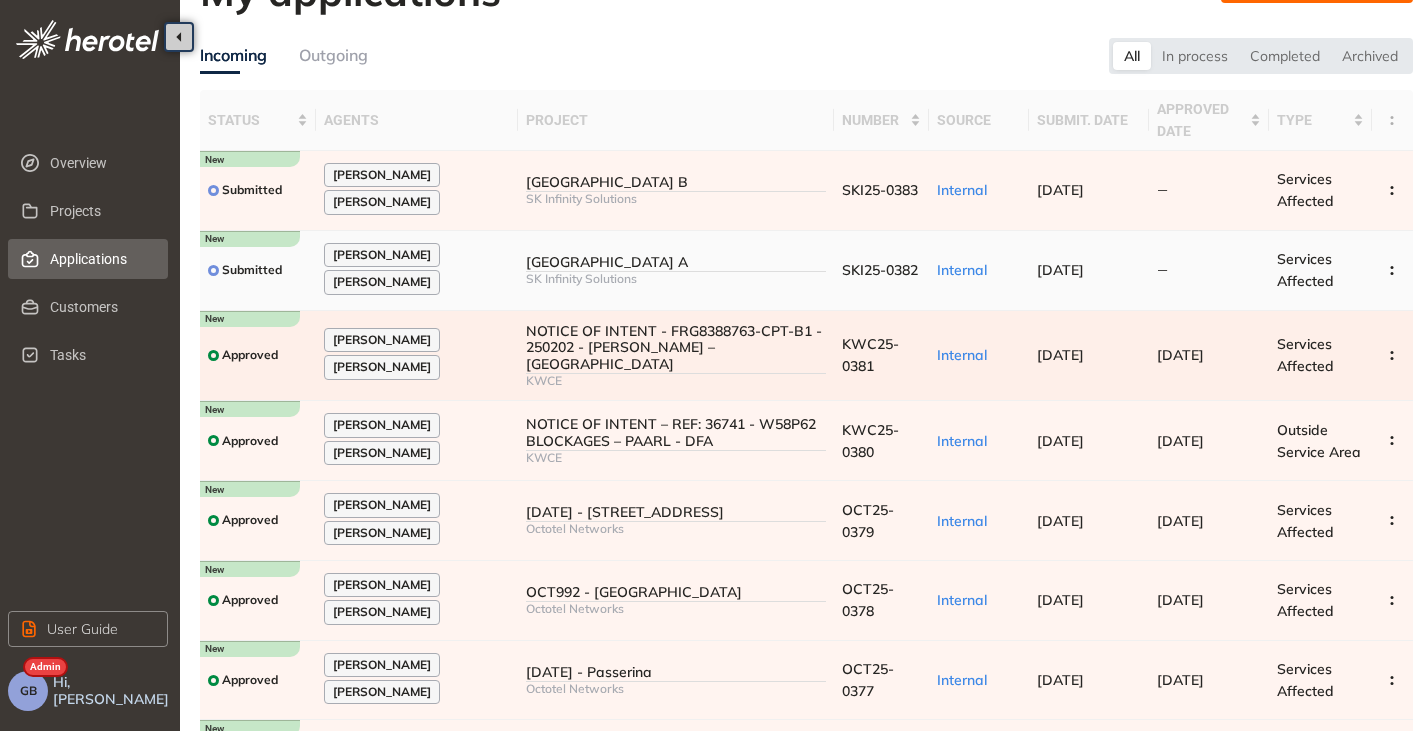 scroll, scrollTop: 0, scrollLeft: 0, axis: both 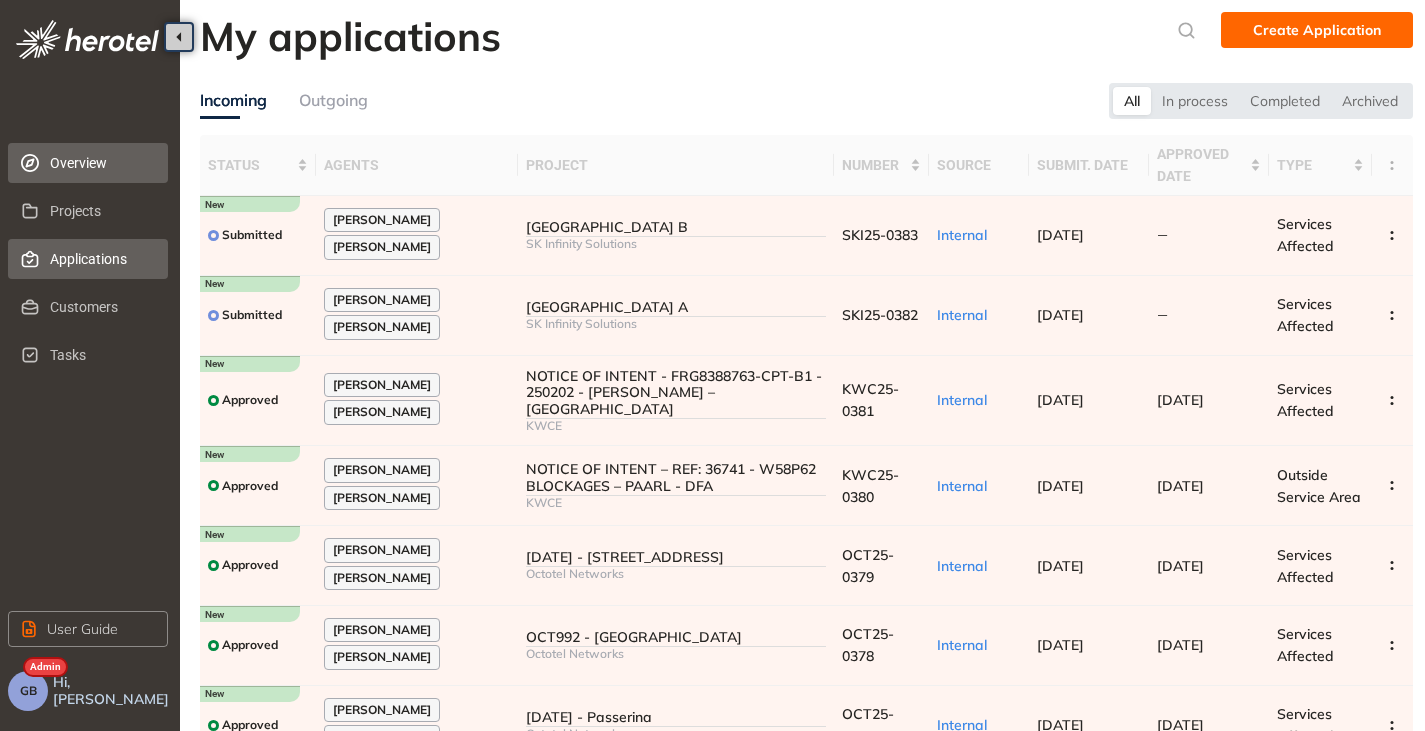 click on "Overview" at bounding box center [101, 163] 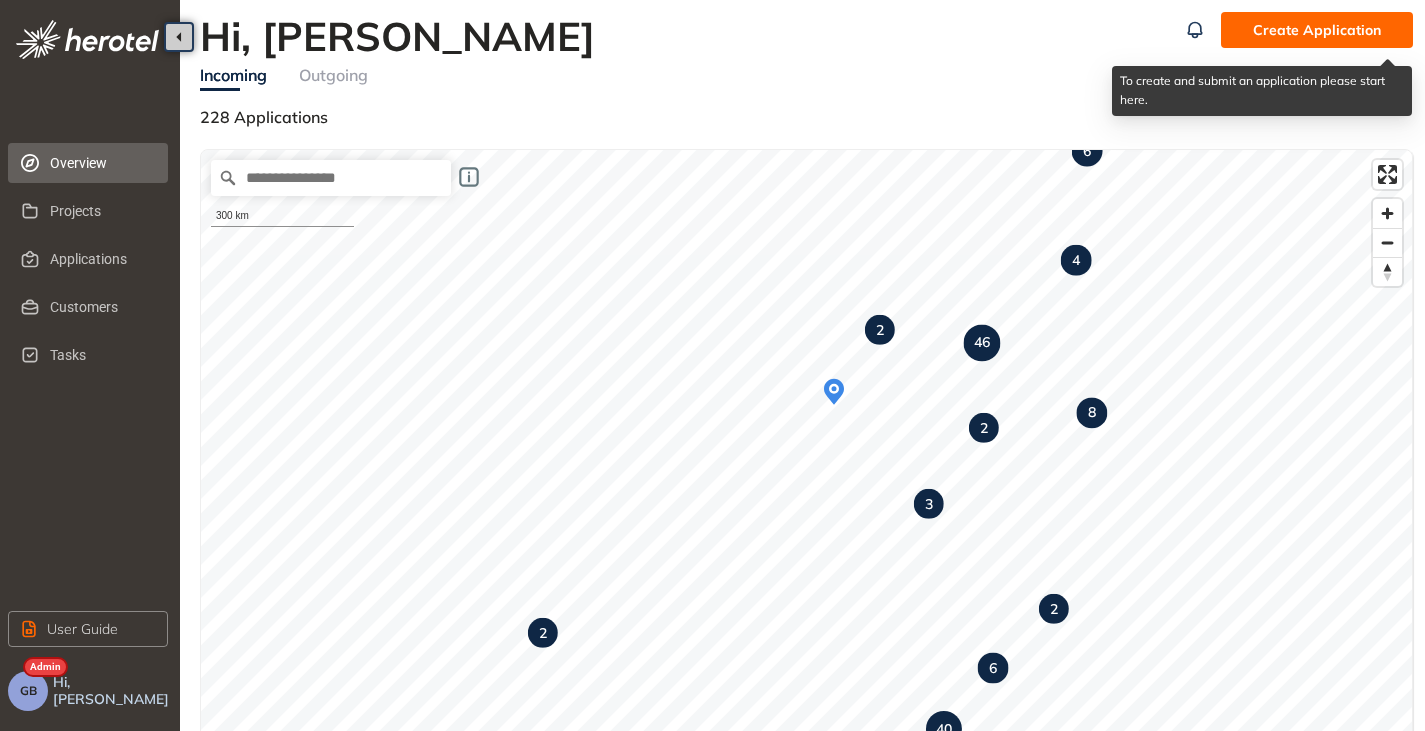 click on "Create Application" at bounding box center (1317, 30) 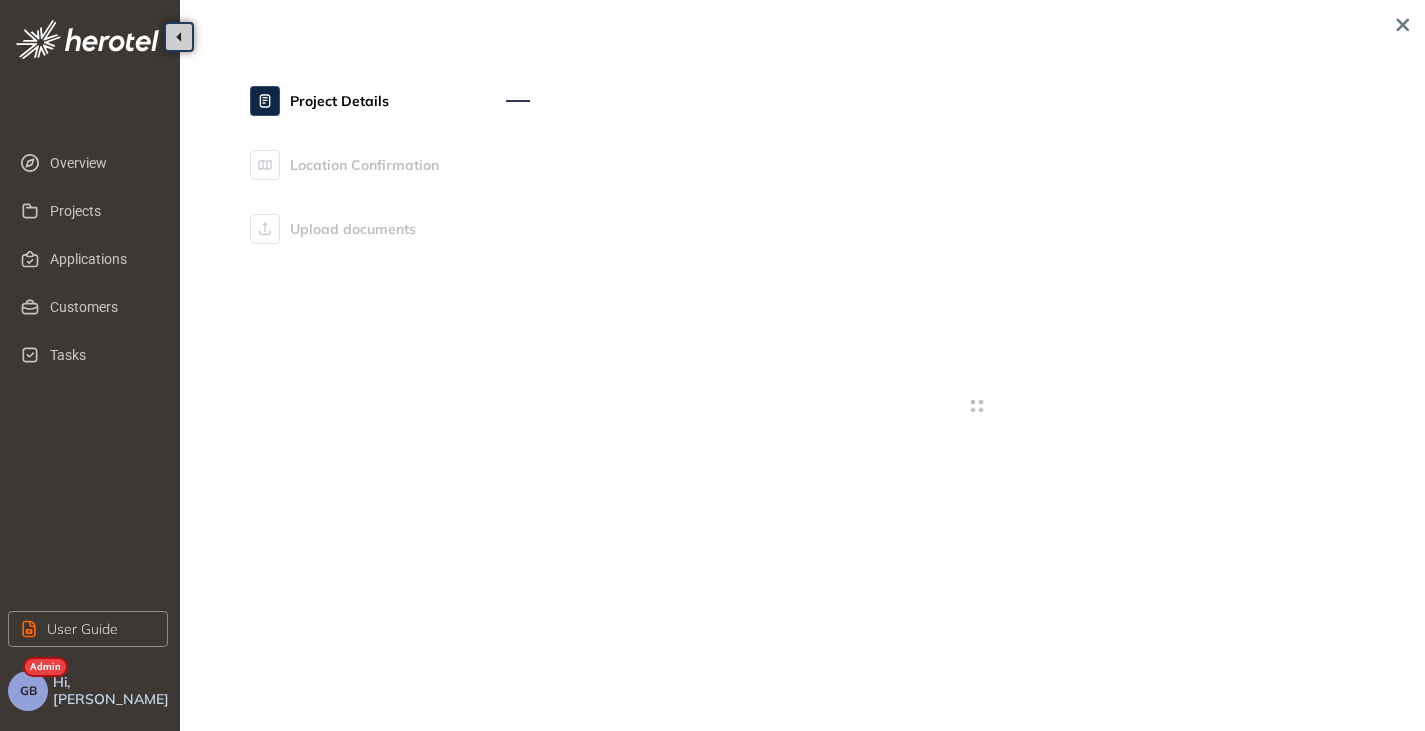 type on "**********" 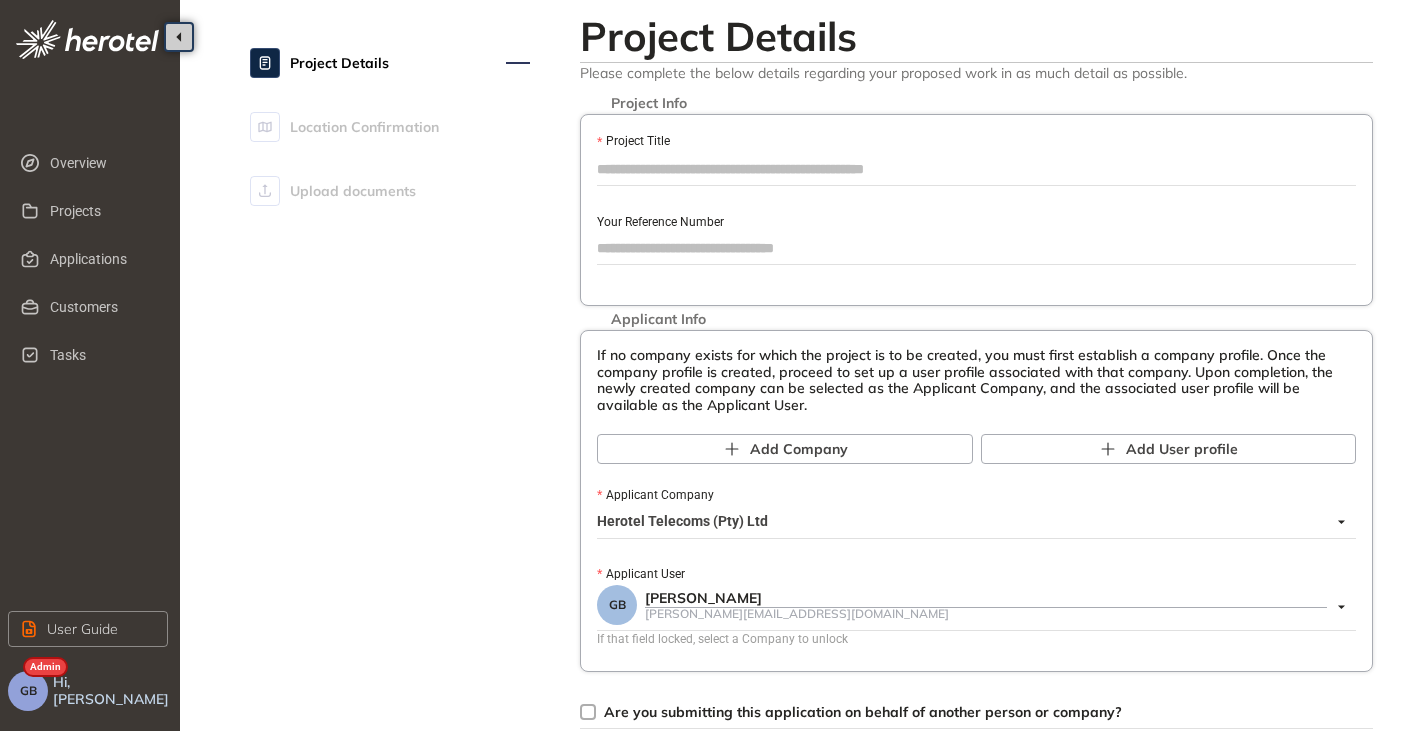 scroll, scrollTop: 0, scrollLeft: 0, axis: both 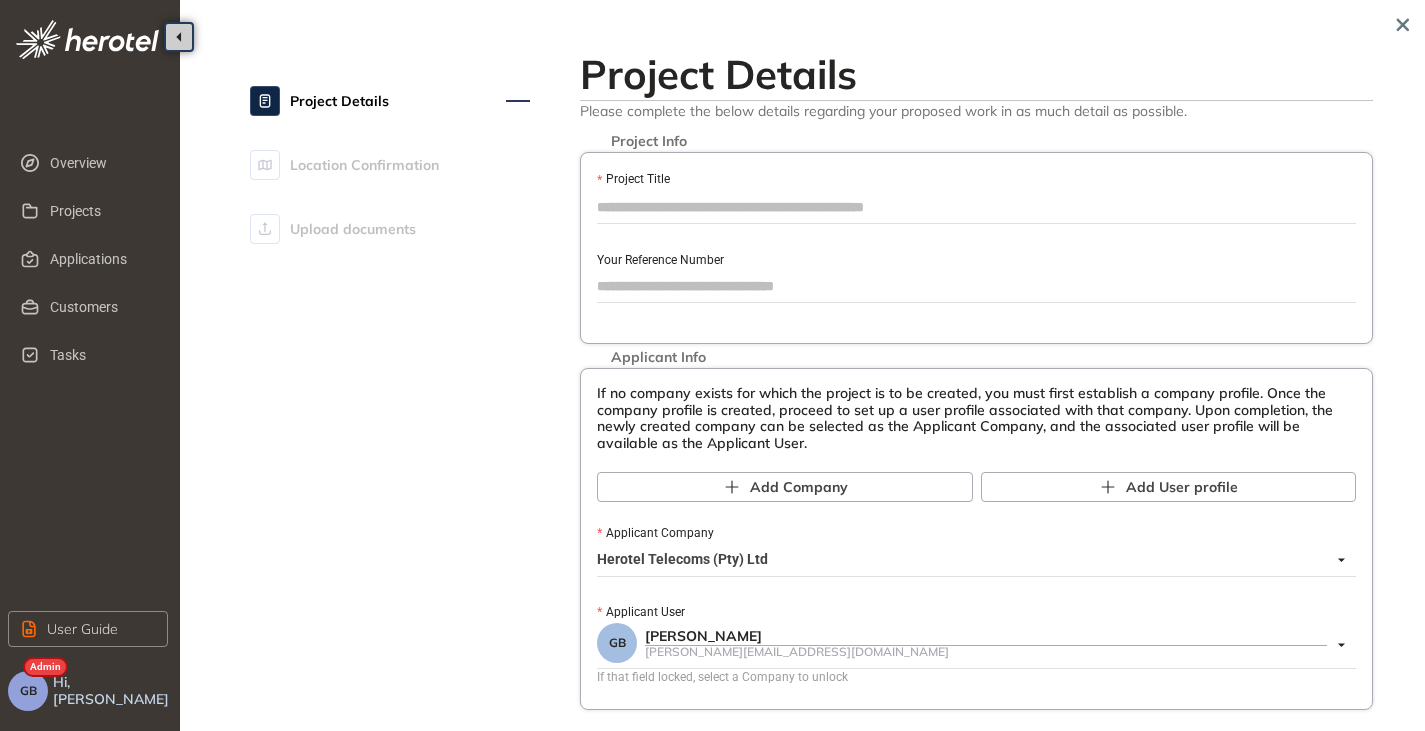 click on "Project Title" at bounding box center [976, 207] 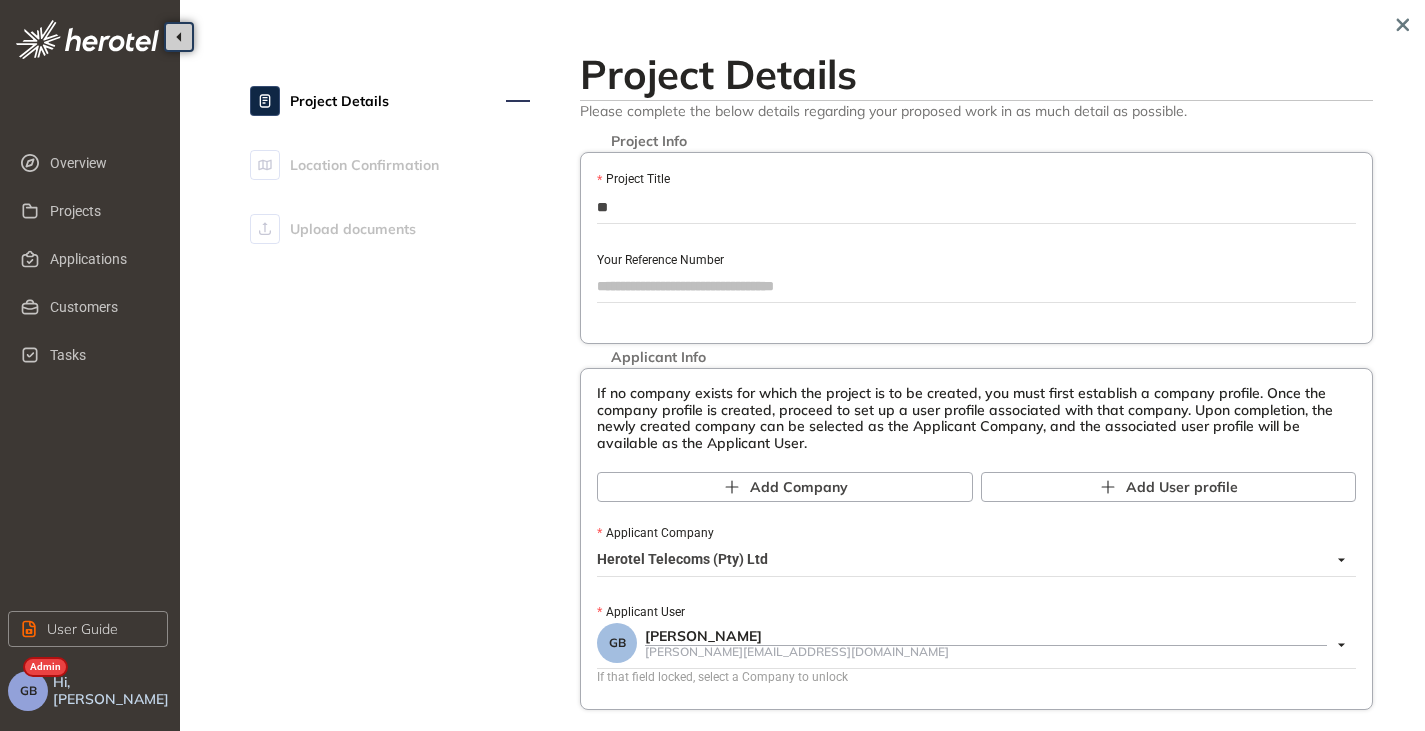 type on "*" 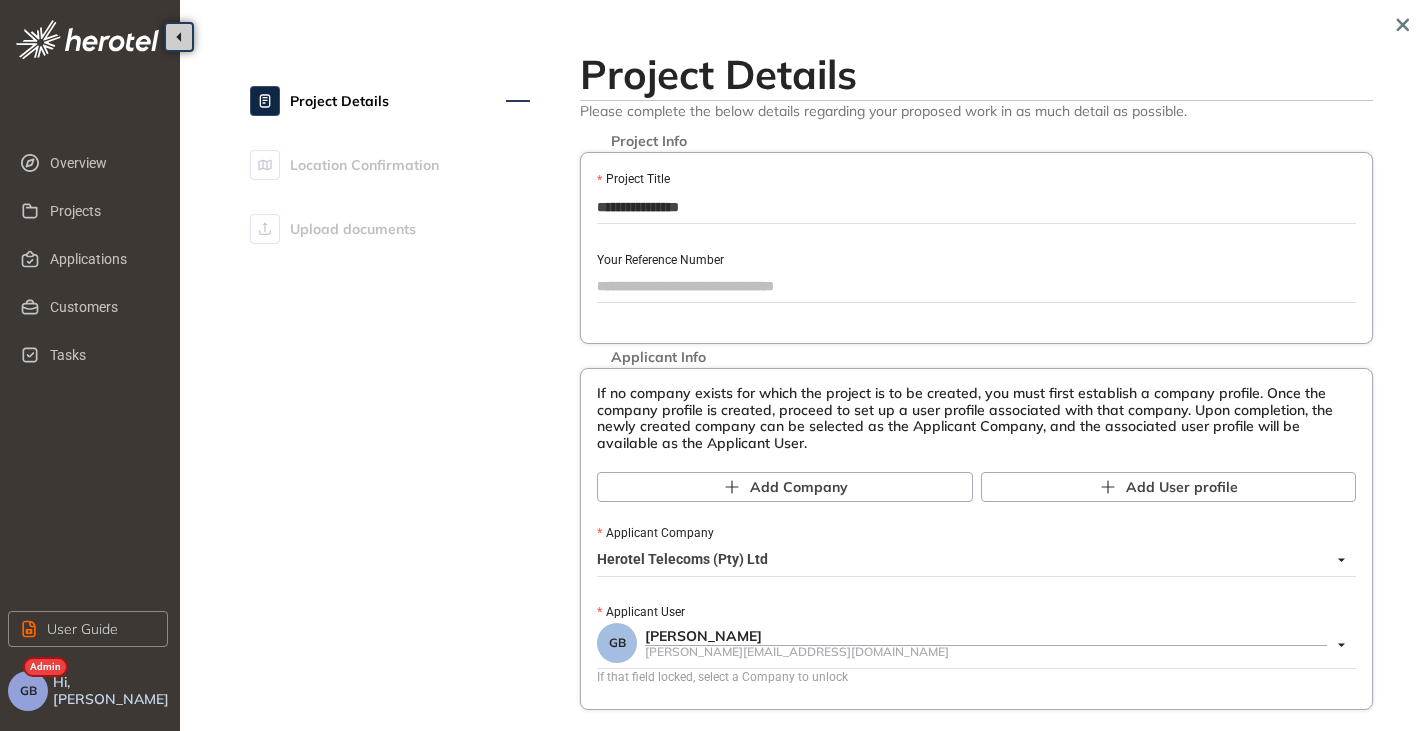 type on "**********" 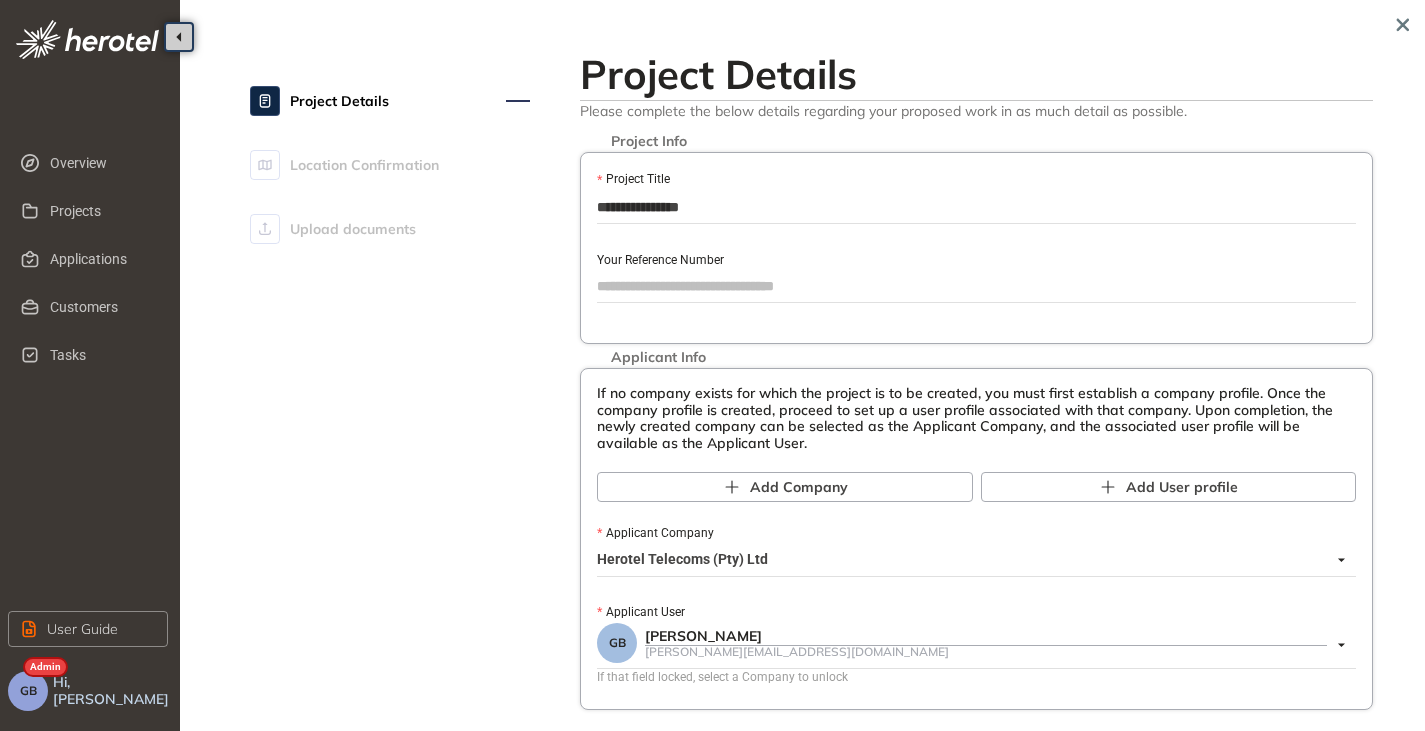 type on "**********" 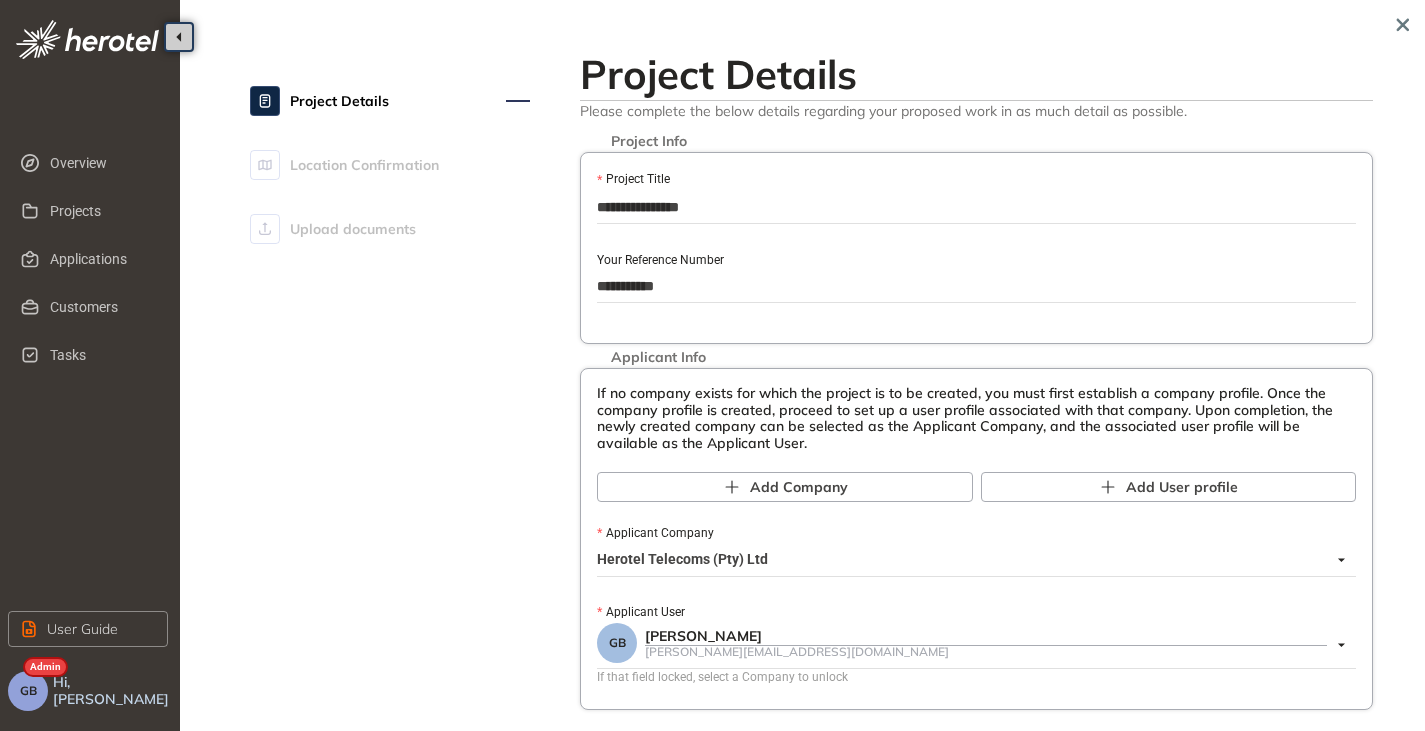scroll, scrollTop: 100, scrollLeft: 0, axis: vertical 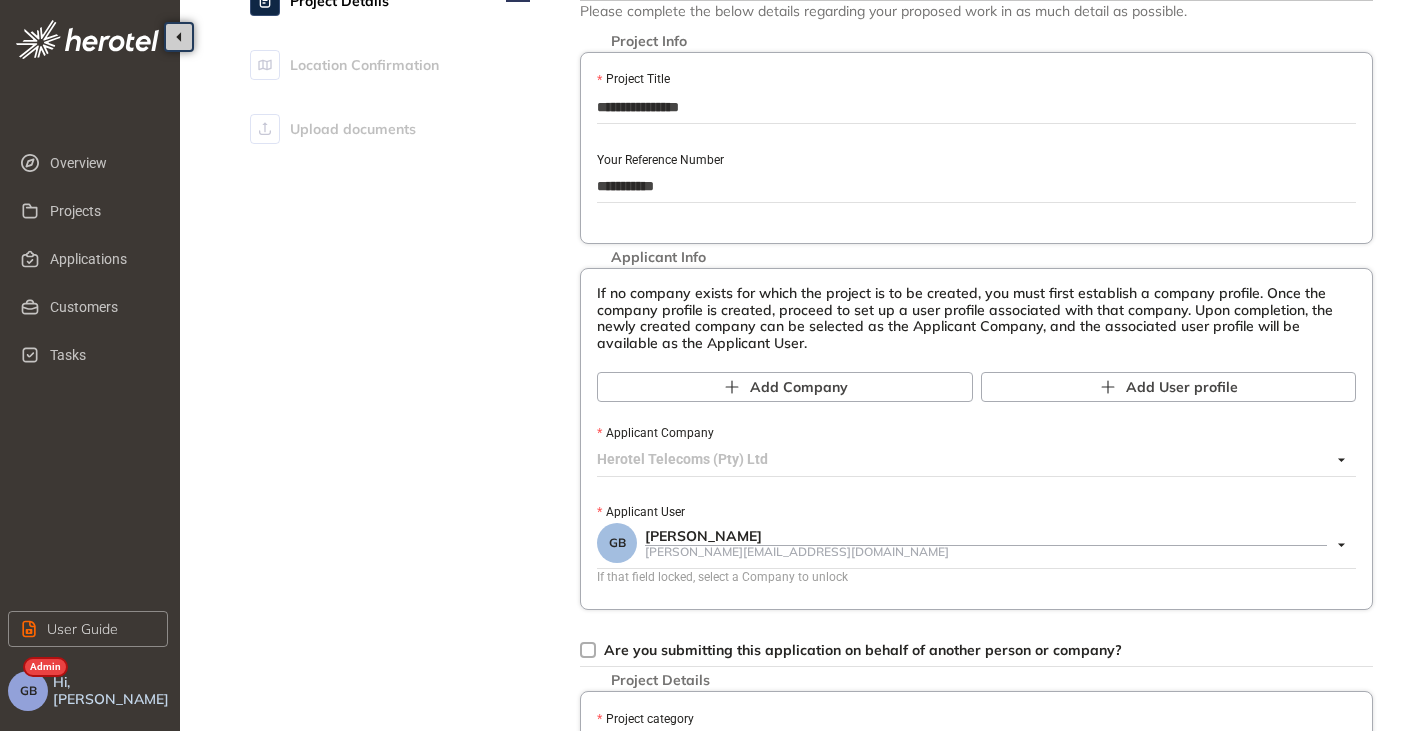 click on "Herotel Telecoms (Pty) Ltd" at bounding box center (971, 460) 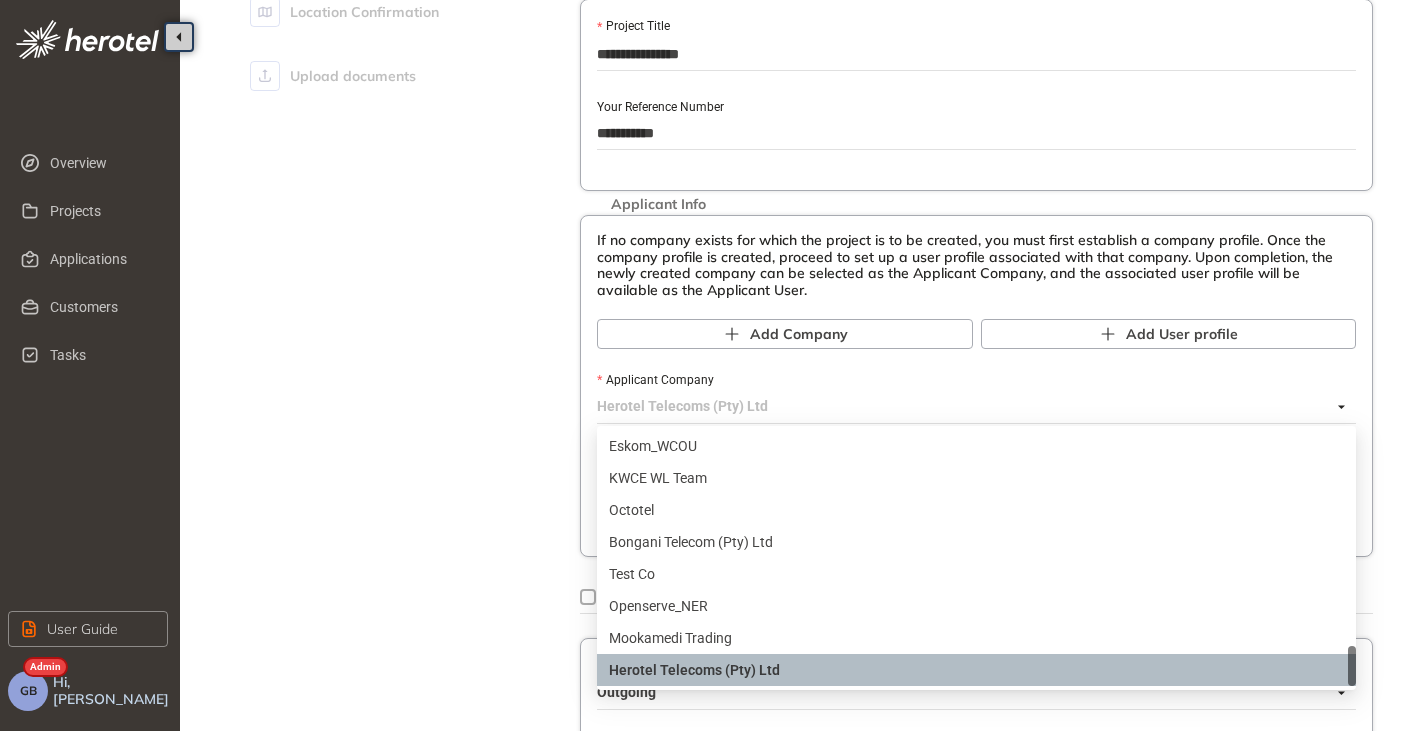 scroll, scrollTop: 200, scrollLeft: 0, axis: vertical 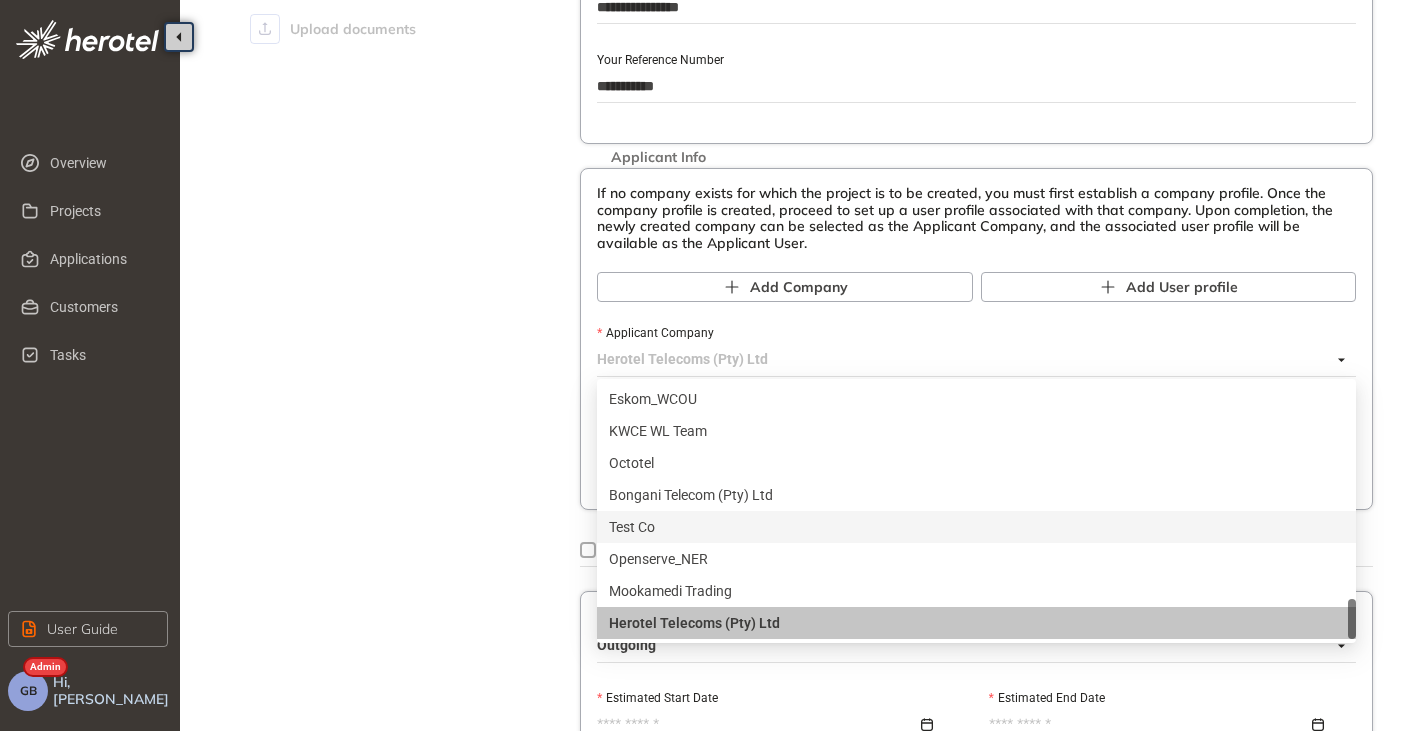 click on "Test Co" at bounding box center [976, 527] 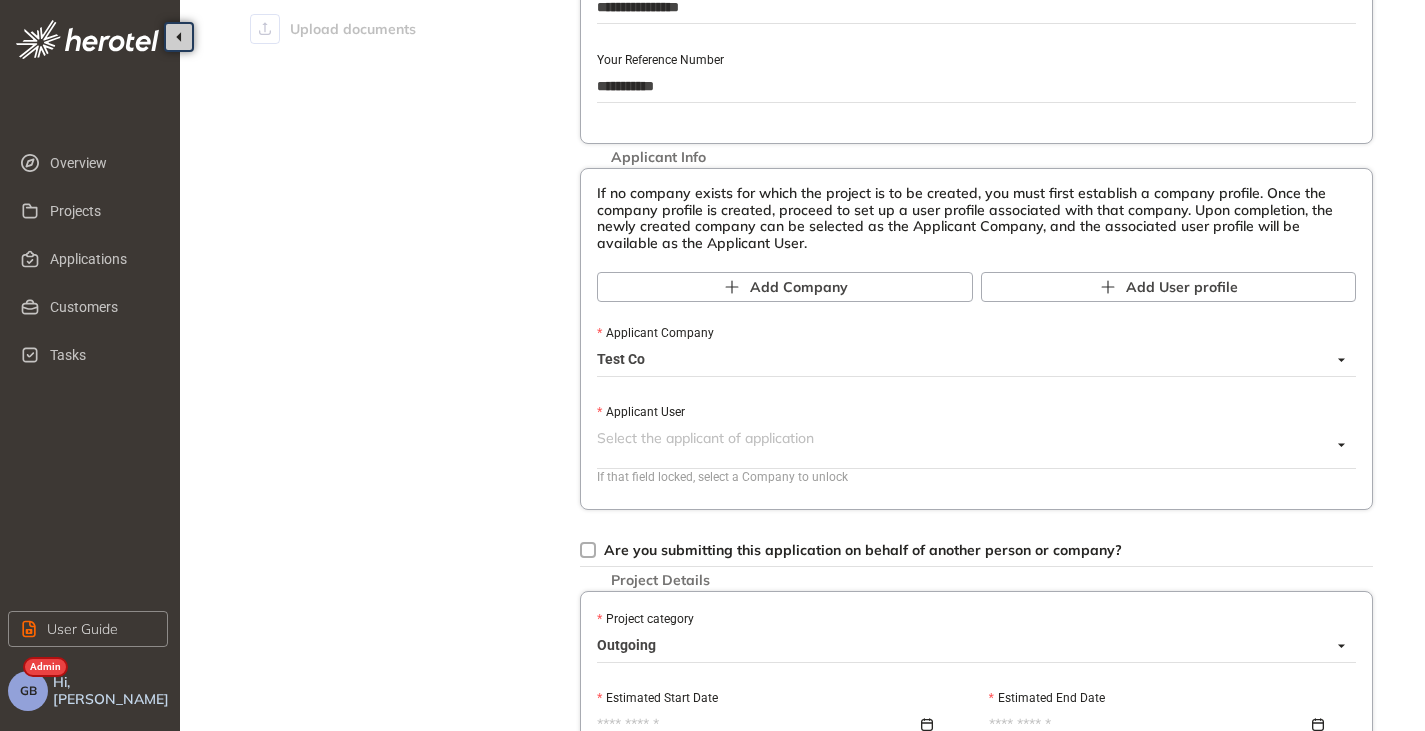 click at bounding box center [964, 445] 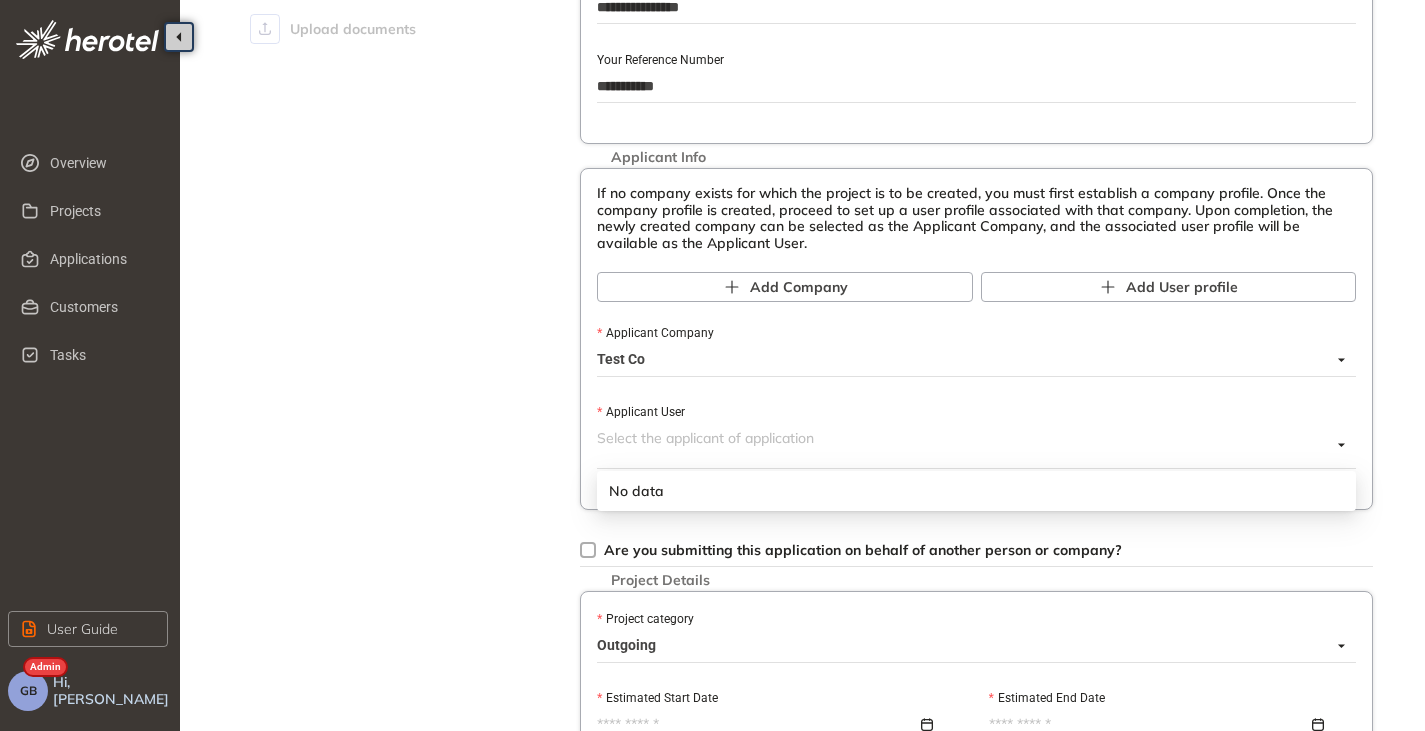 click on "Project Details Location Confirmation Upload documents" at bounding box center (390, 623) 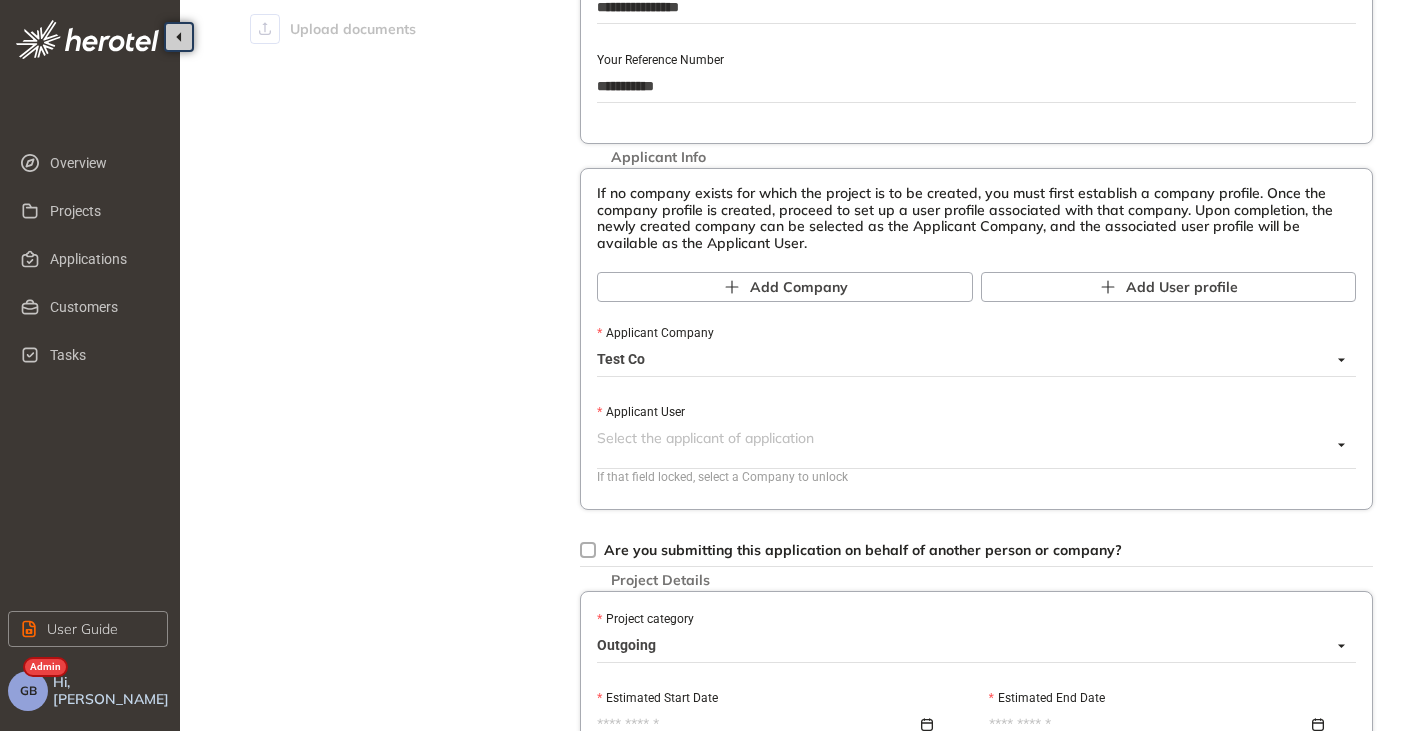 click at bounding box center (964, 445) 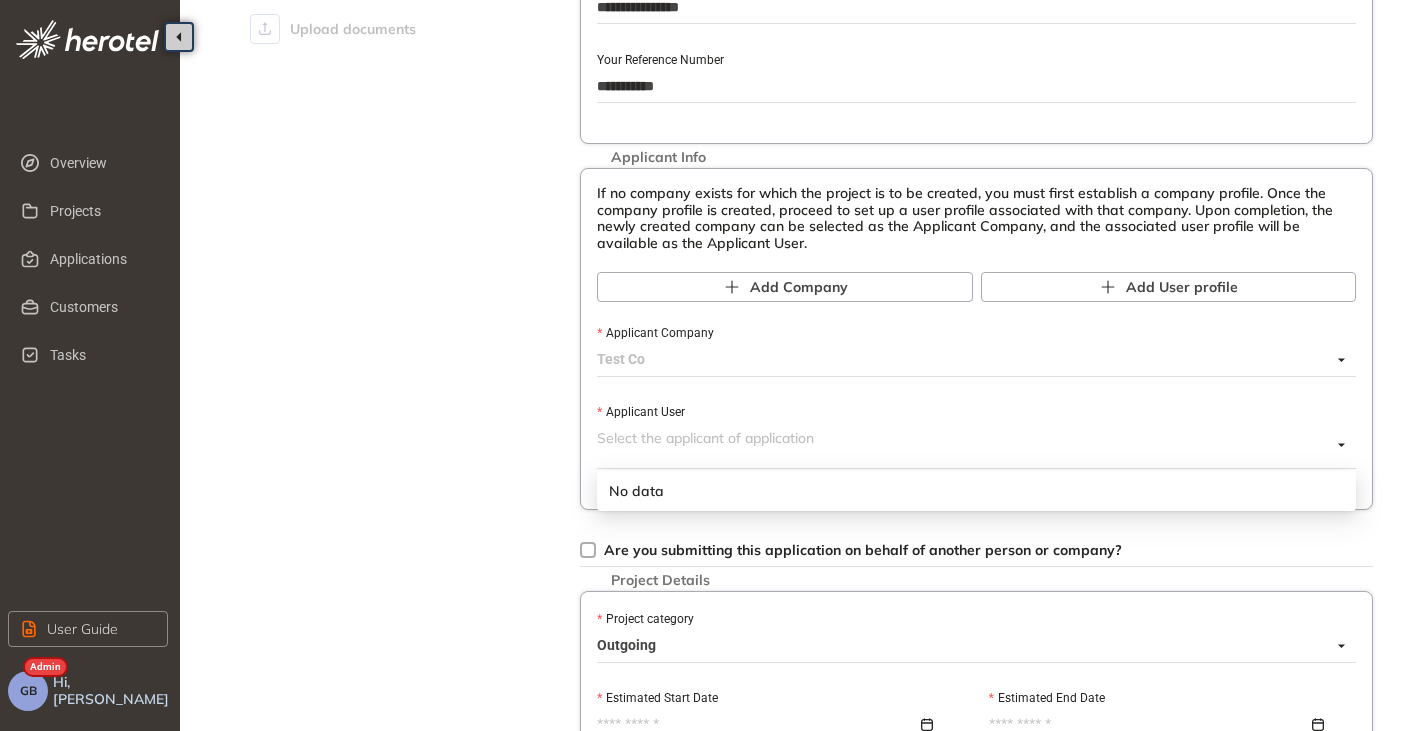click on "Test Co" at bounding box center (971, 360) 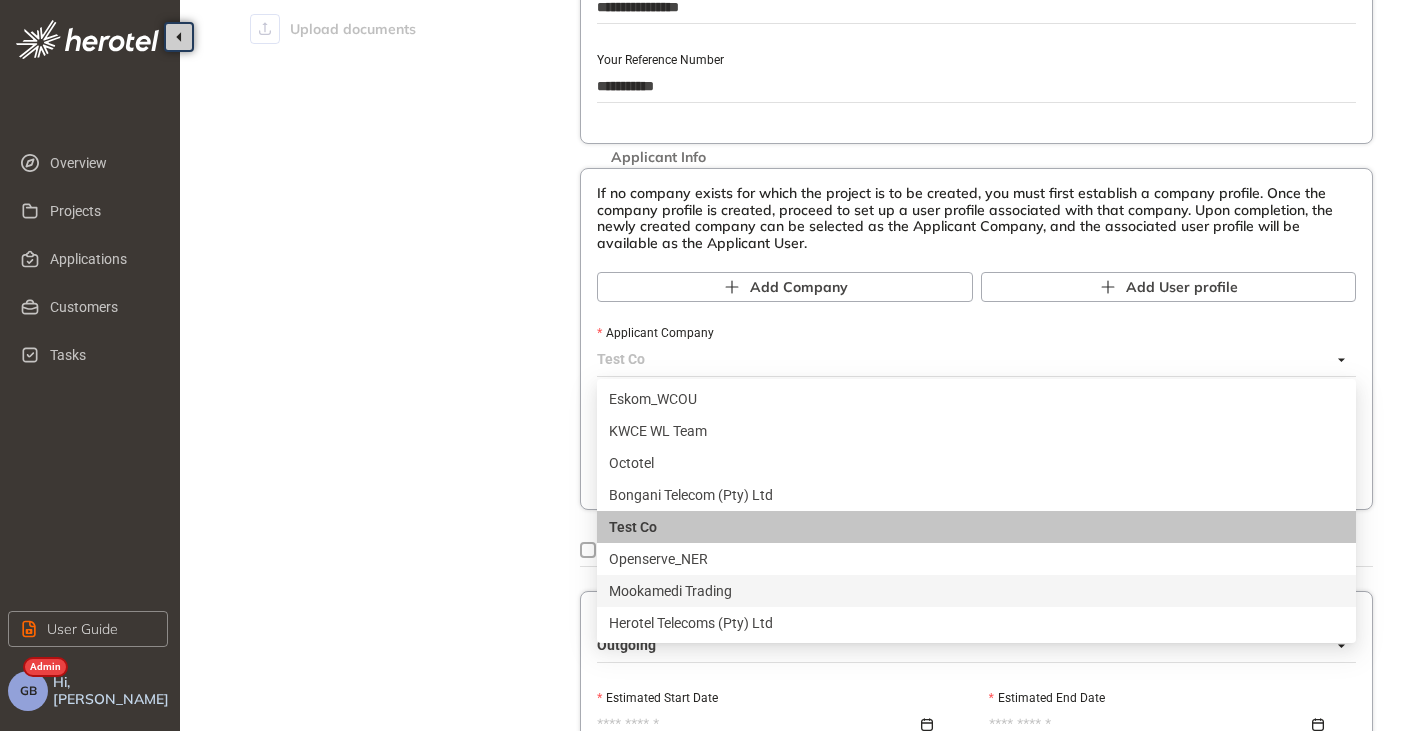 click on "Mookamedi Trading" at bounding box center (976, 591) 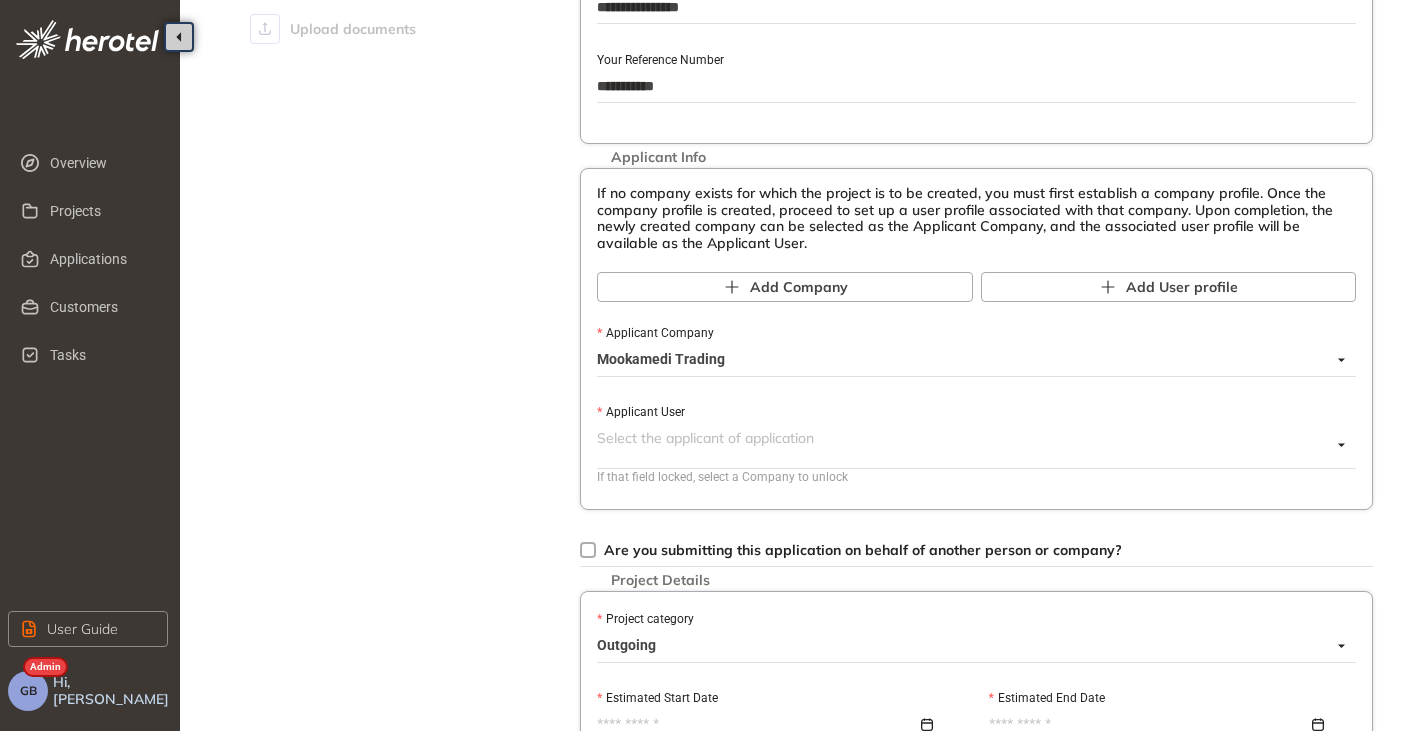 click on "Applicant User" at bounding box center [964, 438] 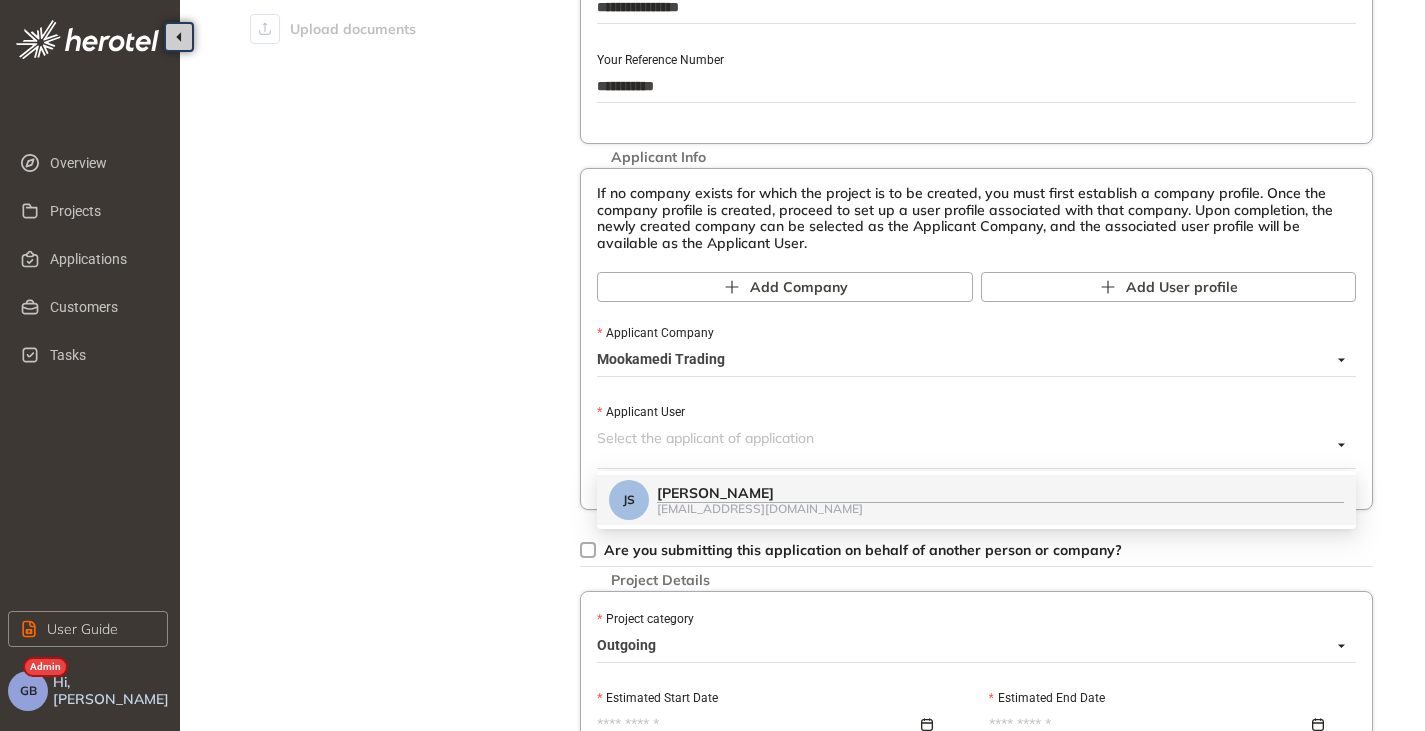 click on "admin@groundworksolutions.co.za" at bounding box center [1000, 508] 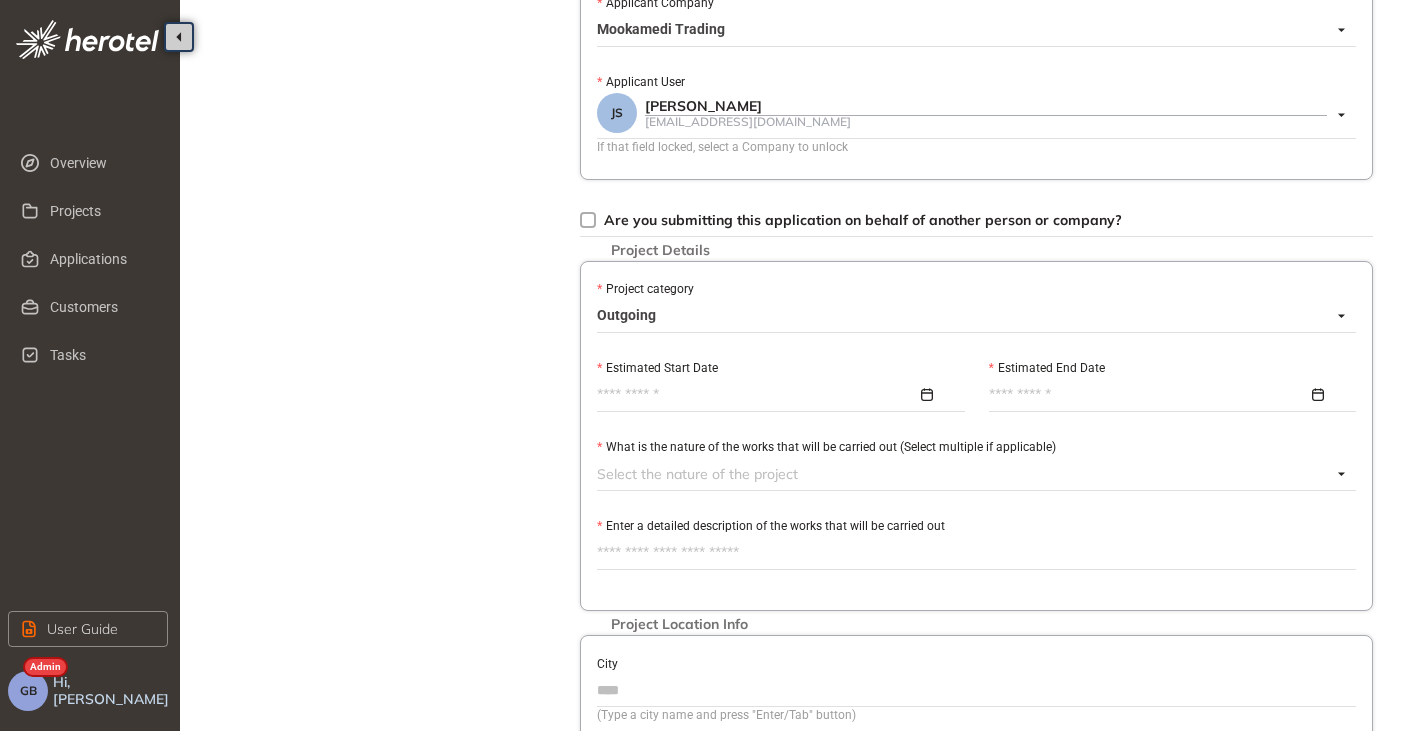 scroll, scrollTop: 600, scrollLeft: 0, axis: vertical 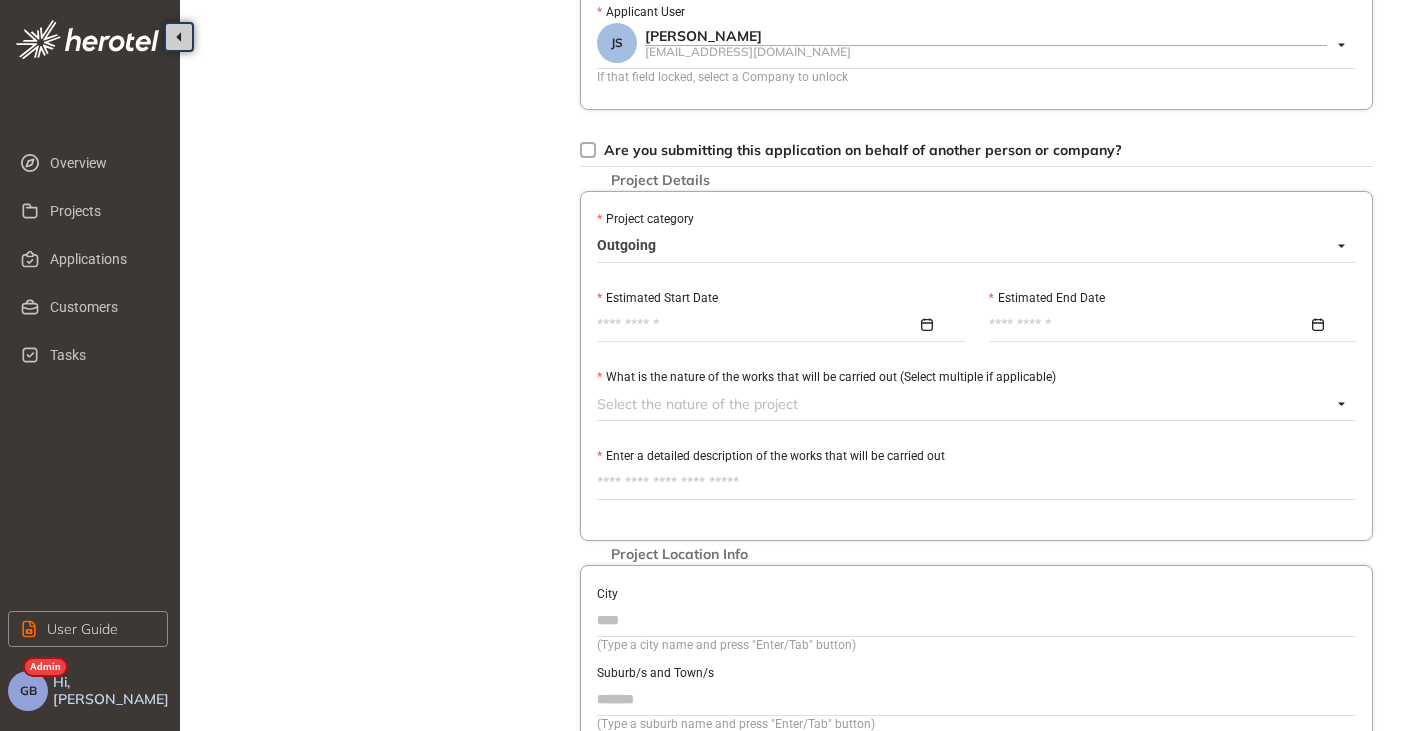 click on "Outgoing" at bounding box center [971, 246] 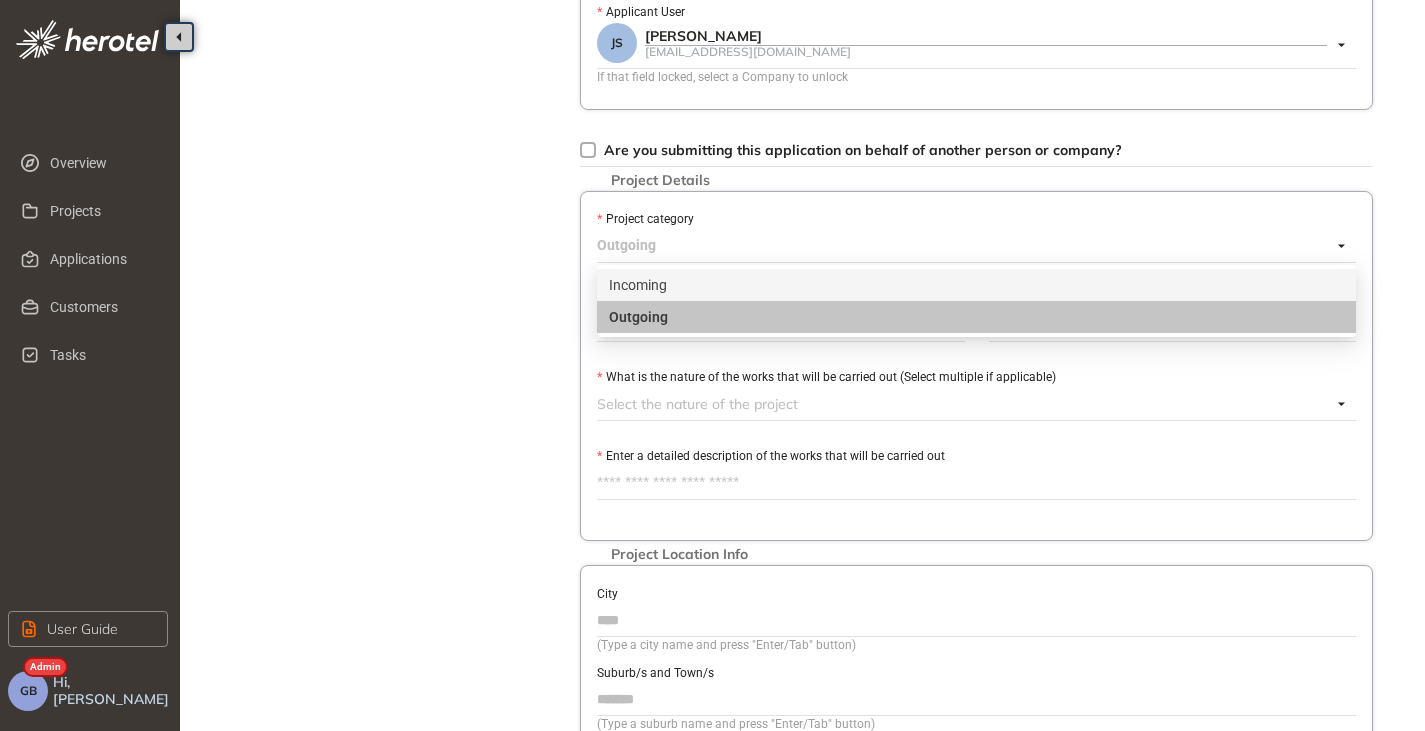 click on "Incoming" at bounding box center [976, 285] 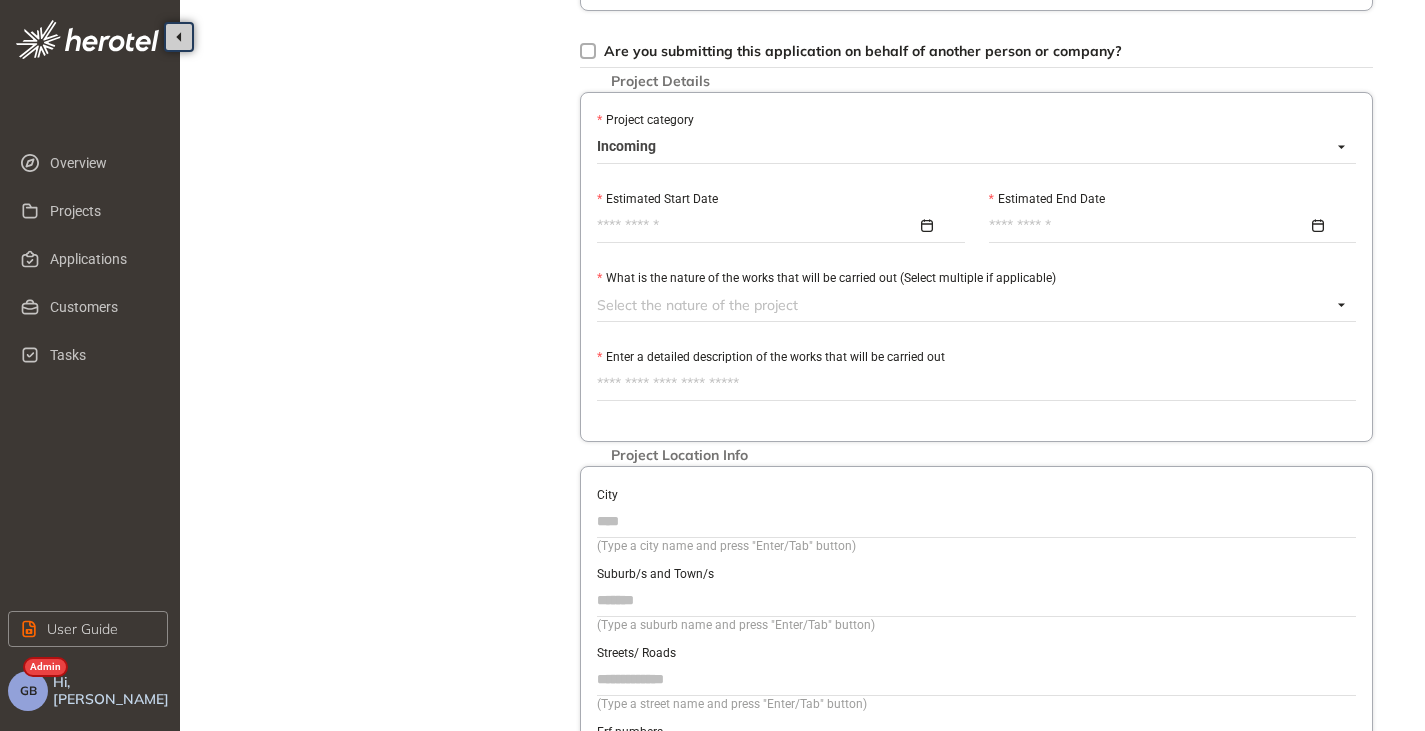 scroll, scrollTop: 700, scrollLeft: 0, axis: vertical 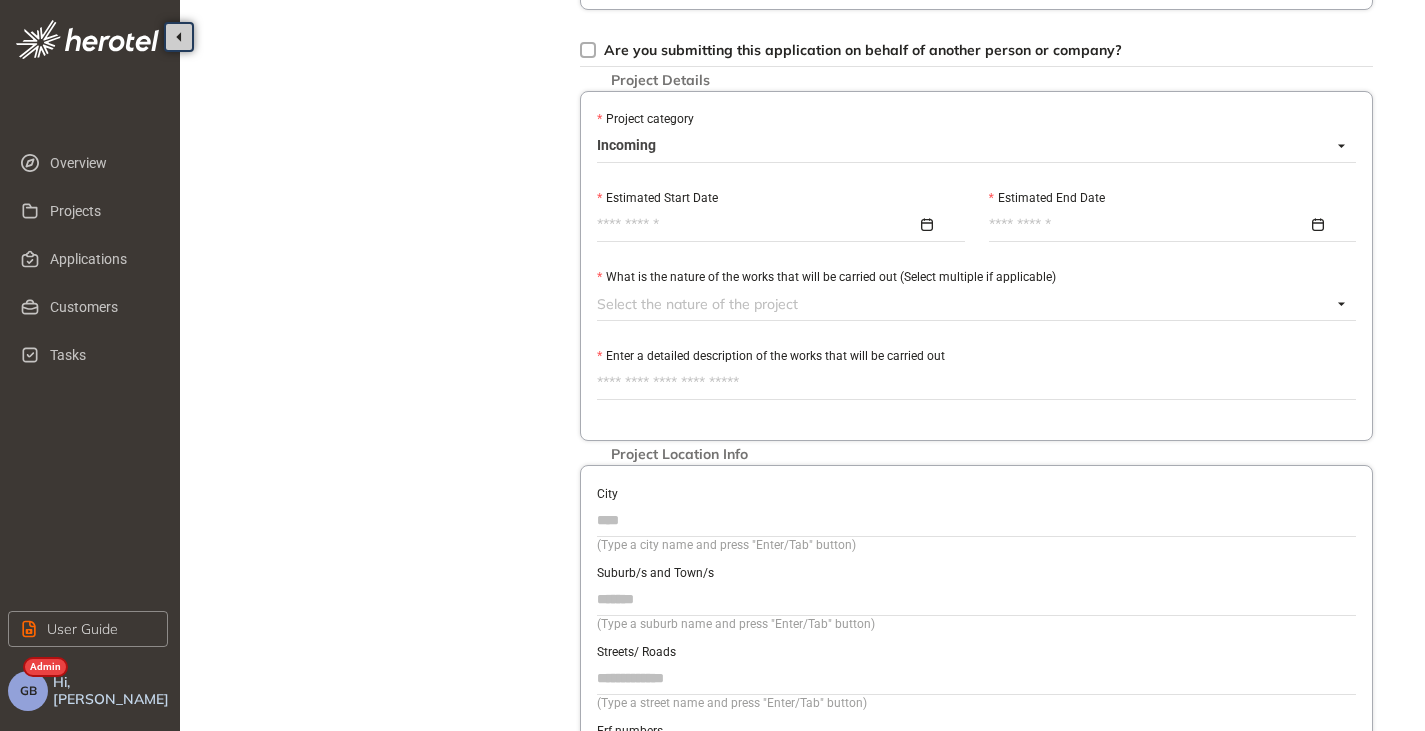 click on "Estimated Start Date" at bounding box center (757, 225) 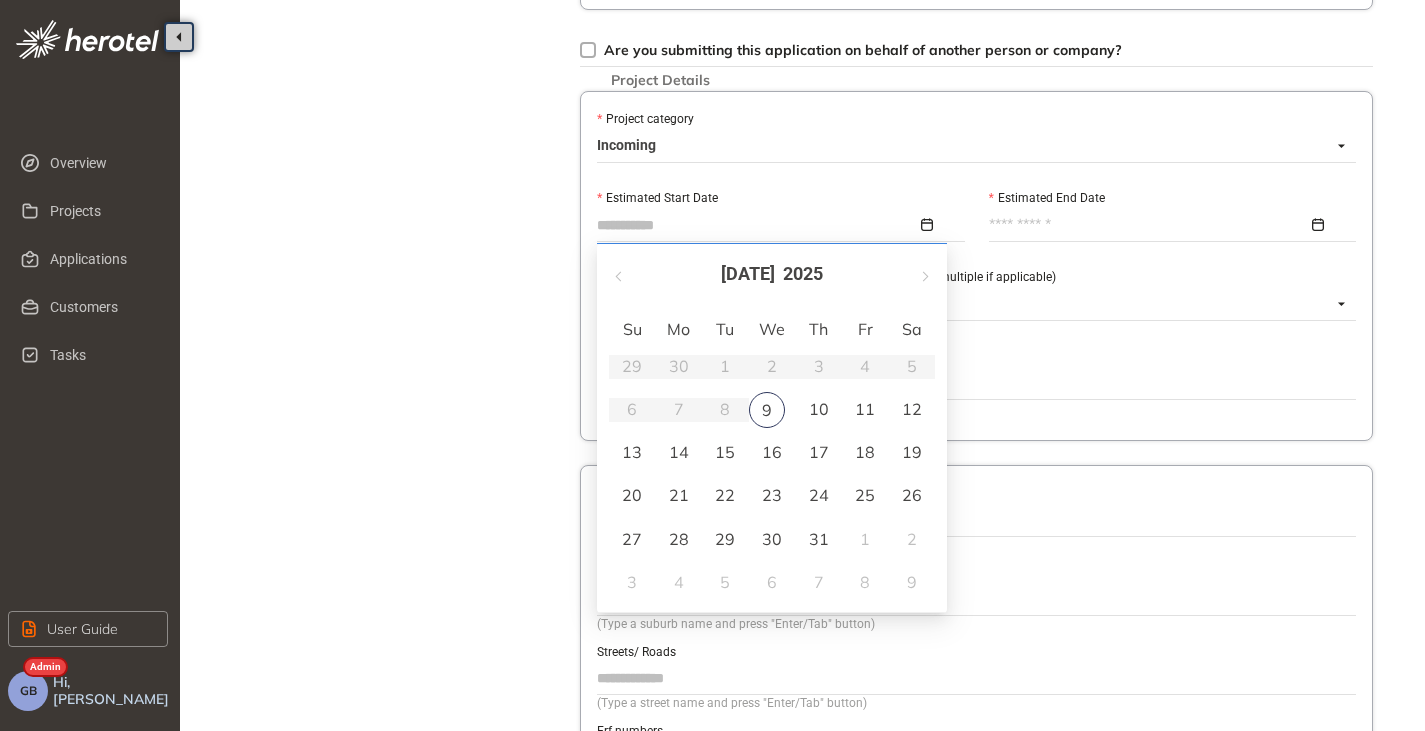 type on "**********" 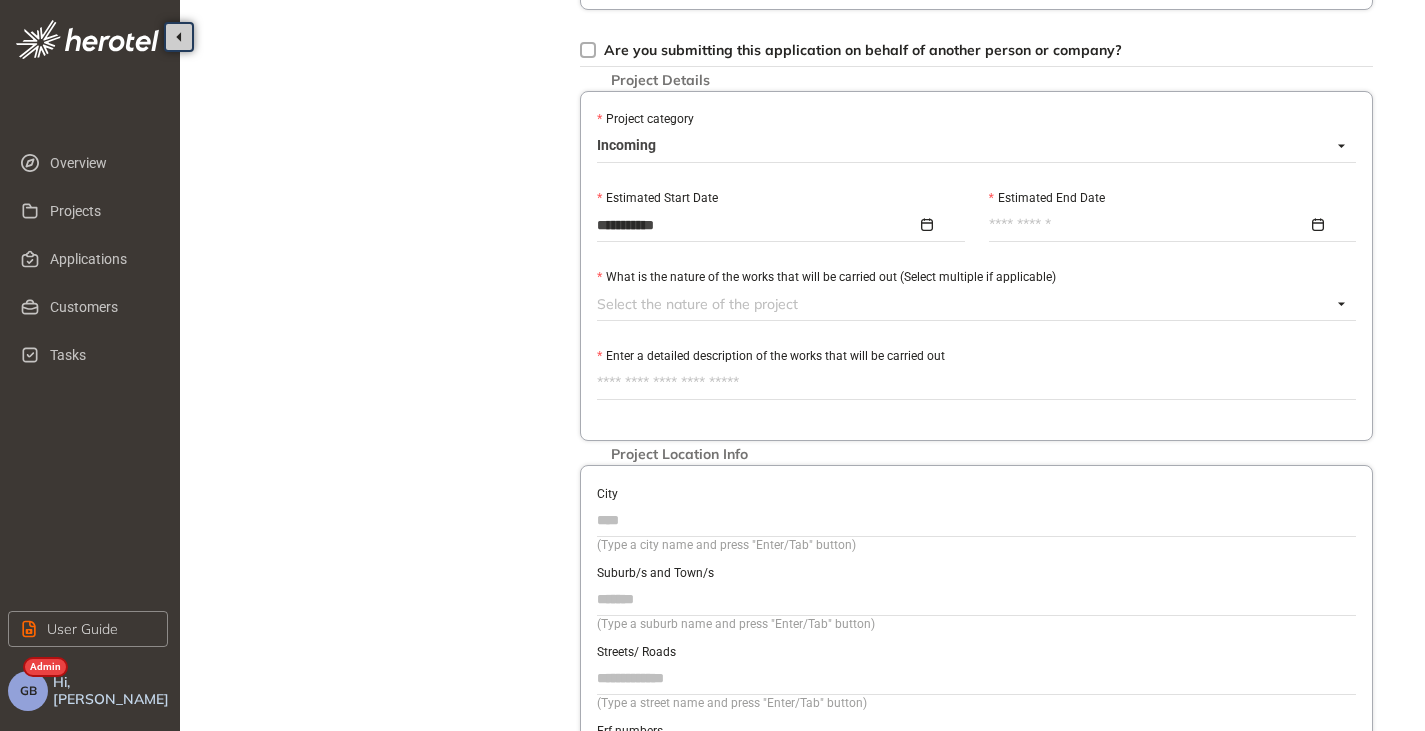 click on "Estimated End Date" at bounding box center (1149, 225) 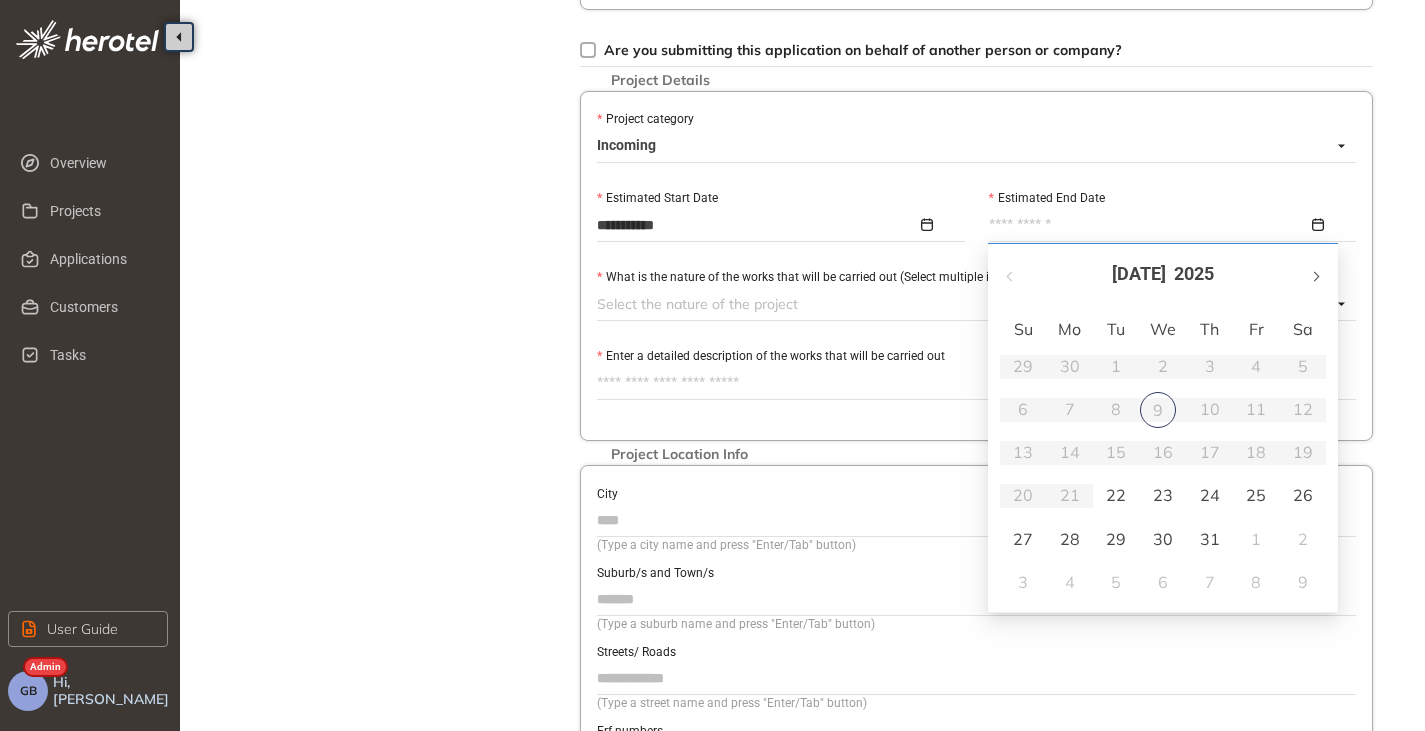 click at bounding box center (1315, 276) 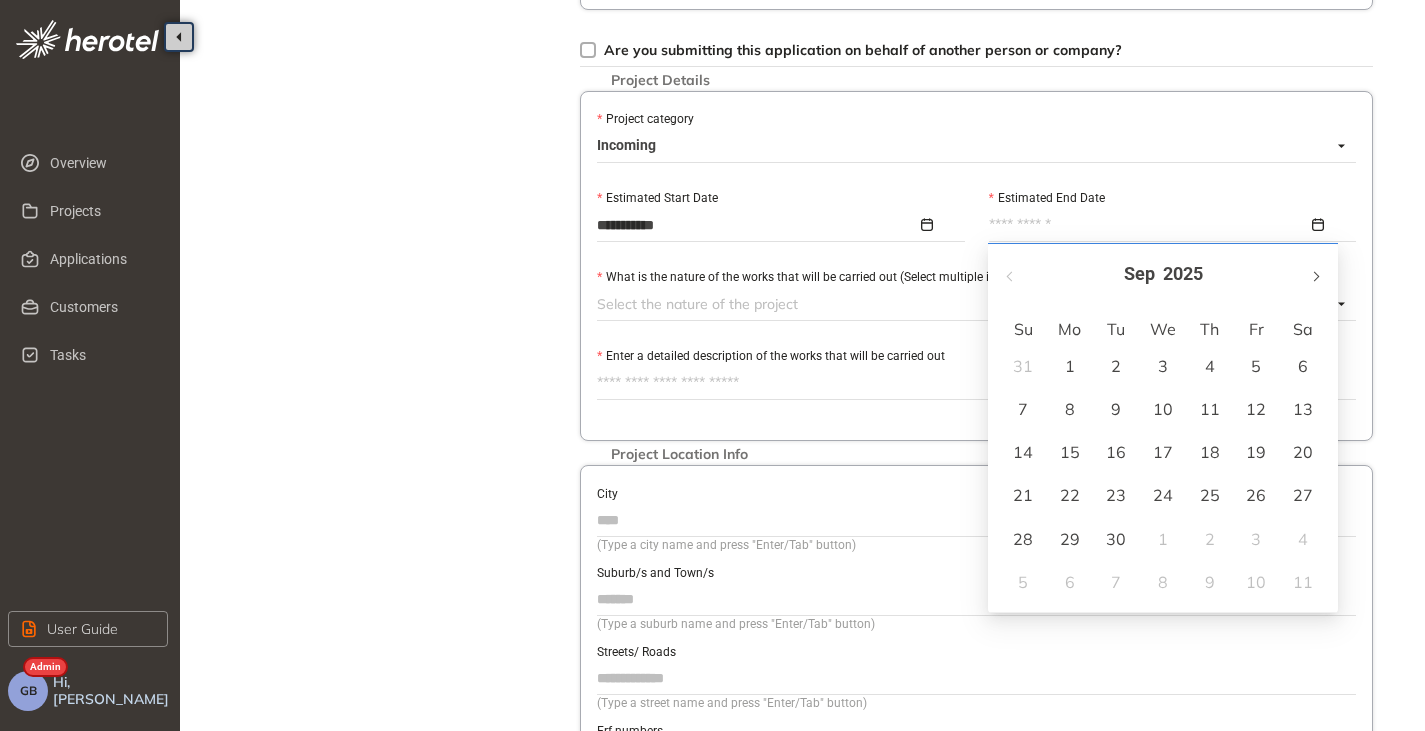 click at bounding box center [1315, 276] 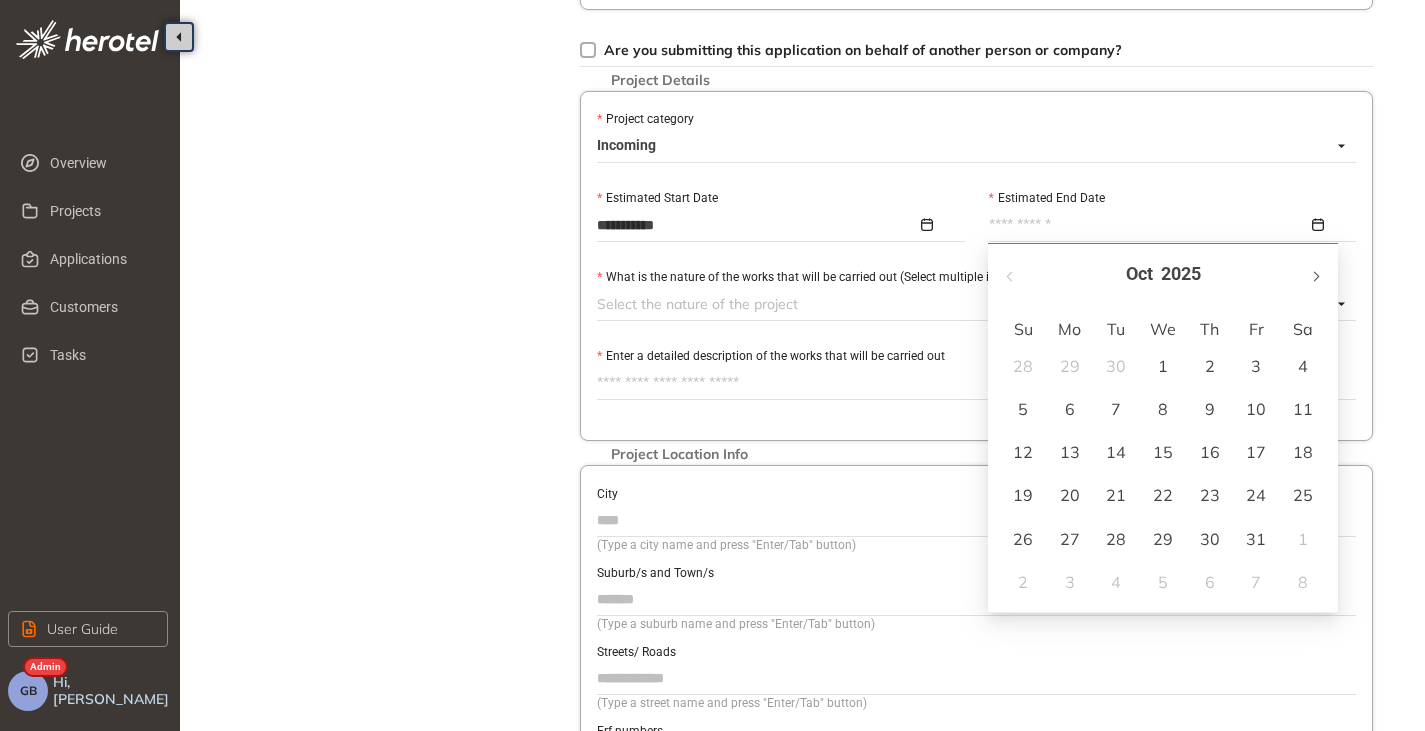click at bounding box center [1315, 276] 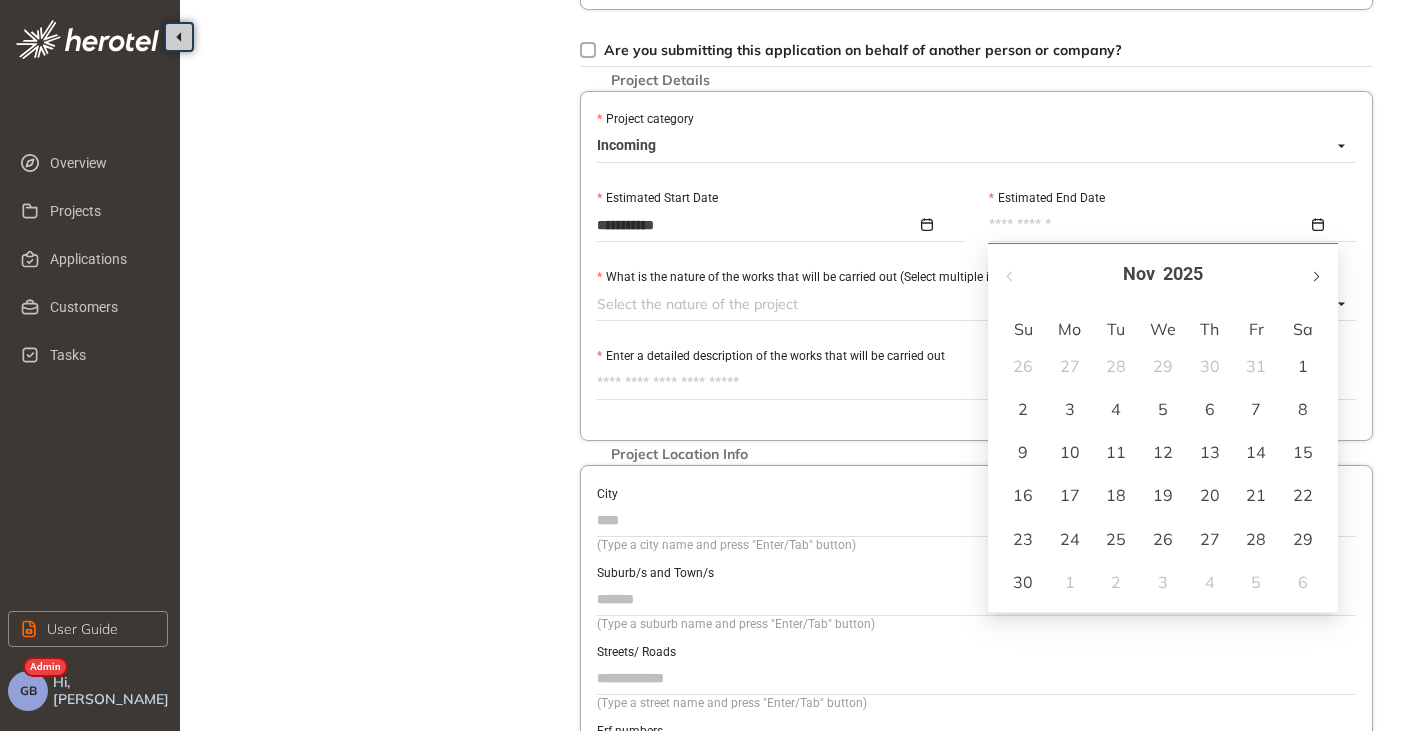 click at bounding box center (1315, 276) 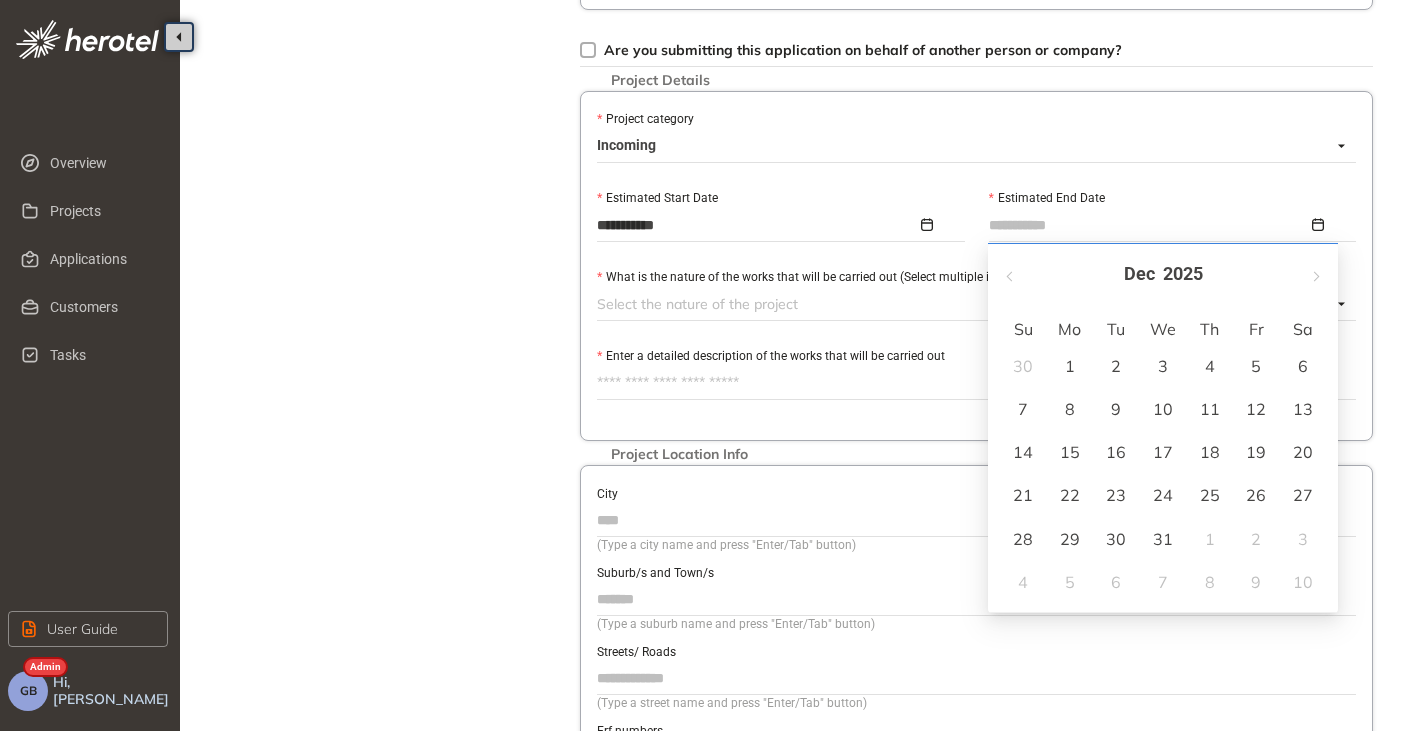 type on "**********" 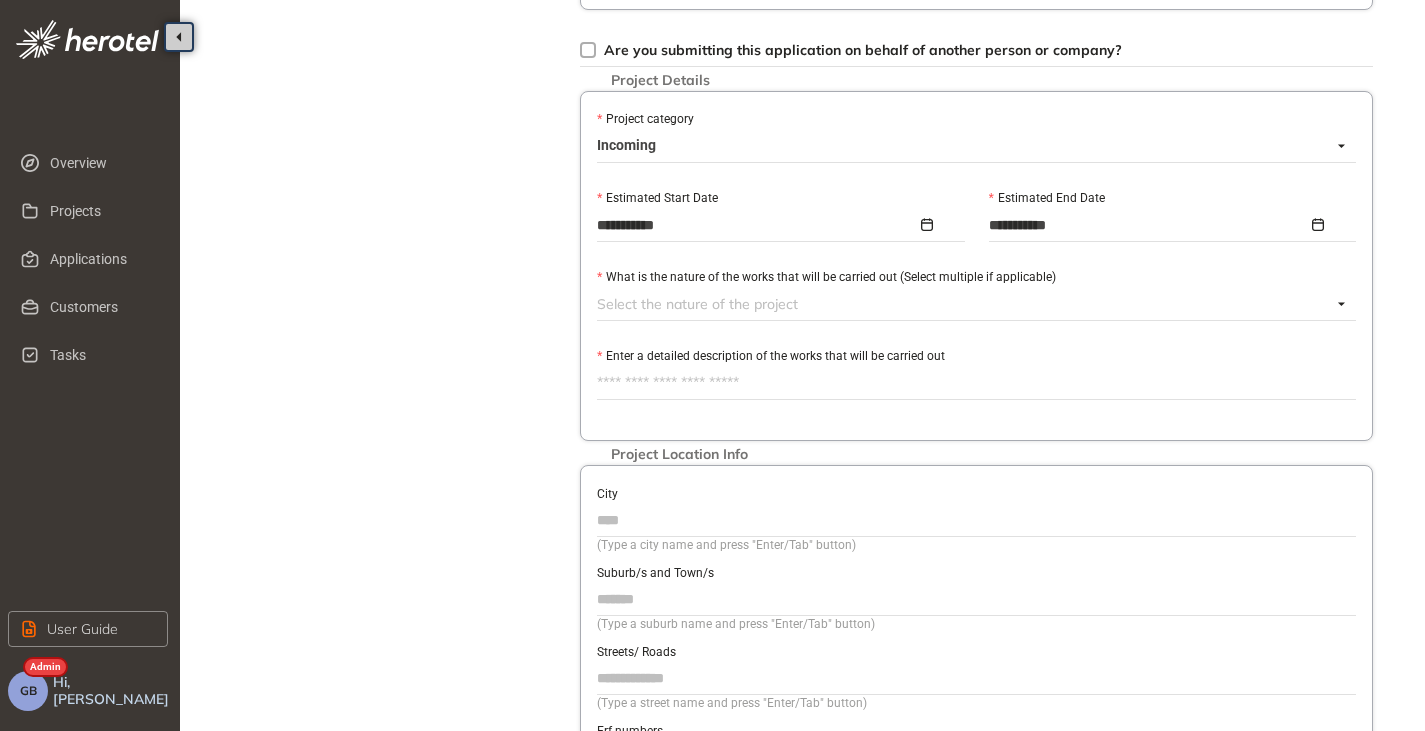 click at bounding box center (964, 304) 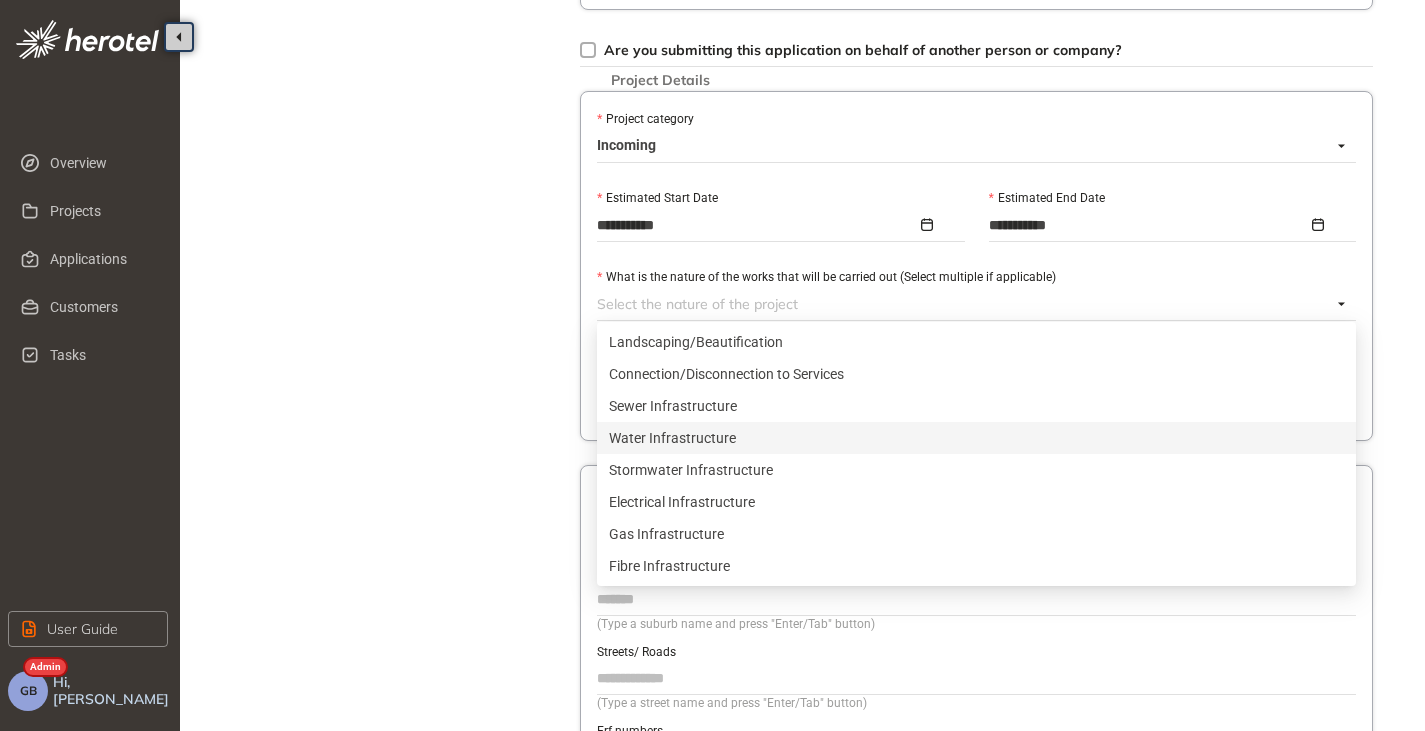 click on "Water Infrastructure" at bounding box center [976, 438] 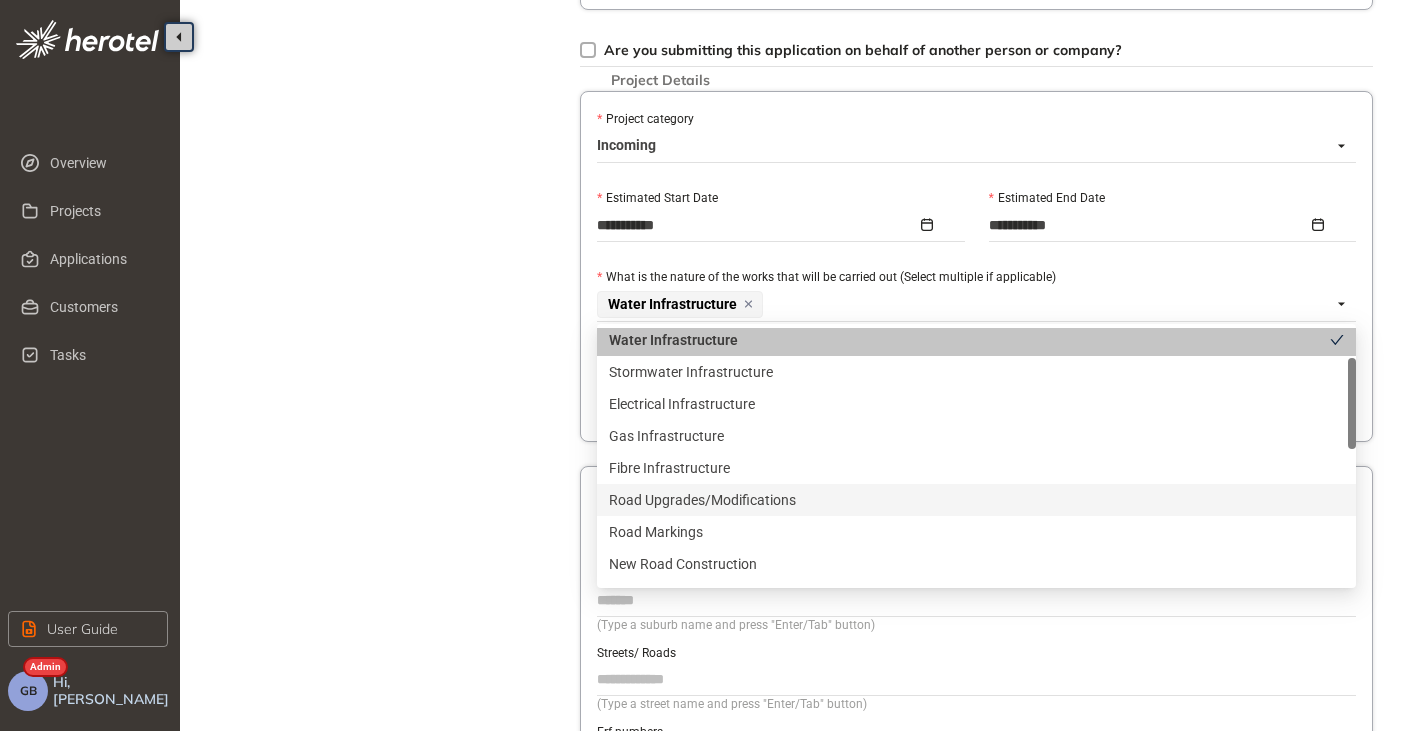 scroll, scrollTop: 200, scrollLeft: 0, axis: vertical 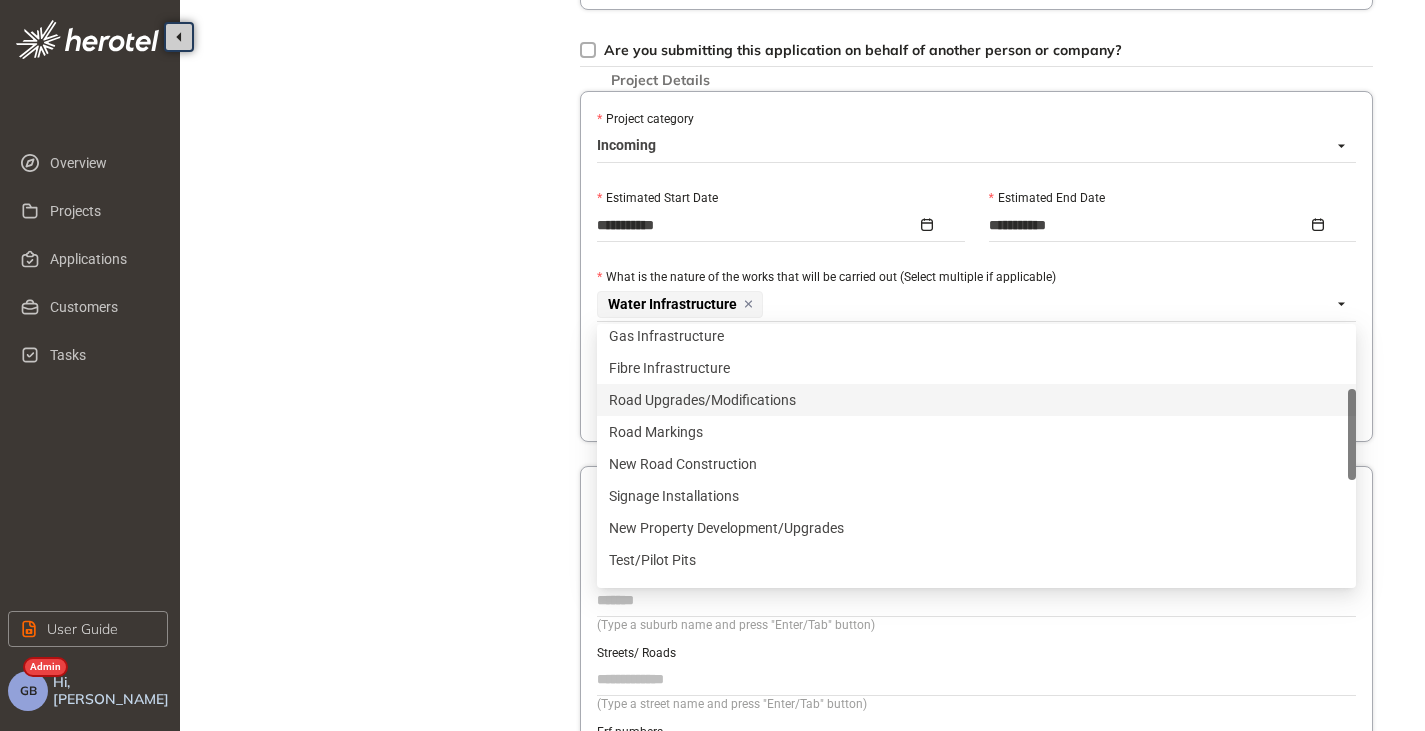 click on "Road Upgrades/Modifications" at bounding box center [976, 400] 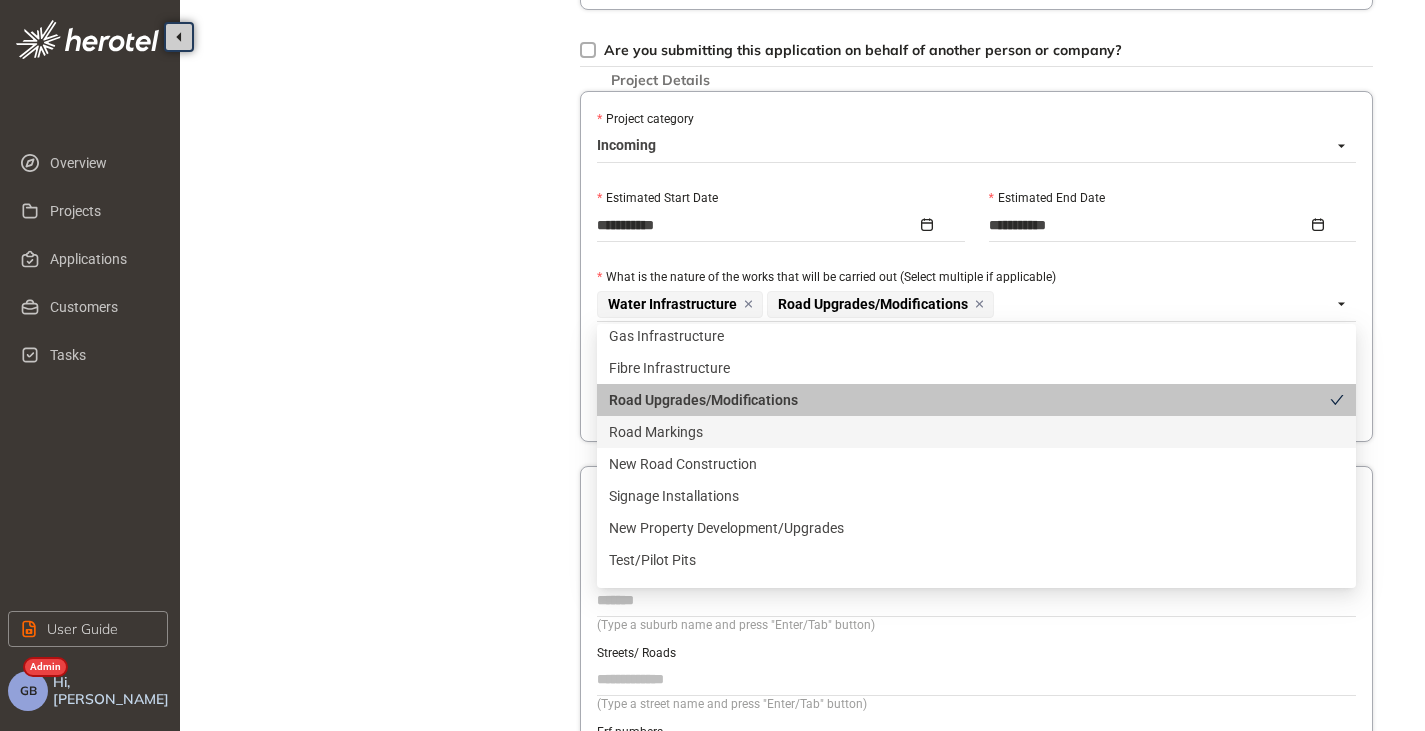 scroll, scrollTop: 300, scrollLeft: 0, axis: vertical 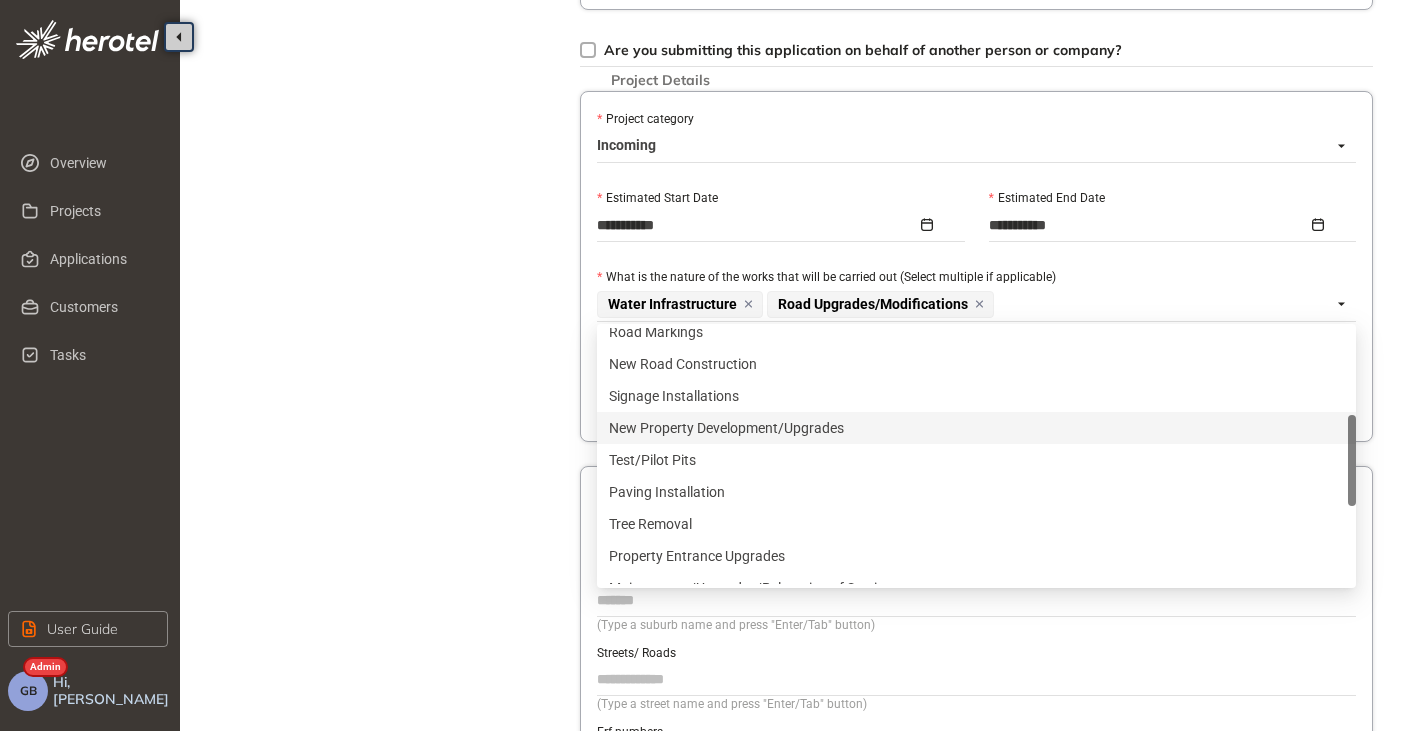 click on "New Property Development/Upgrades" at bounding box center [976, 428] 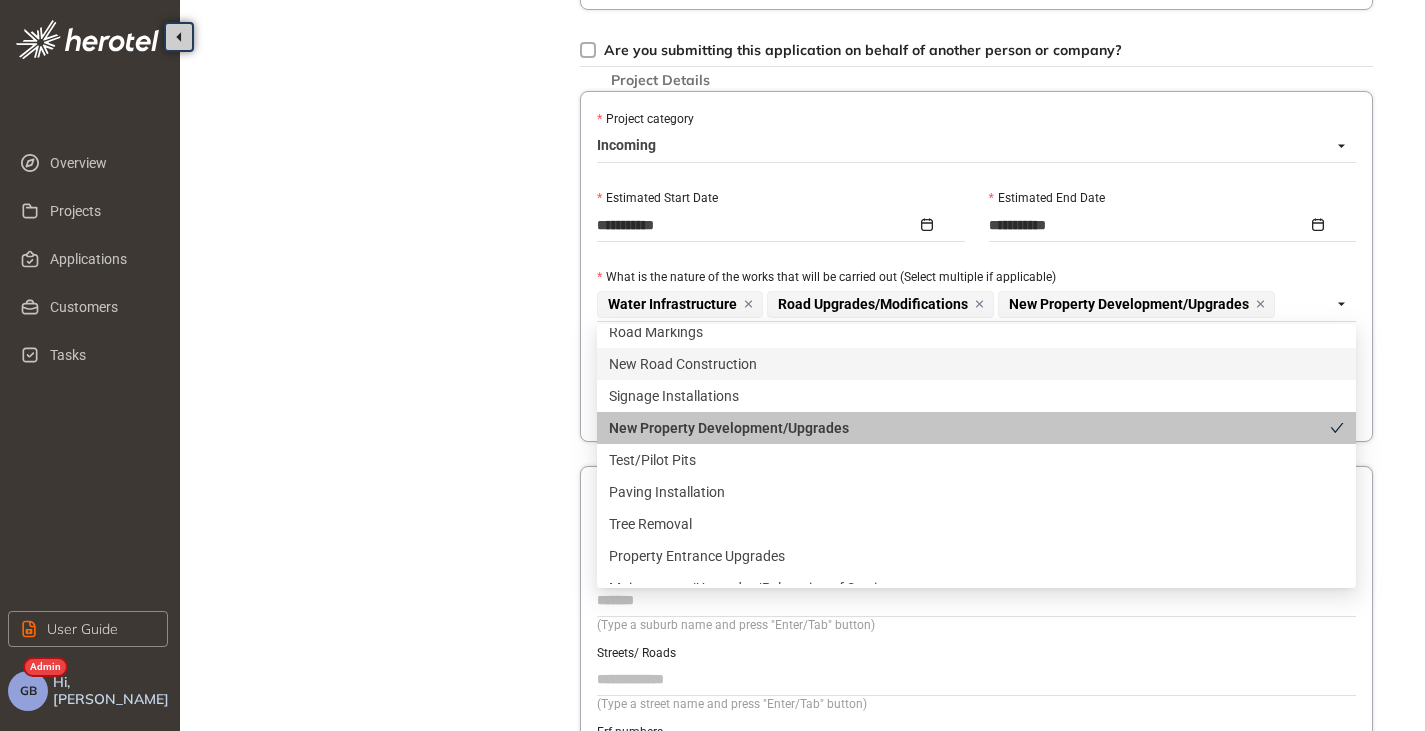 click on "Project Details Location Confirmation Upload documents" at bounding box center [390, 124] 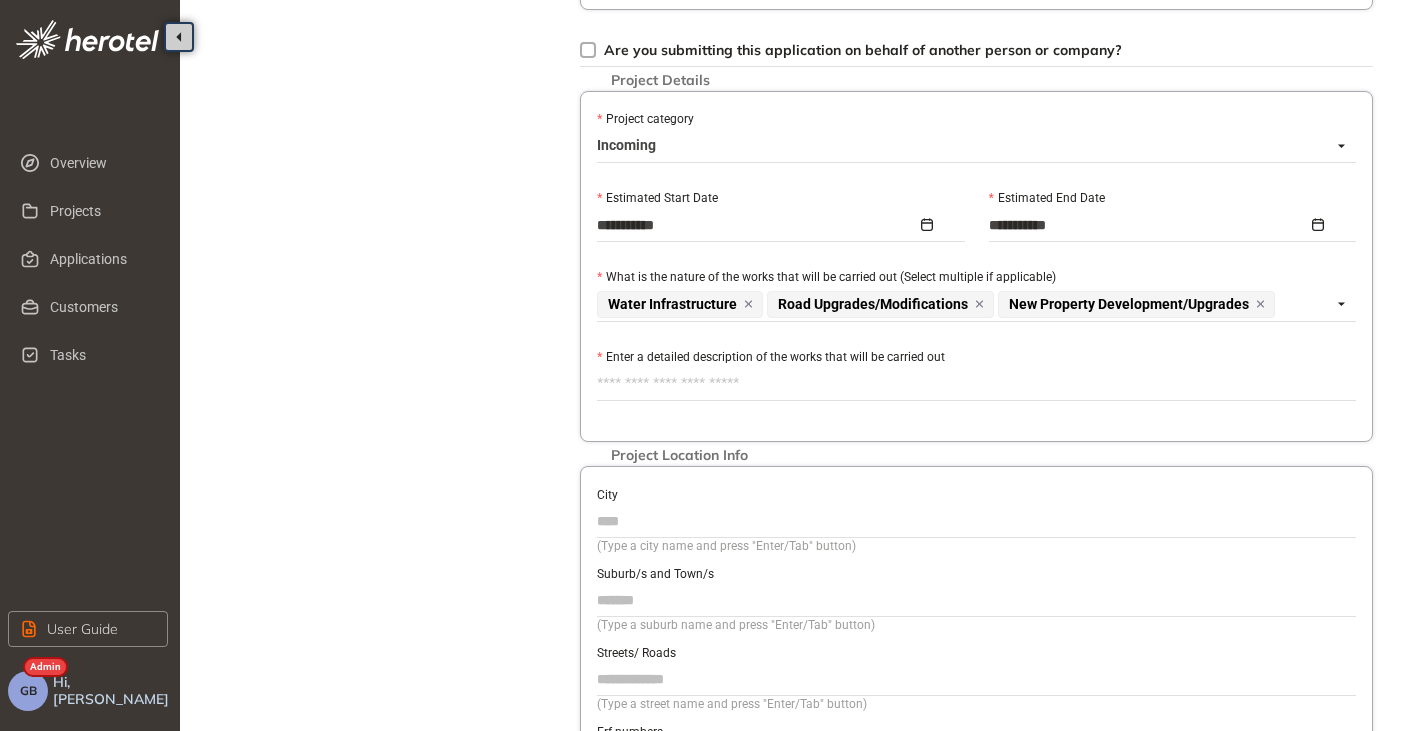 click on "Enter a detailed description of the works that will be carried out" at bounding box center (976, 384) 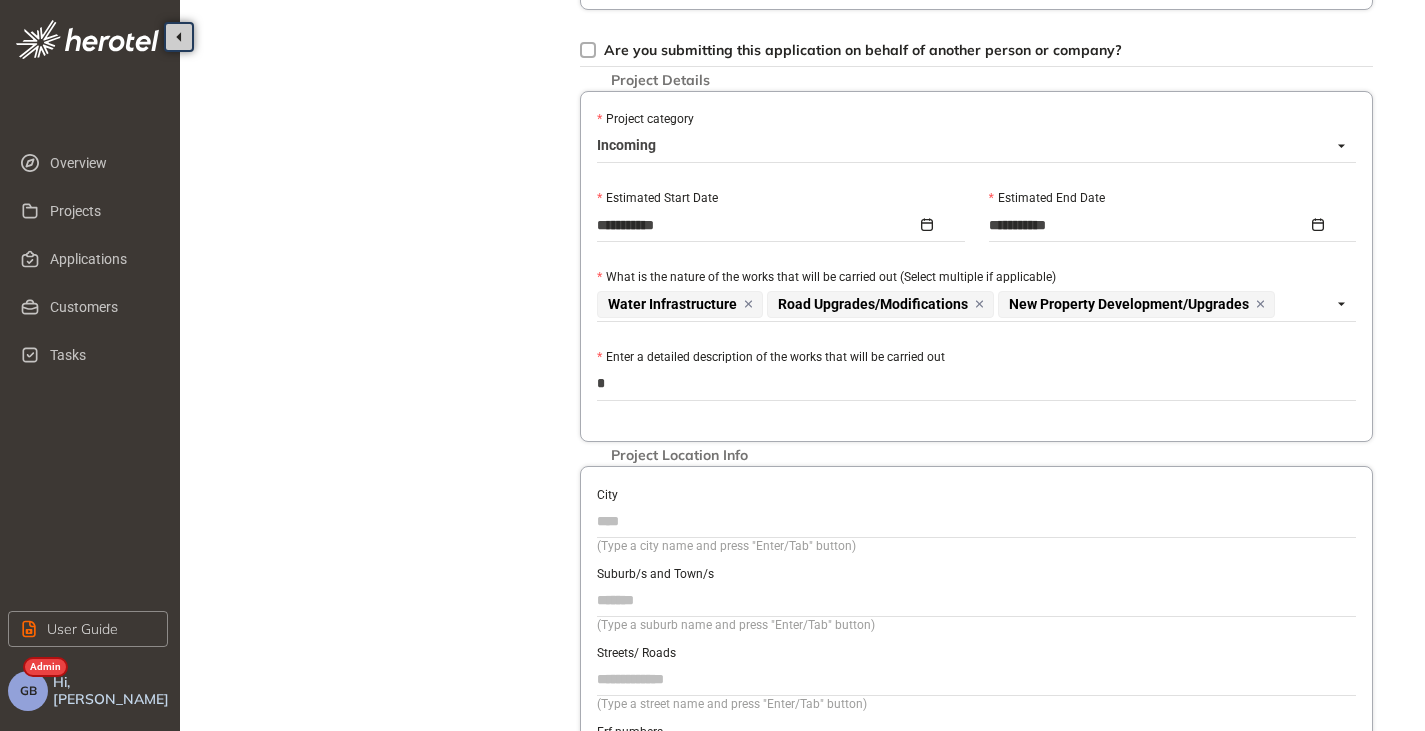 type on "**" 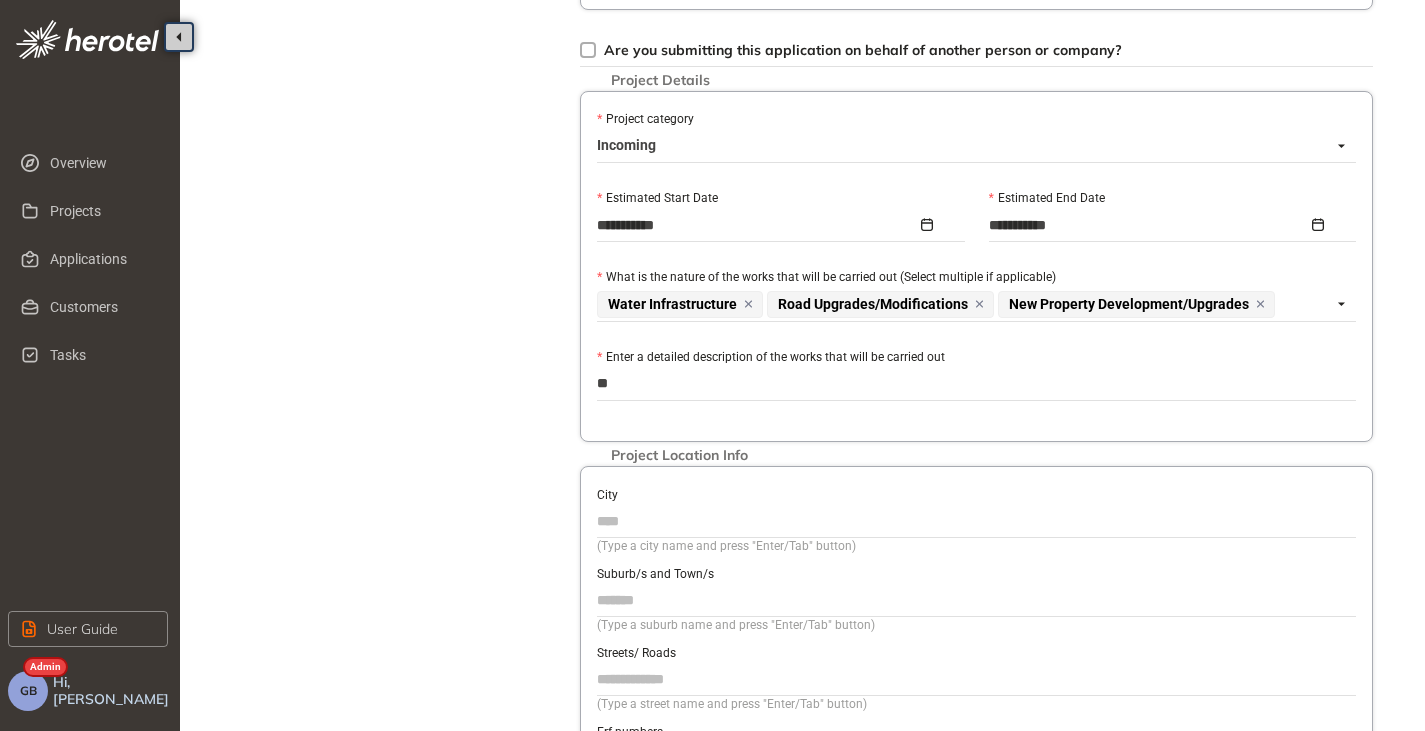 type on "***" 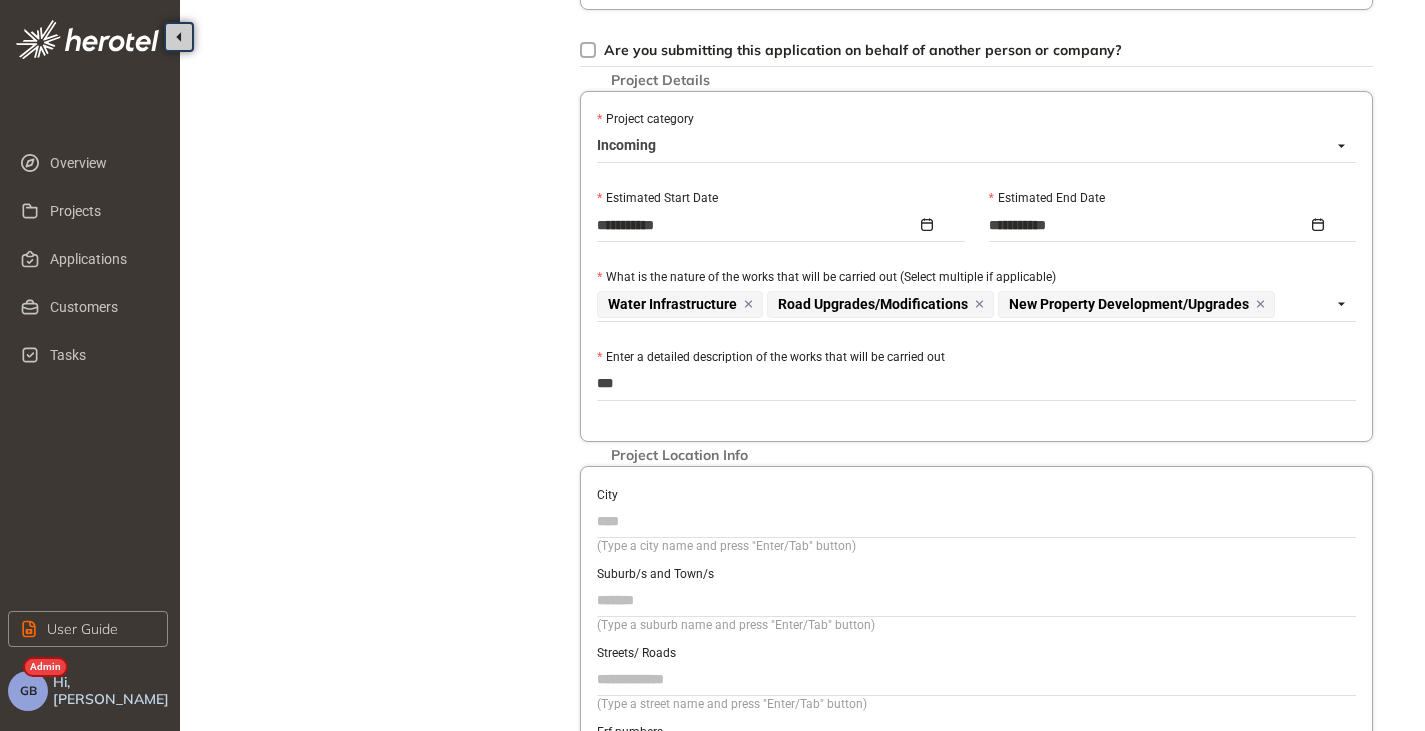 type on "****" 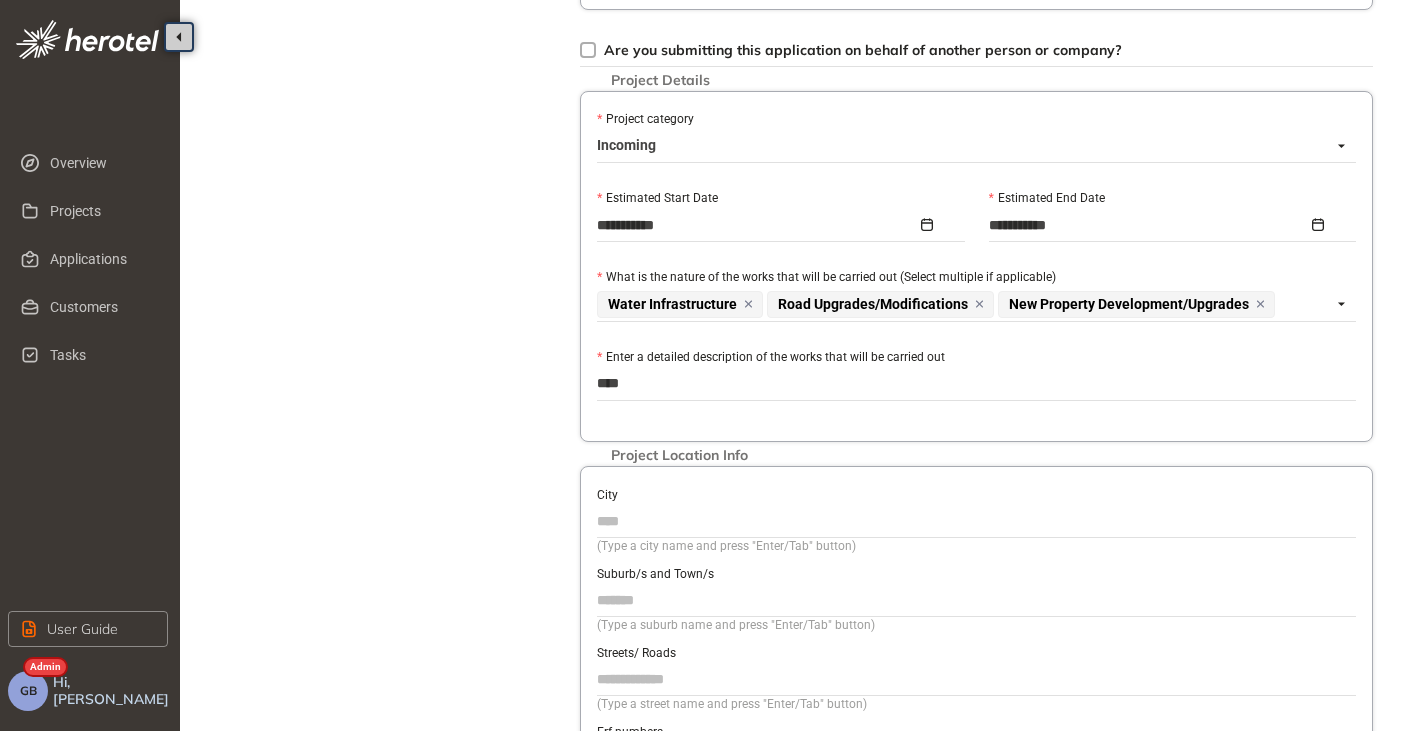 type on "****" 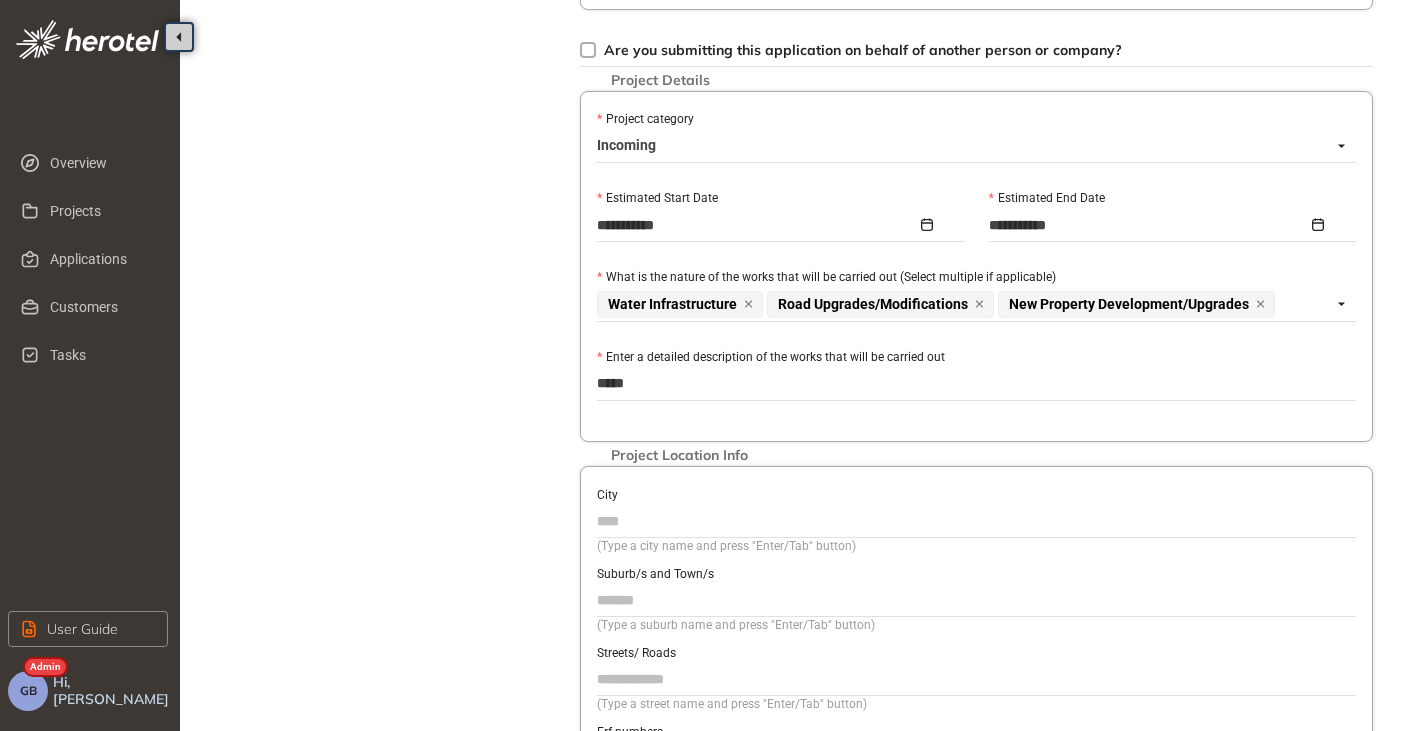 type on "******" 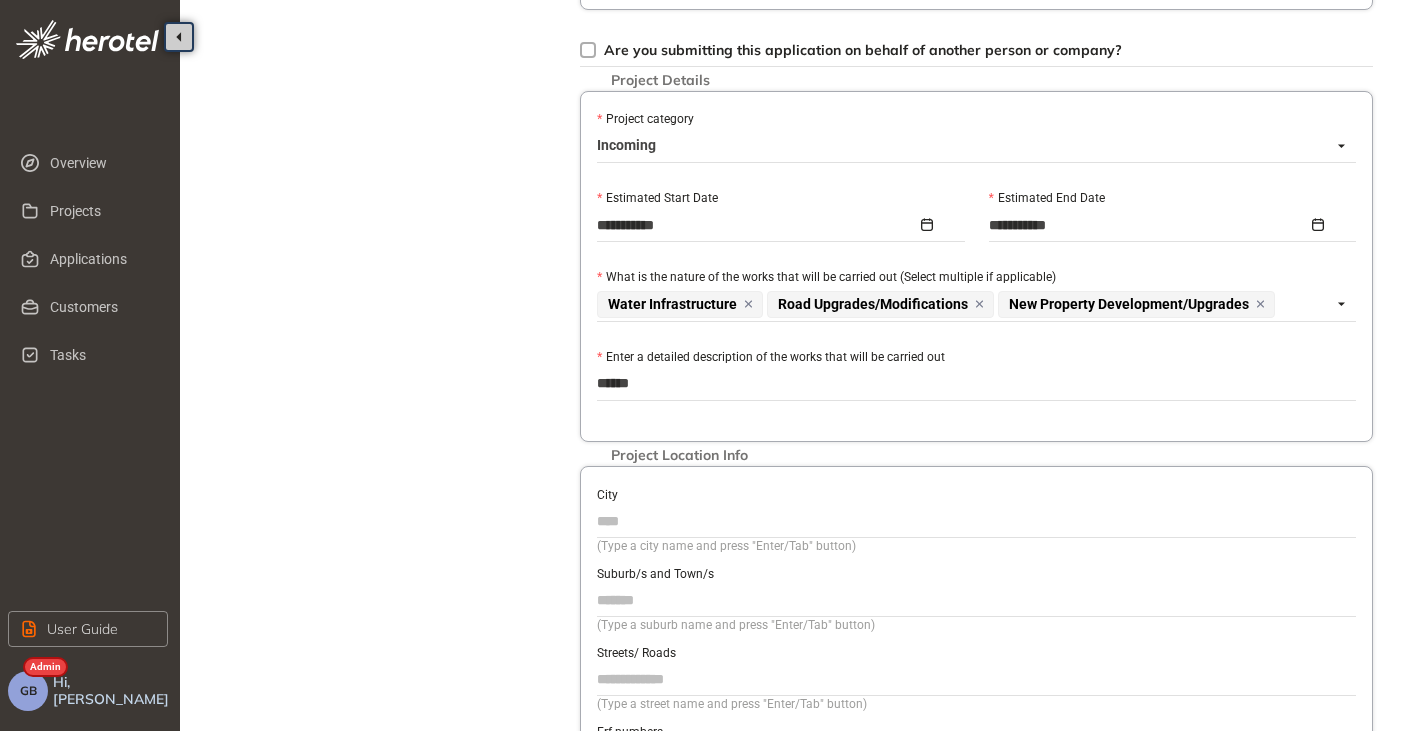 type on "*******" 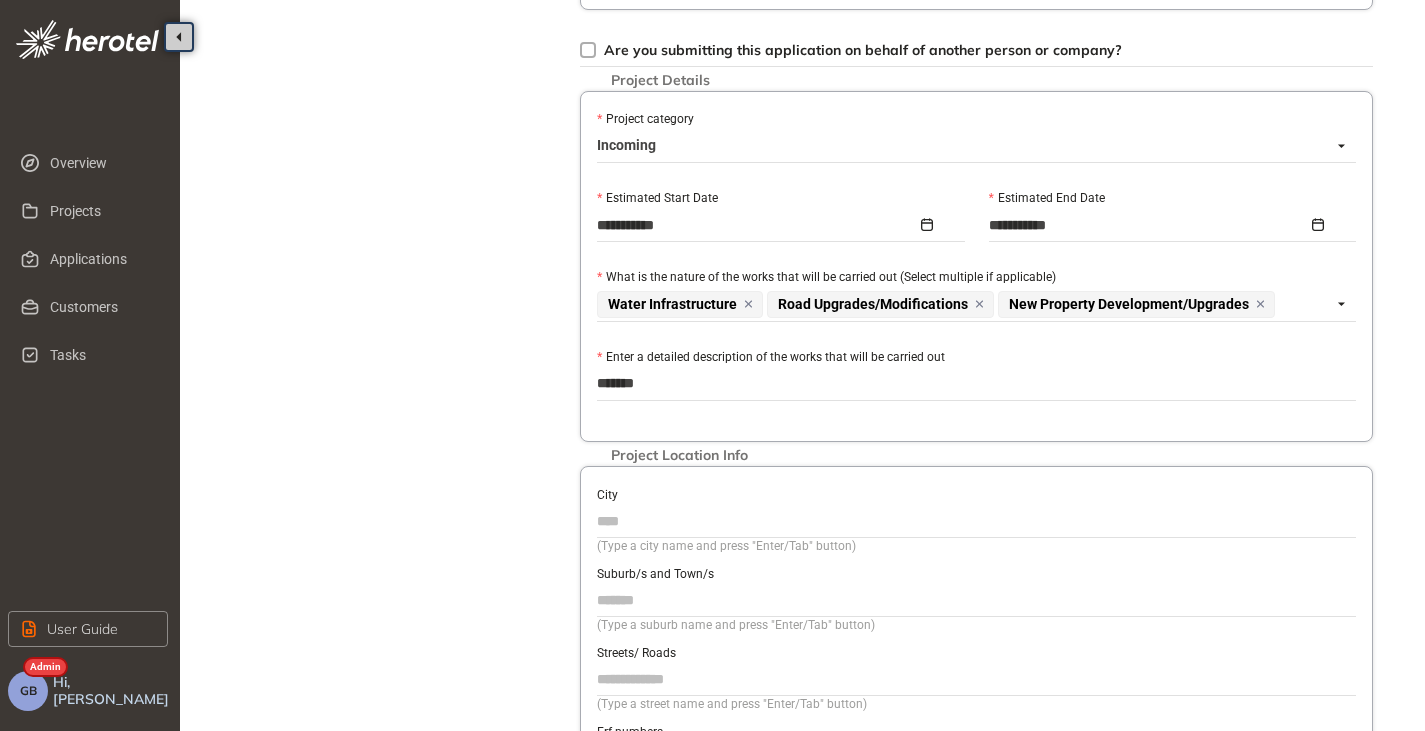 type on "********" 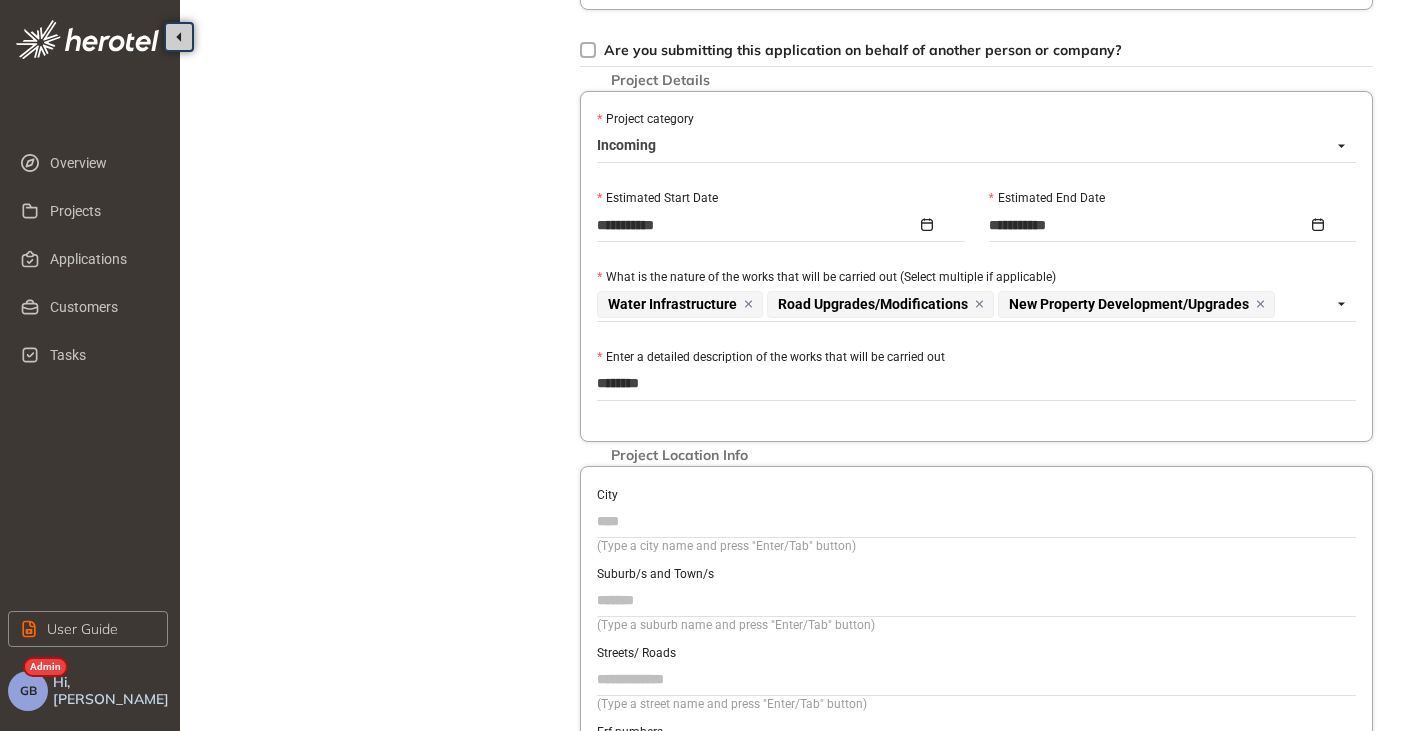 type on "*********" 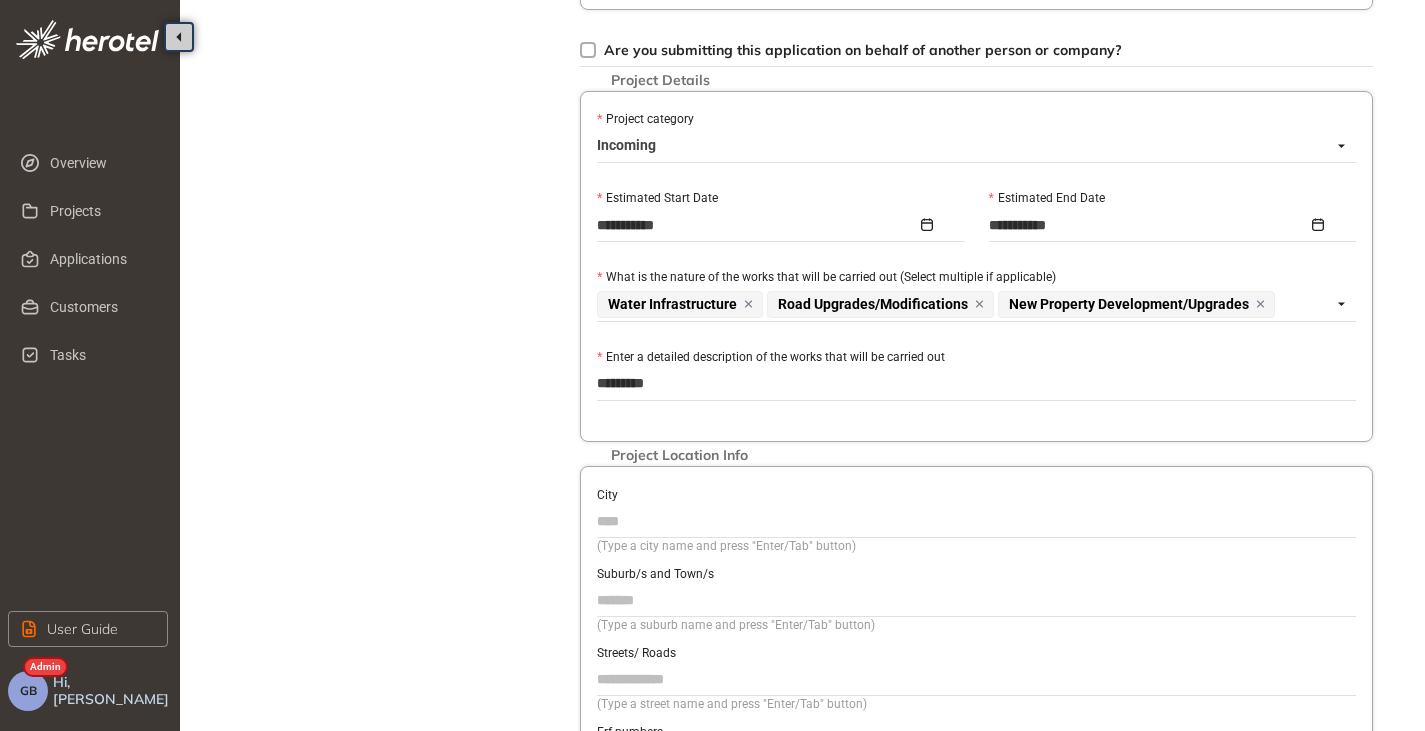 type on "**********" 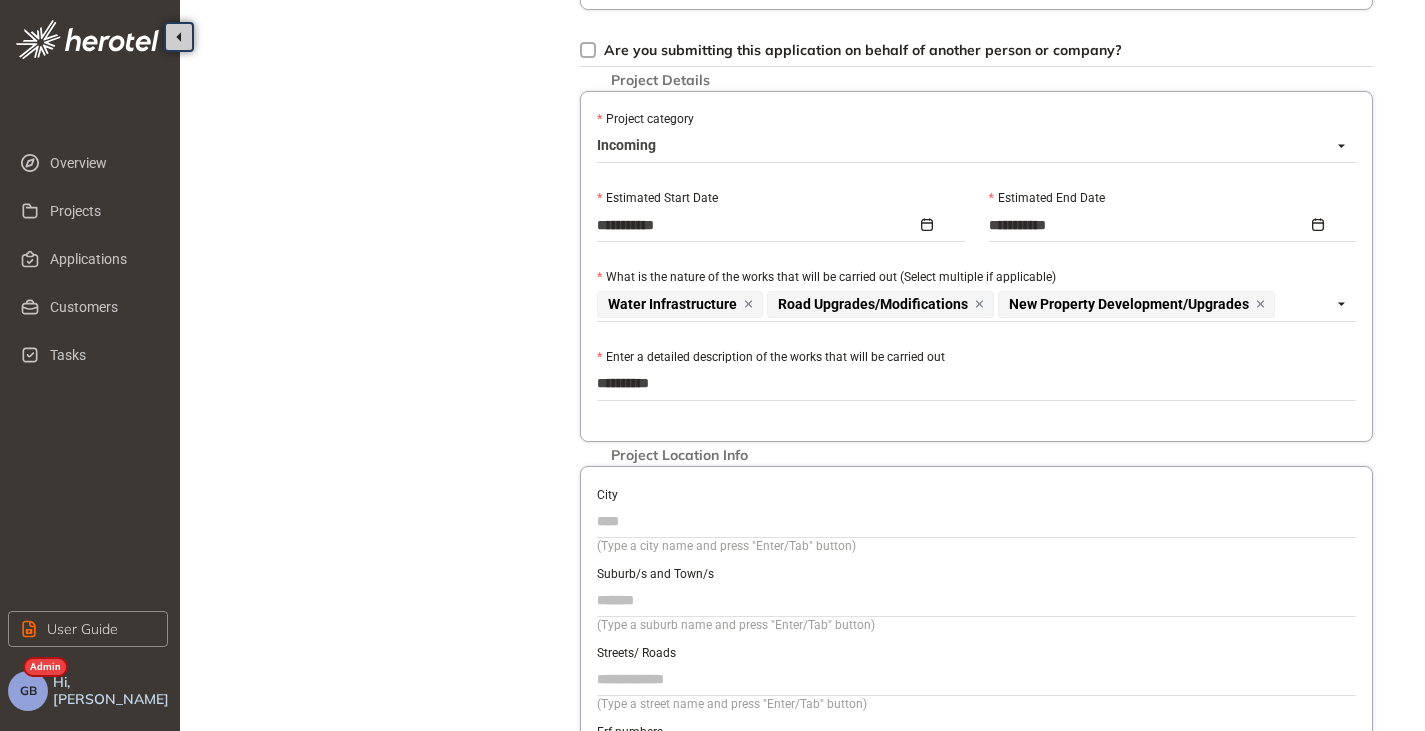type on "**********" 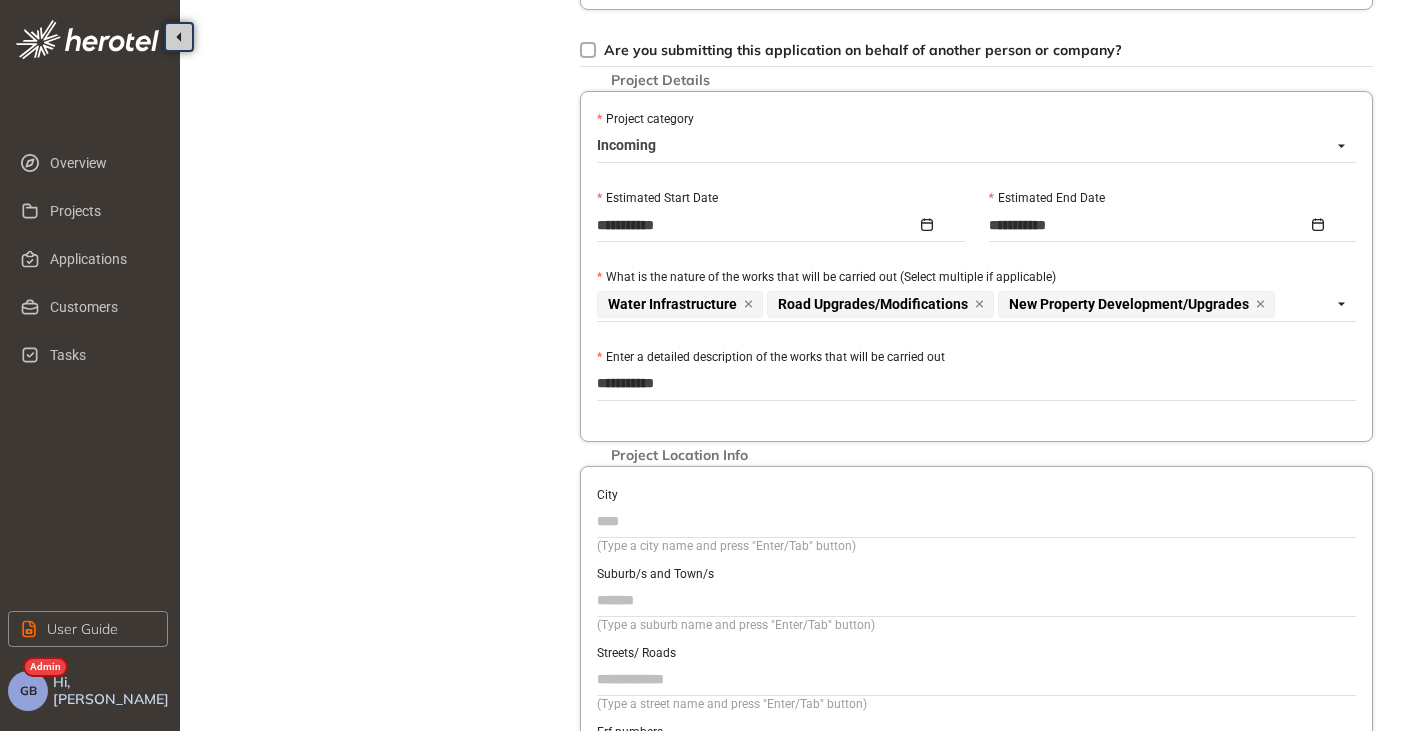 type on "**********" 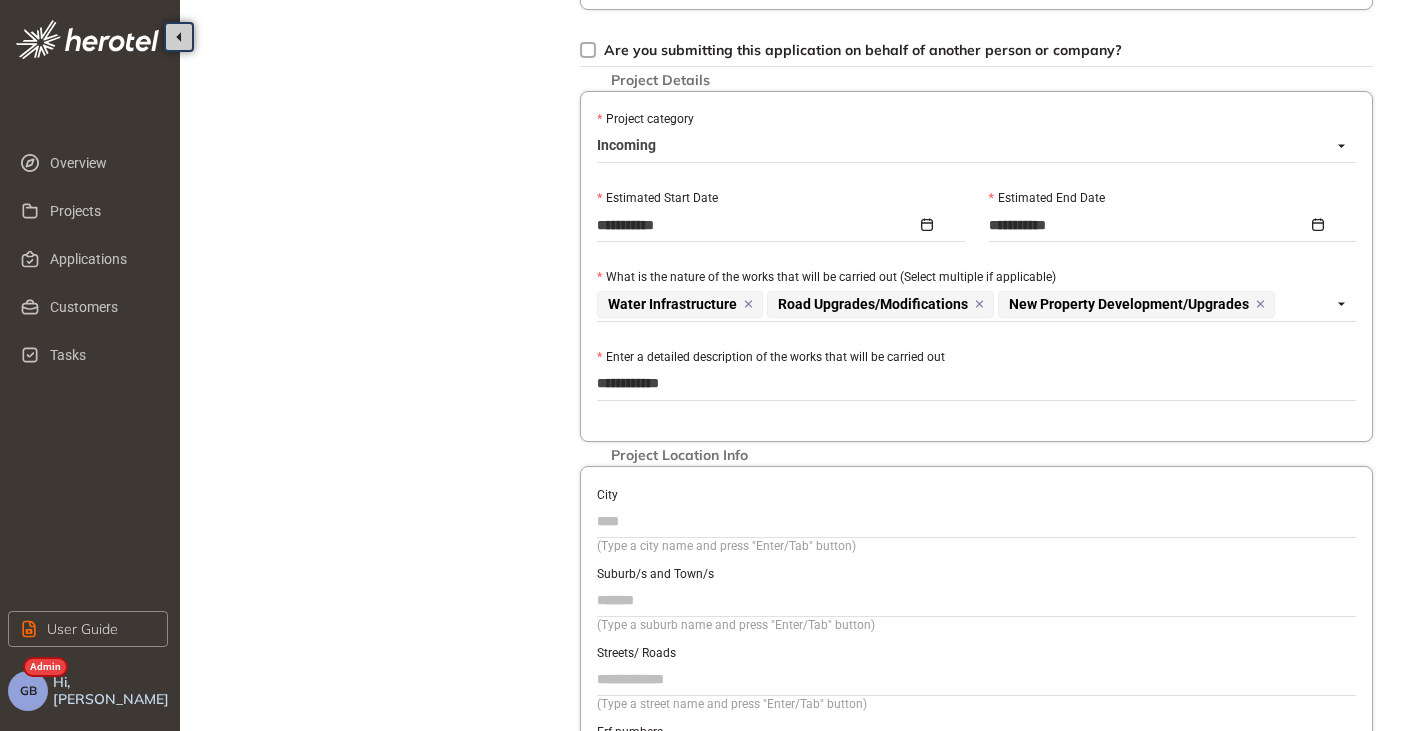 type on "**********" 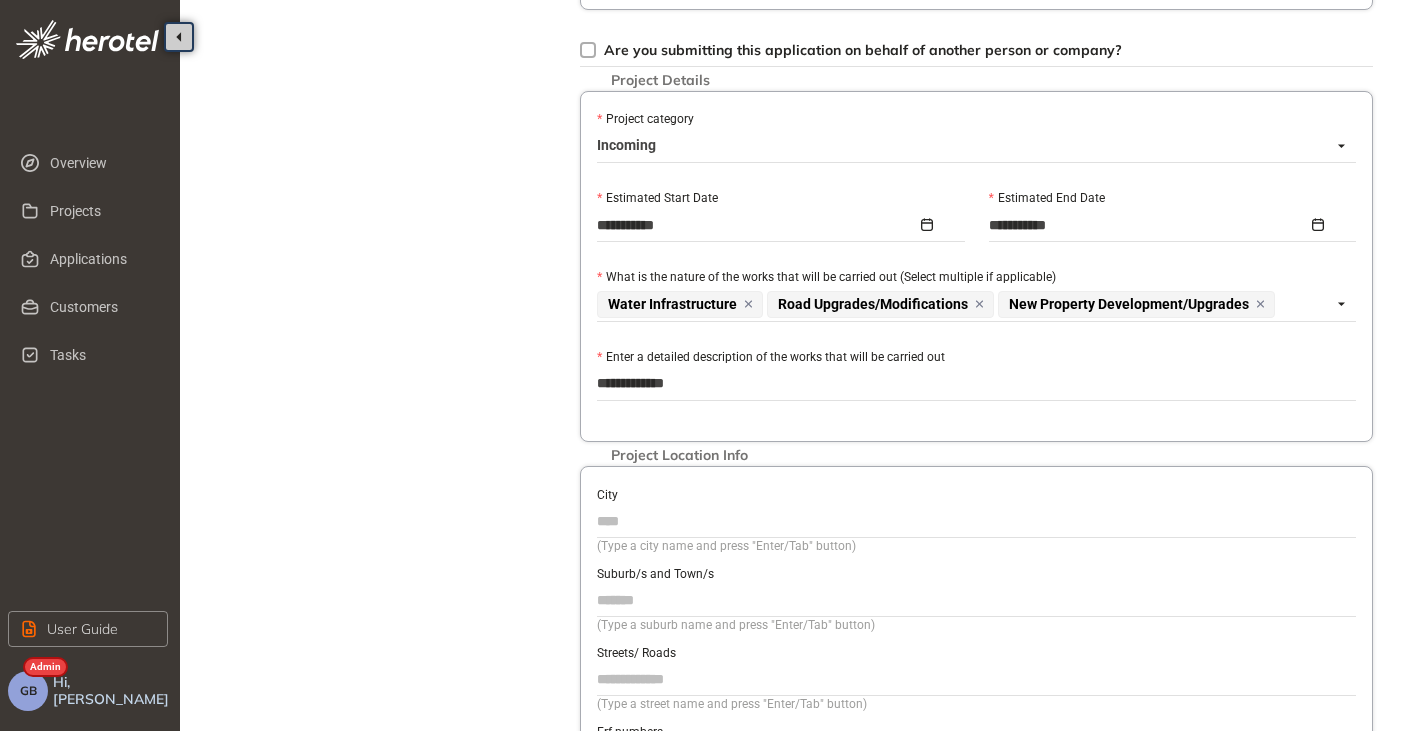 type on "**********" 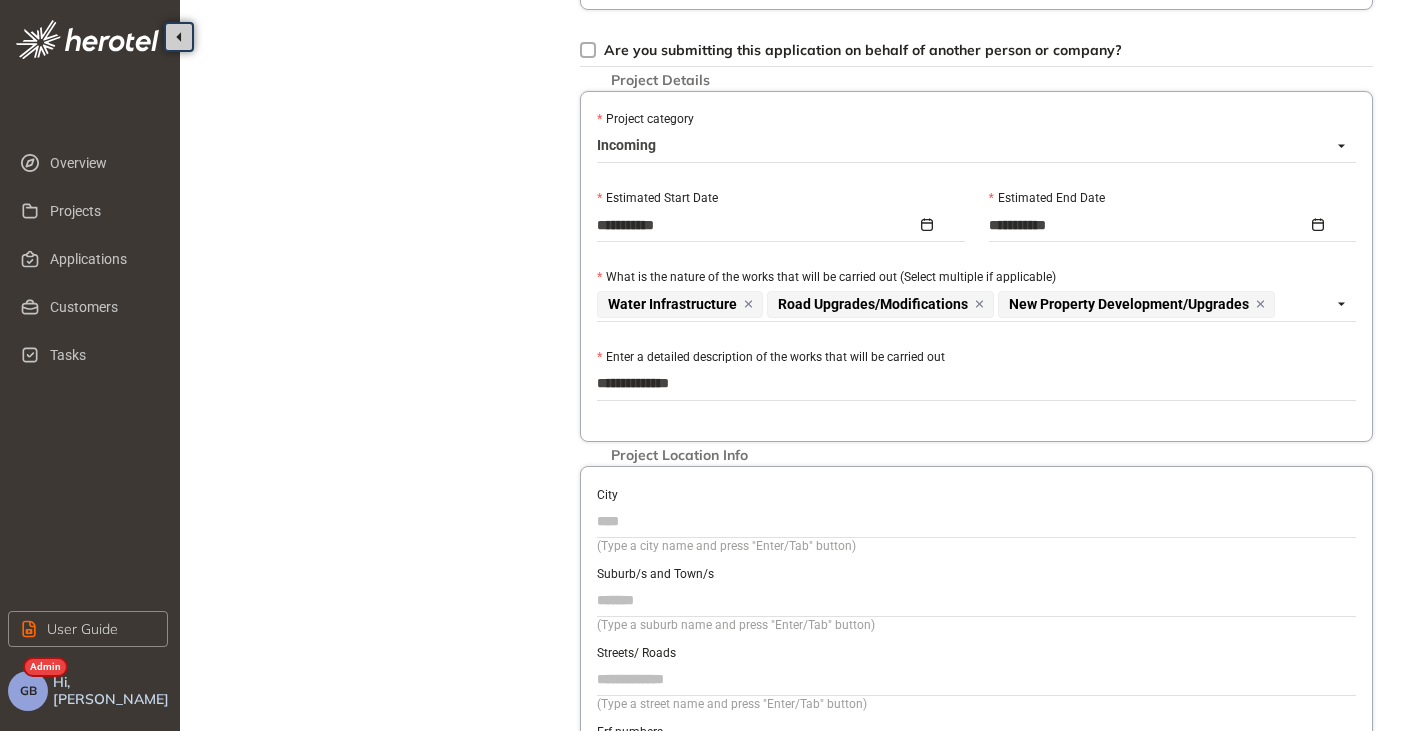 type on "**********" 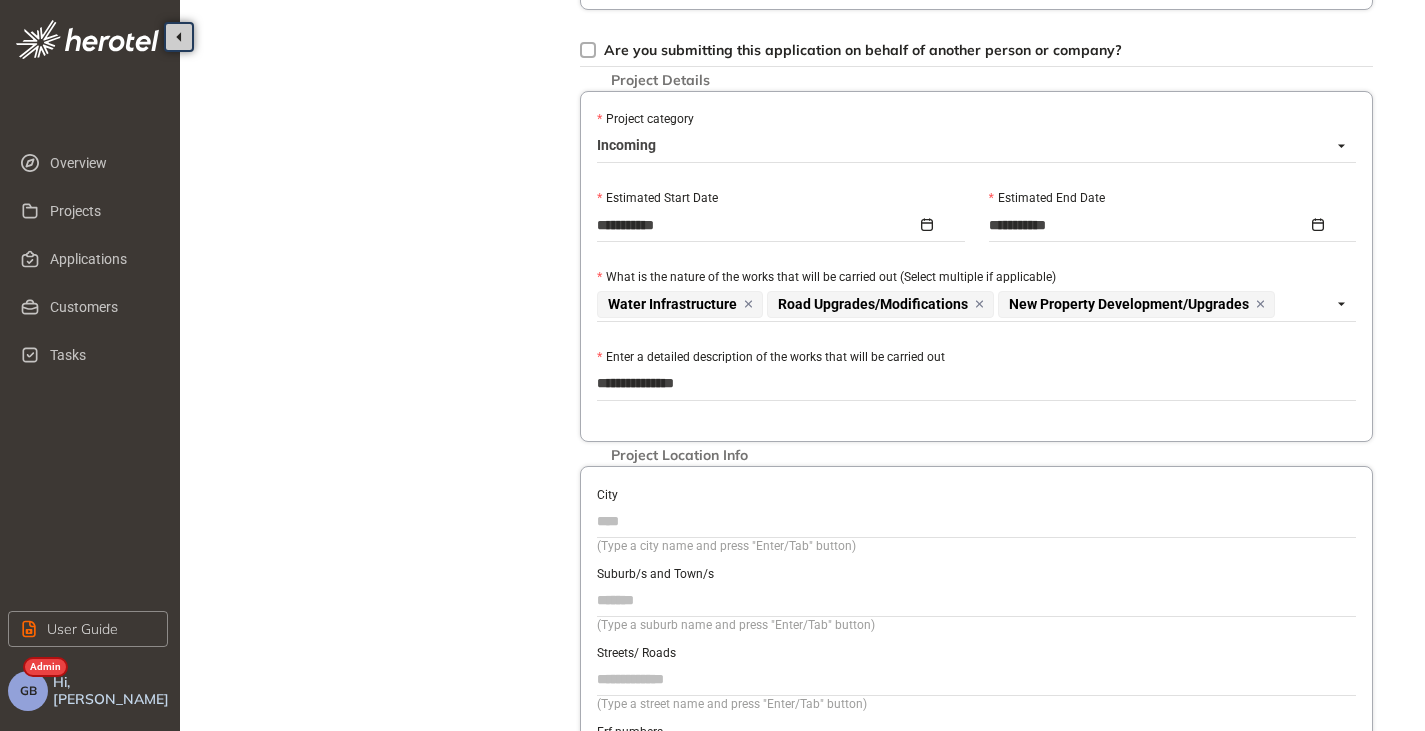 type on "**********" 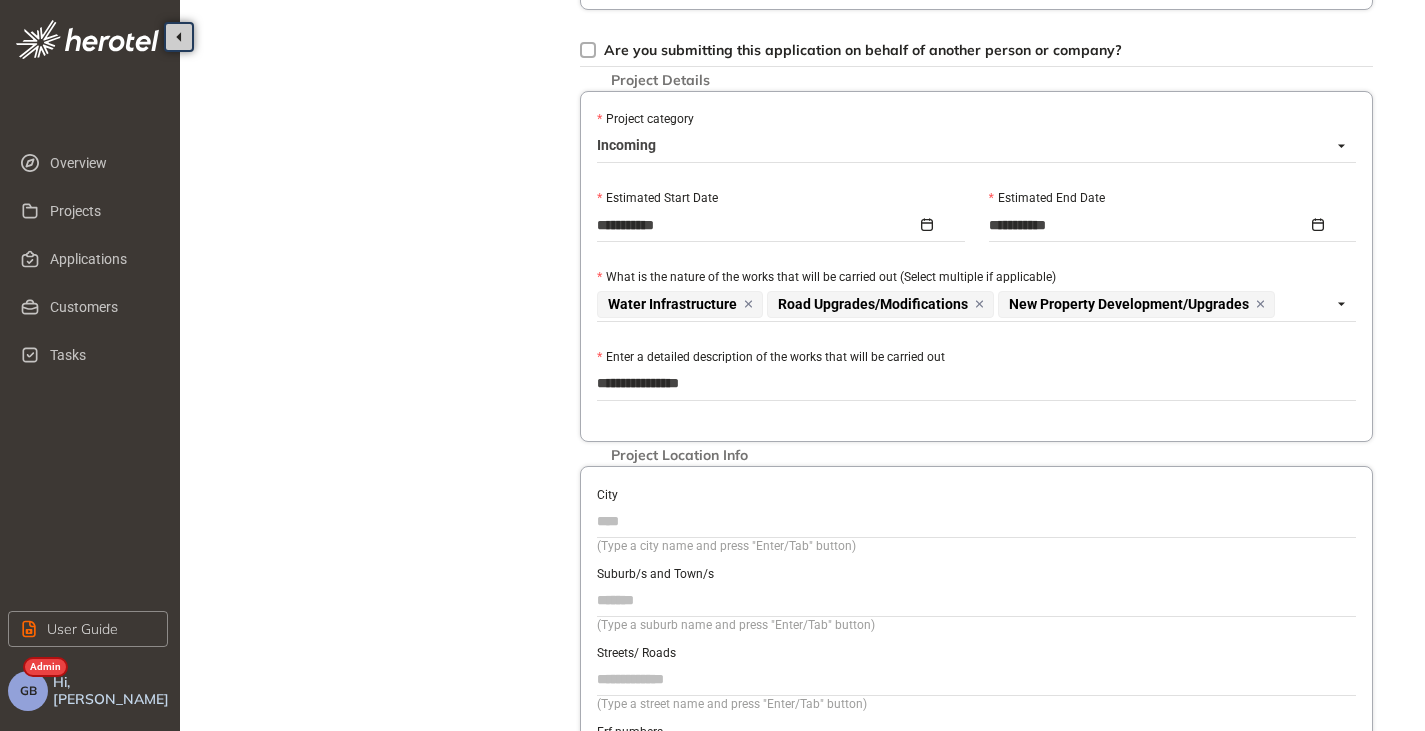 type on "**********" 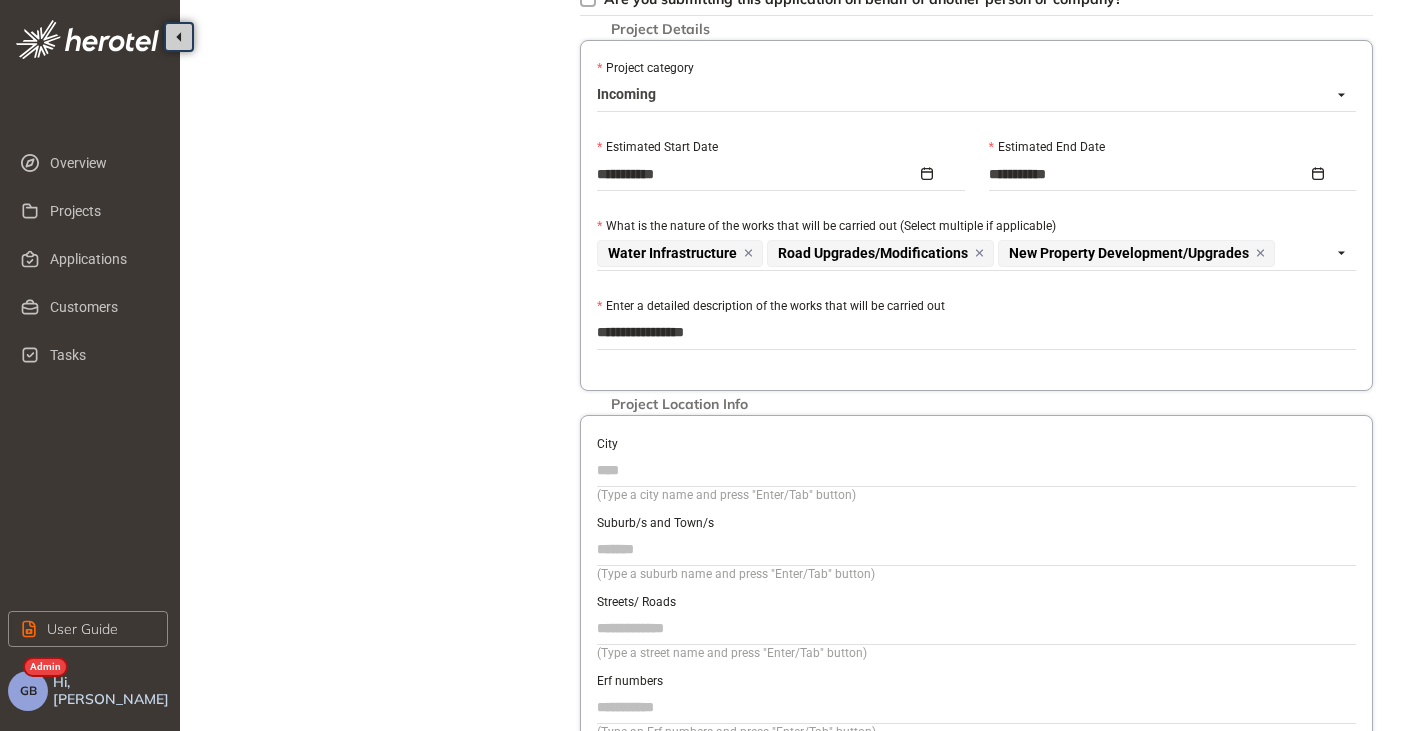 scroll, scrollTop: 800, scrollLeft: 0, axis: vertical 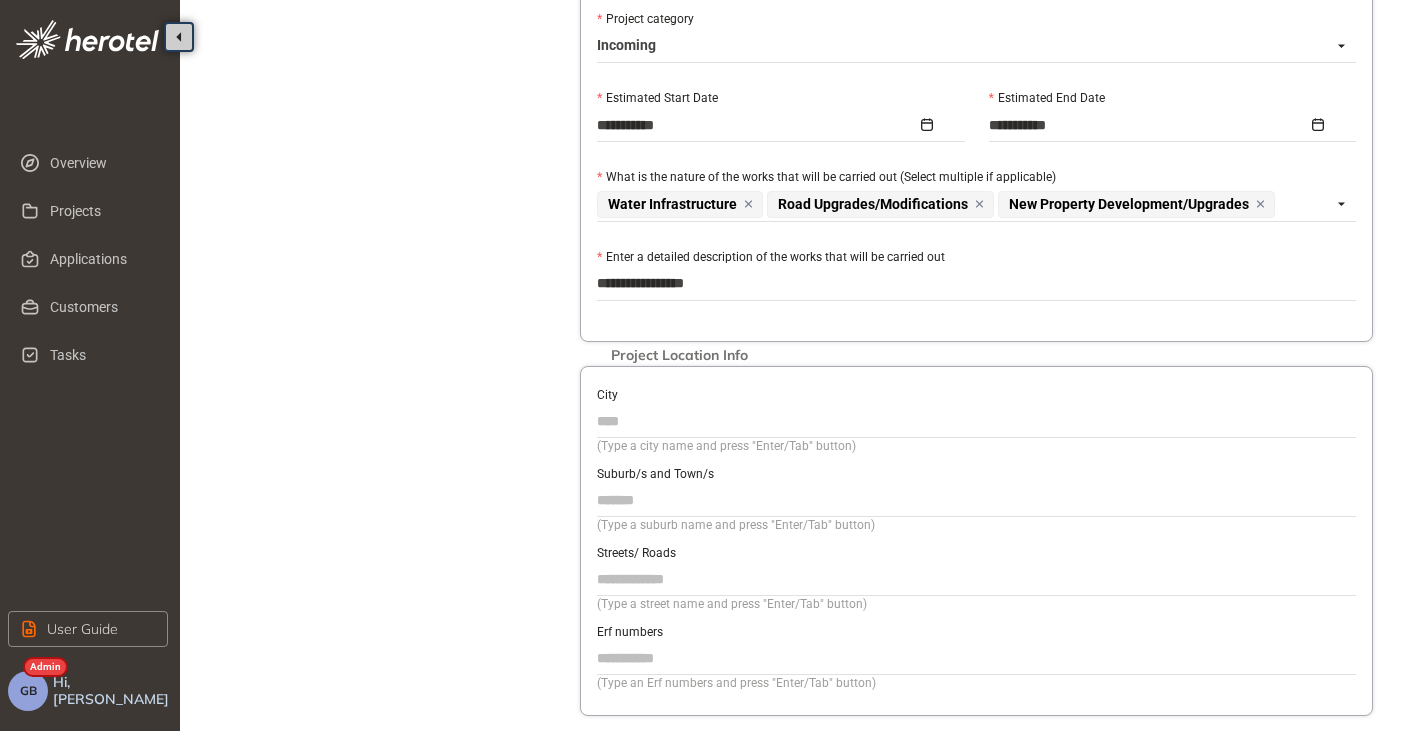 type on "**********" 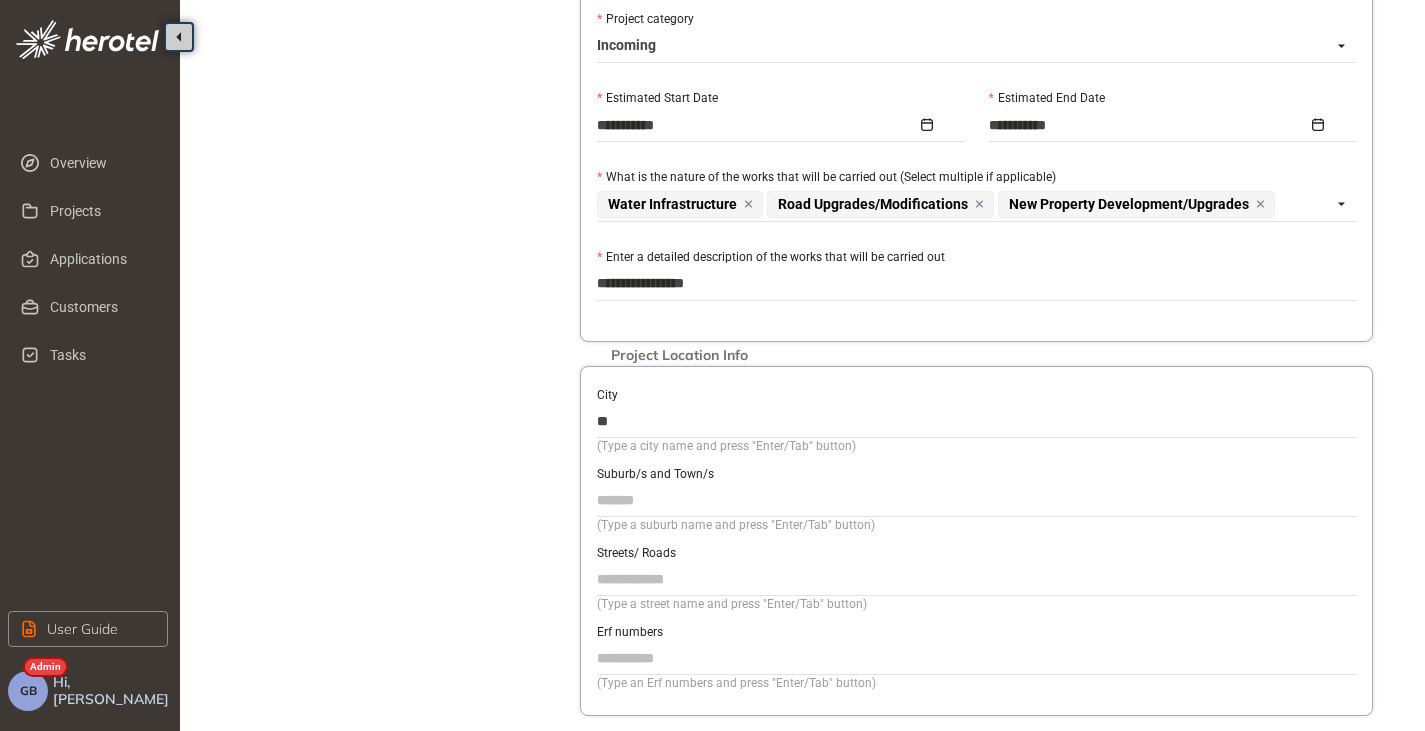 type on "*" 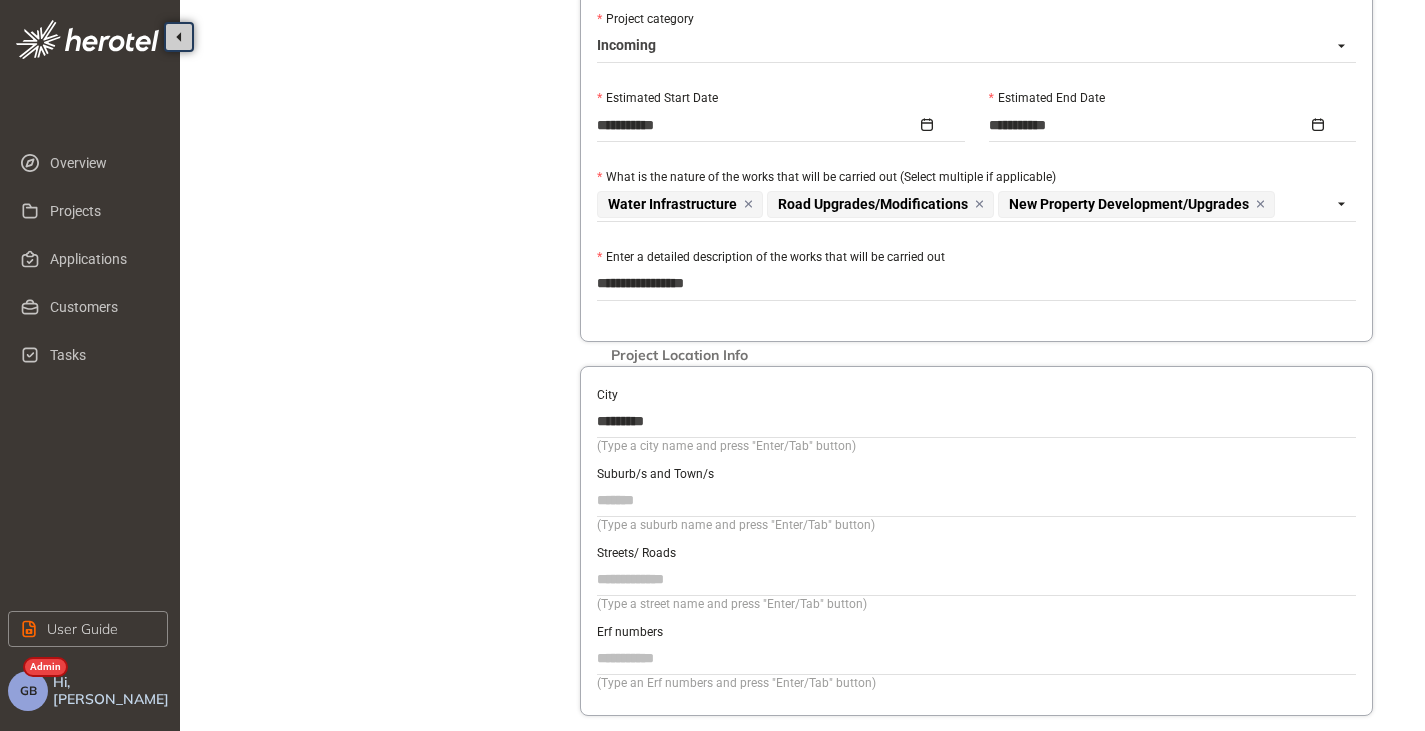 type on "*********" 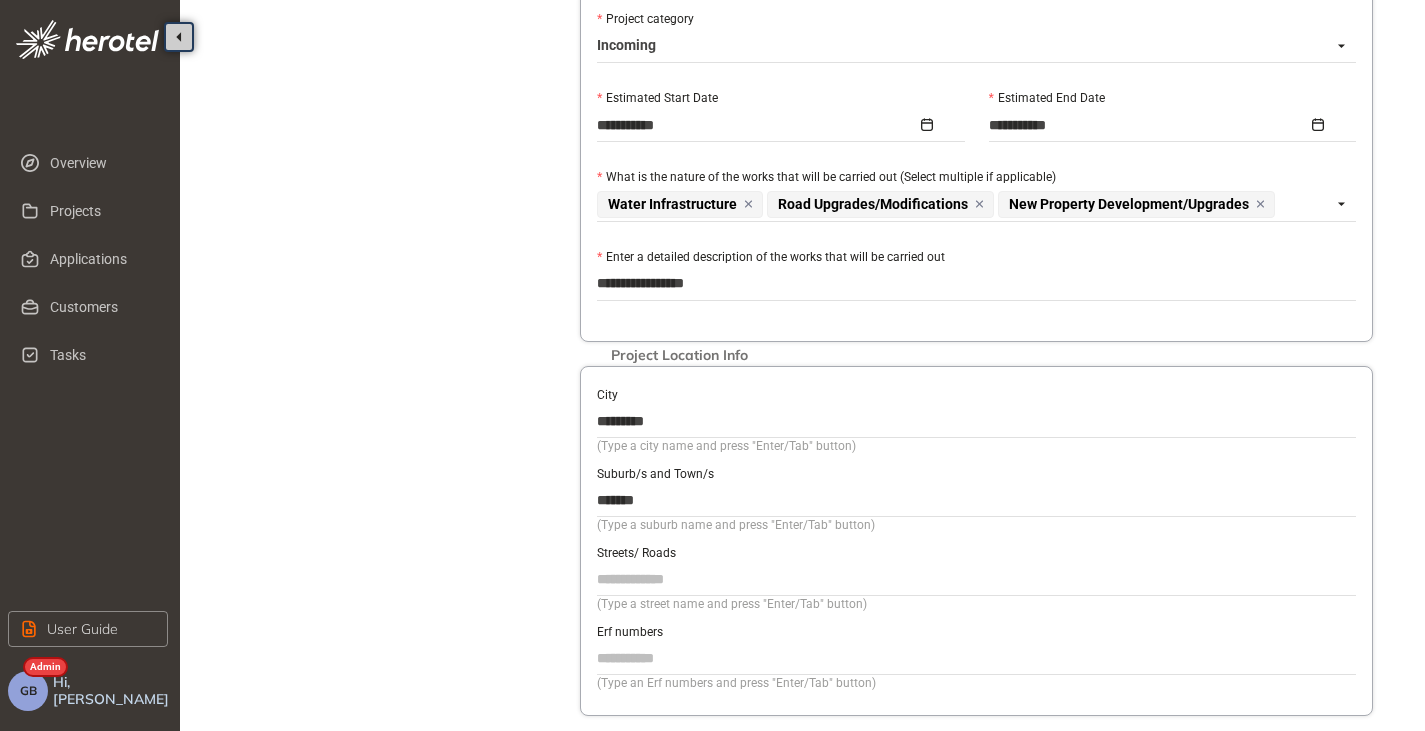 type on "*******" 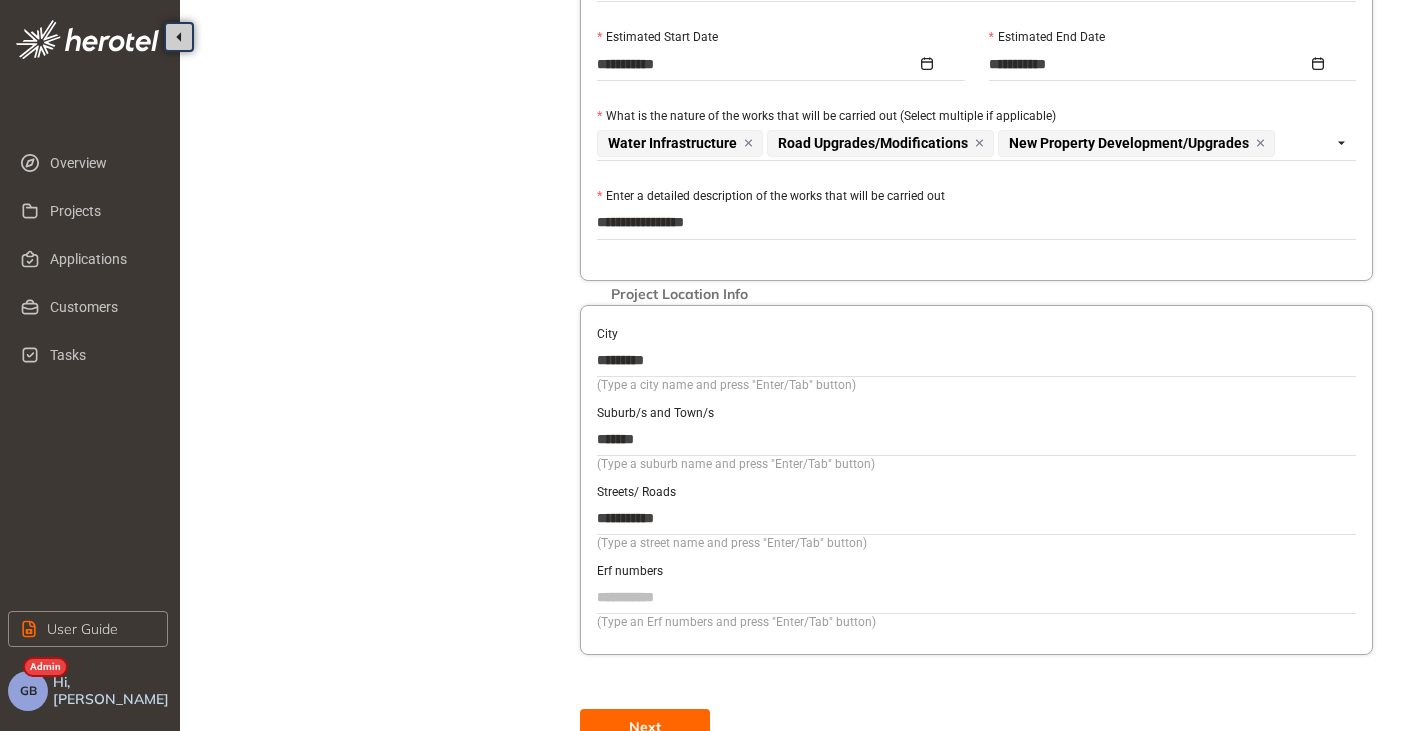 scroll, scrollTop: 900, scrollLeft: 0, axis: vertical 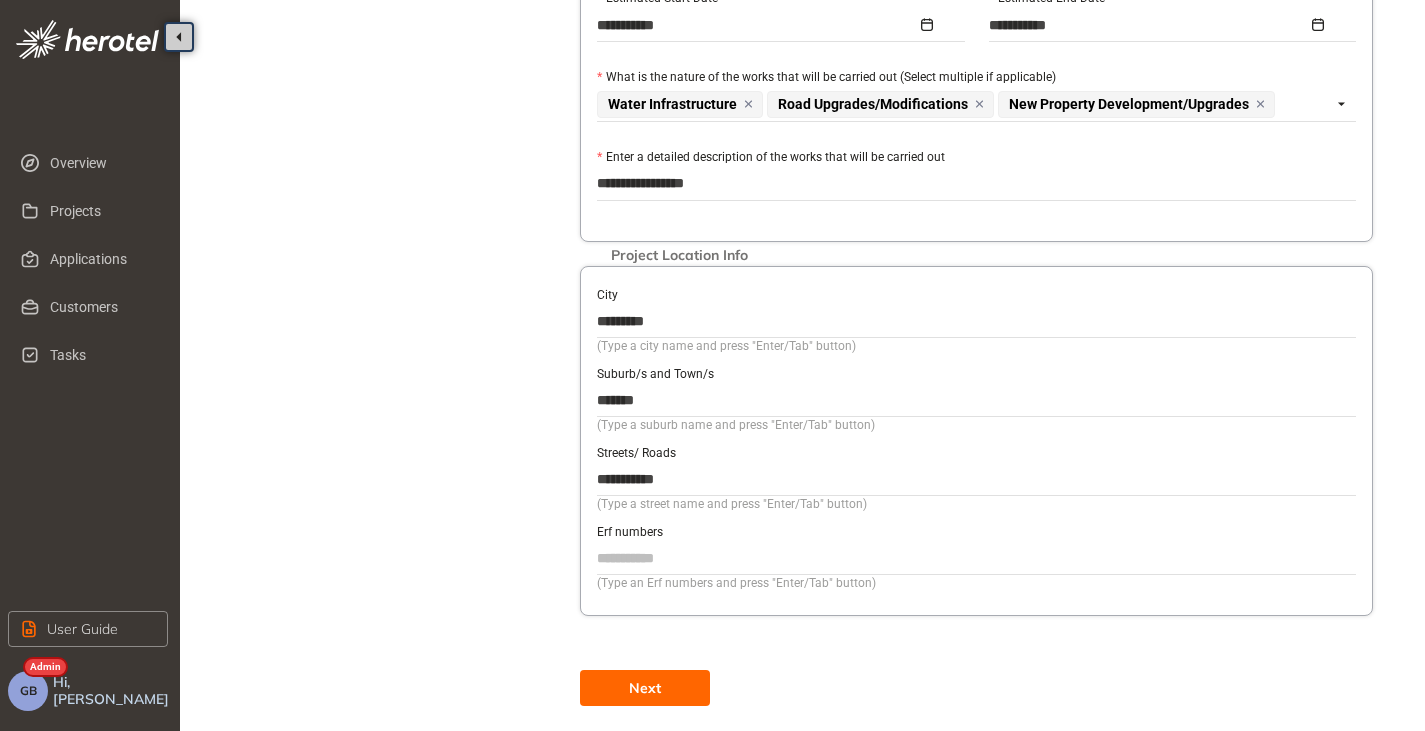 type on "**********" 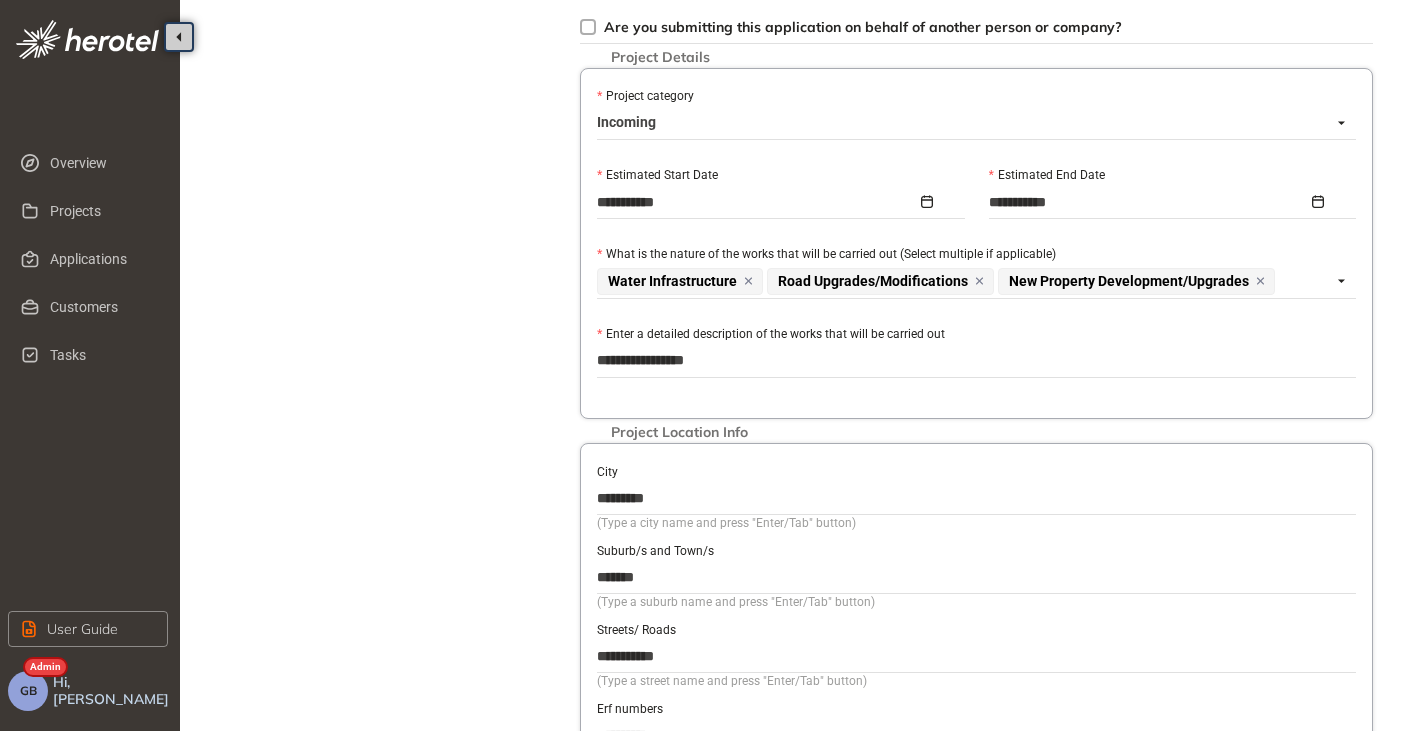 scroll, scrollTop: 925, scrollLeft: 0, axis: vertical 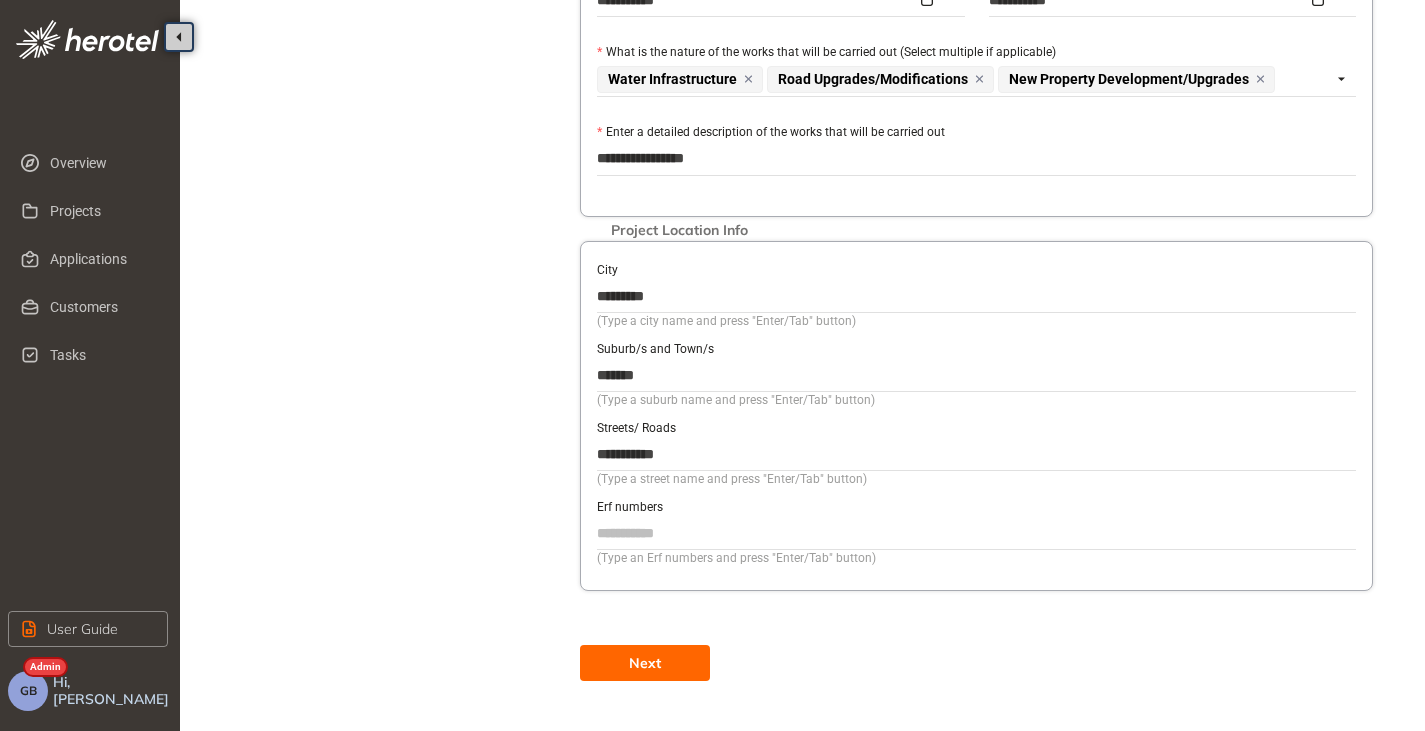 click on "Next" at bounding box center (645, 663) 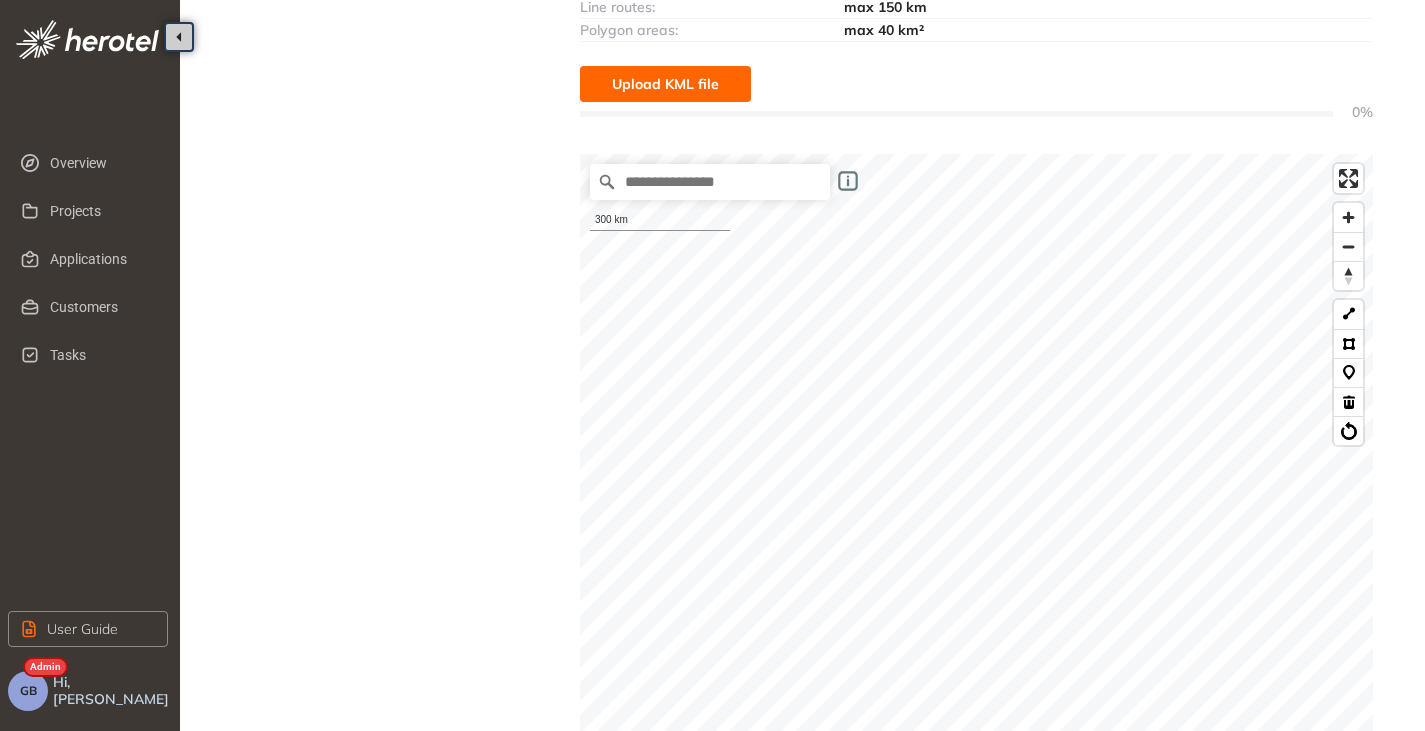 scroll, scrollTop: 300, scrollLeft: 0, axis: vertical 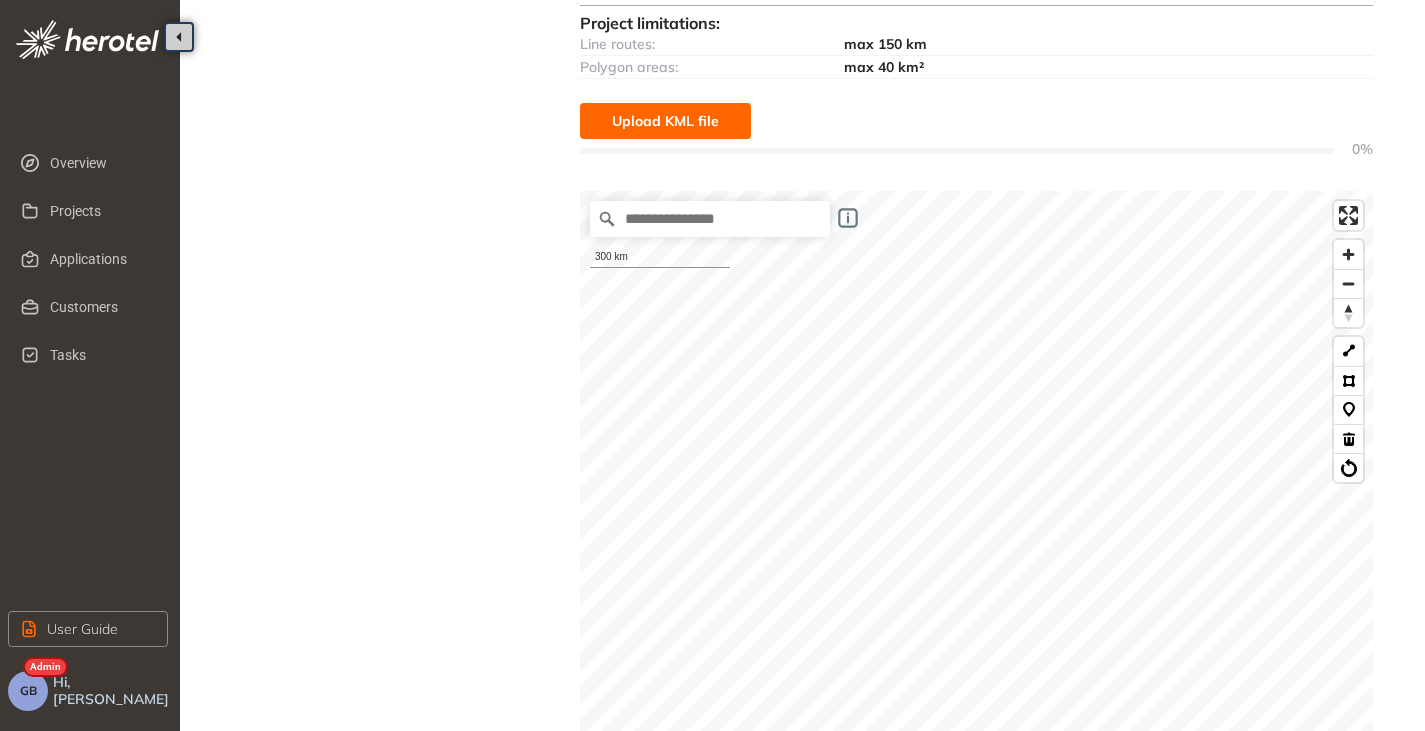 click on "Upload KML file" at bounding box center [665, 121] 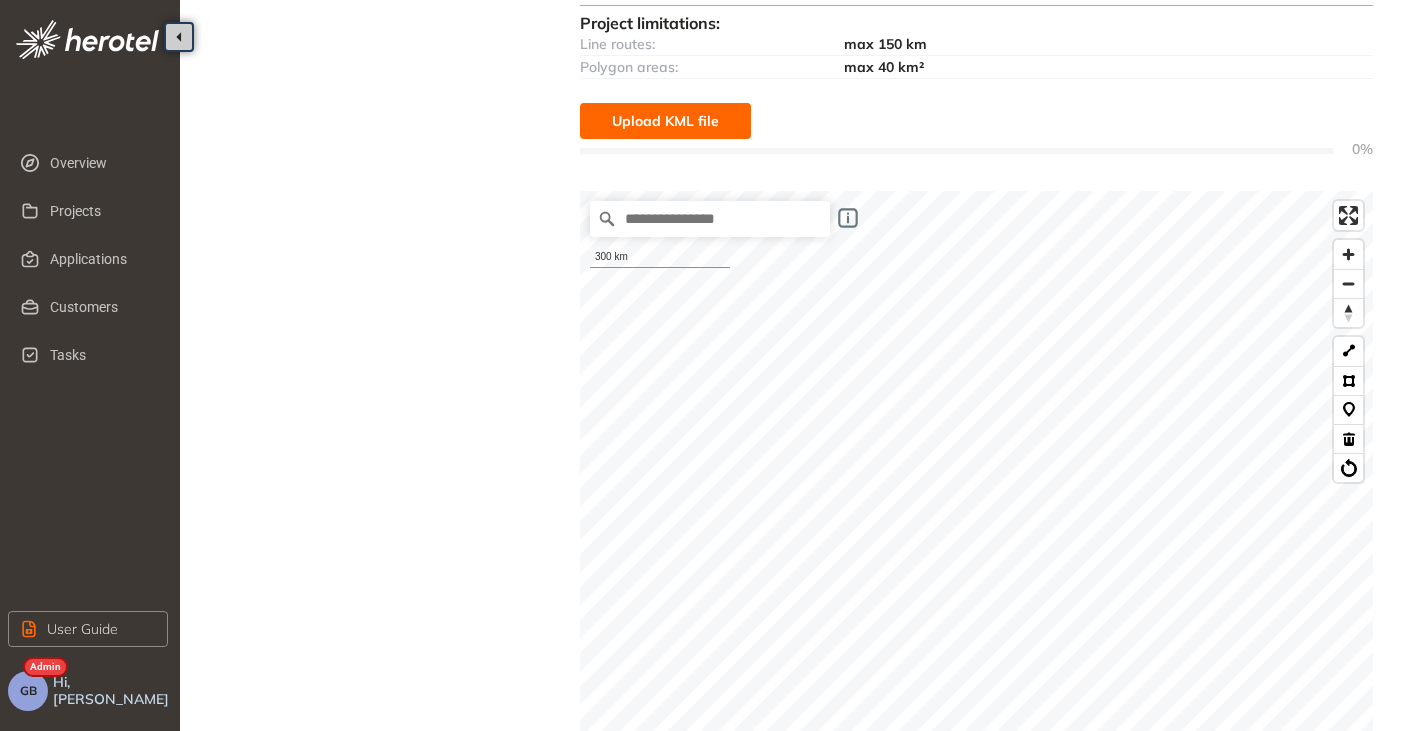 scroll, scrollTop: 400, scrollLeft: 0, axis: vertical 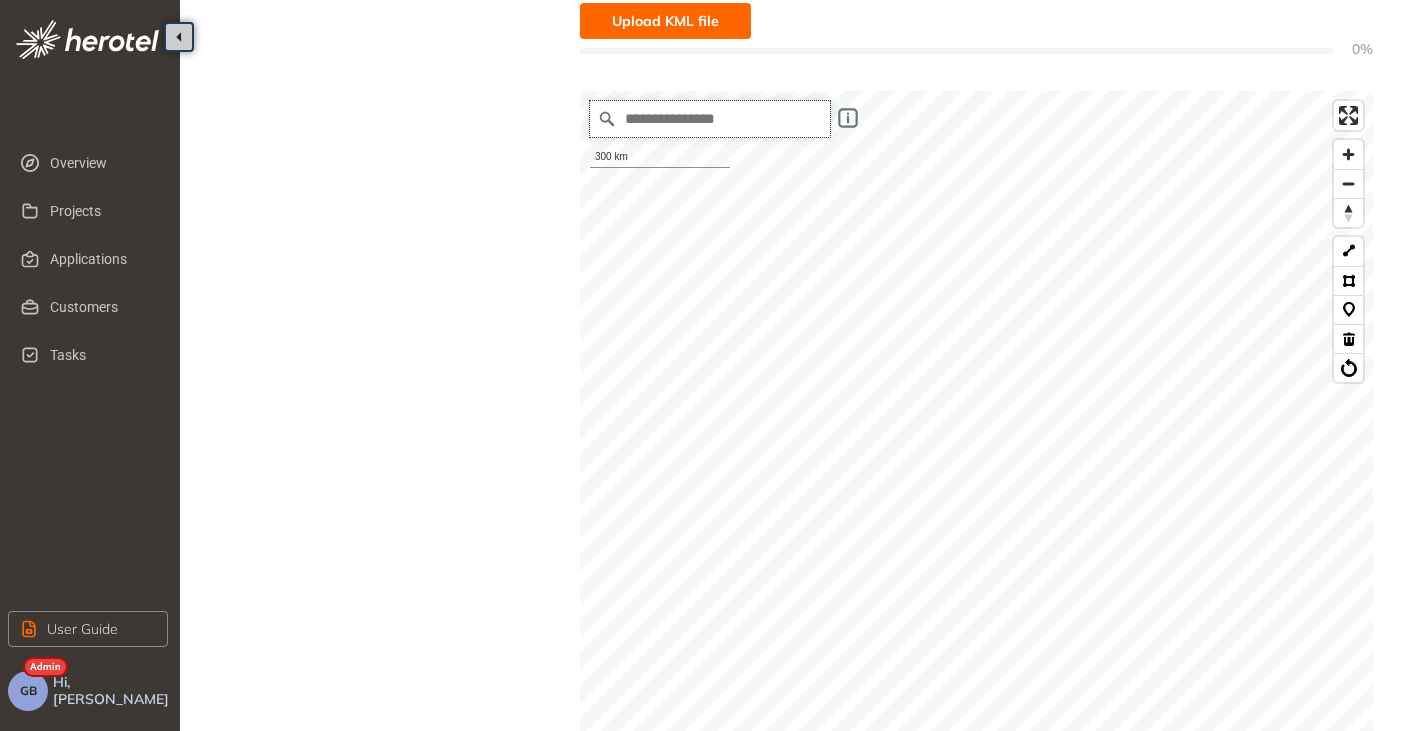 click at bounding box center [710, 119] 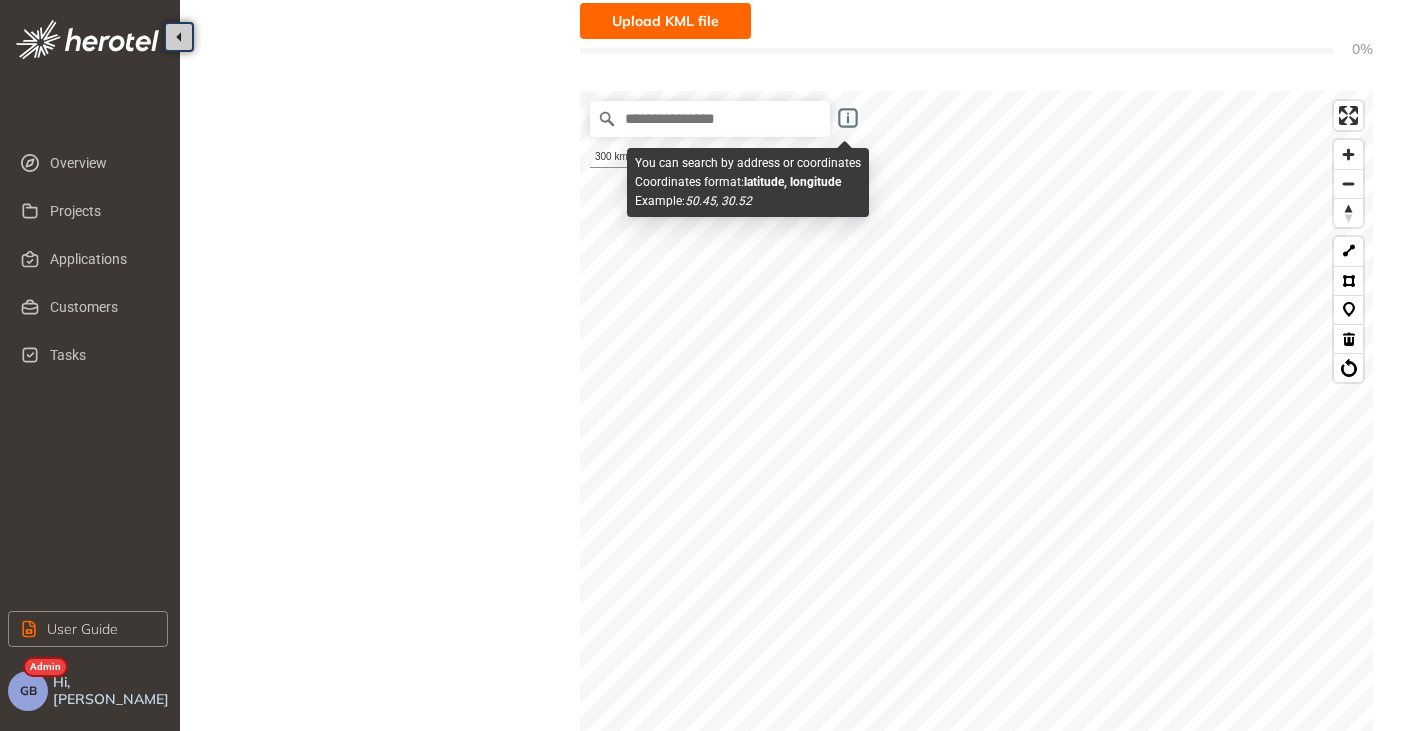 click 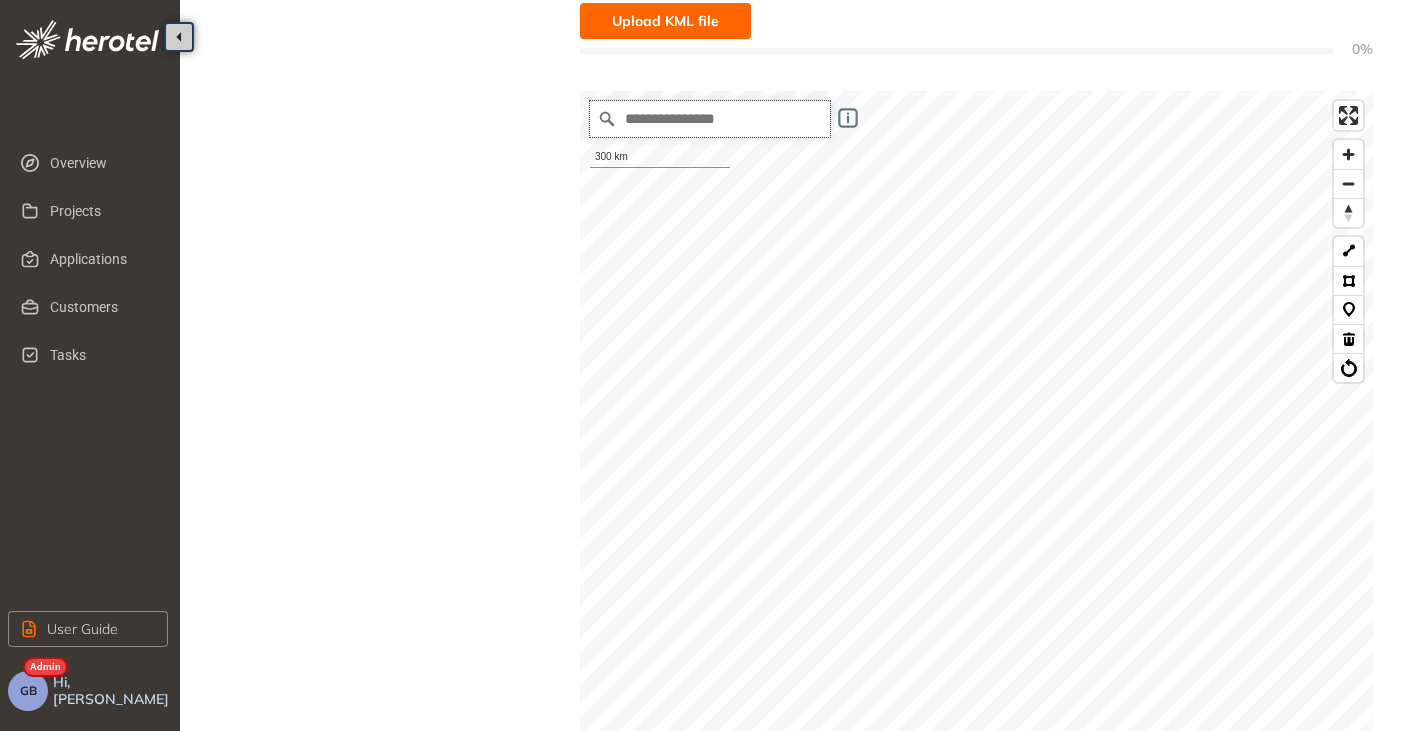 click at bounding box center (710, 119) 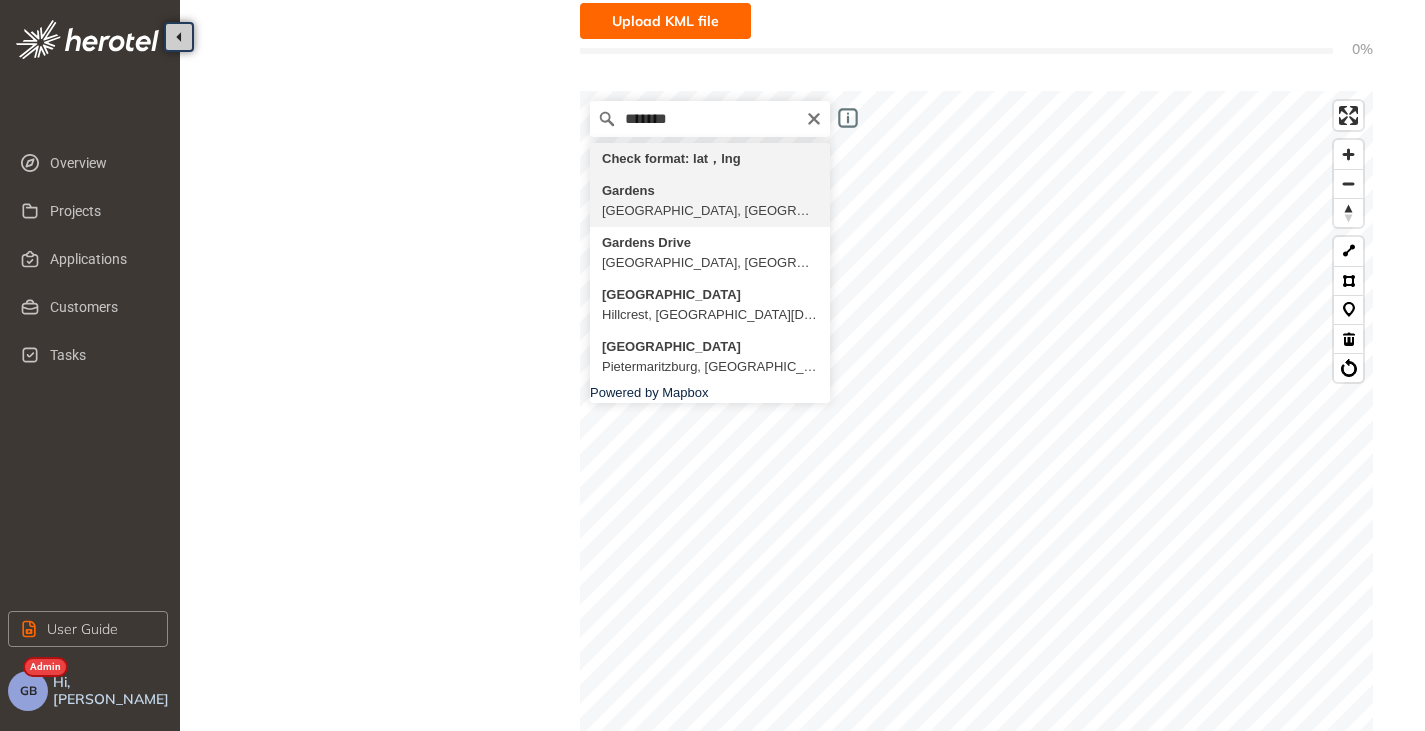 type on "**********" 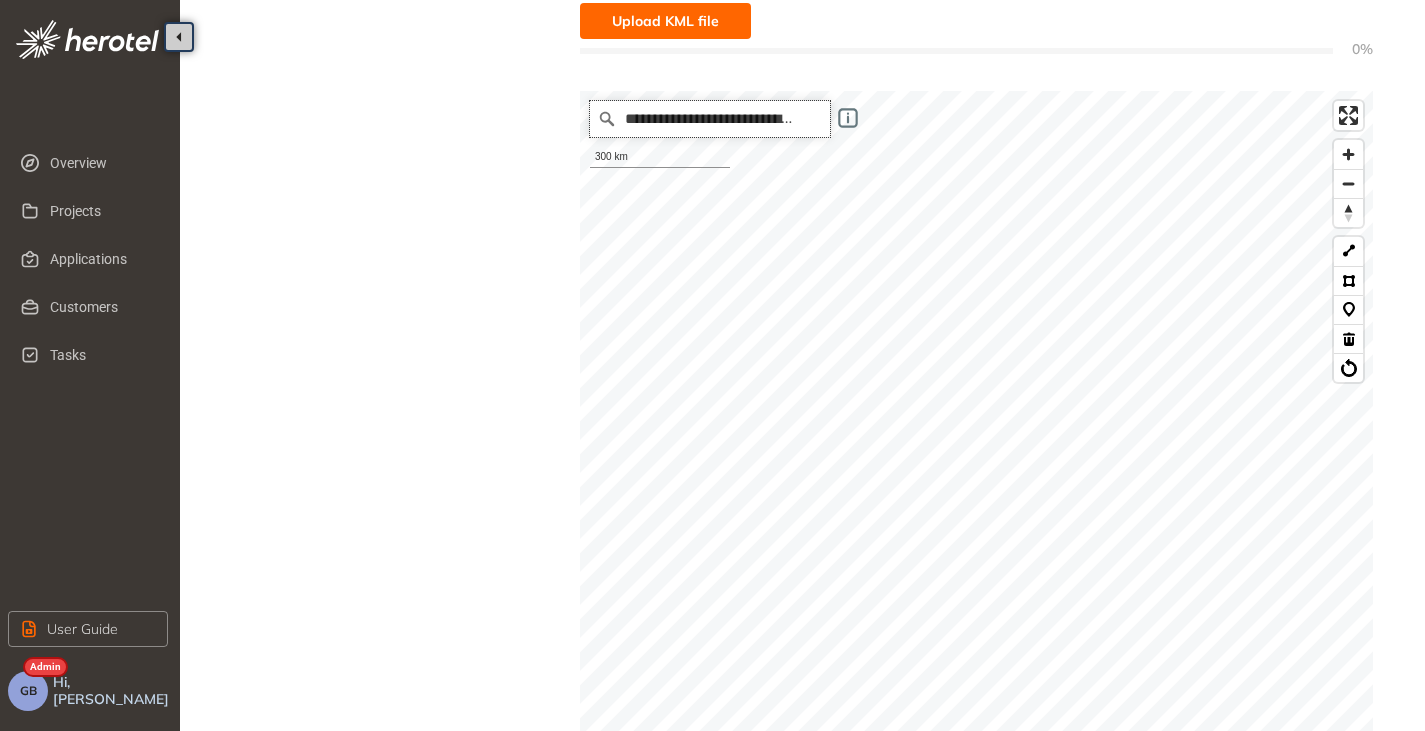 scroll, scrollTop: 0, scrollLeft: 0, axis: both 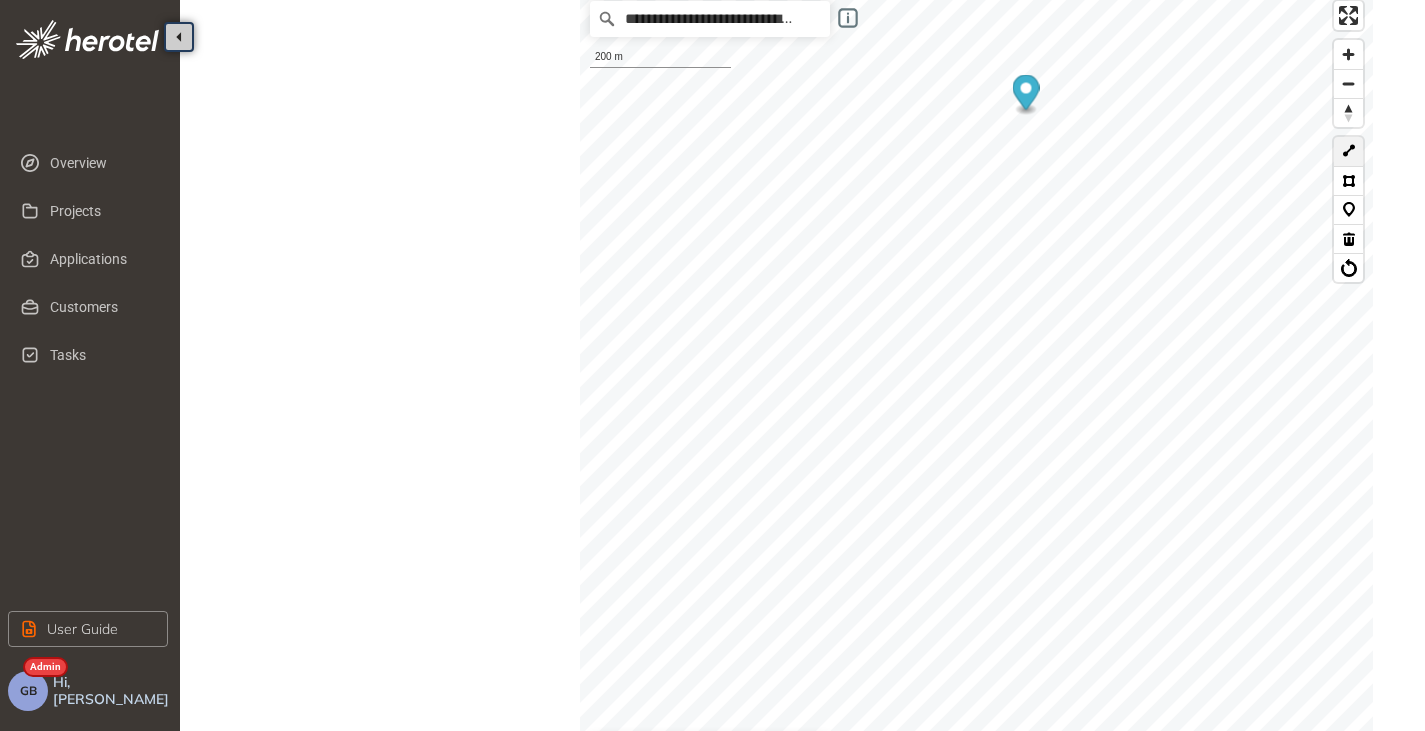click at bounding box center (1348, 151) 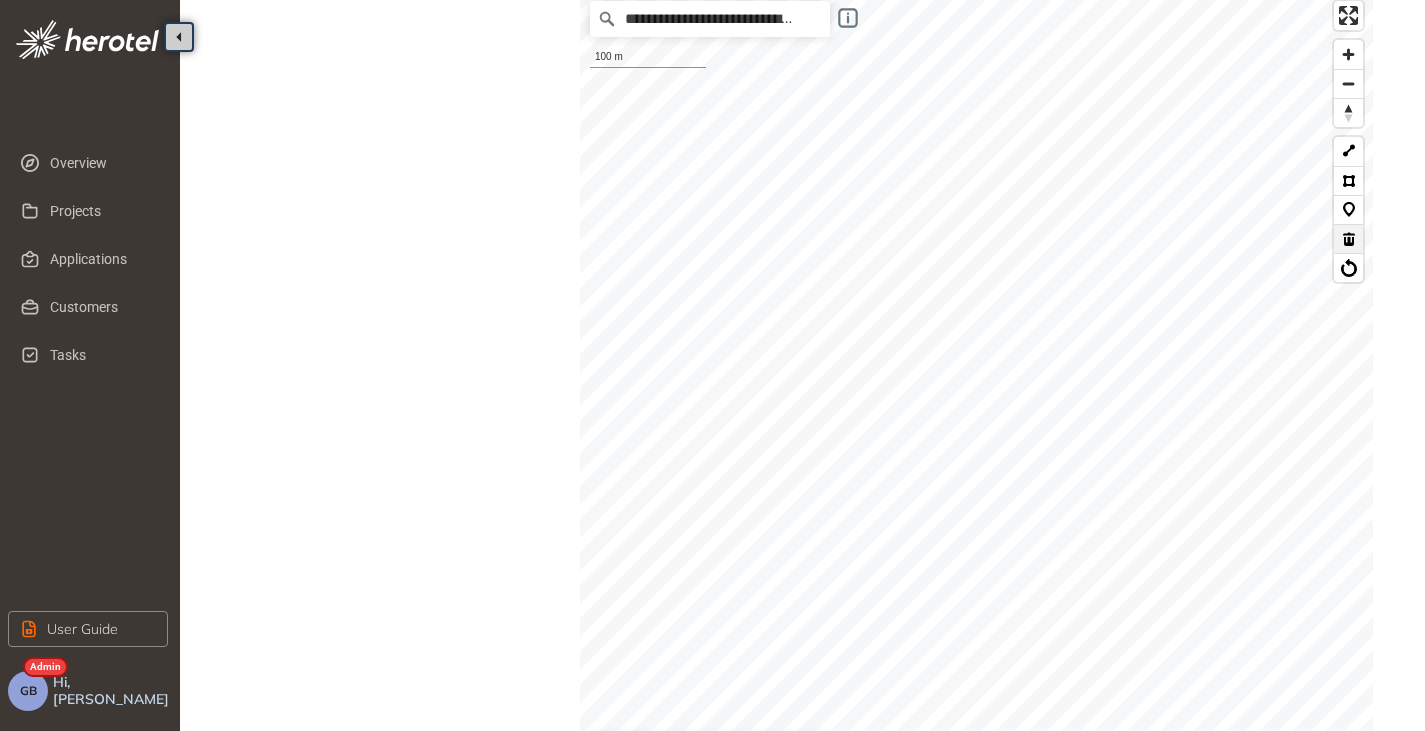 click at bounding box center [1348, 238] 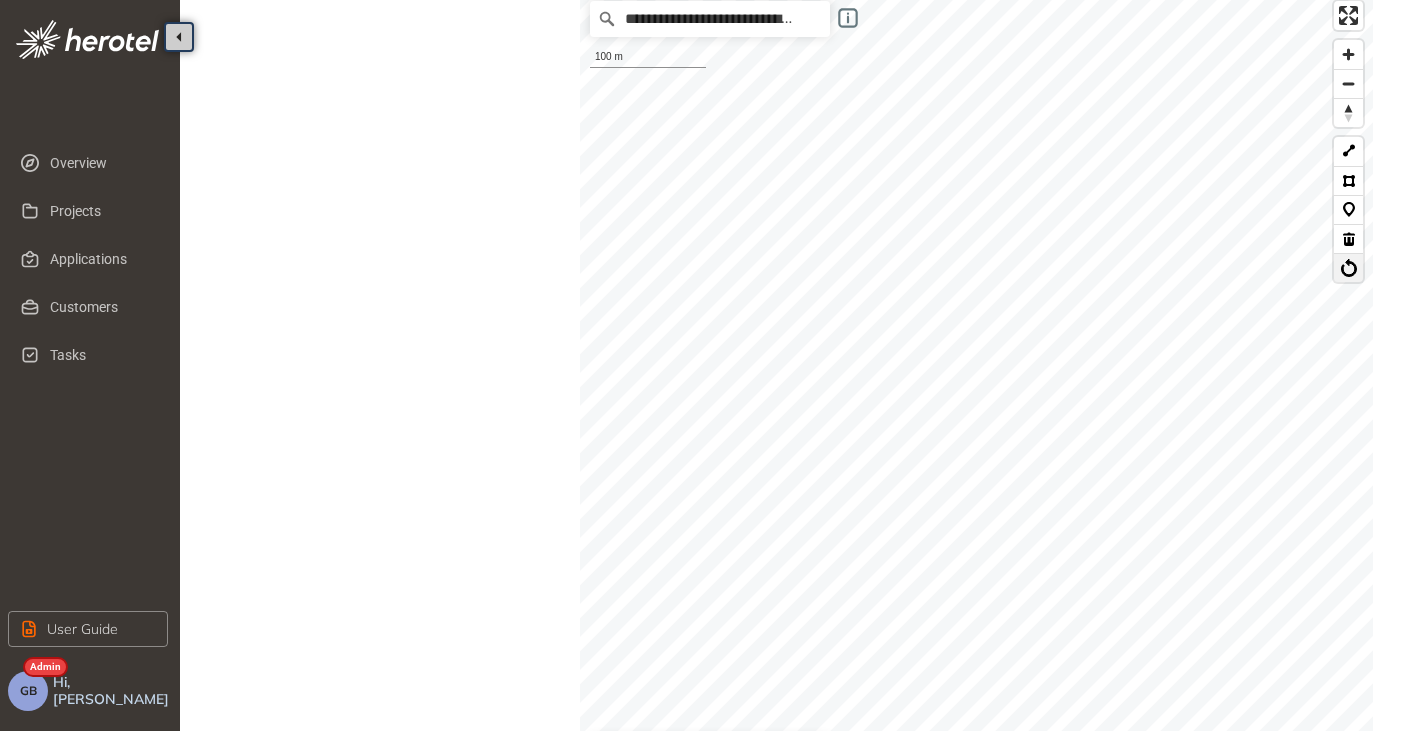 click at bounding box center (1348, 267) 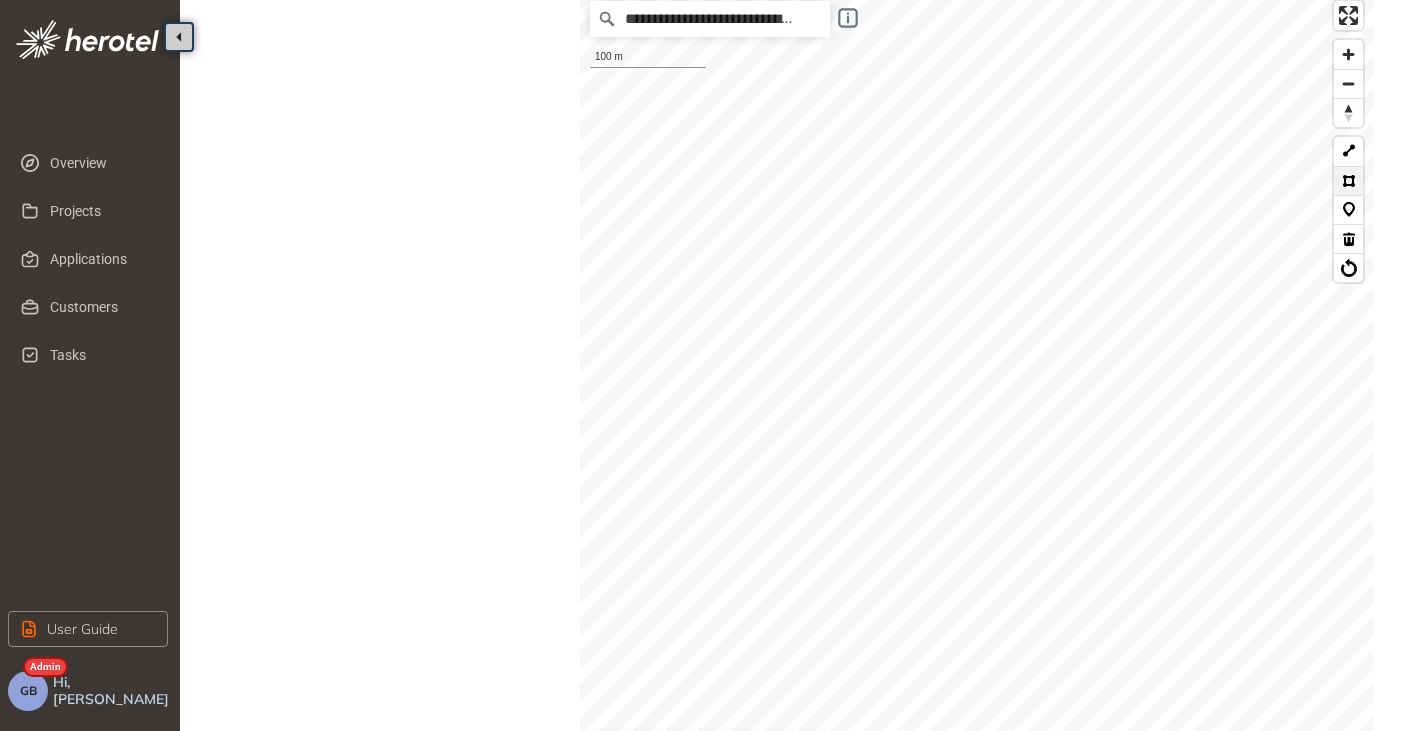 click at bounding box center [1348, 180] 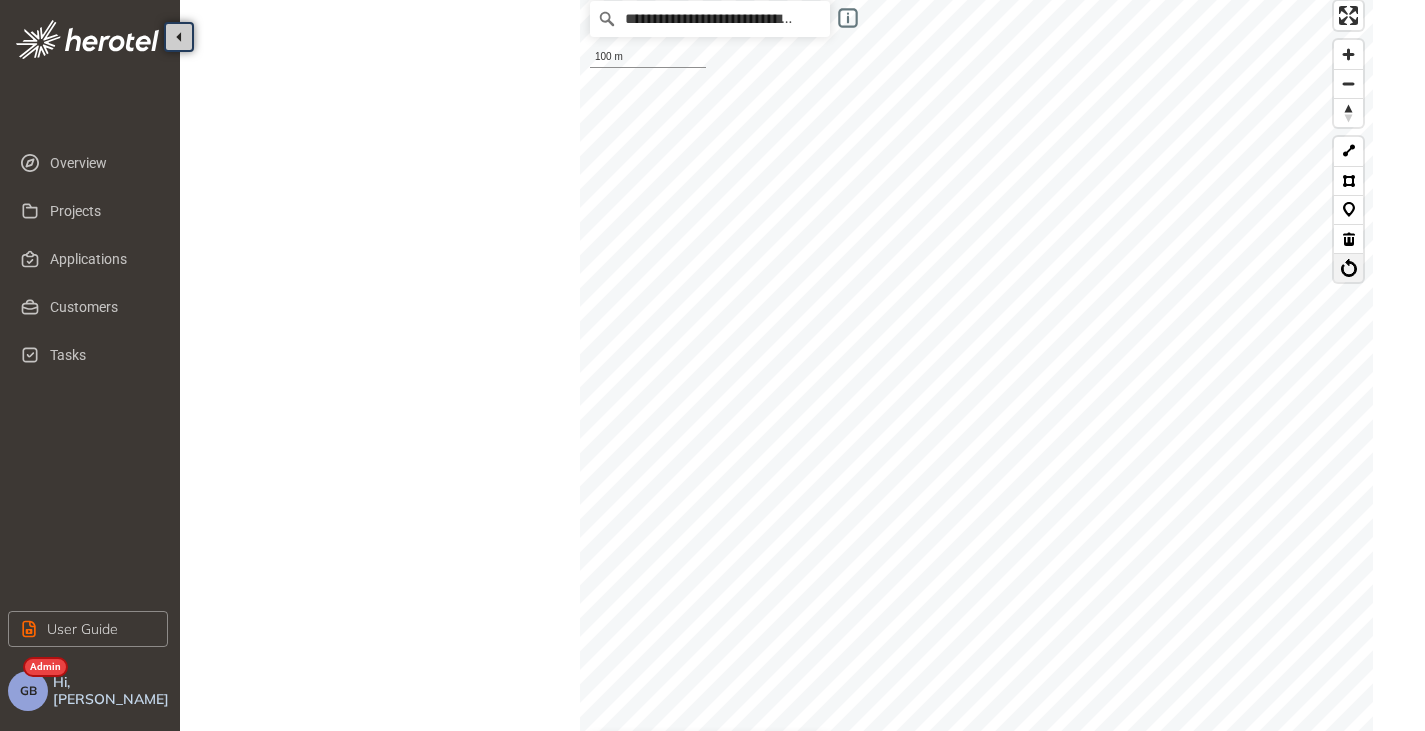click at bounding box center (1348, 267) 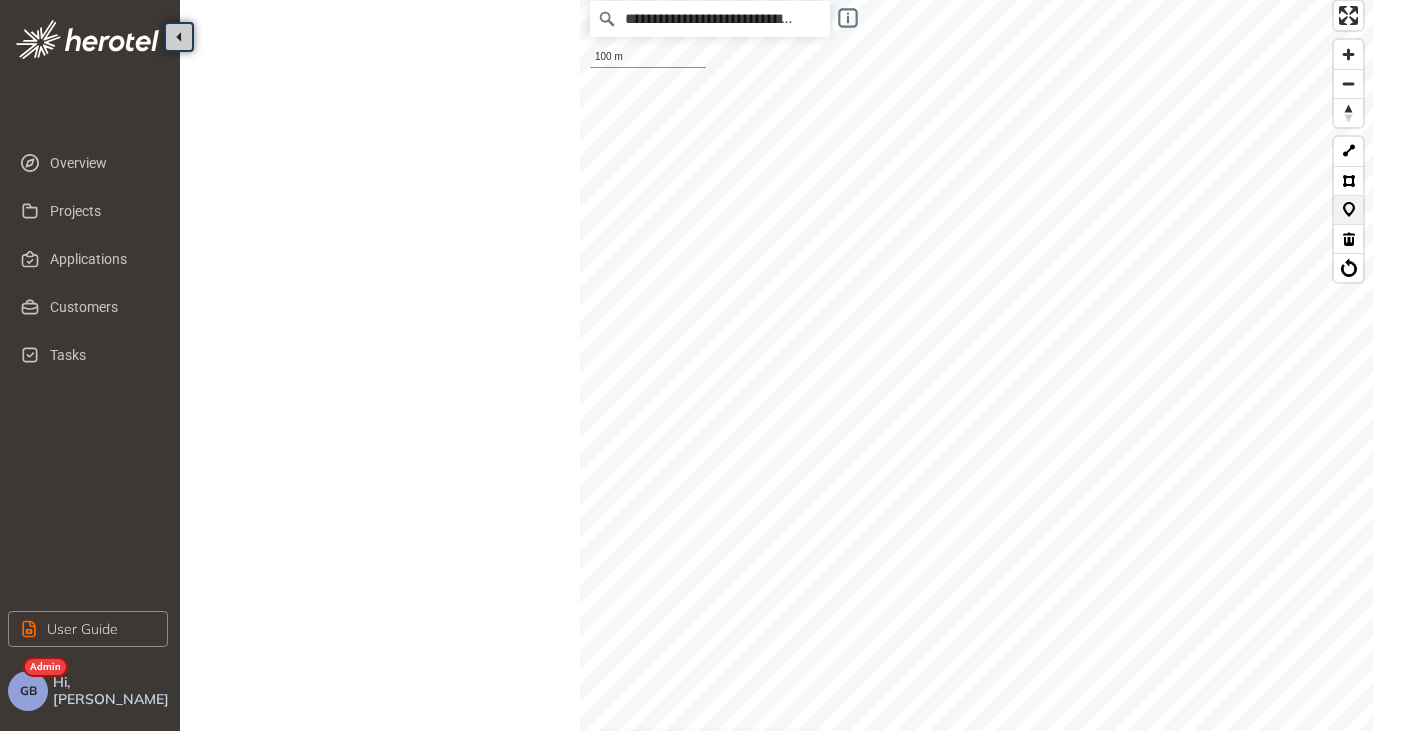 click at bounding box center (1348, 209) 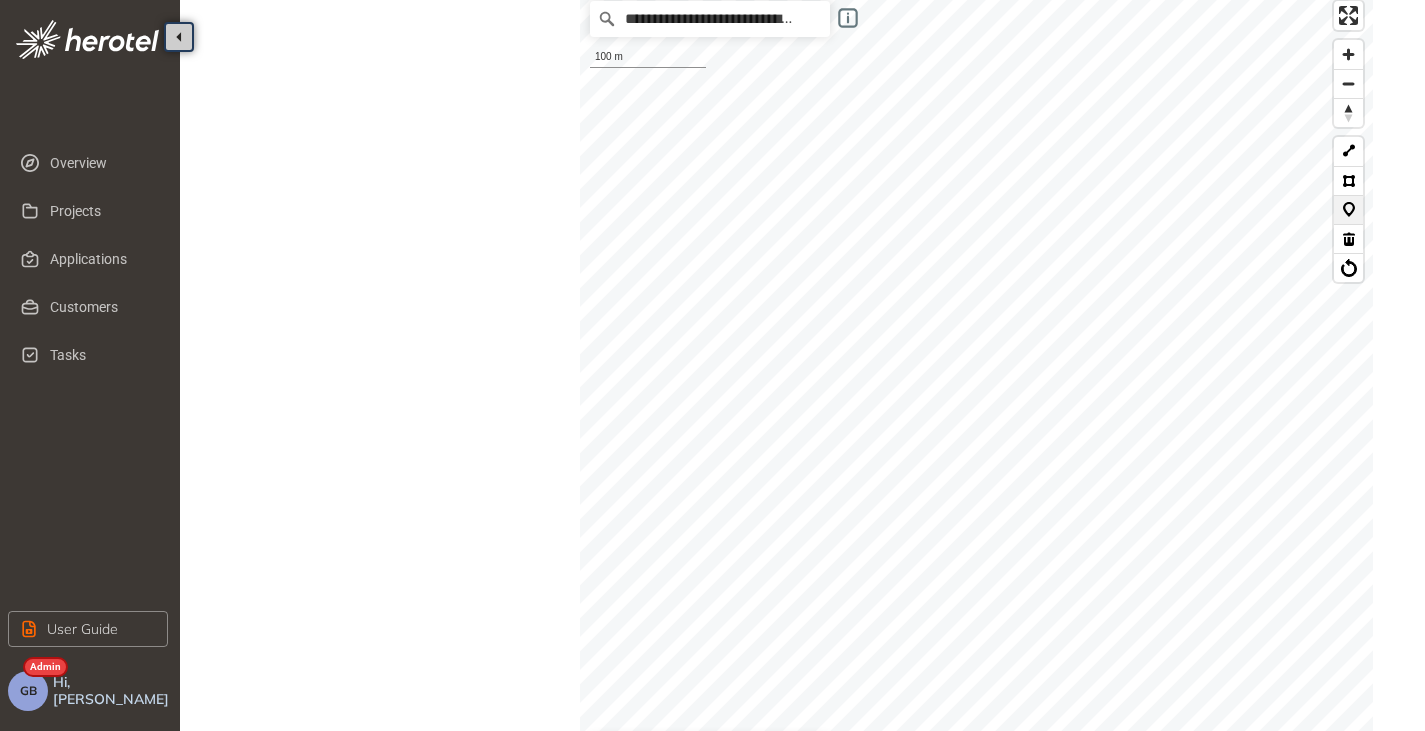 click at bounding box center (1348, 209) 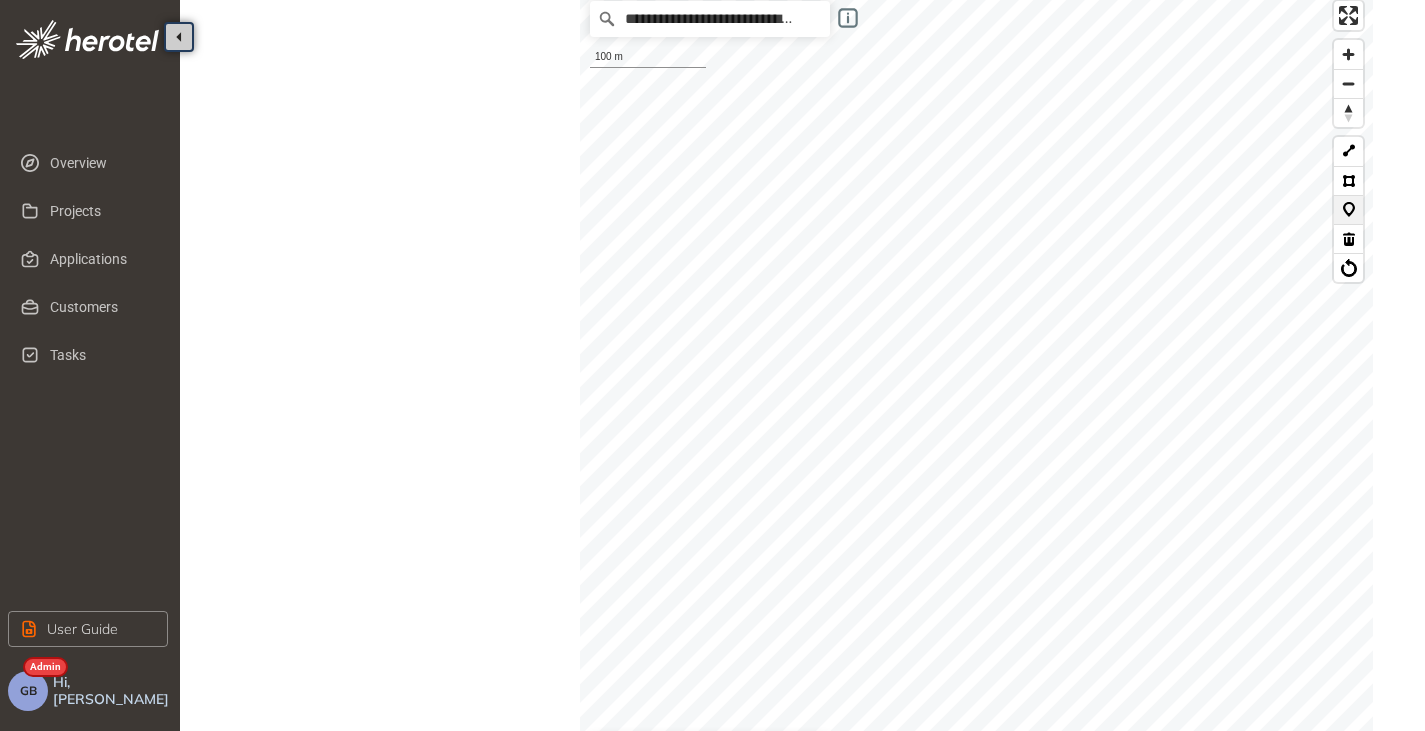 click at bounding box center [1348, 209] 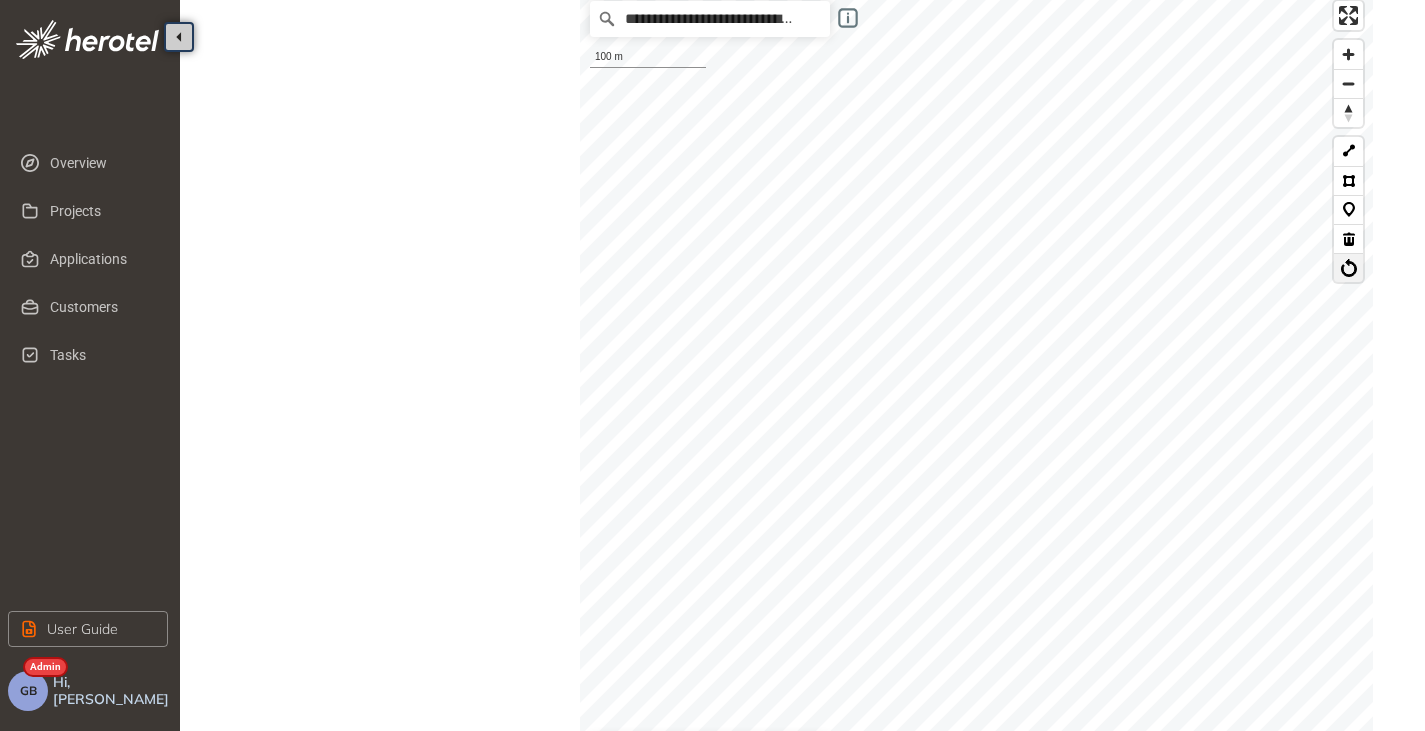 click at bounding box center (1348, 267) 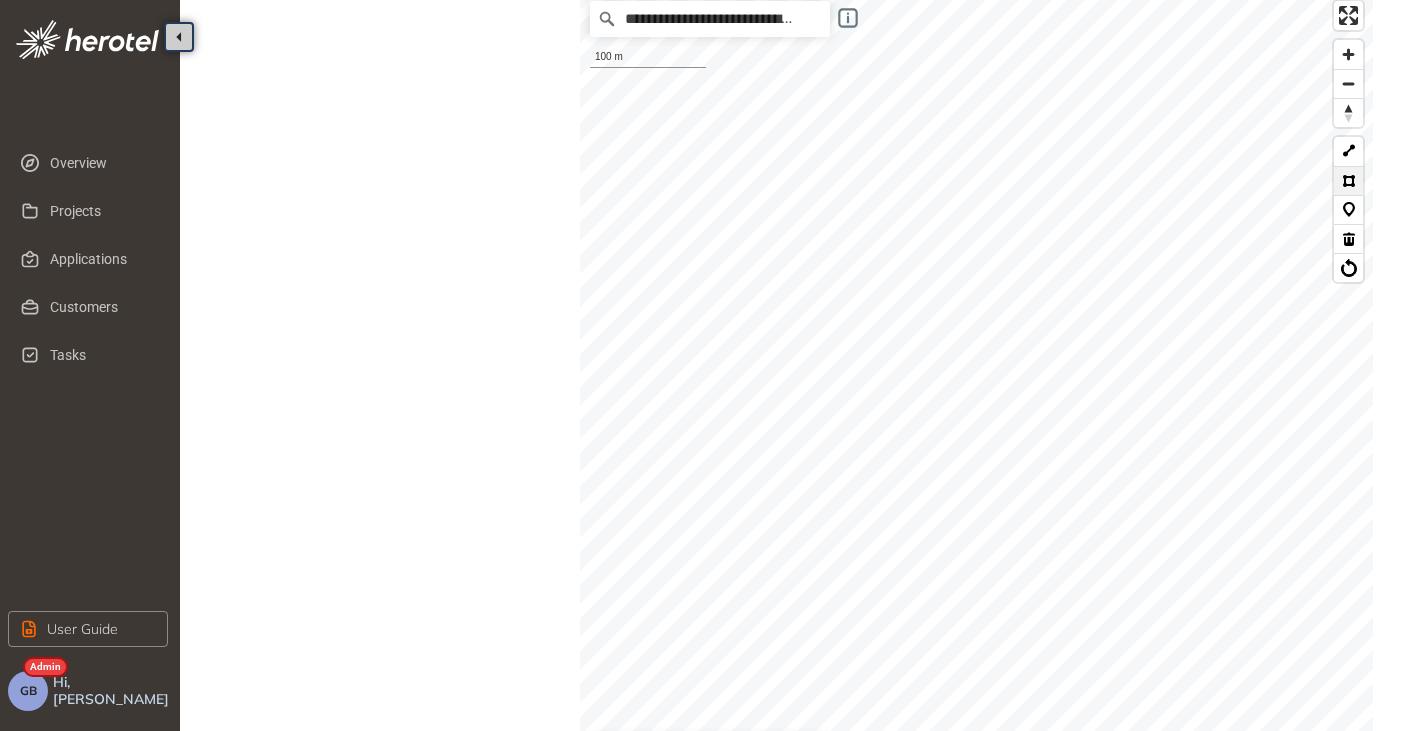 click at bounding box center (1348, 180) 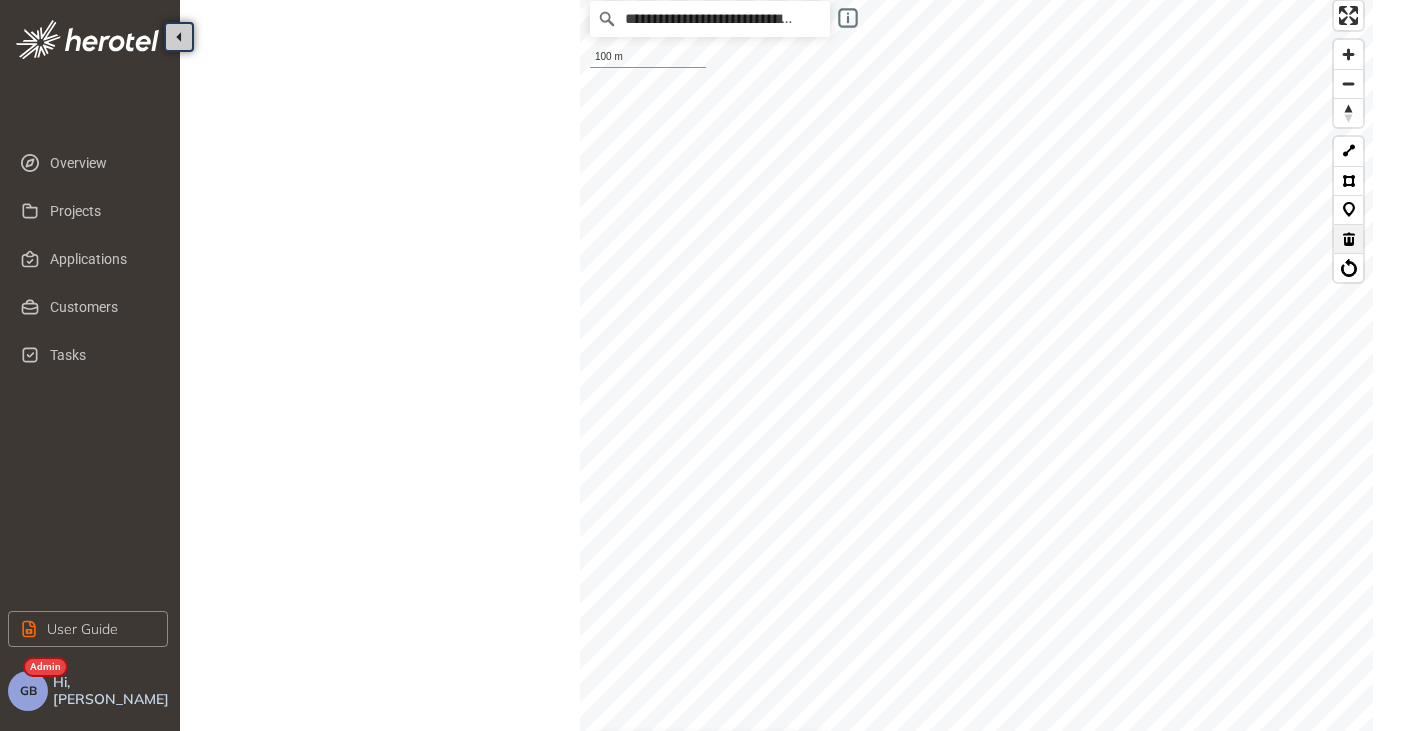 click at bounding box center [1348, 238] 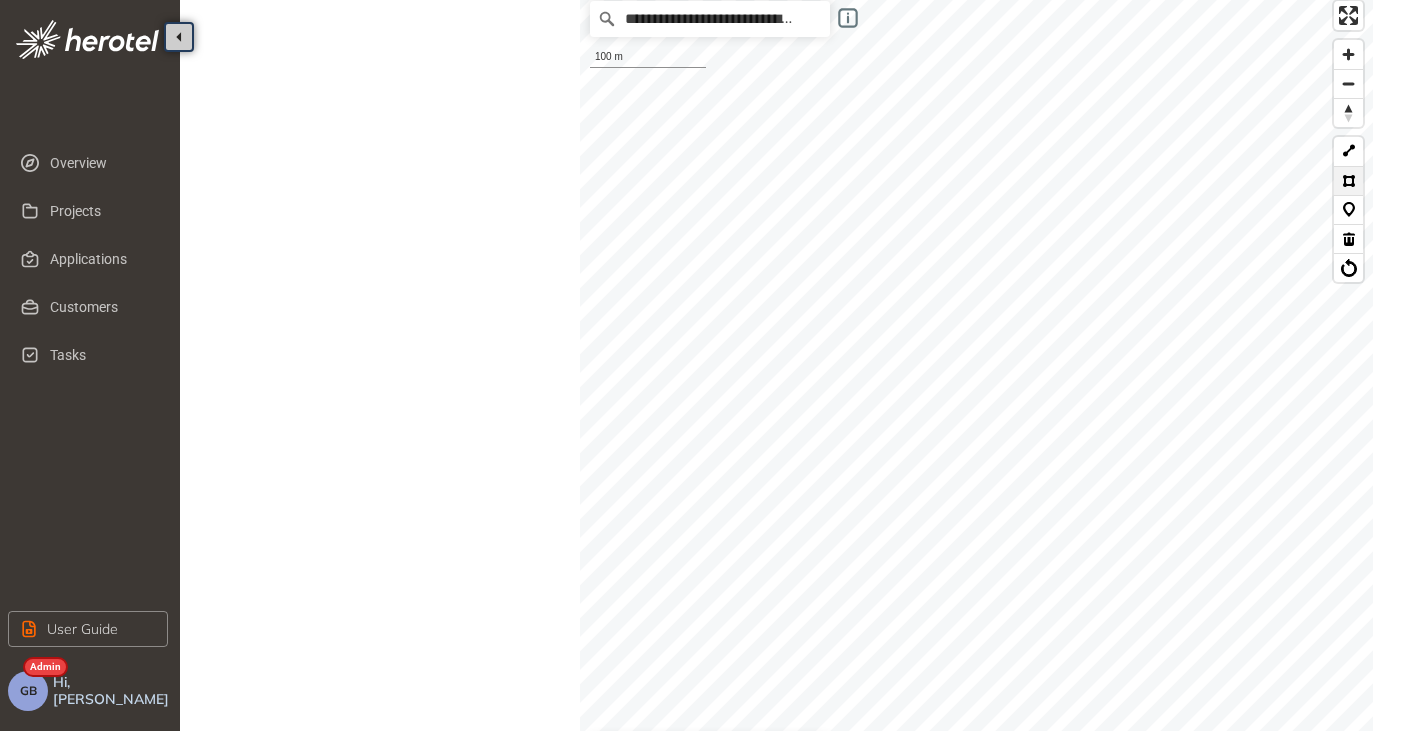 click at bounding box center (1348, 180) 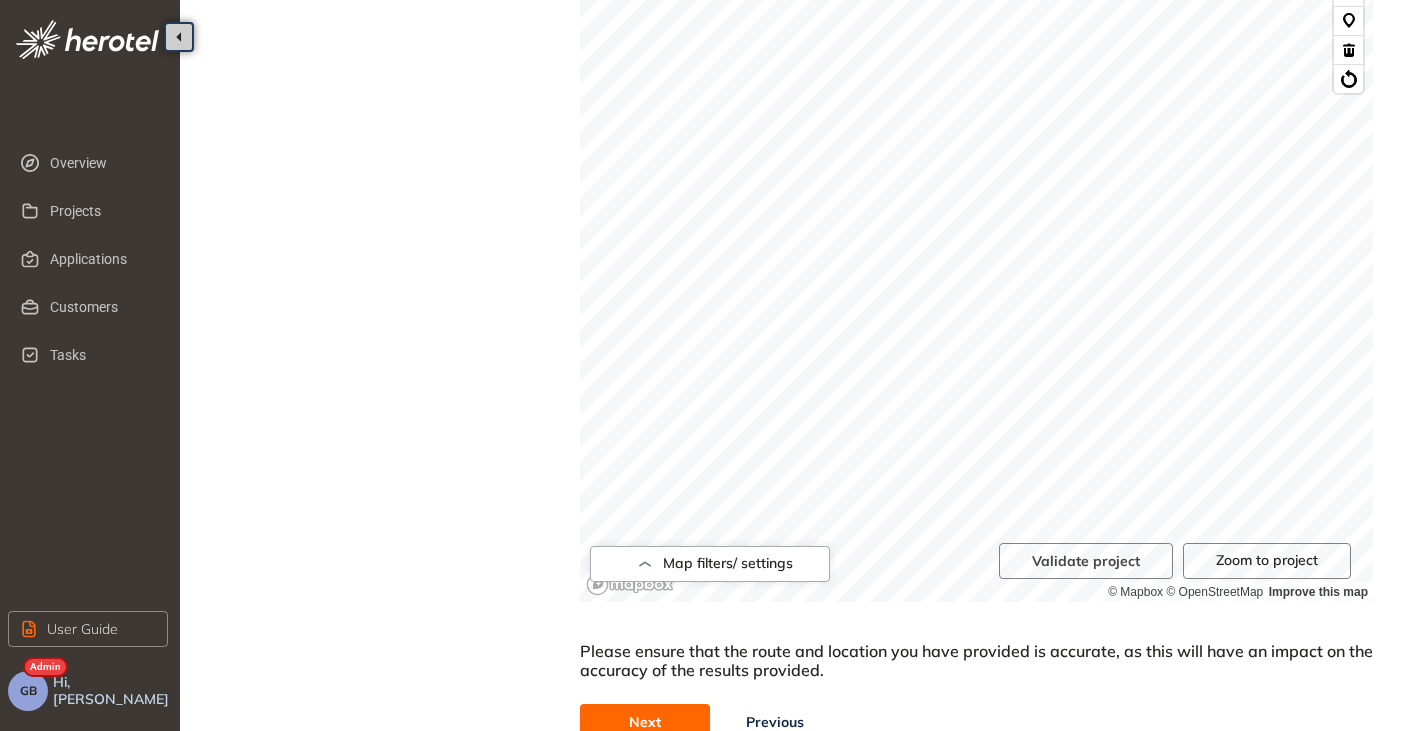 scroll, scrollTop: 700, scrollLeft: 0, axis: vertical 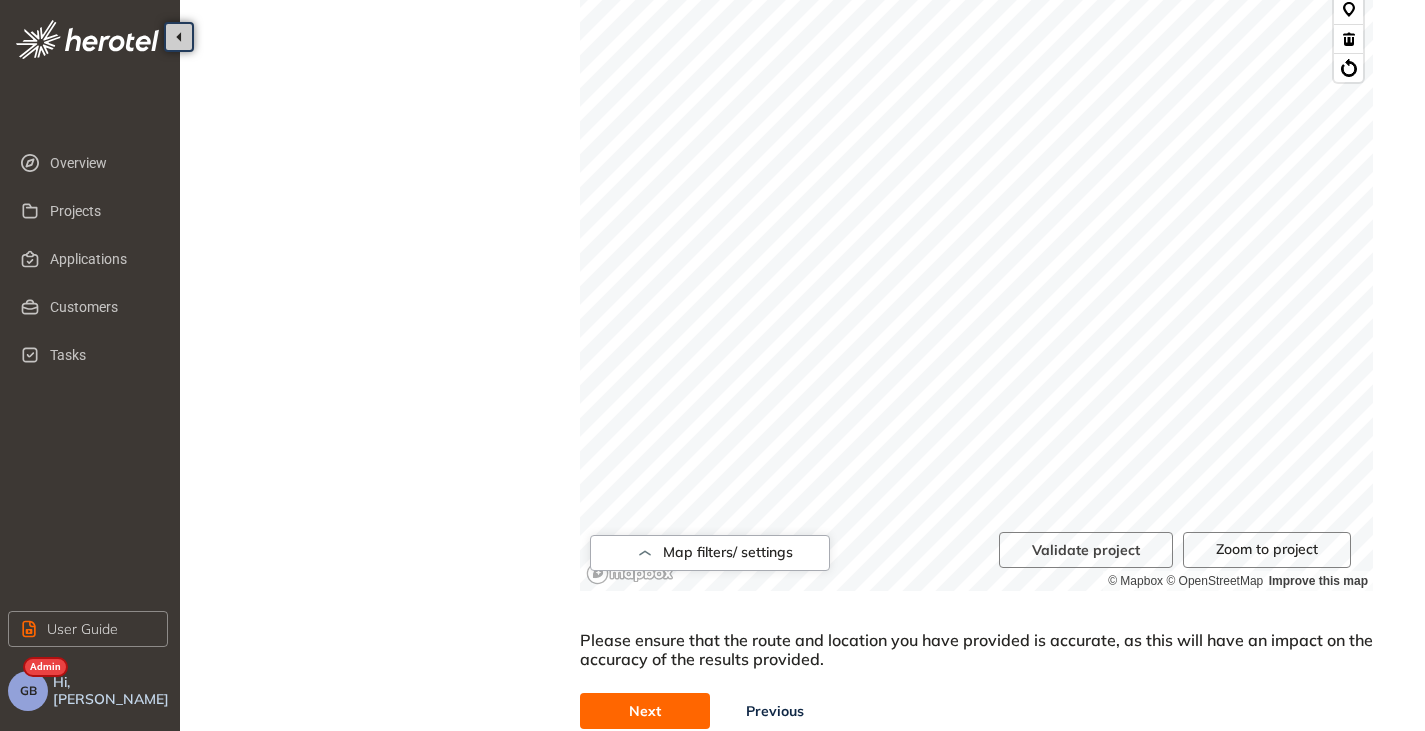 click on "Next" at bounding box center (645, 711) 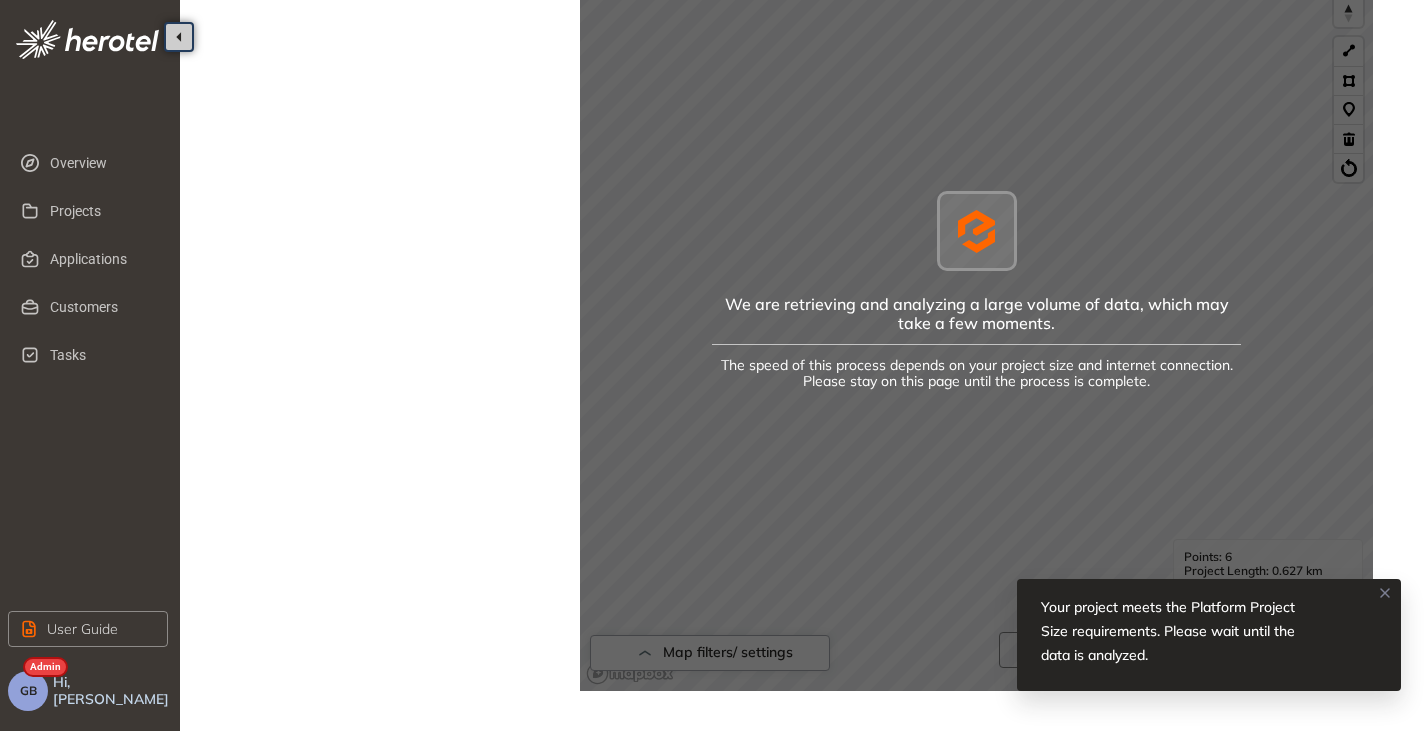 scroll, scrollTop: 500, scrollLeft: 0, axis: vertical 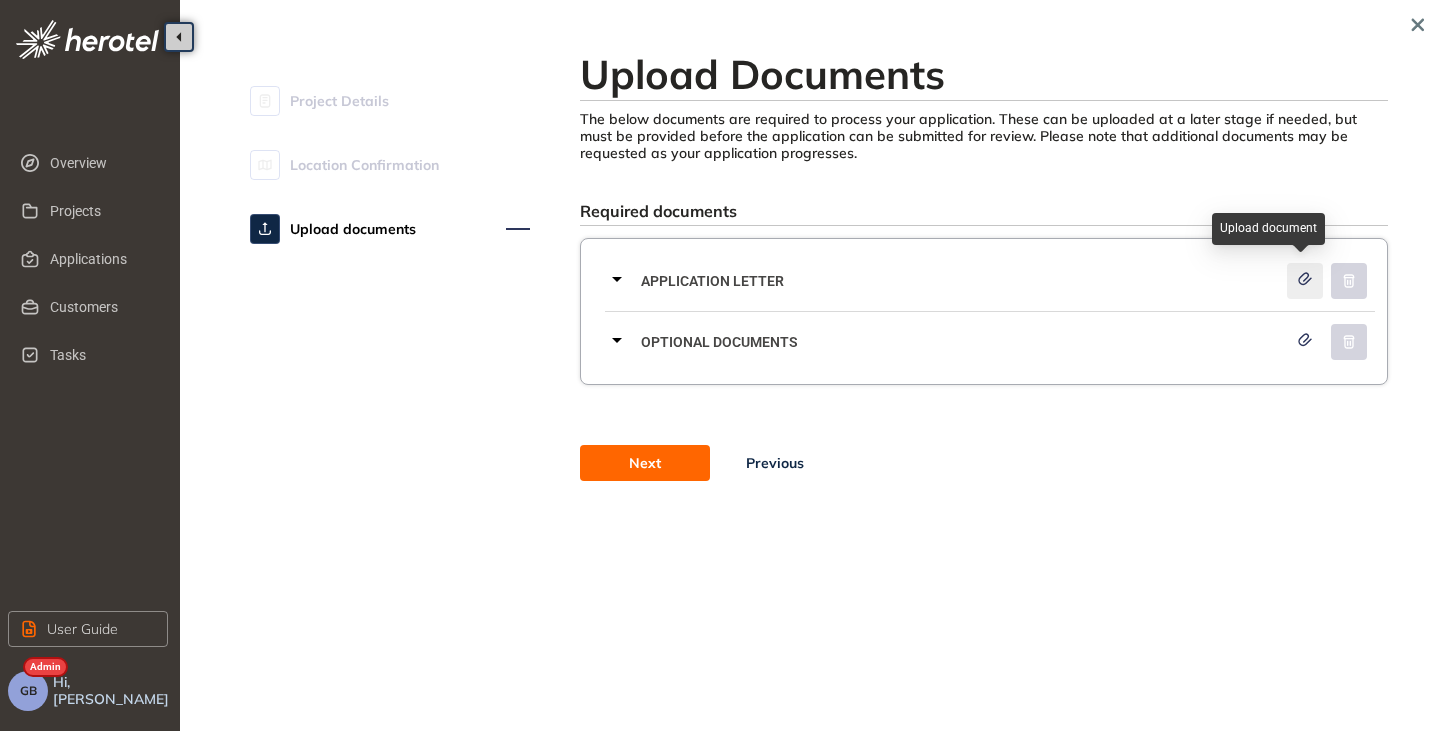 click 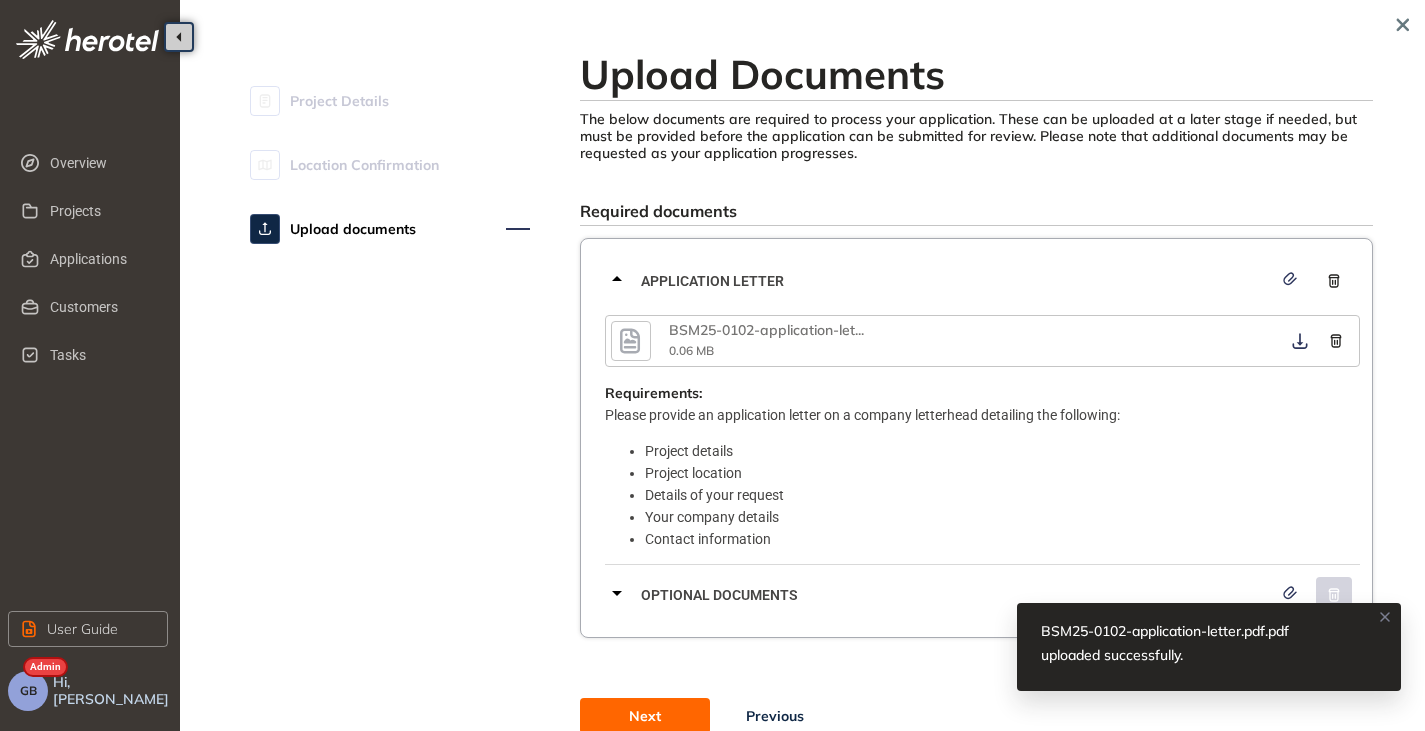 click 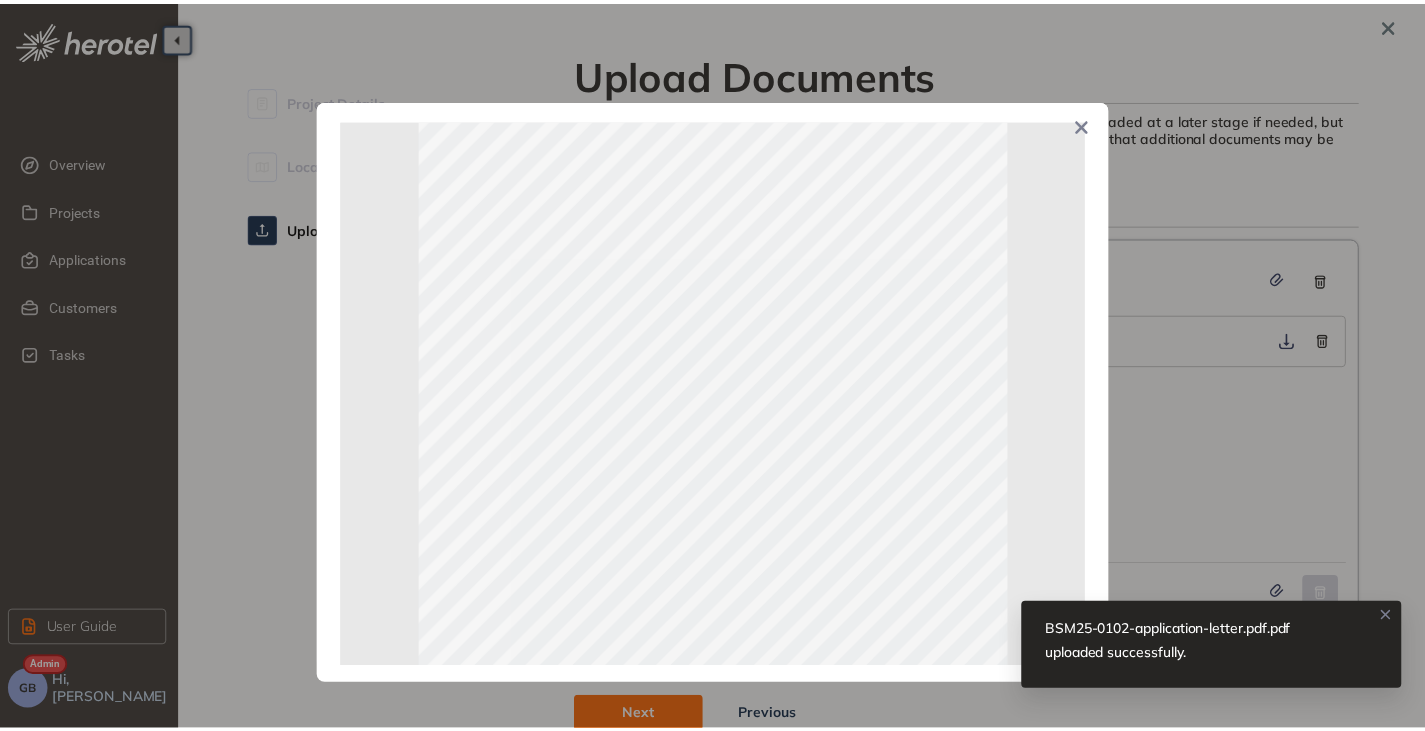 scroll, scrollTop: 0, scrollLeft: 0, axis: both 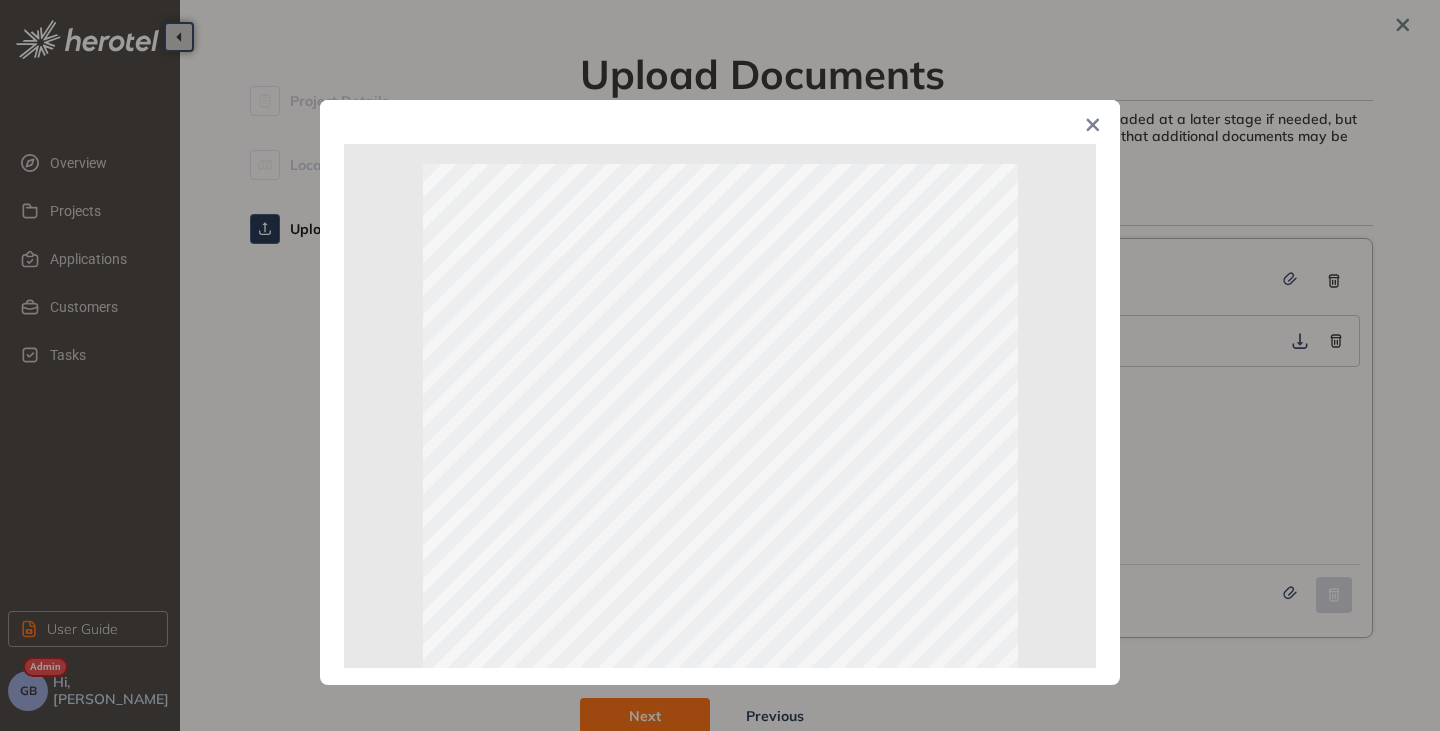click at bounding box center (1093, 127) 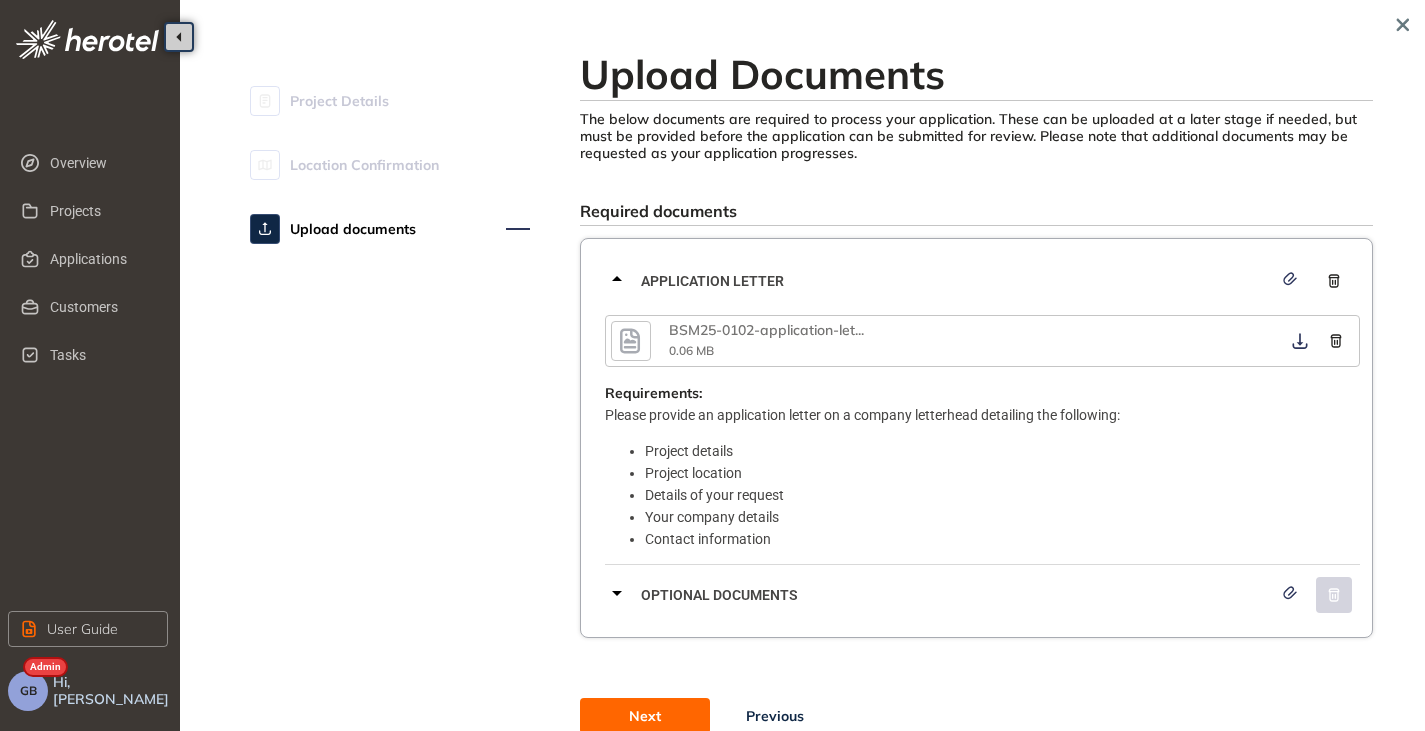 click 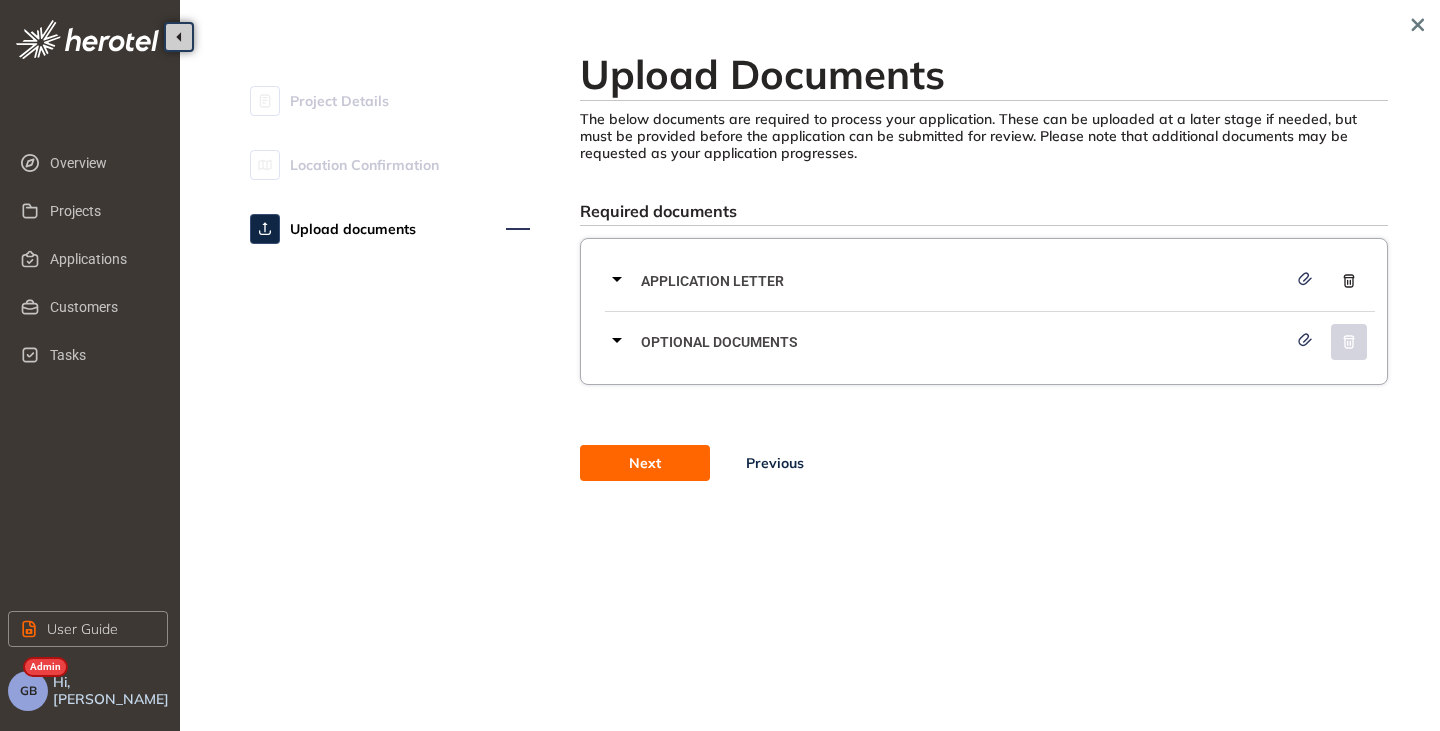 click 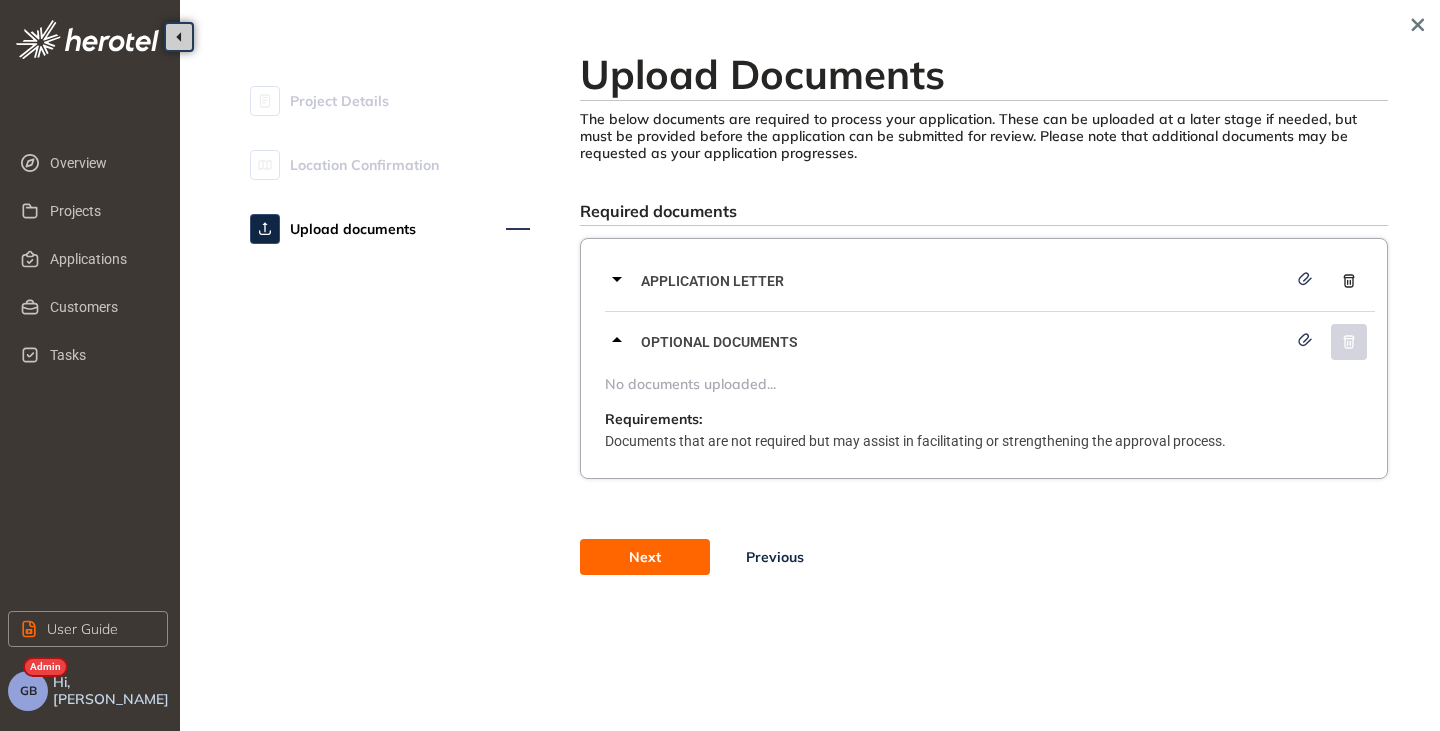 click 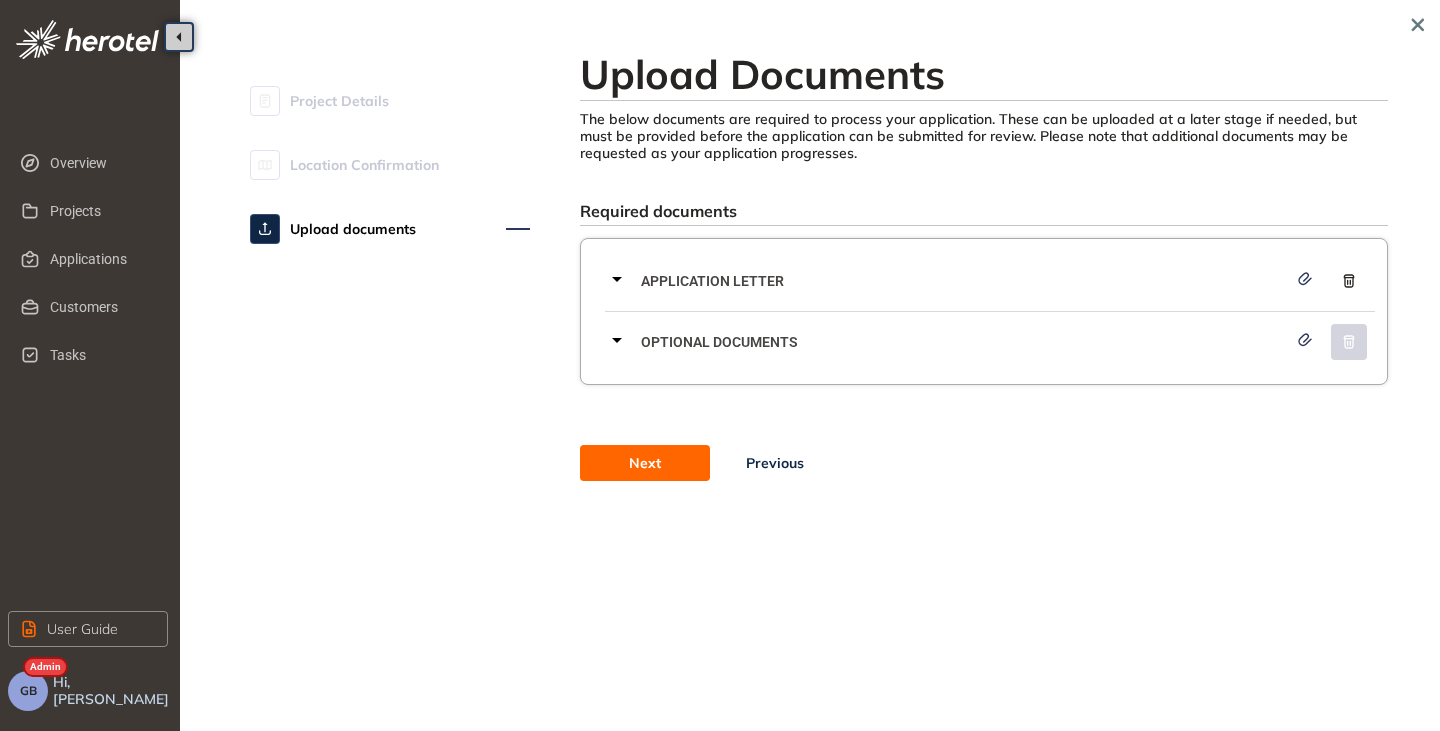 click on "Next" at bounding box center [645, 463] 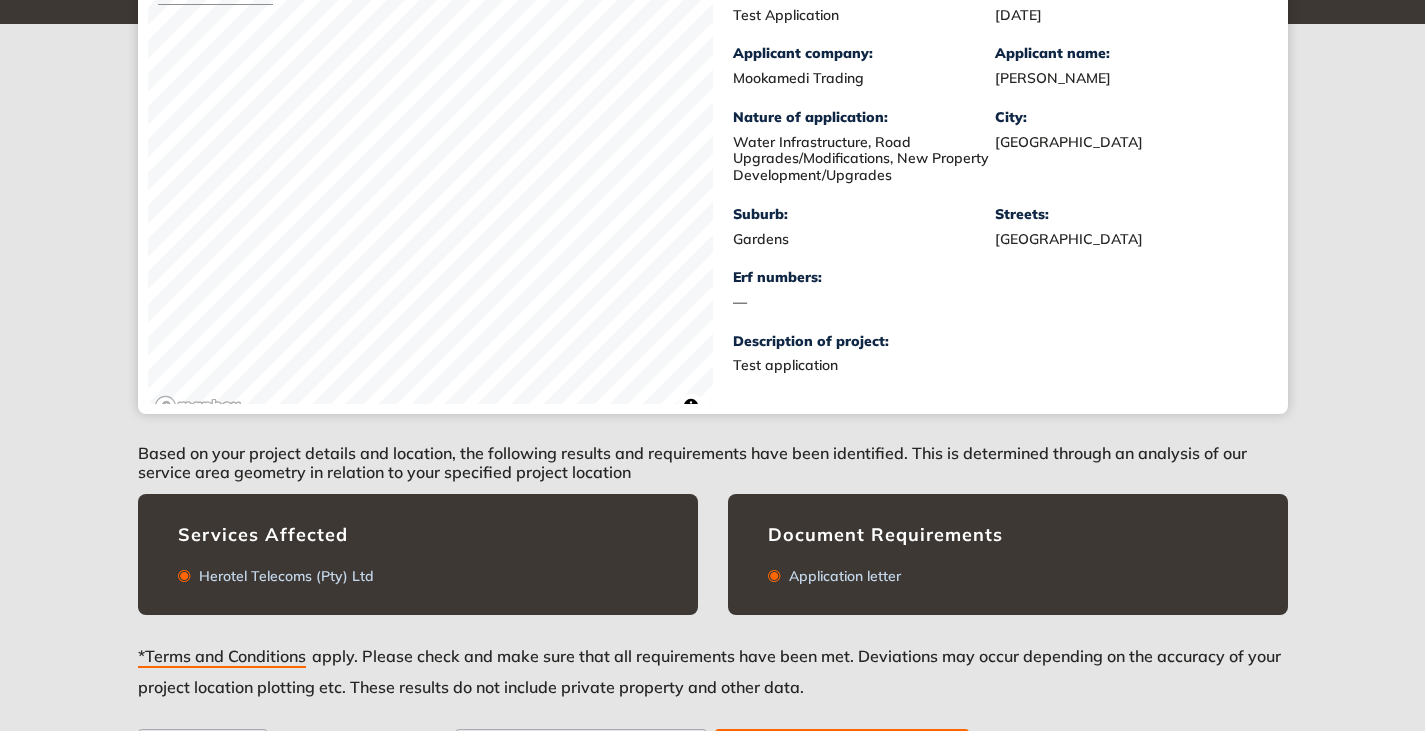 scroll, scrollTop: 446, scrollLeft: 0, axis: vertical 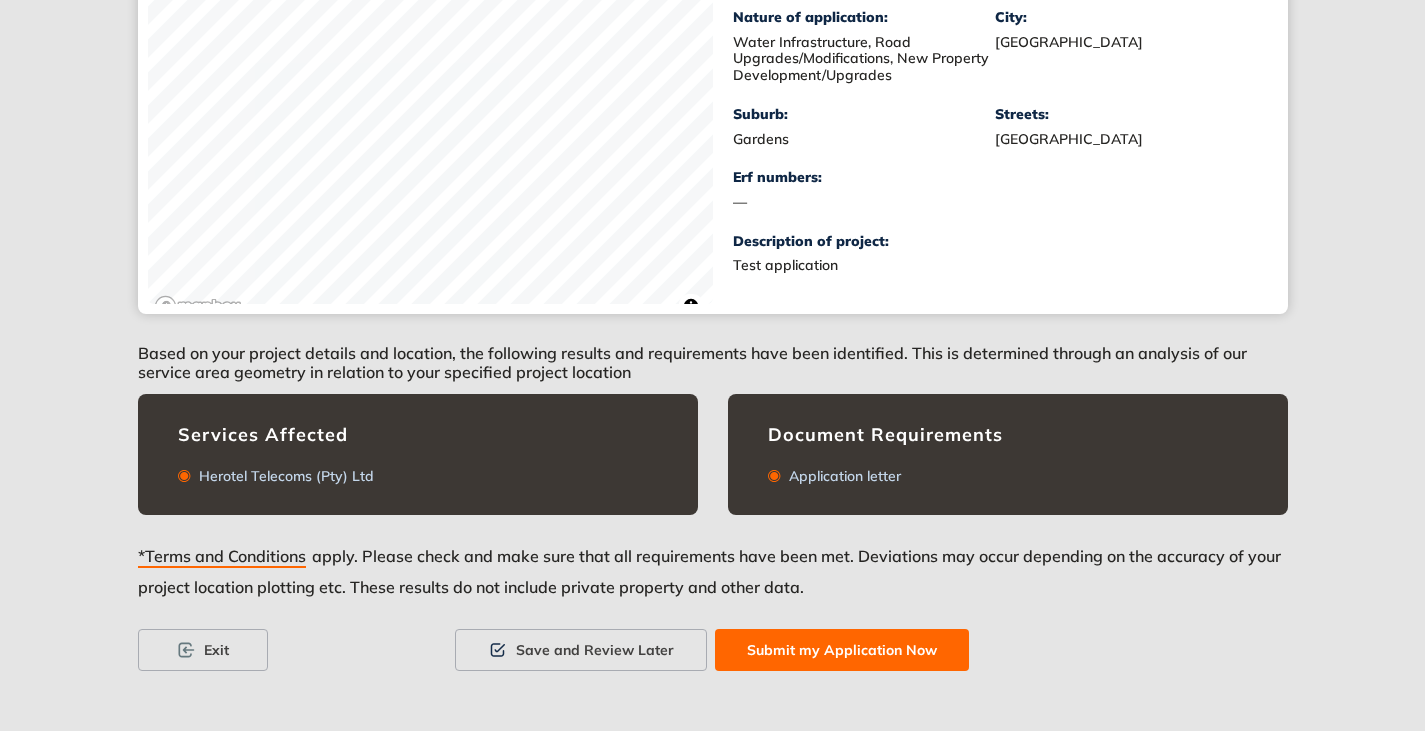 click on "Submit my Application Now" at bounding box center (842, 650) 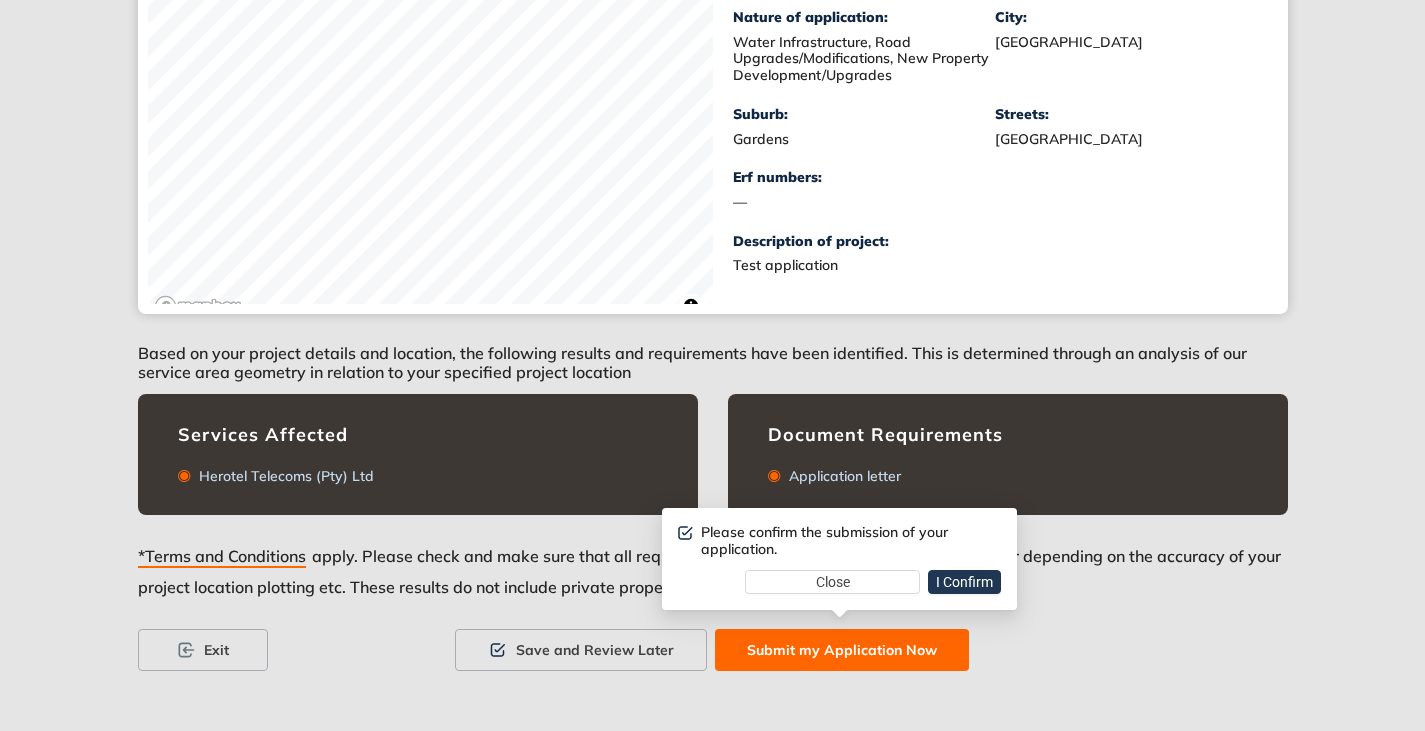 click on "I Confirm" at bounding box center (964, 582) 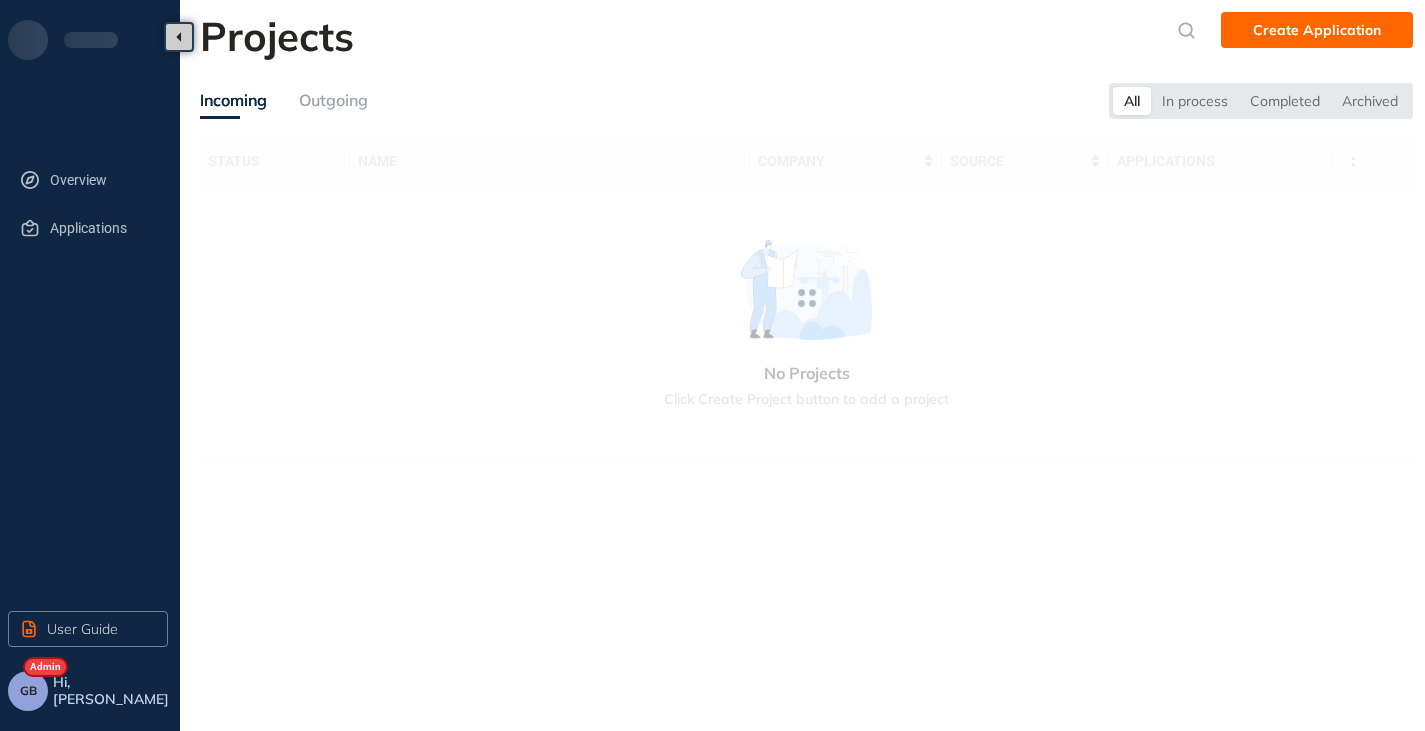 scroll, scrollTop: 0, scrollLeft: 0, axis: both 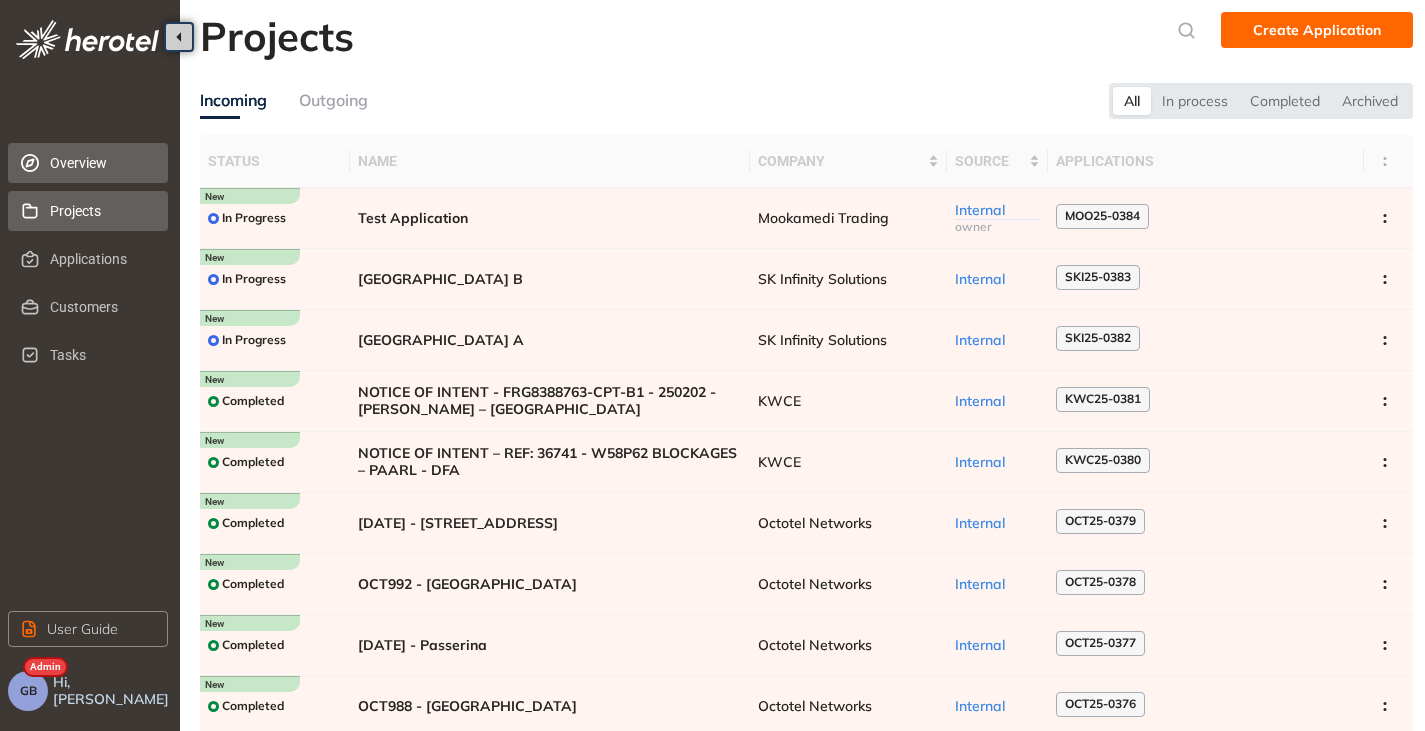 click on "Overview" at bounding box center (101, 163) 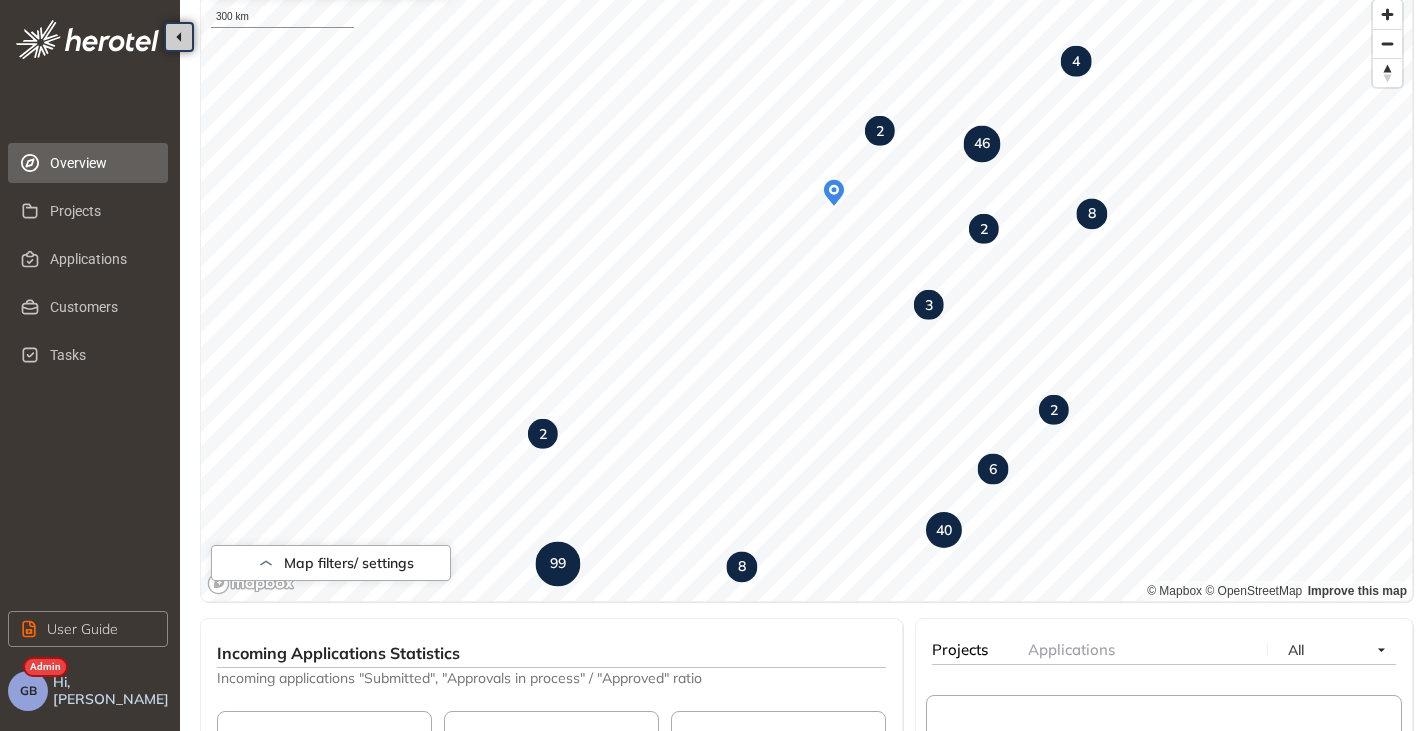 scroll, scrollTop: 200, scrollLeft: 0, axis: vertical 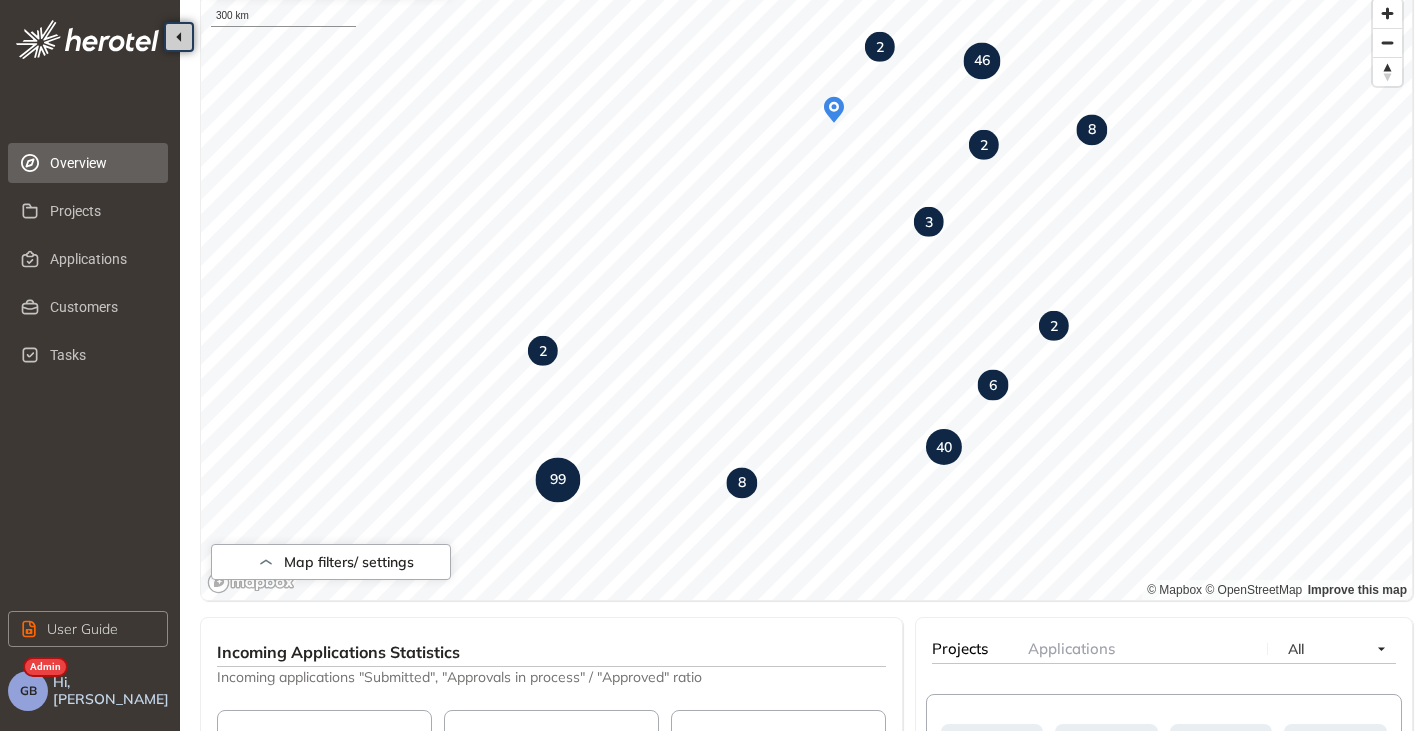 click on "99" at bounding box center (557, 480) 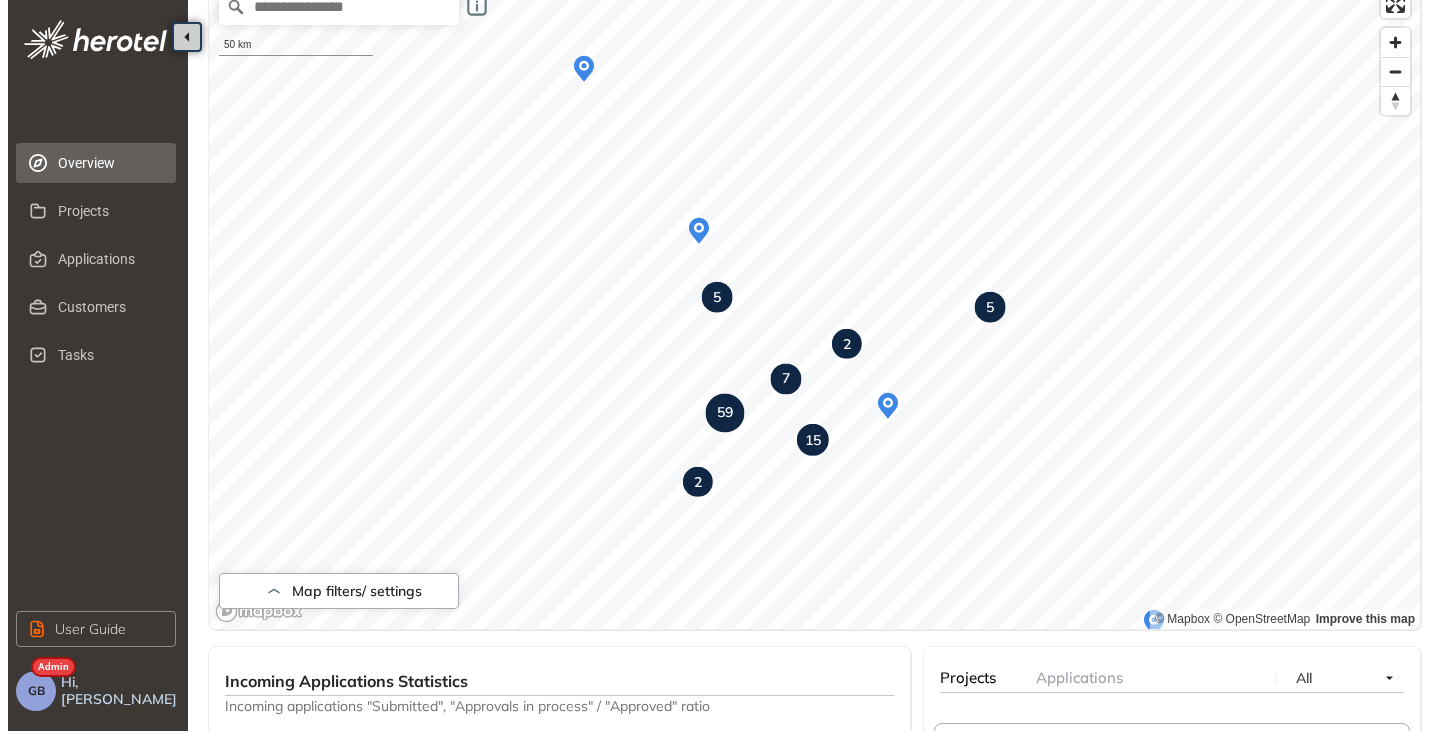 scroll, scrollTop: 0, scrollLeft: 0, axis: both 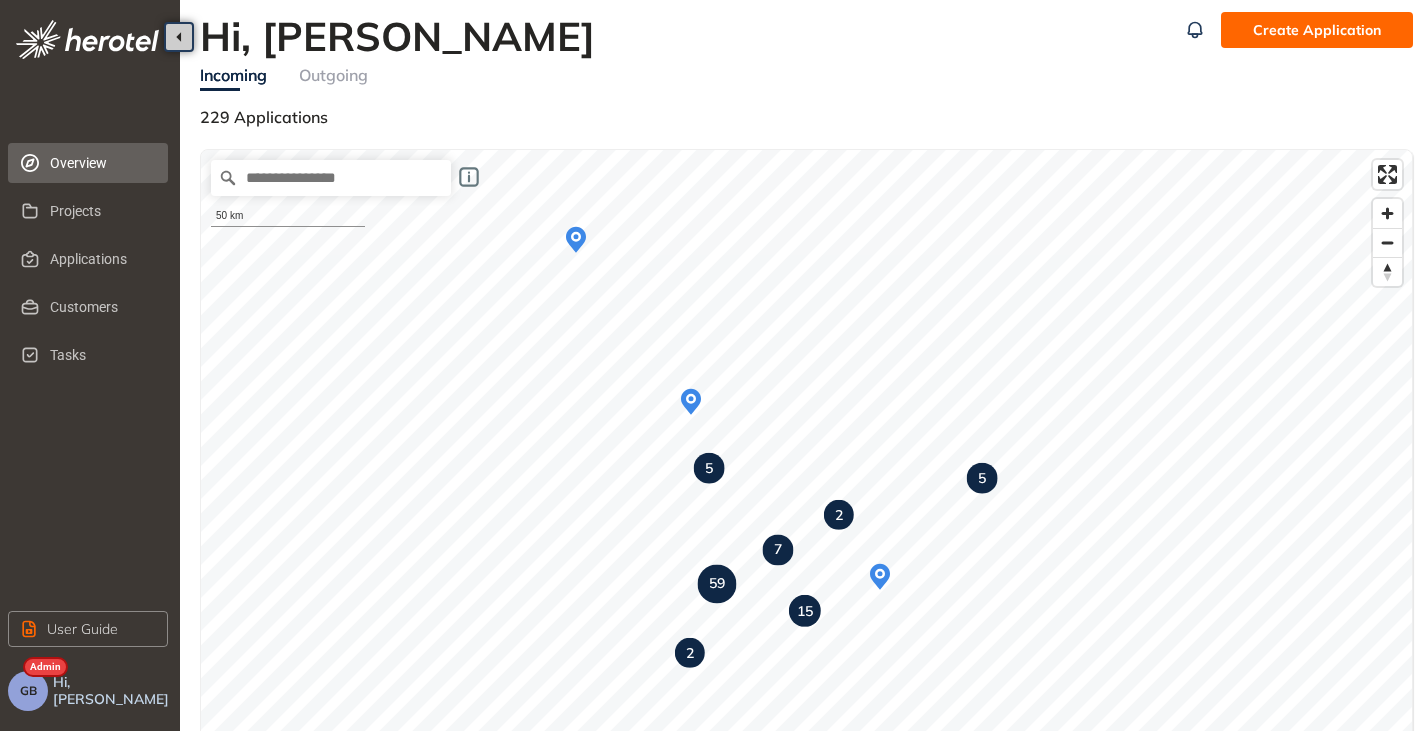 click on "GB" at bounding box center [28, 691] 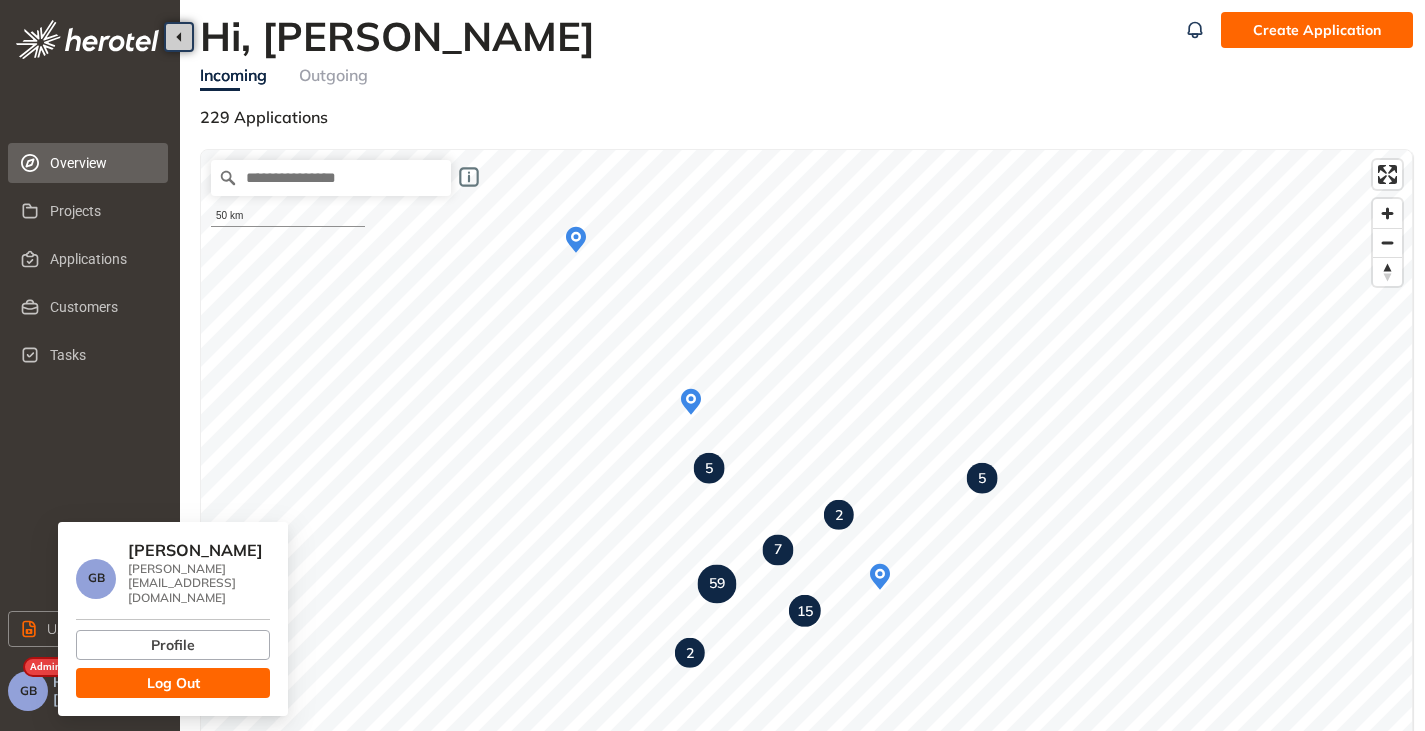 click on "Log Out" at bounding box center (173, 683) 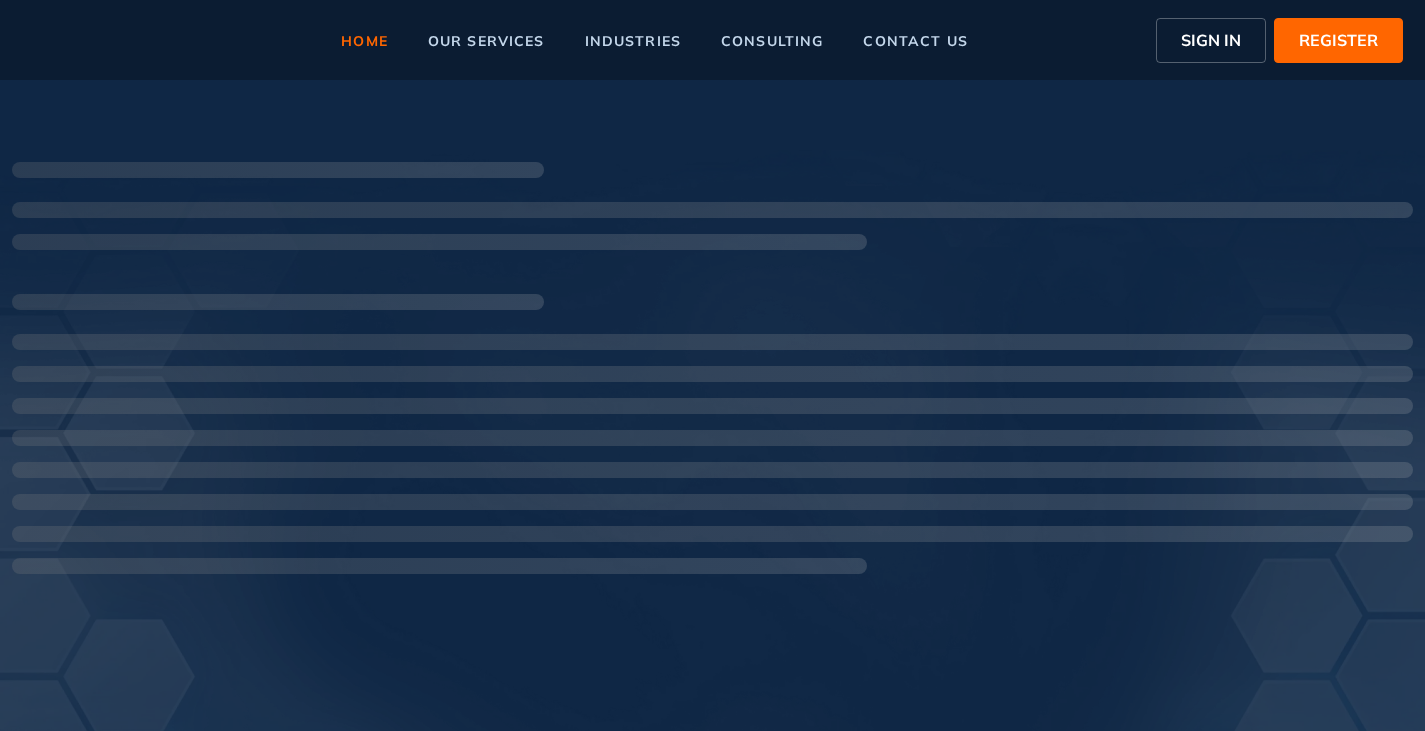 scroll, scrollTop: 0, scrollLeft: 0, axis: both 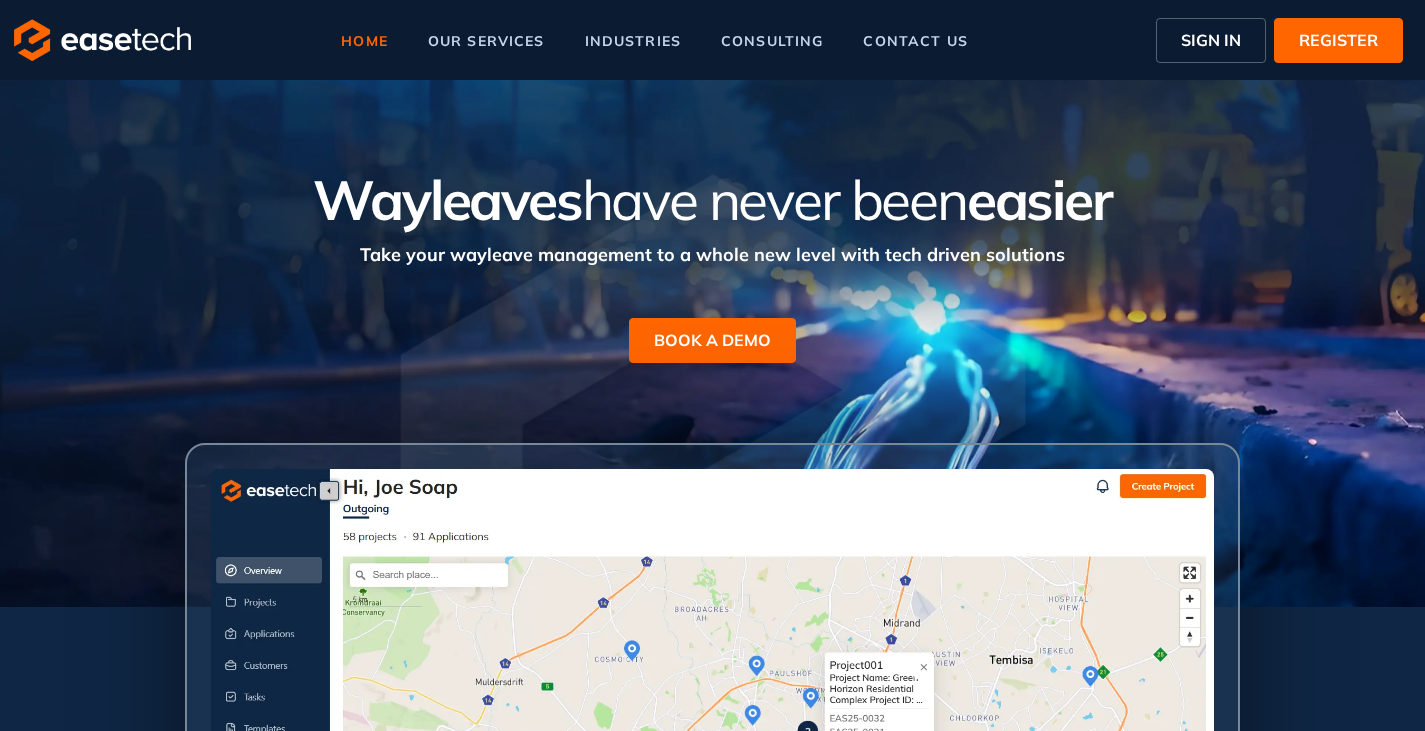 click on "SIGN IN" at bounding box center [1211, 40] 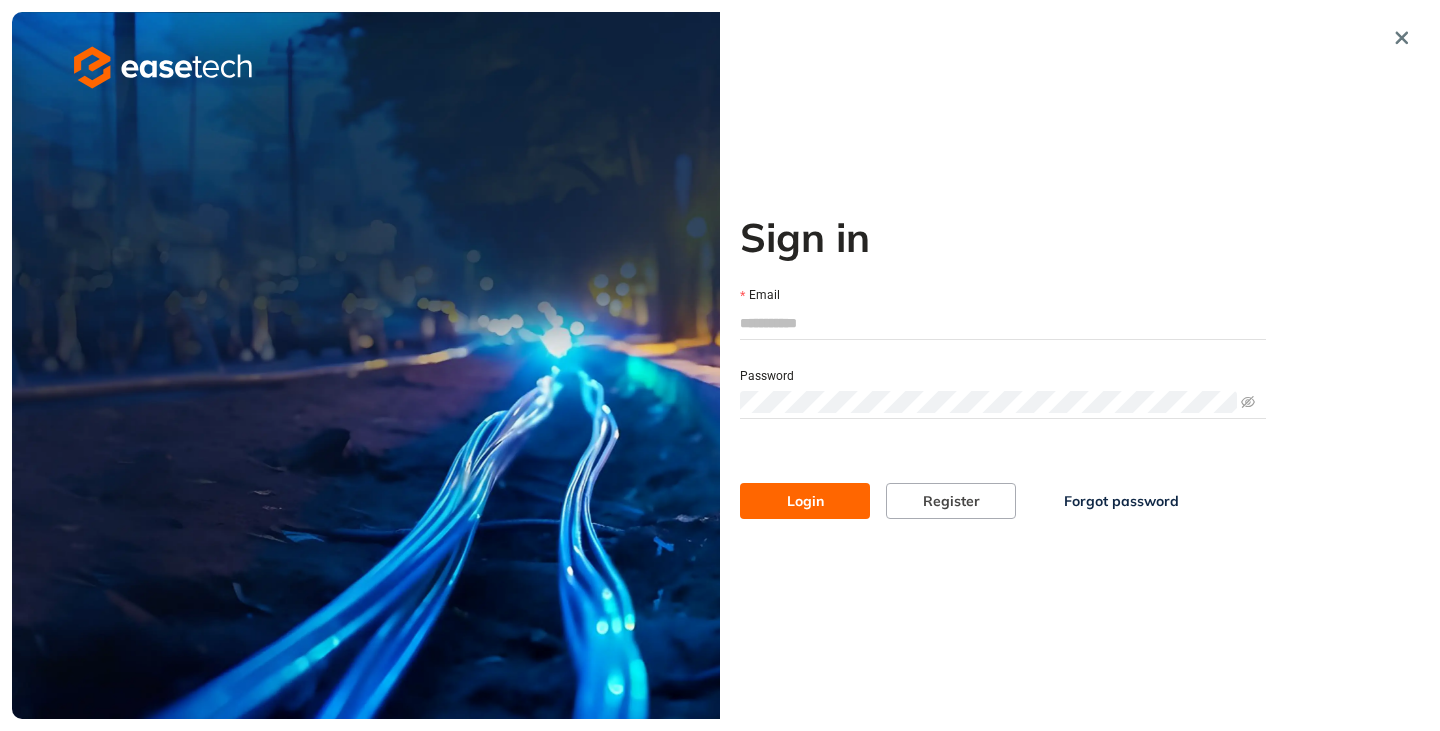 click on "Email" at bounding box center [1003, 323] 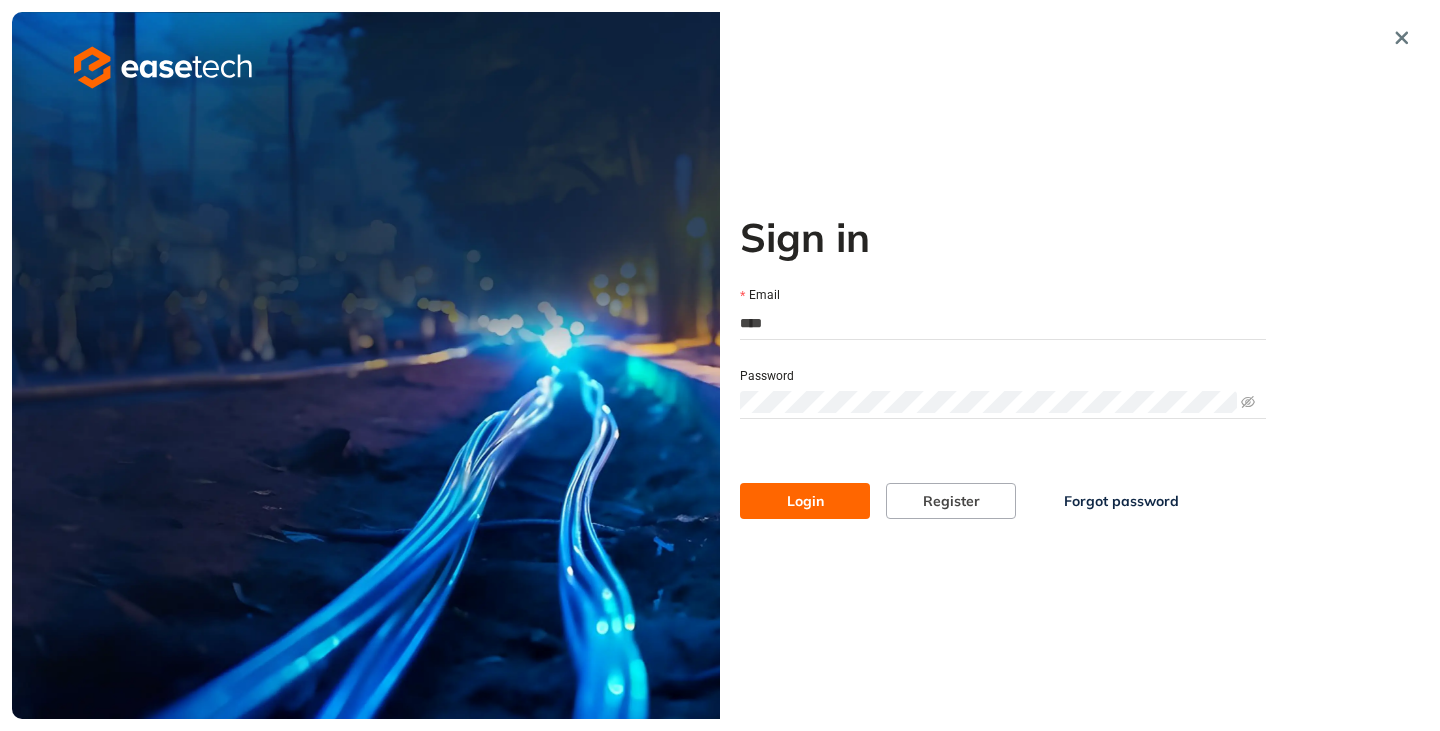 type on "**********" 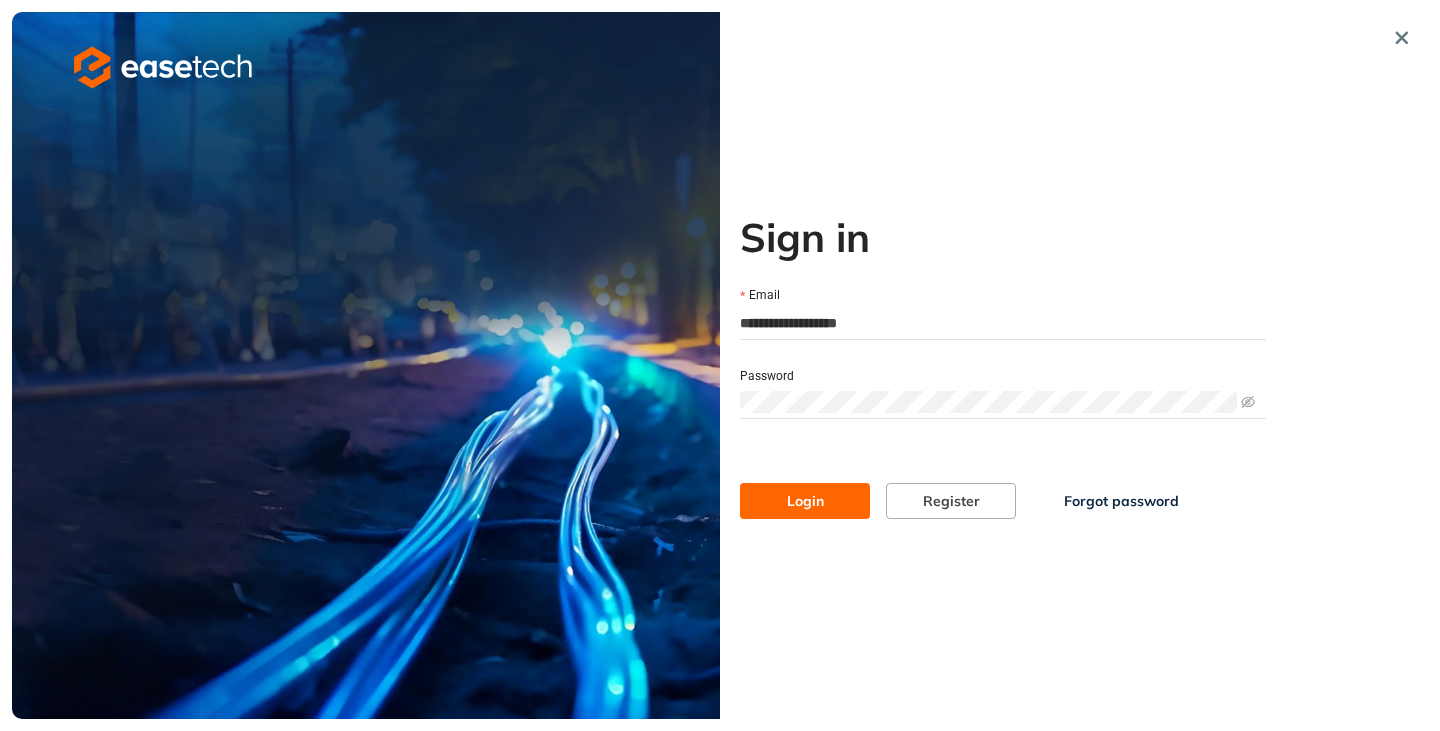 click on "Login" at bounding box center [805, 501] 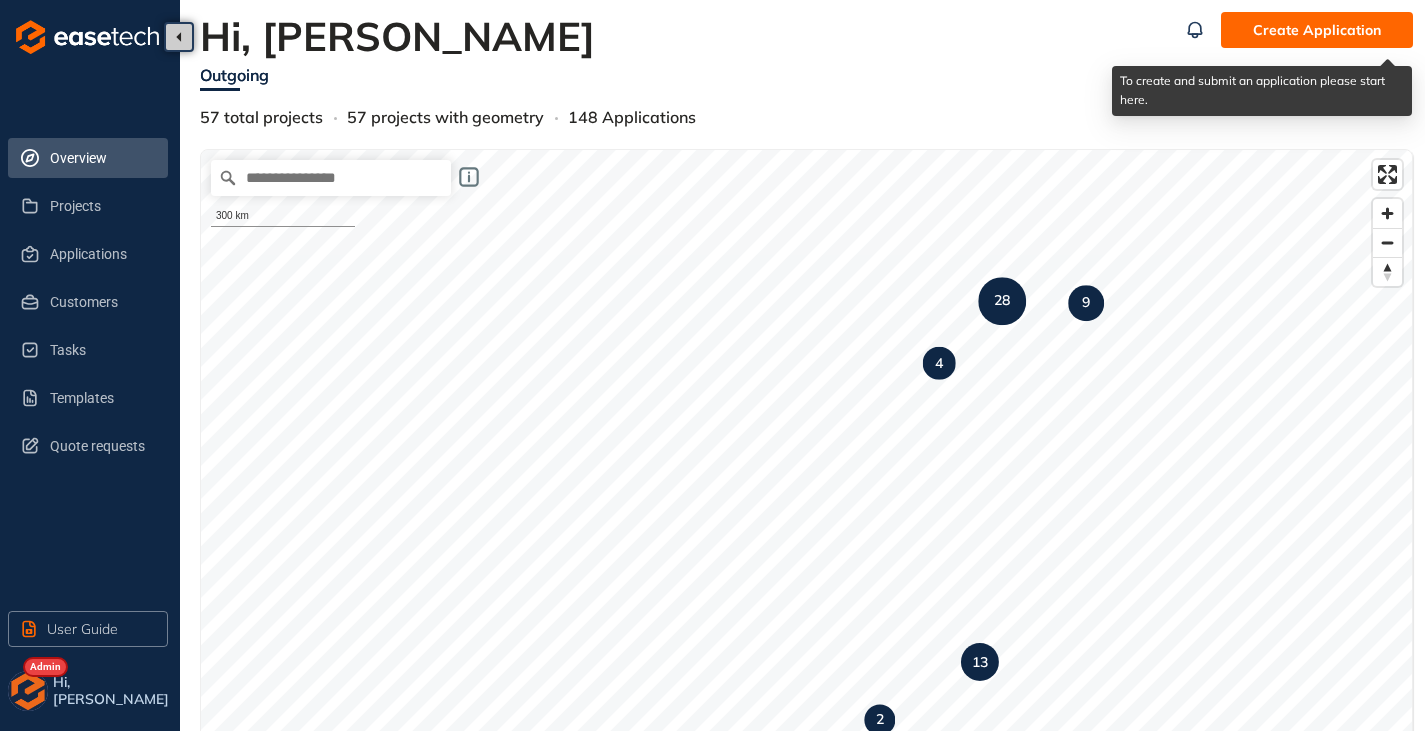 click on "Create Application" at bounding box center [1317, 30] 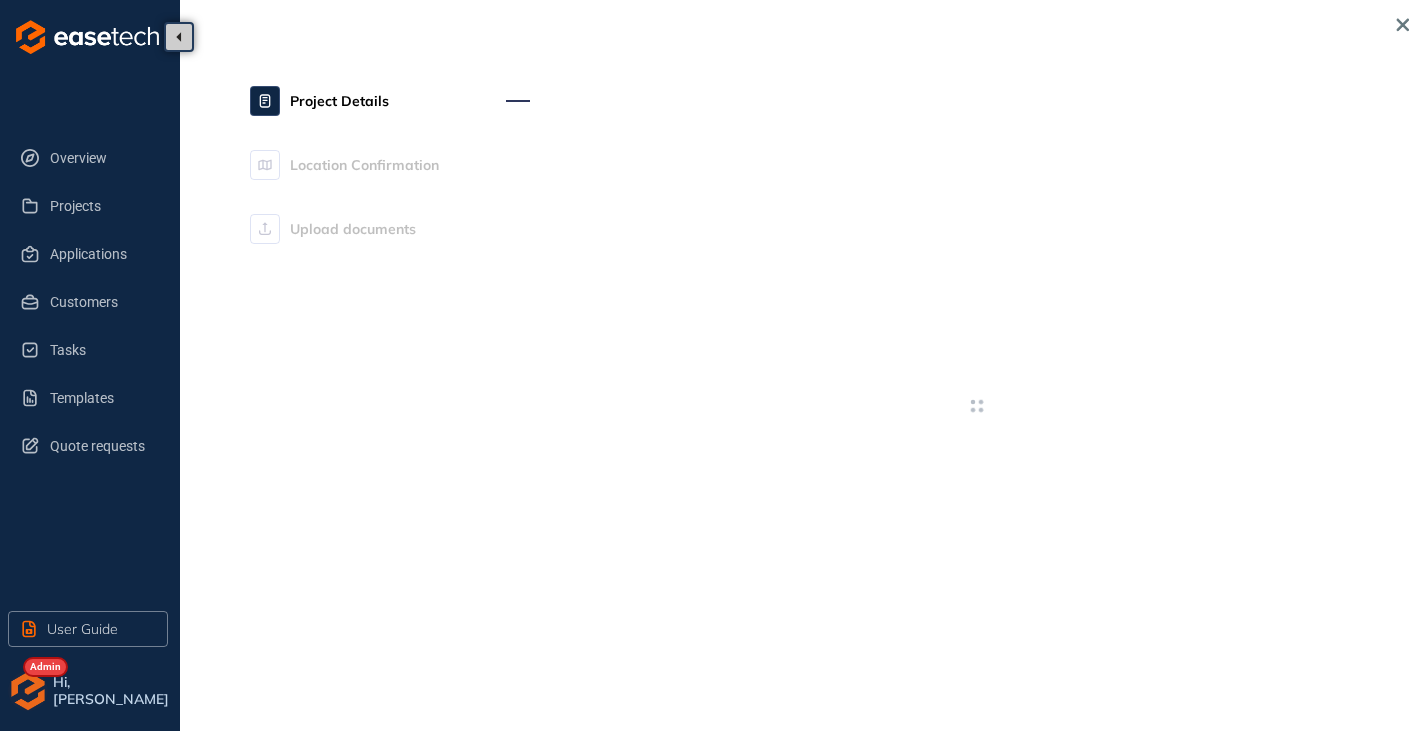 type on "**********" 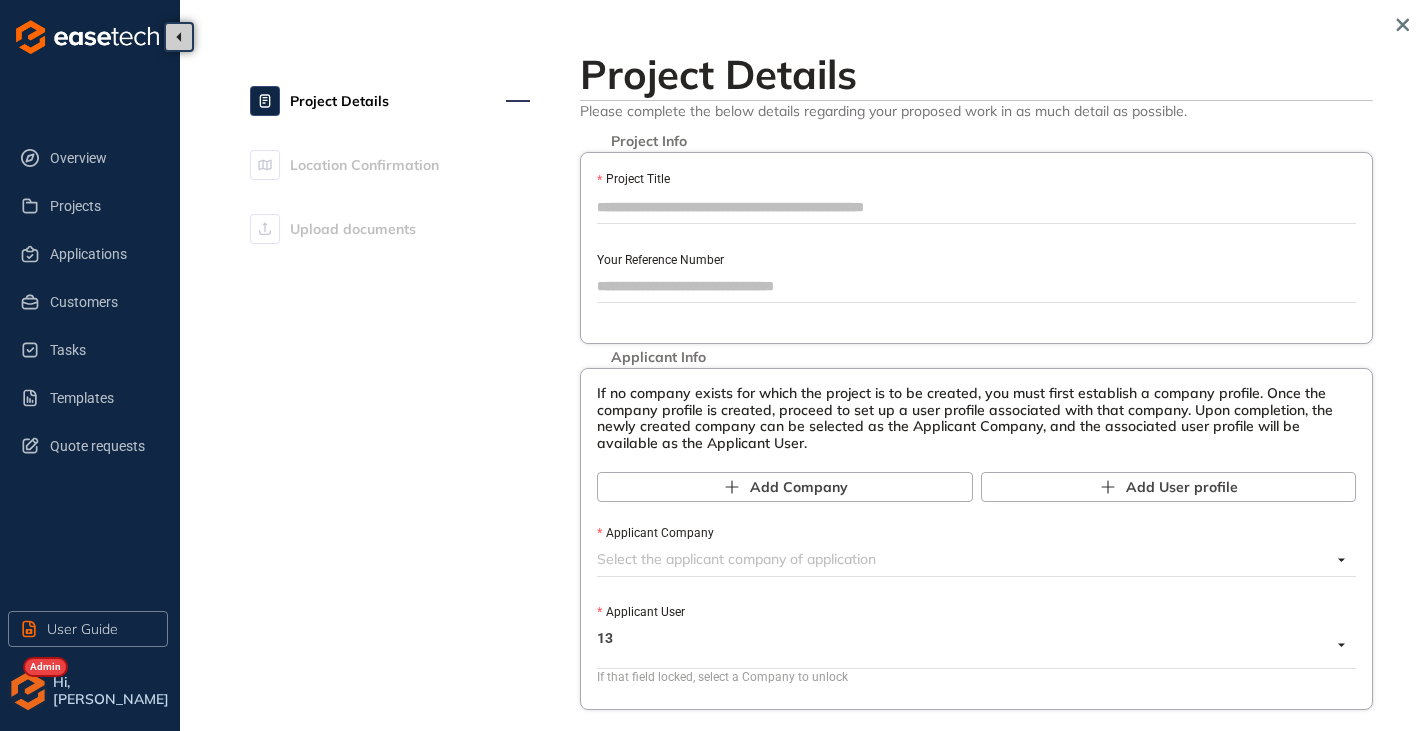 click on "Project Title" at bounding box center [976, 207] 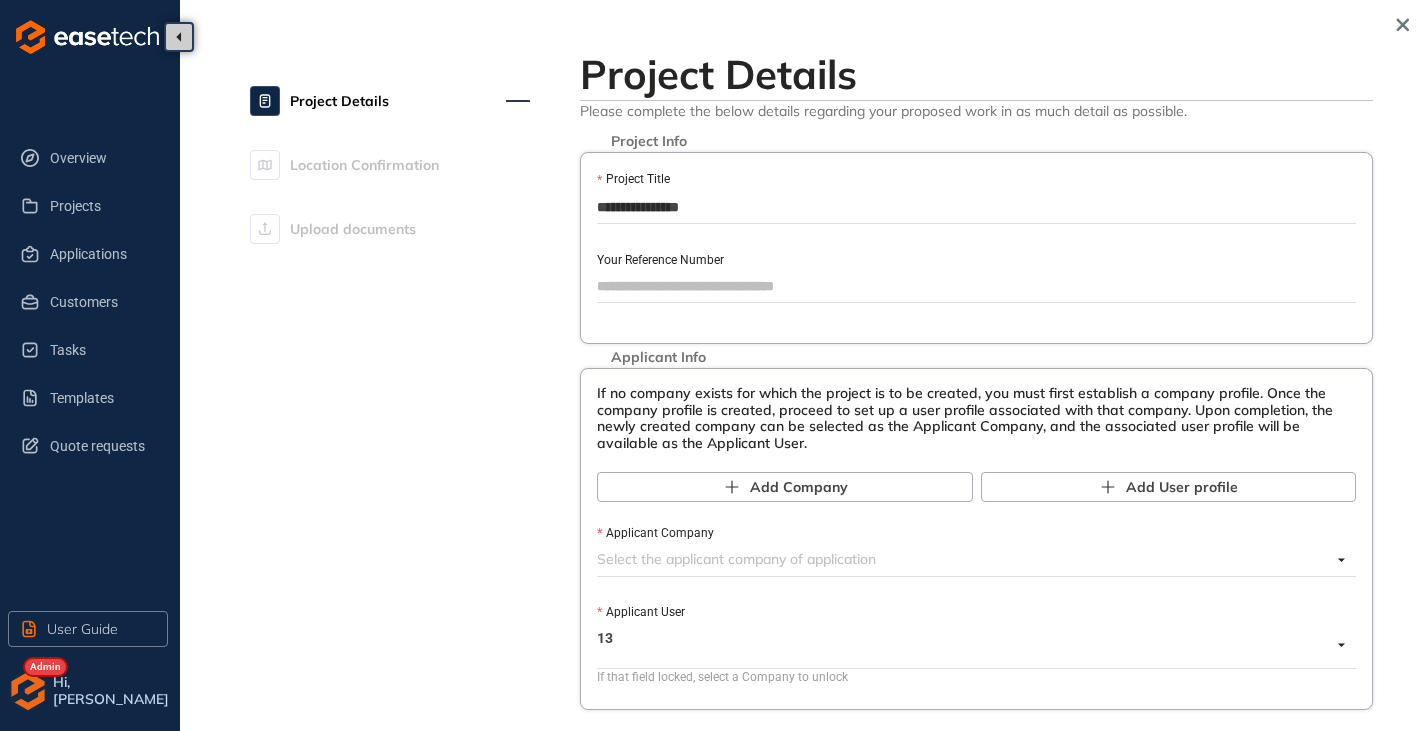 type on "**********" 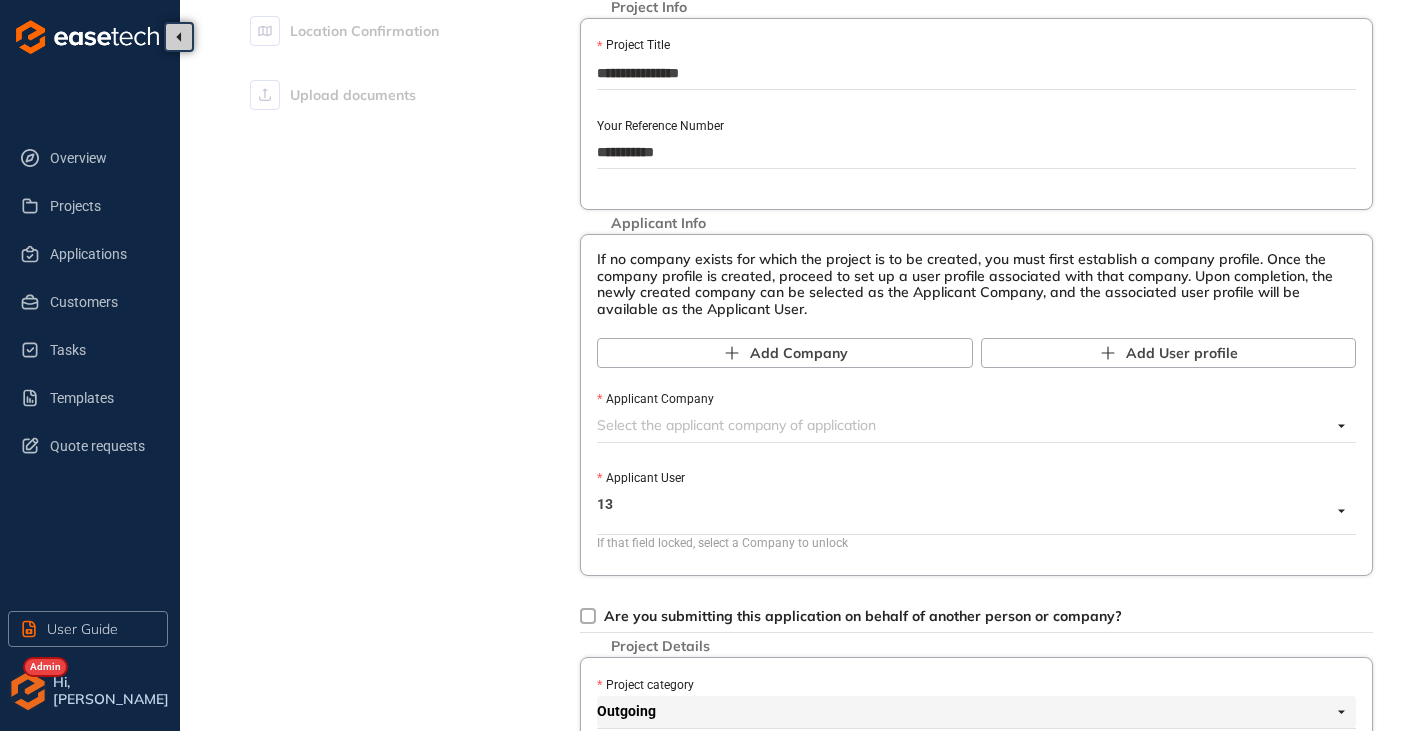 scroll, scrollTop: 200, scrollLeft: 0, axis: vertical 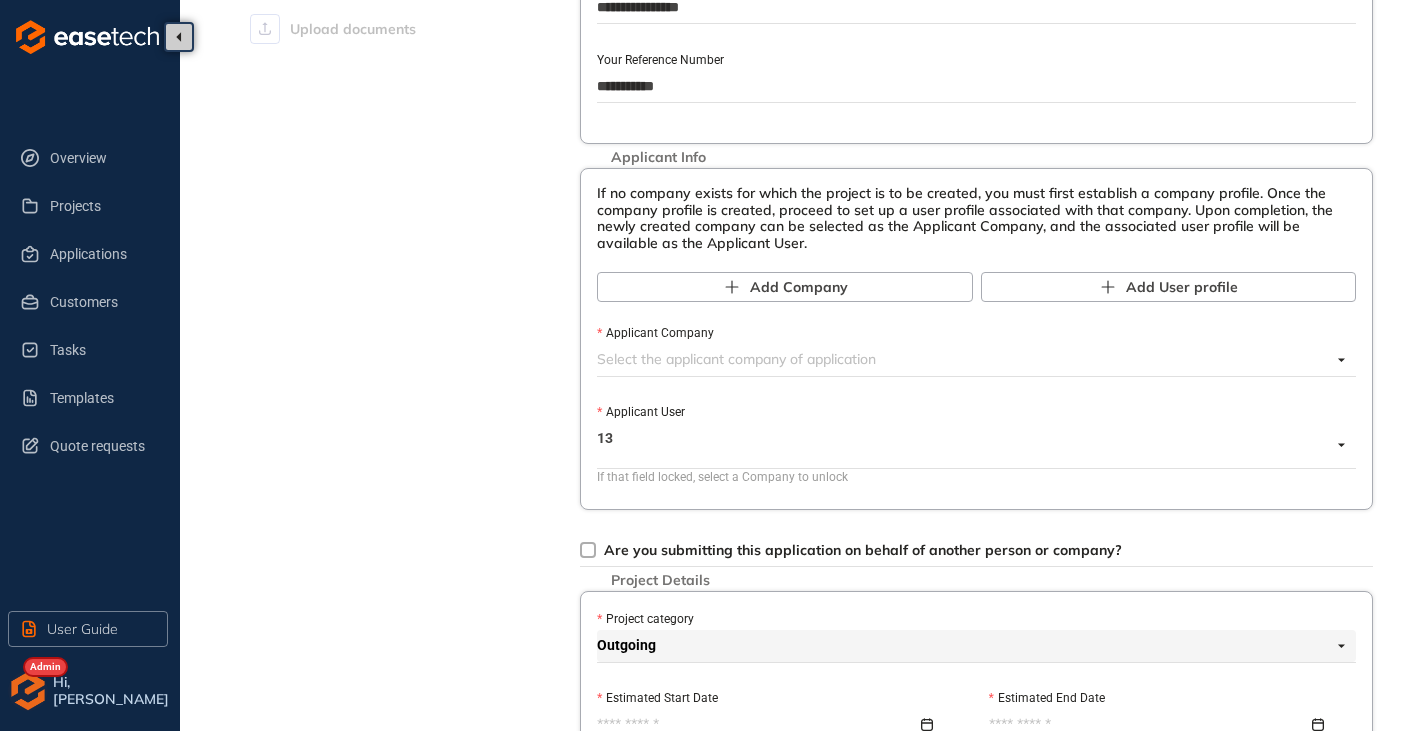click on "Applicant Company" at bounding box center [964, 359] 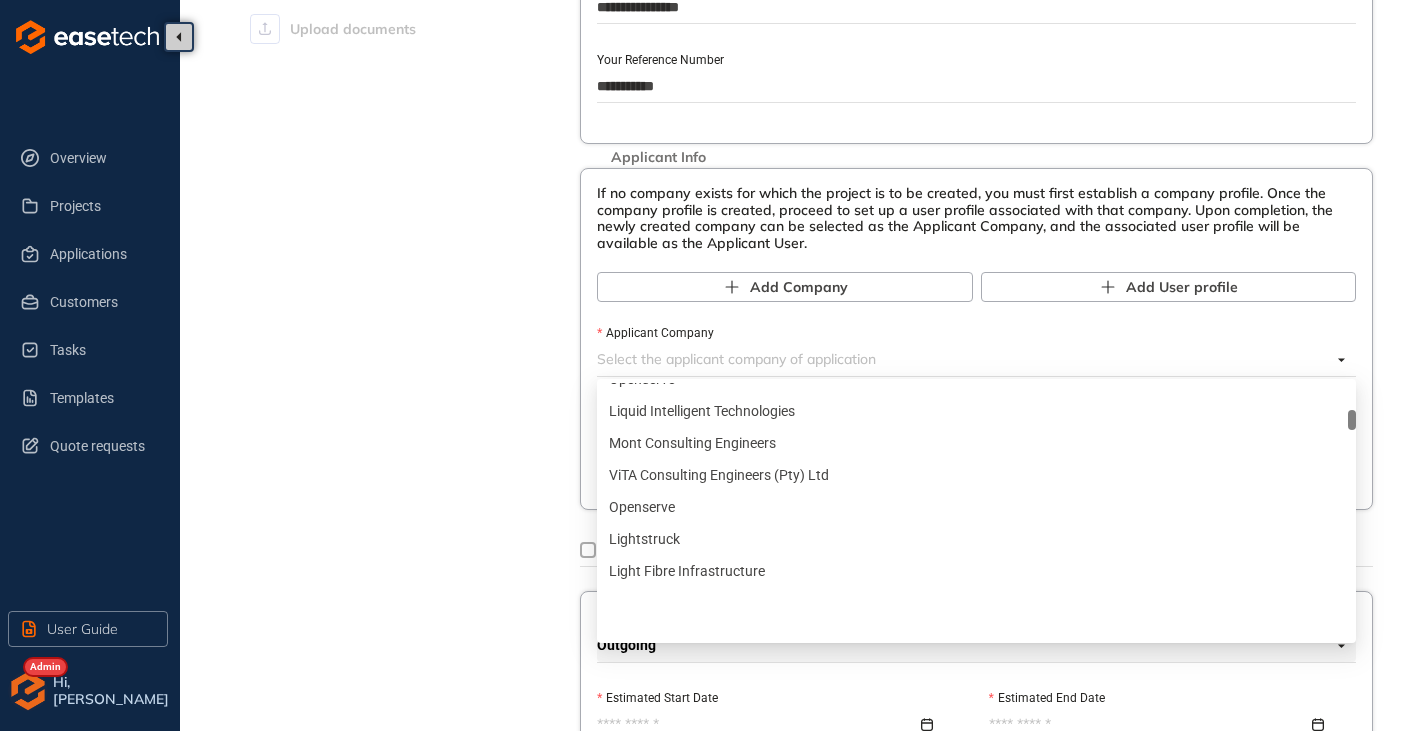 scroll, scrollTop: 1000, scrollLeft: 0, axis: vertical 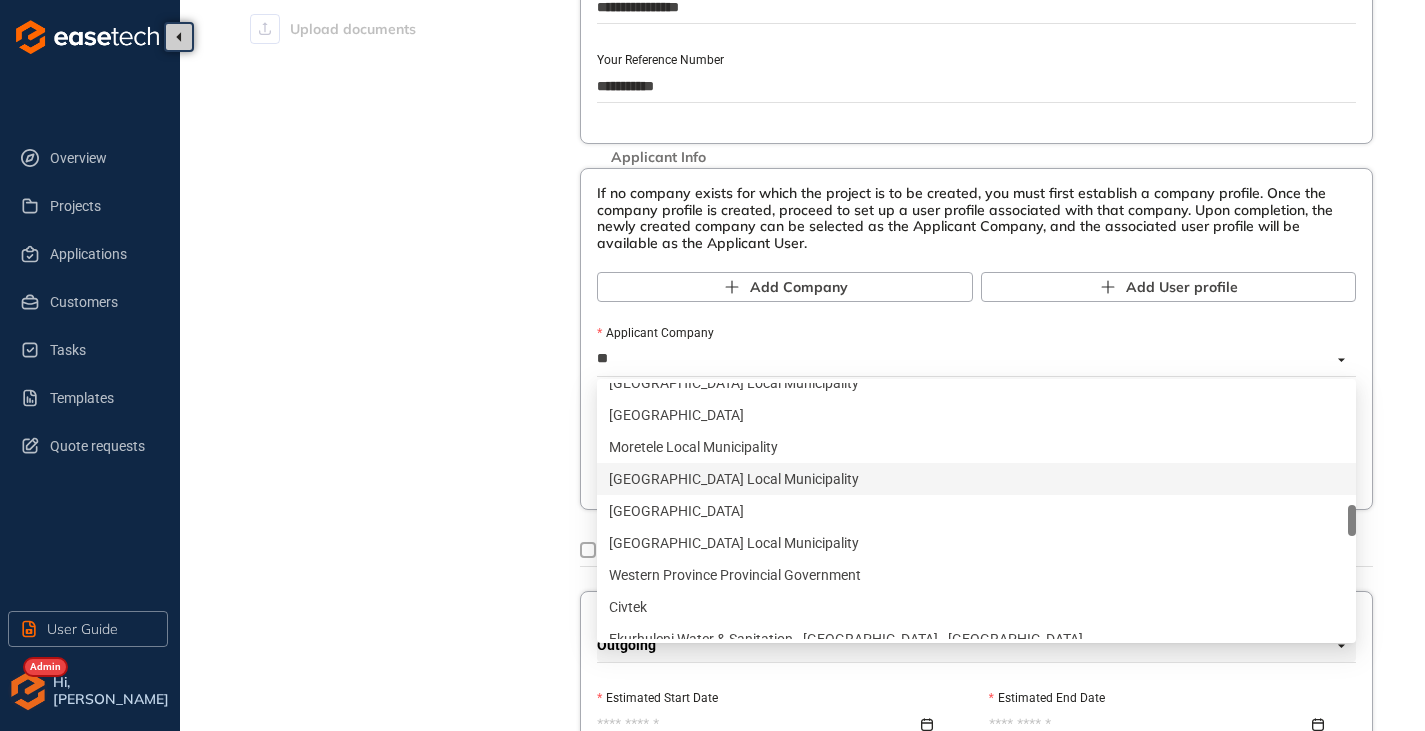 type on "***" 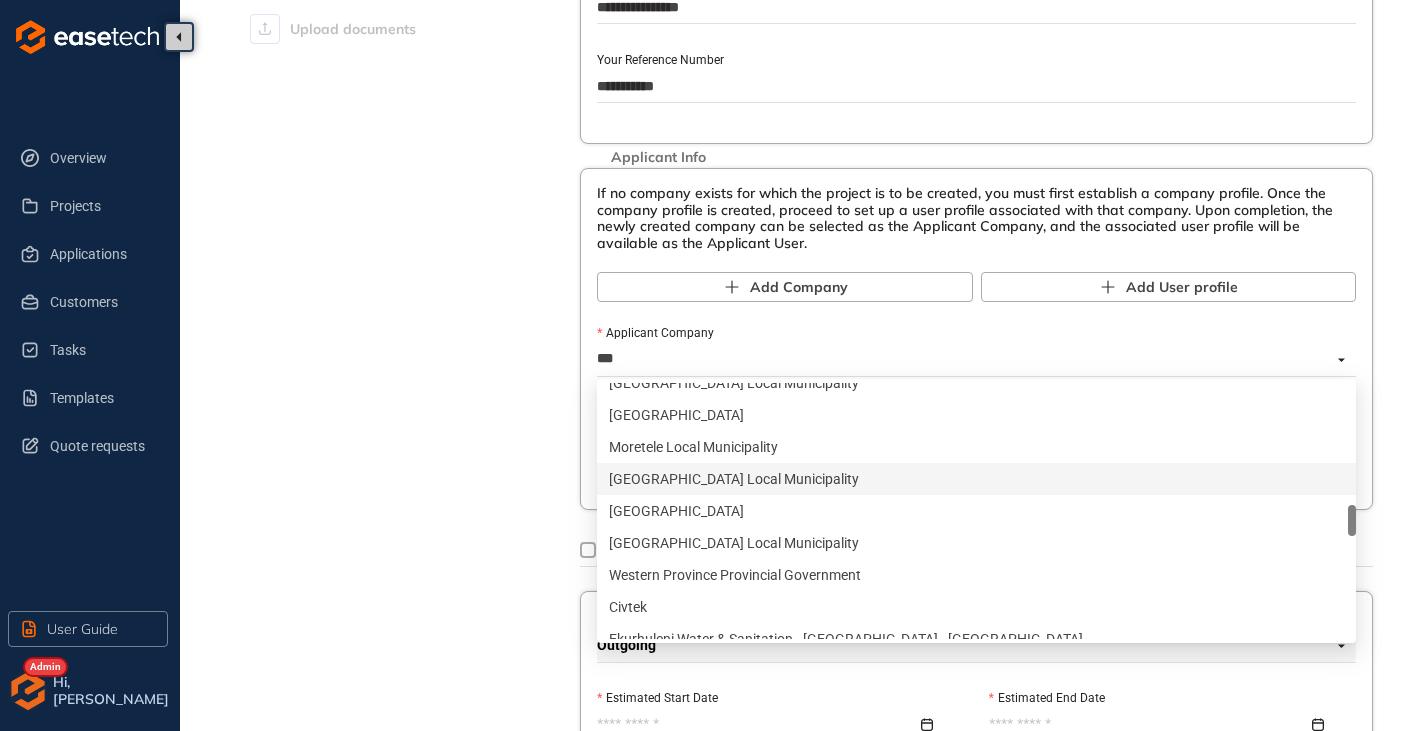 scroll, scrollTop: 0, scrollLeft: 0, axis: both 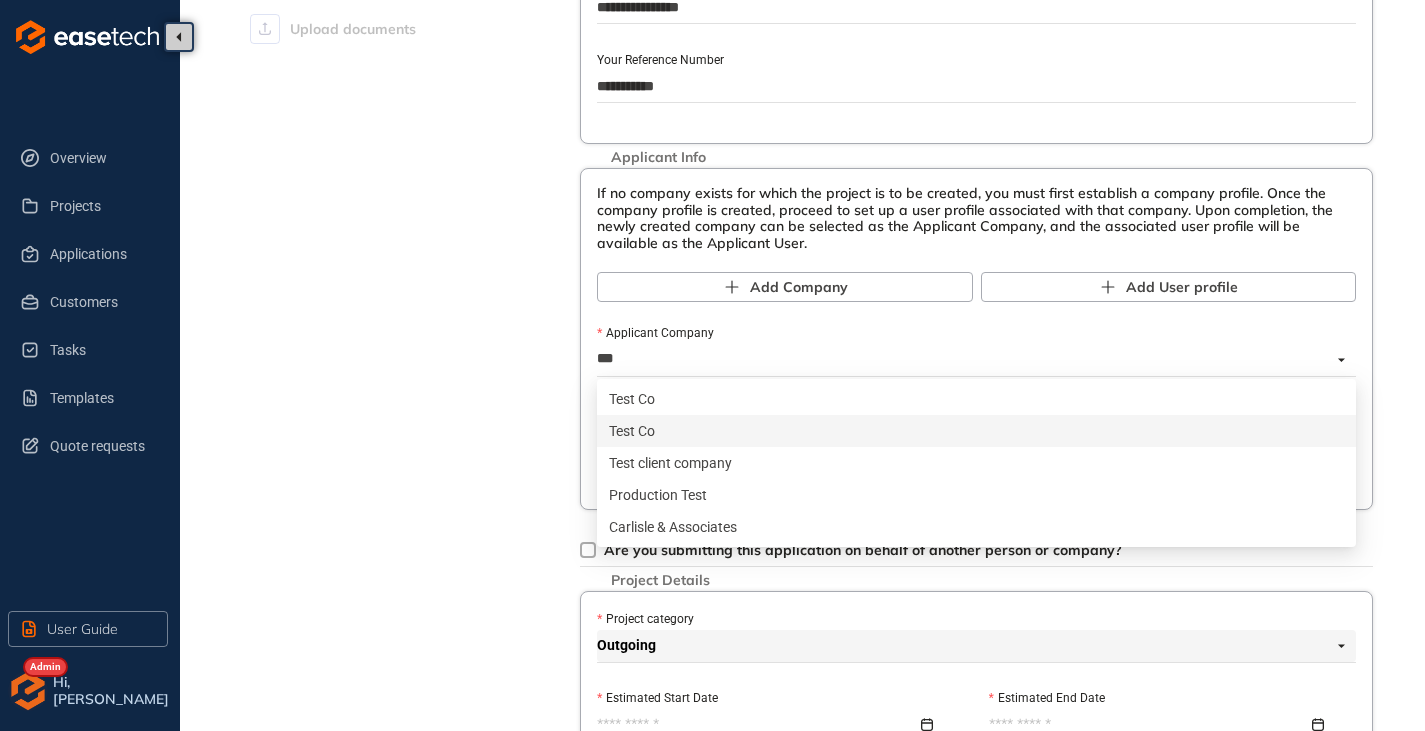 click on "Test Co" at bounding box center (976, 431) 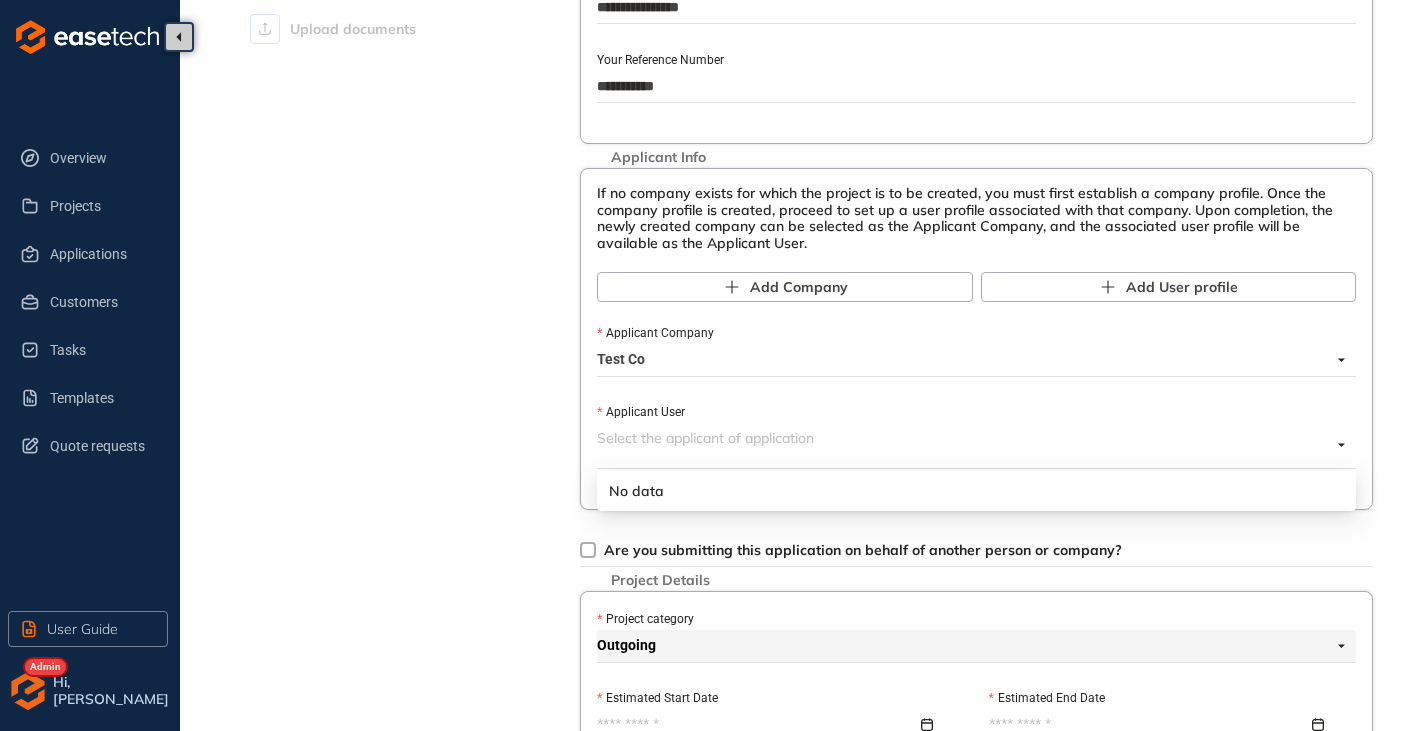 click at bounding box center (964, 445) 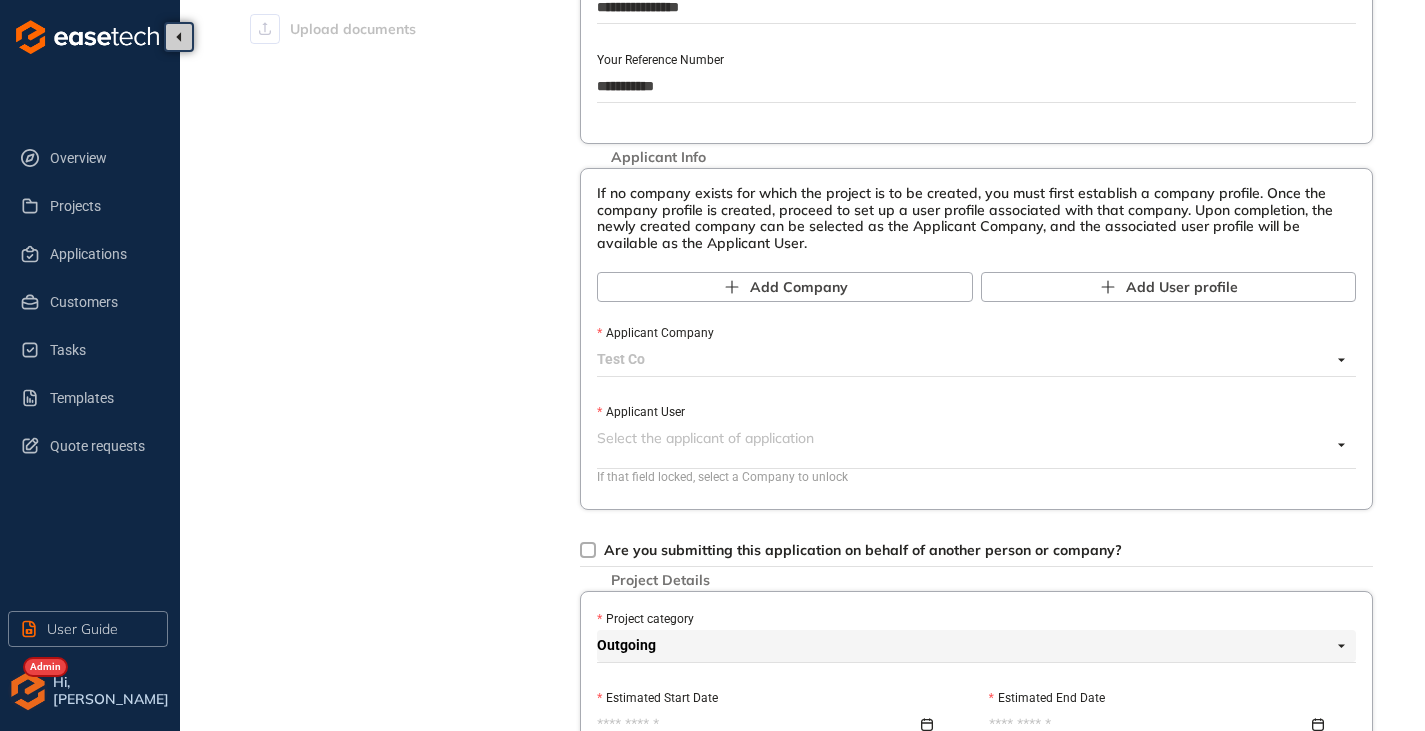 click on "Test Co" at bounding box center [971, 360] 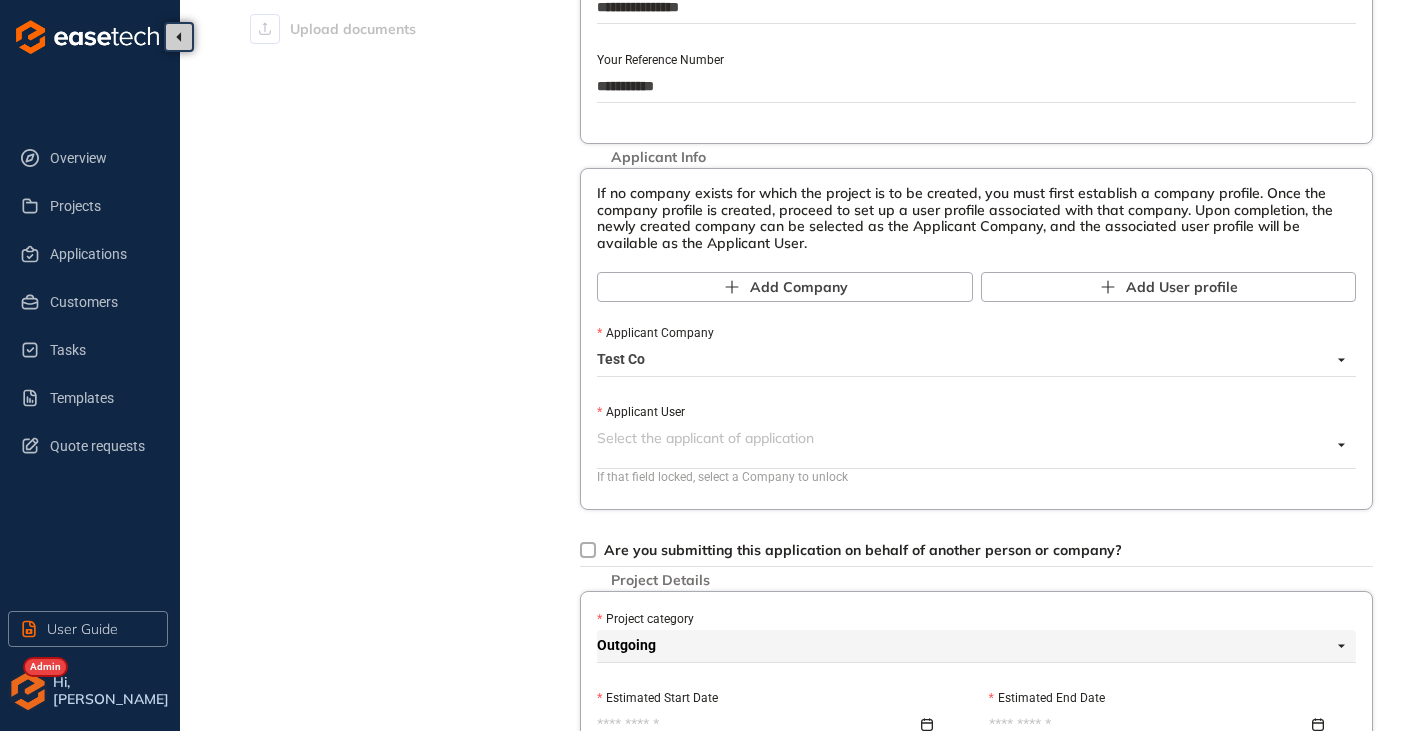 click on "Test Co" at bounding box center (971, 360) 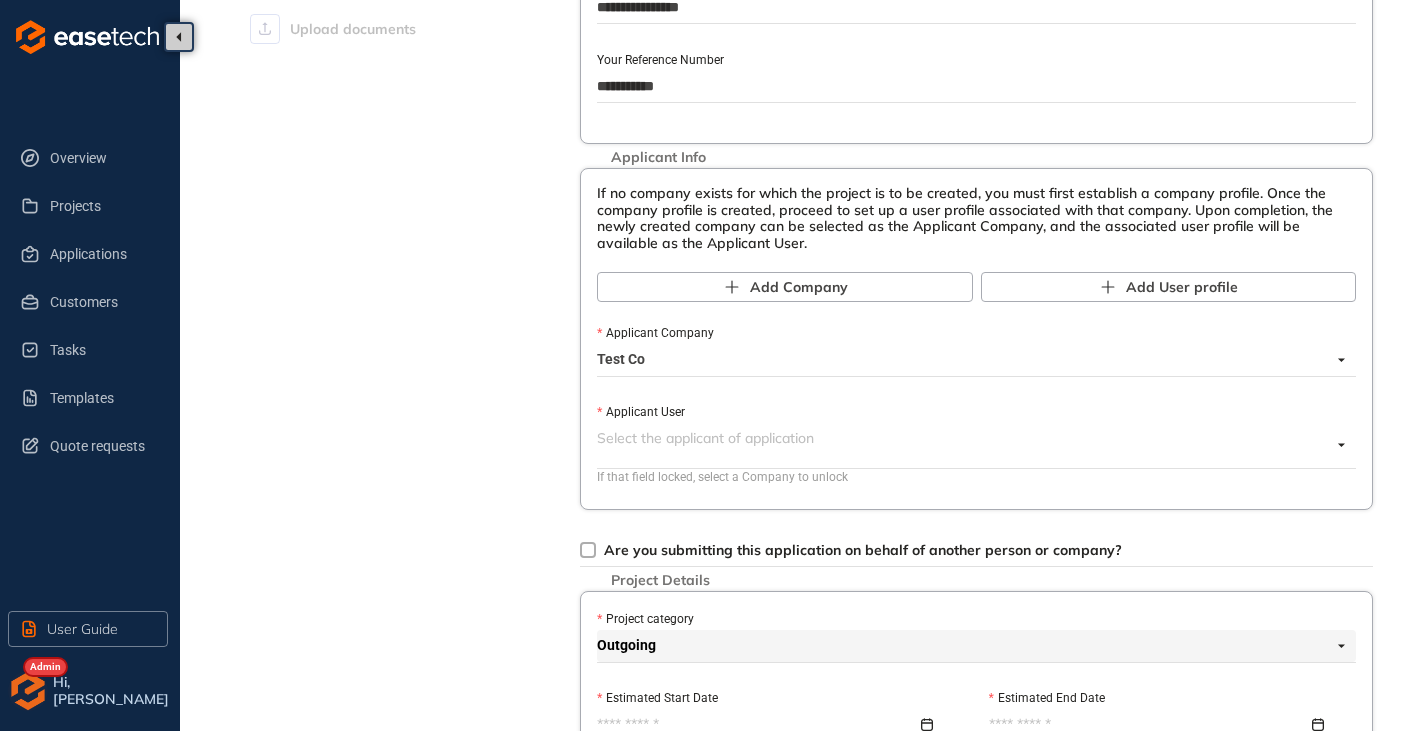 click on "Test Co" at bounding box center [971, 360] 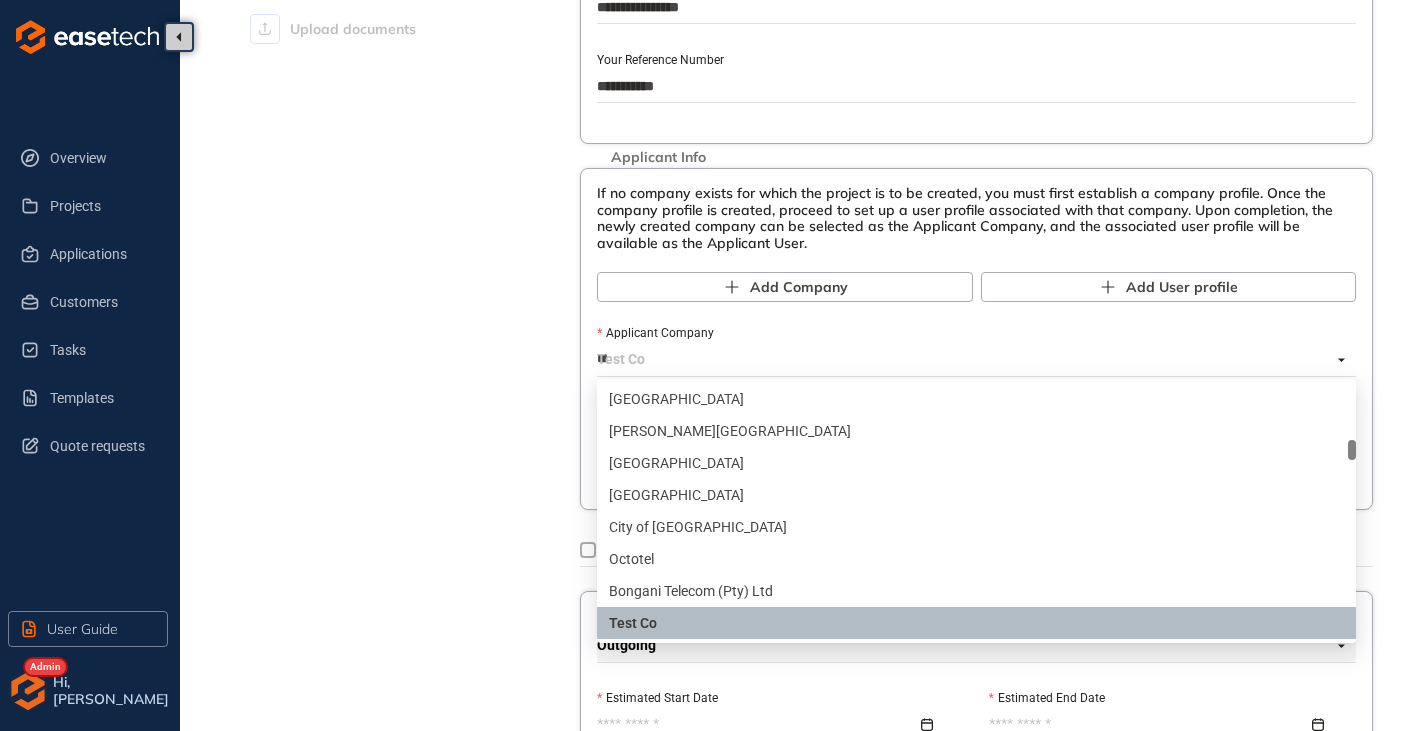 scroll, scrollTop: 448, scrollLeft: 0, axis: vertical 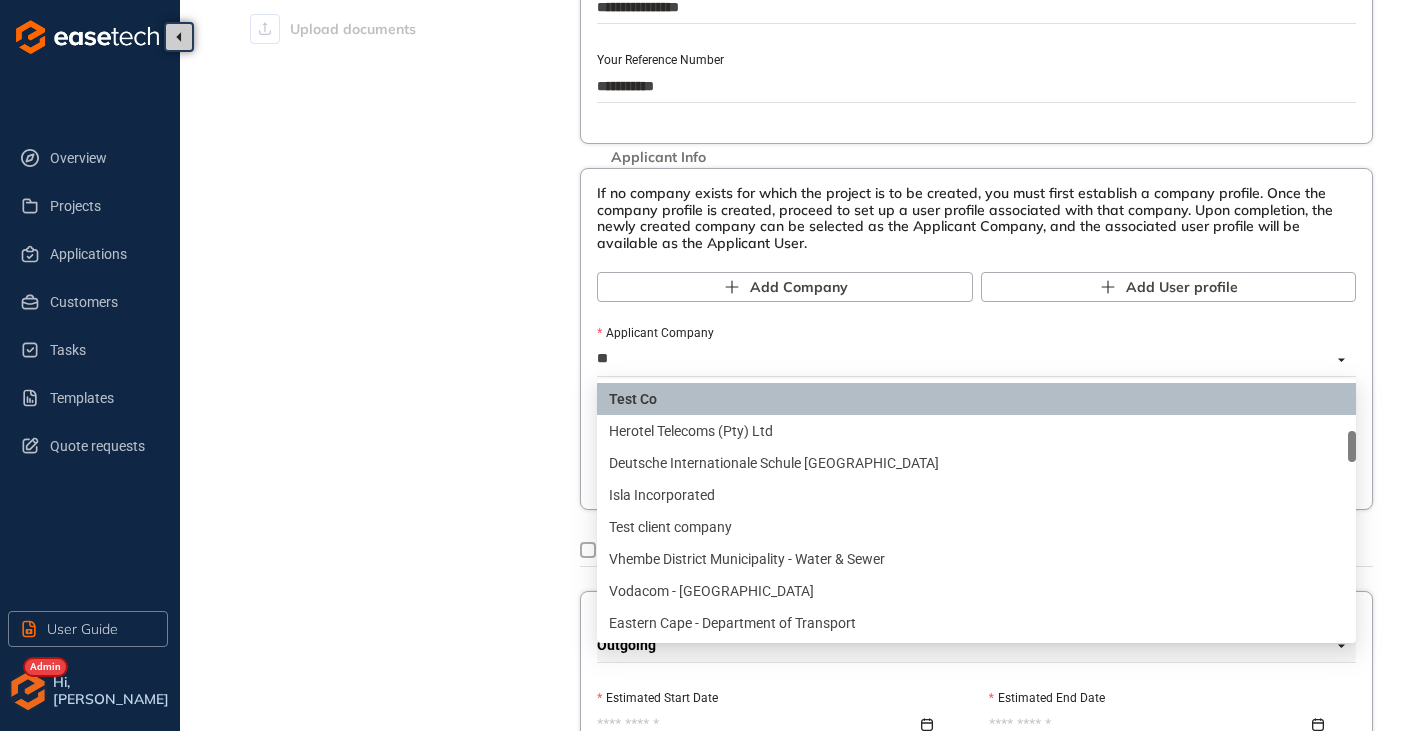 type on "***" 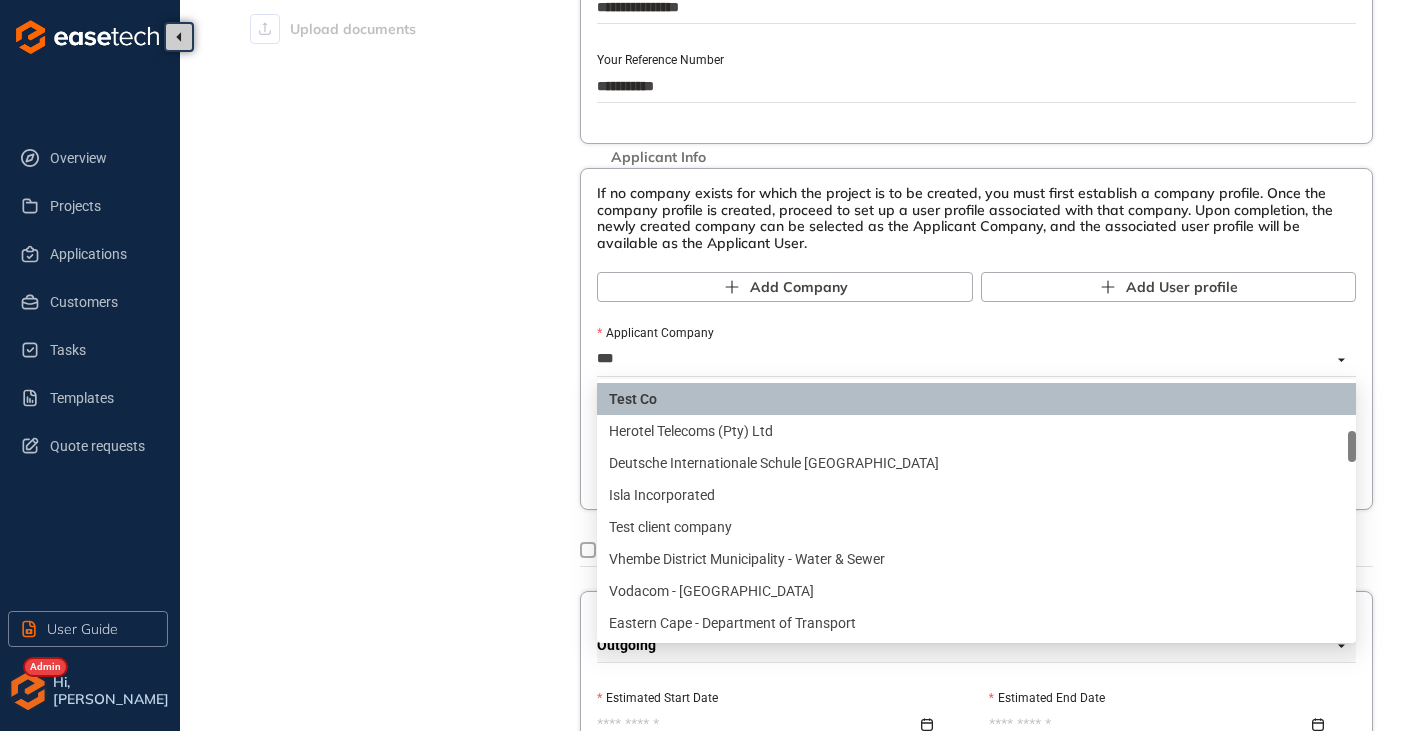 scroll, scrollTop: 0, scrollLeft: 0, axis: both 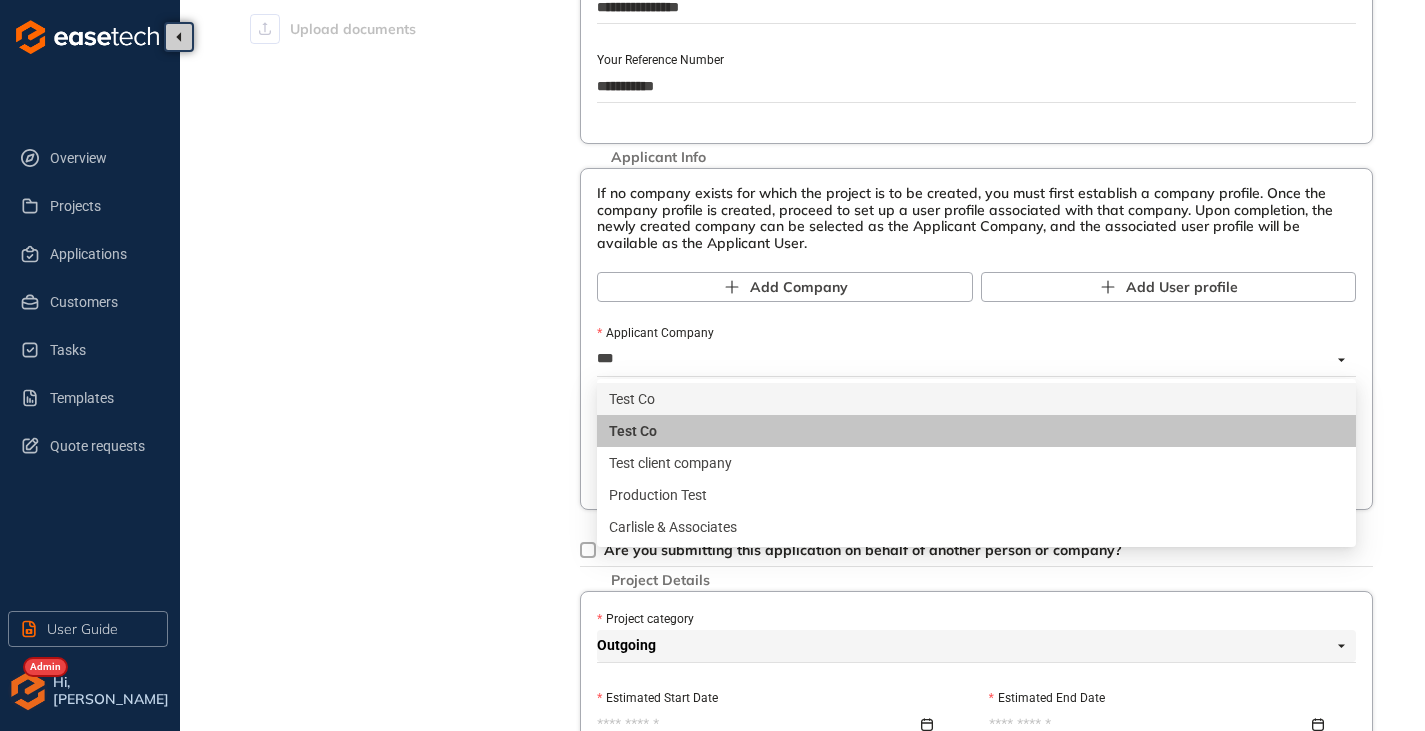 click on "Test Co" at bounding box center [976, 399] 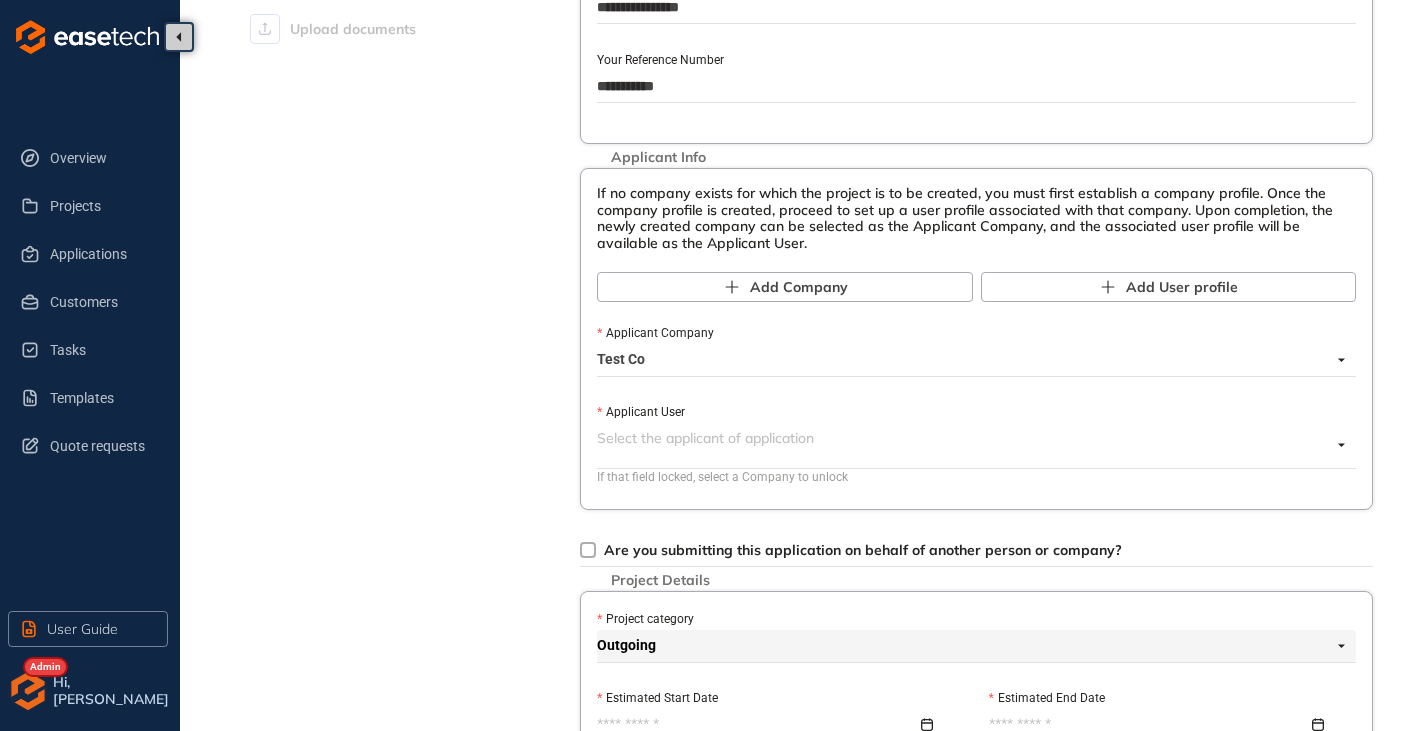 click on "Applicant User" at bounding box center (964, 438) 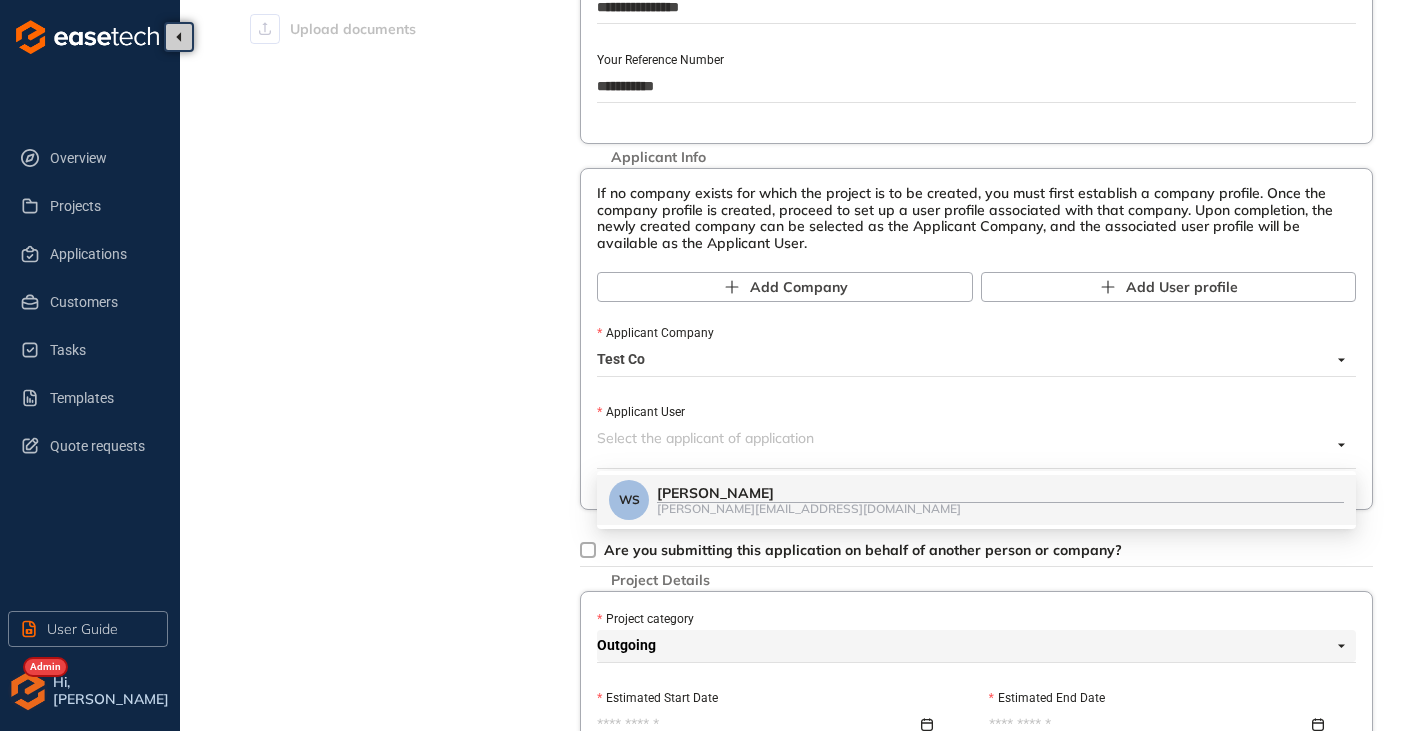 click on "[PERSON_NAME]" at bounding box center (1000, 493) 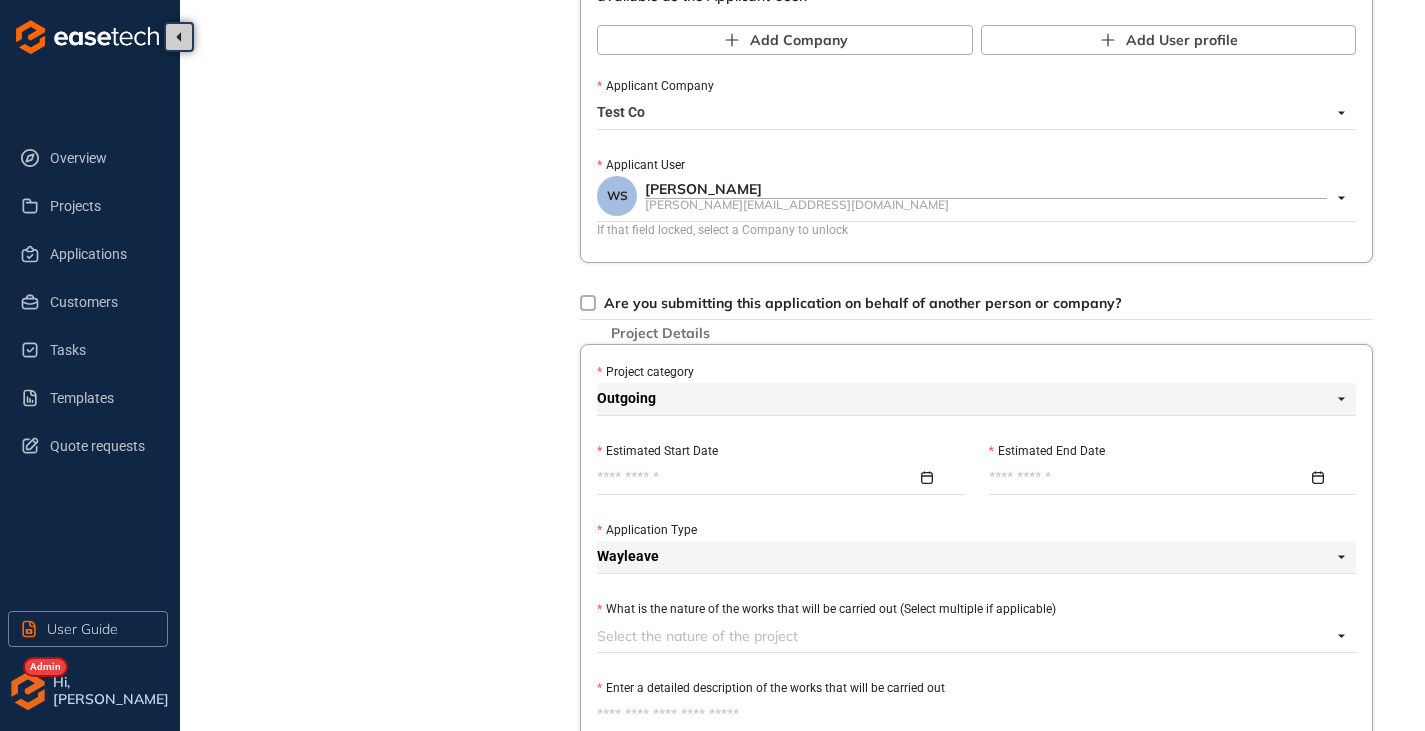 scroll, scrollTop: 500, scrollLeft: 0, axis: vertical 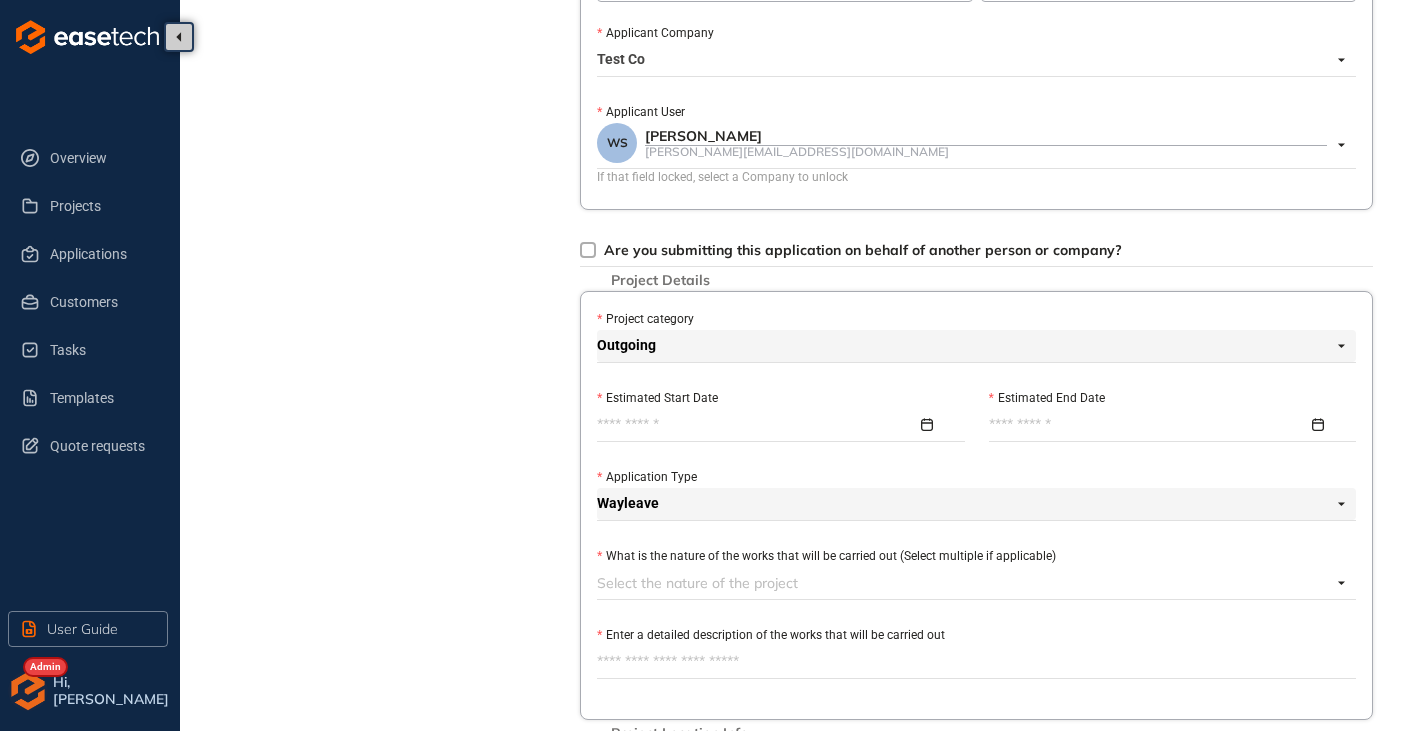 click on "Estimated Start Date" at bounding box center (757, 425) 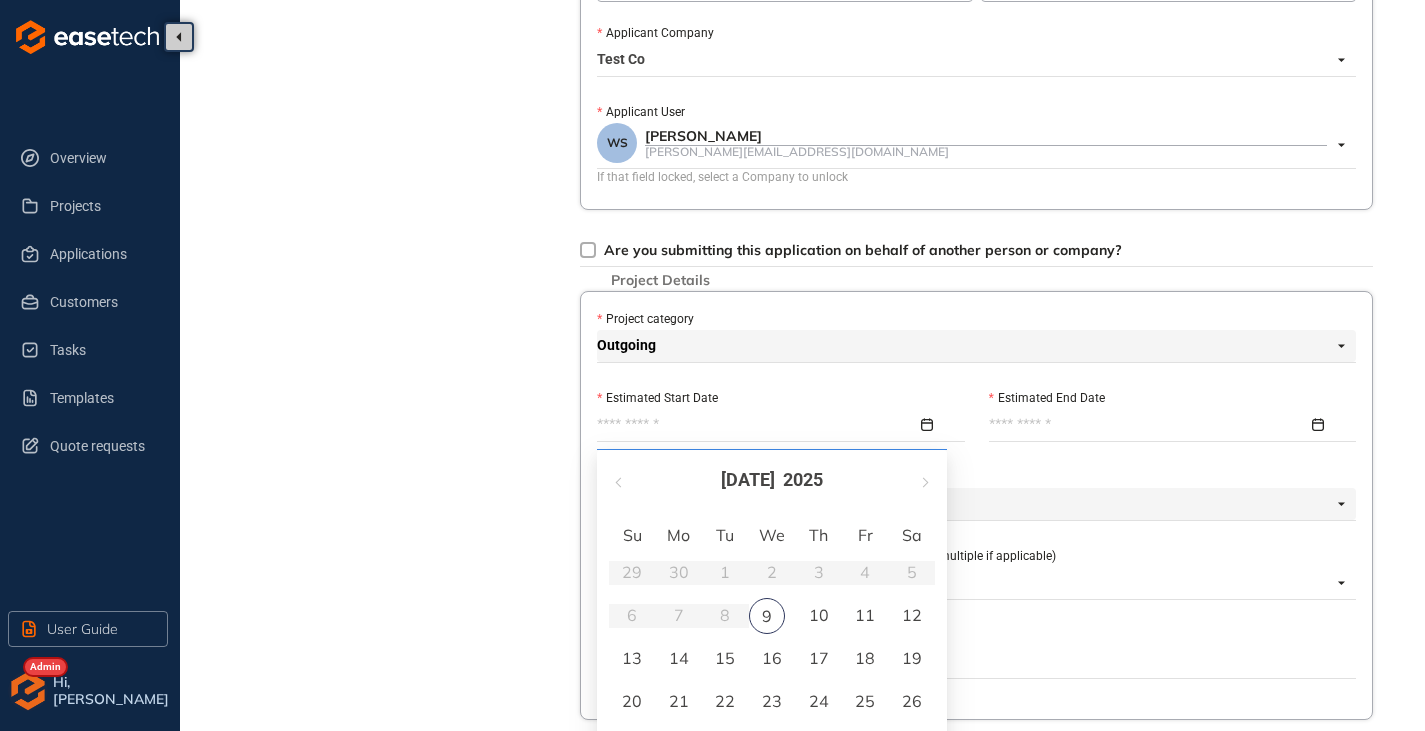 type on "**********" 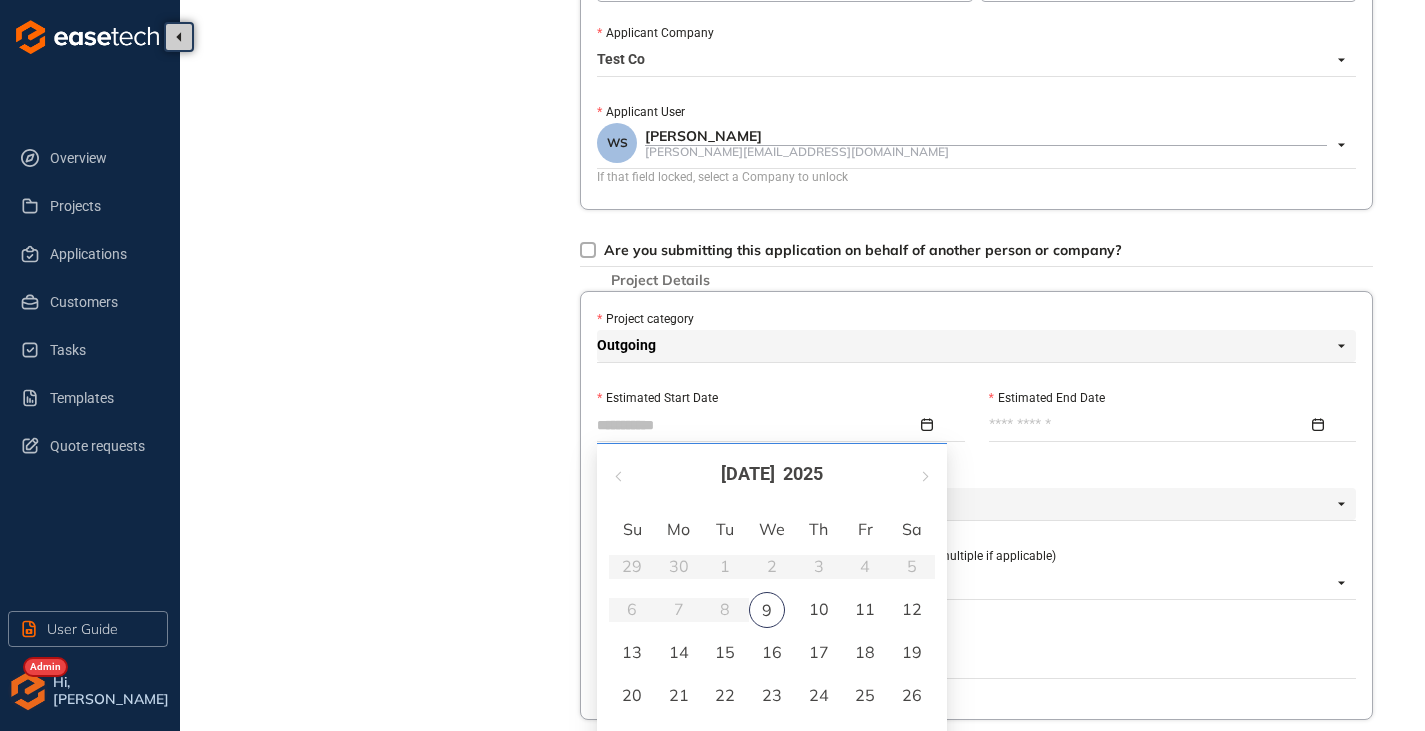 type on "**********" 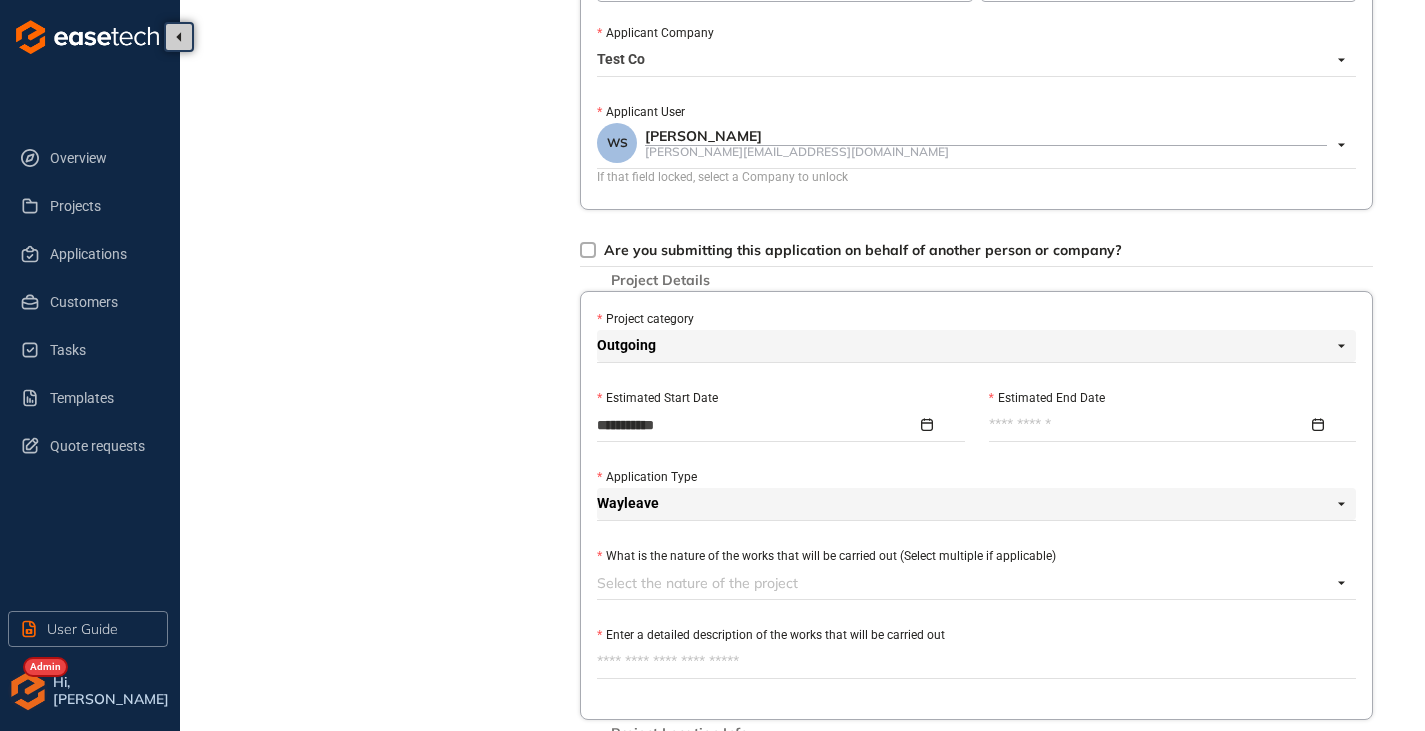 click on "Estimated End Date" at bounding box center (1149, 425) 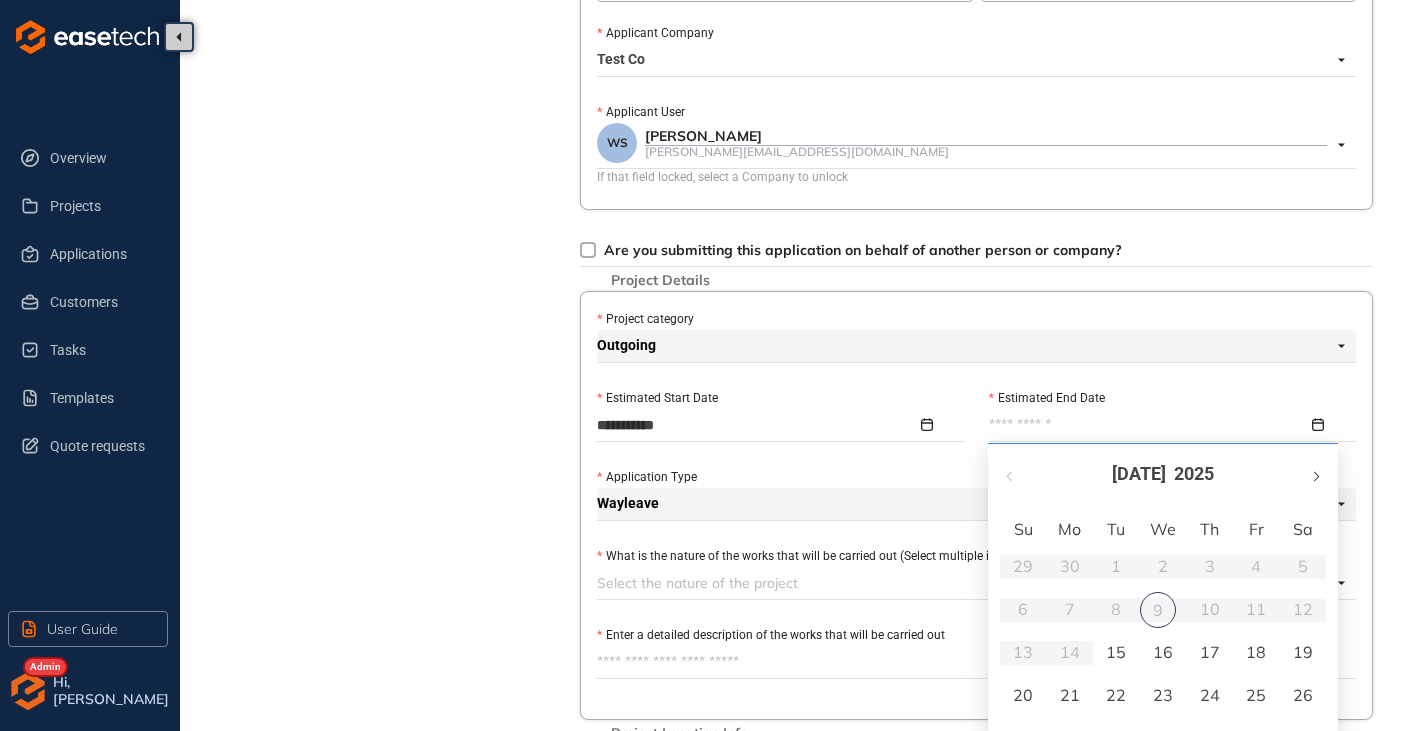 click at bounding box center [1315, 474] 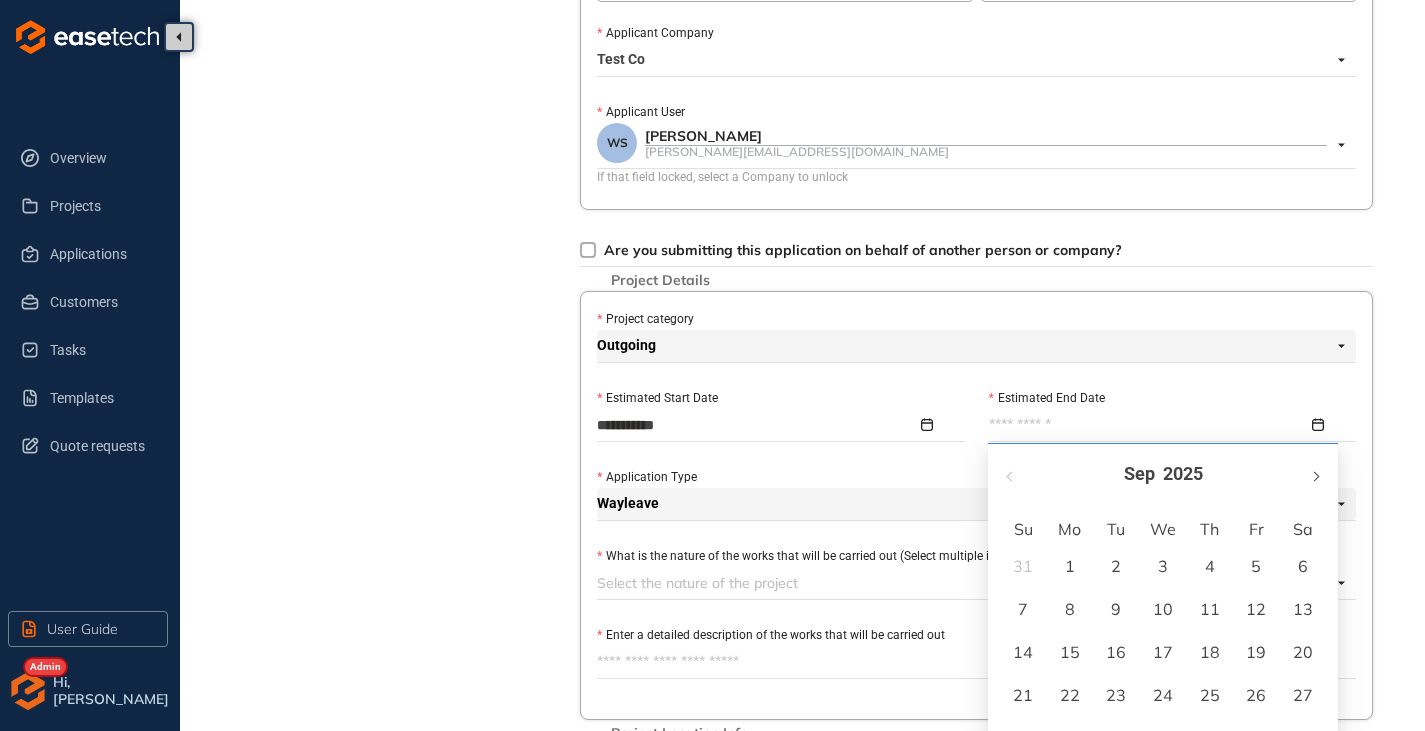 click at bounding box center [1315, 474] 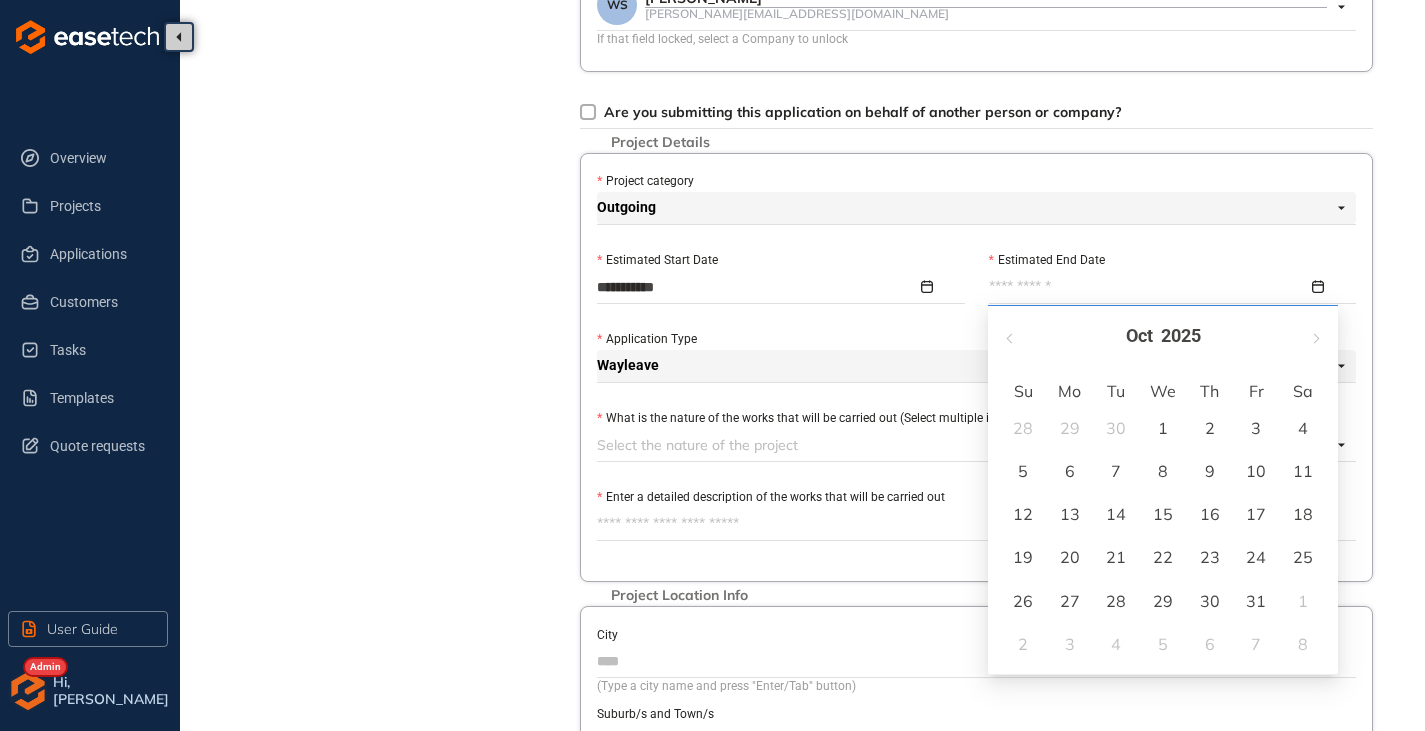 scroll, scrollTop: 700, scrollLeft: 0, axis: vertical 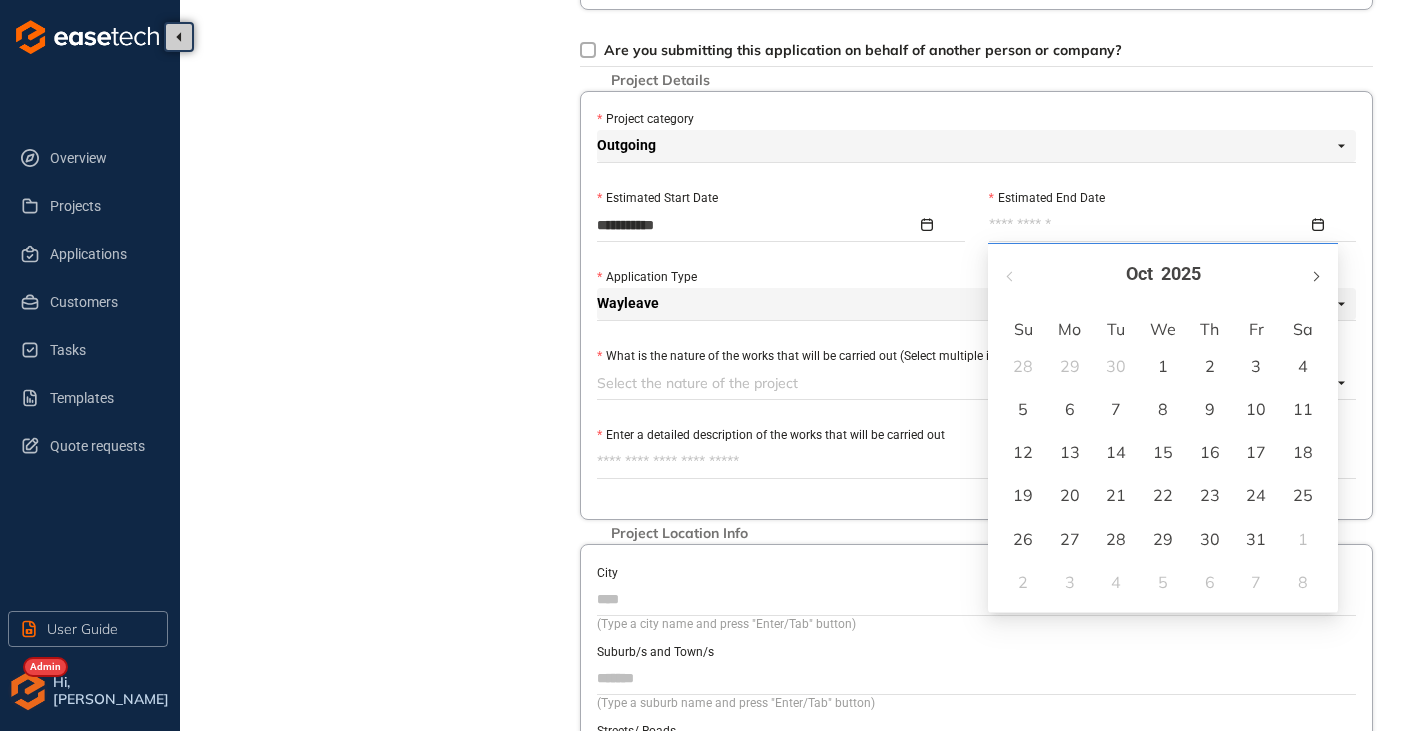 click at bounding box center (1315, 274) 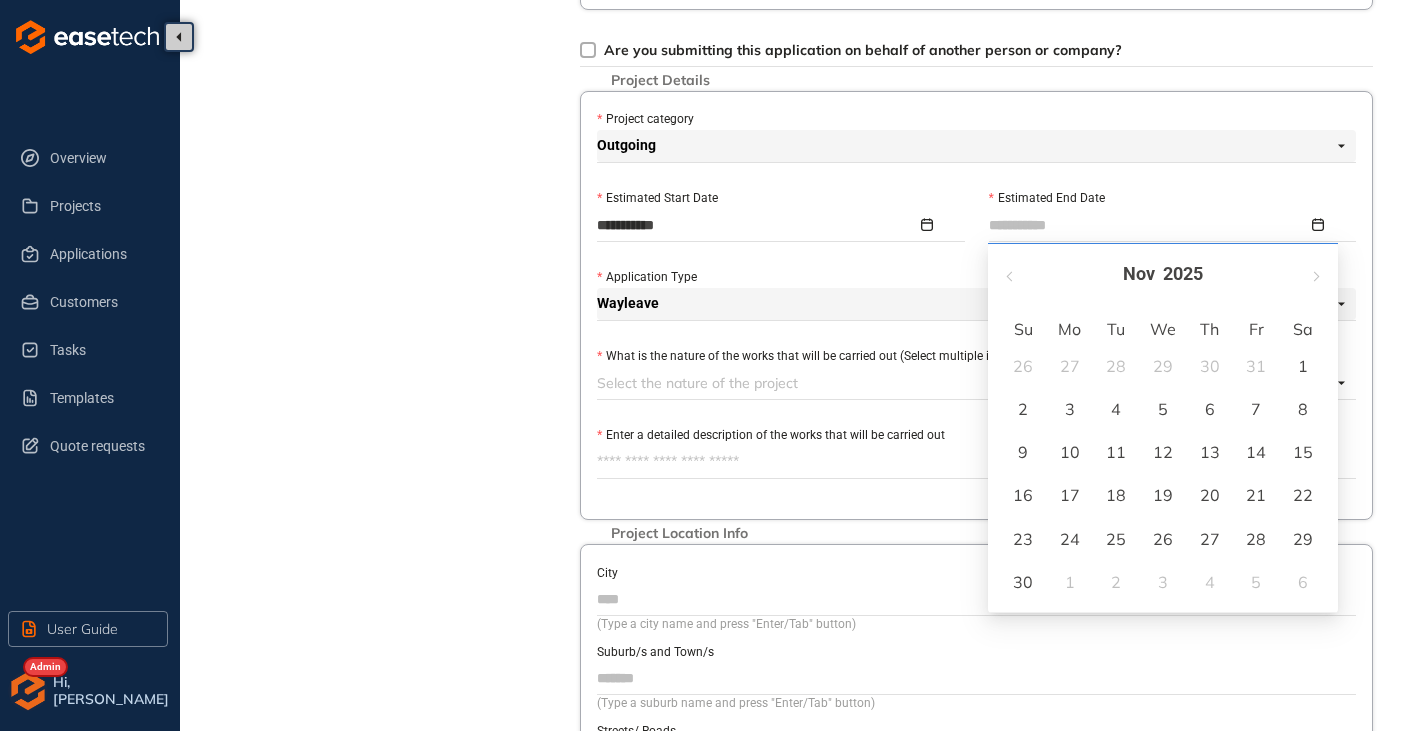 type on "**********" 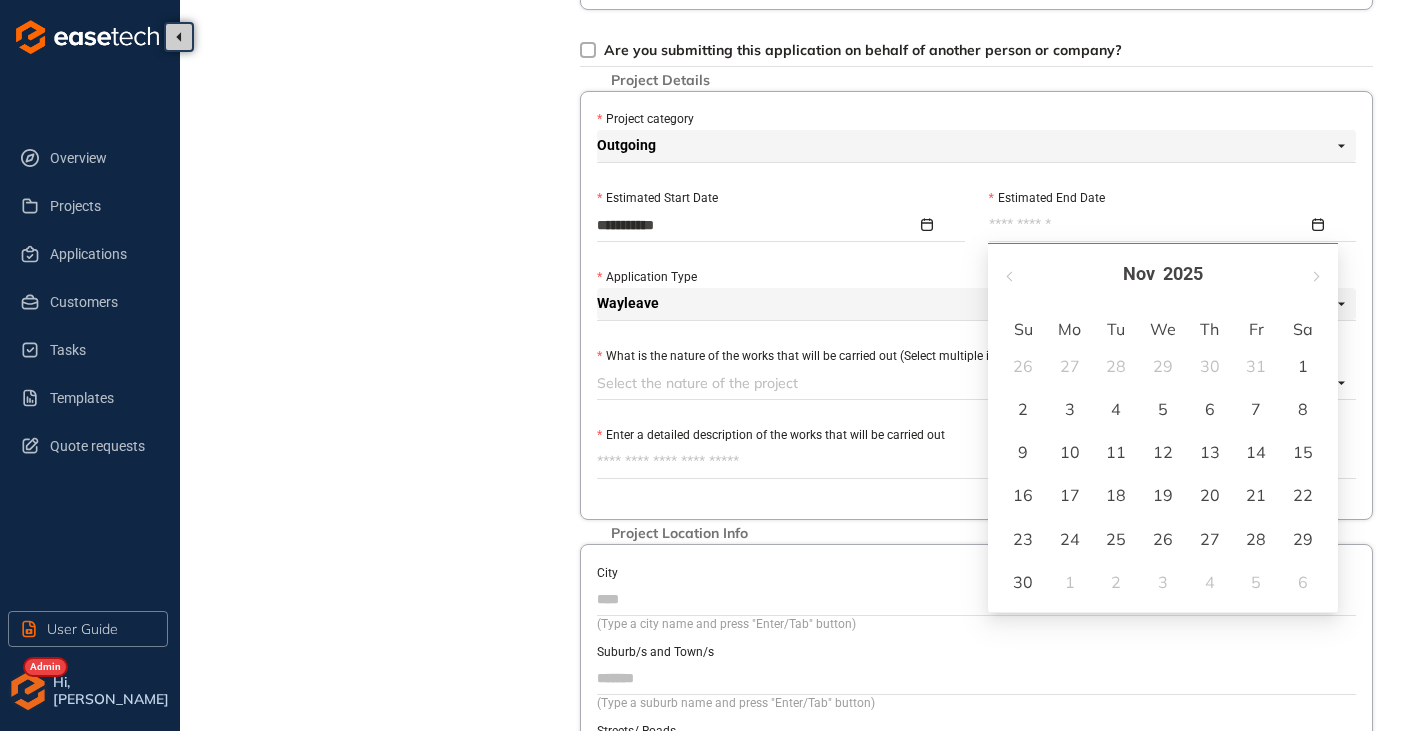 type on "**********" 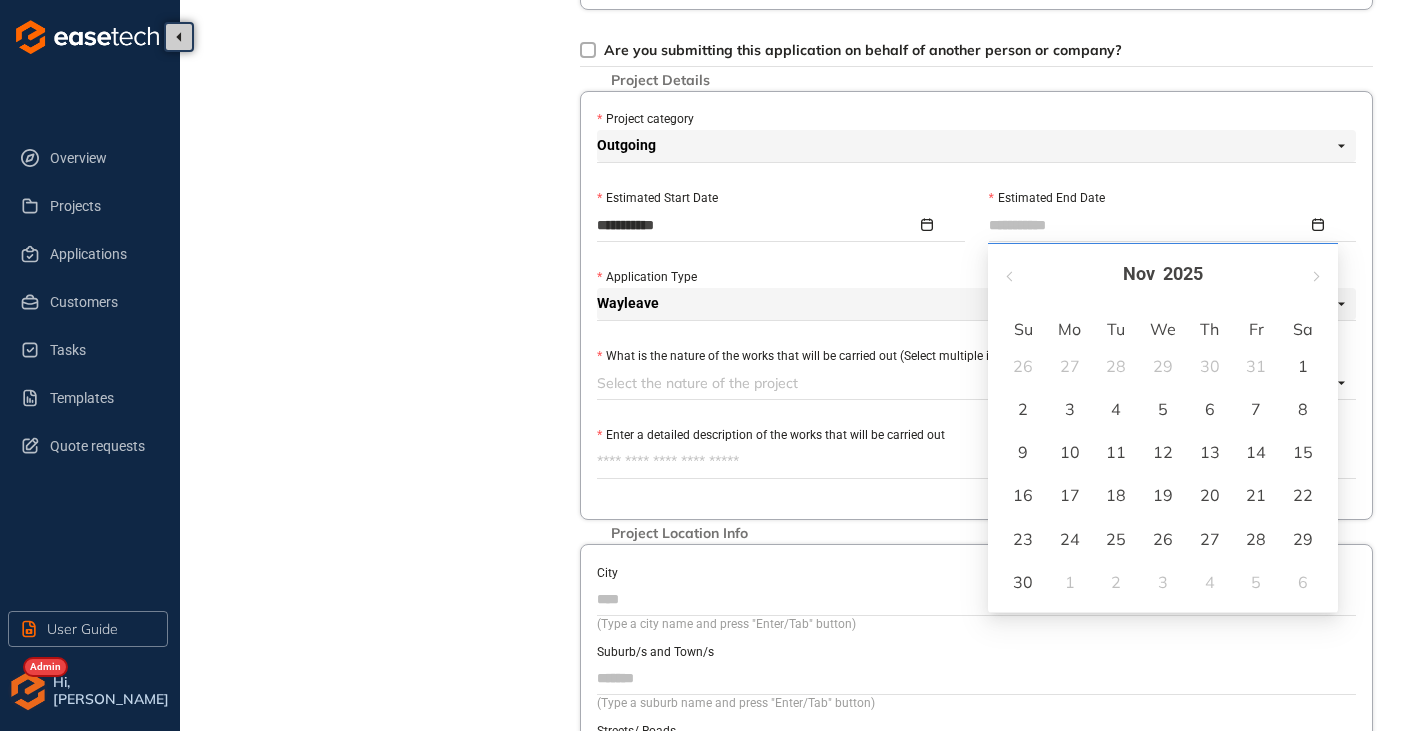 click on "30" at bounding box center [1023, 582] 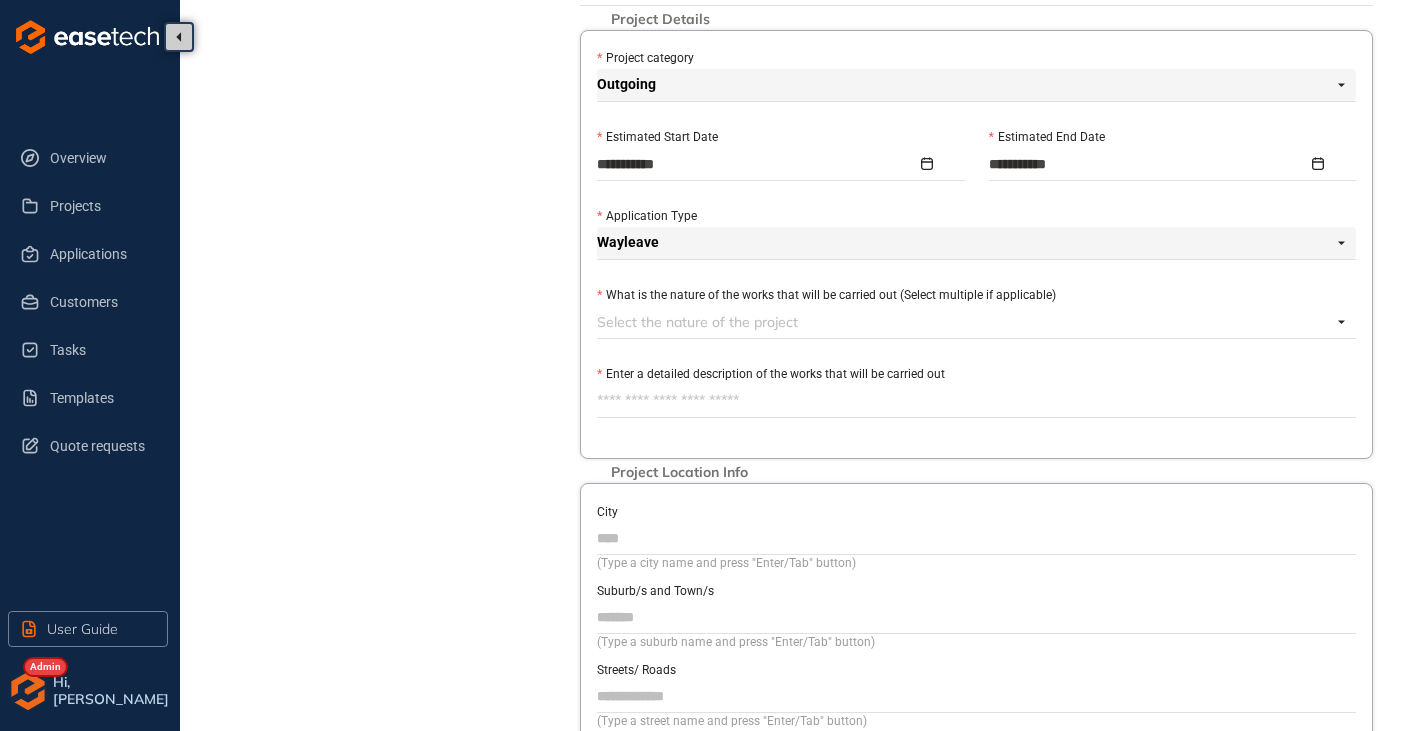 scroll, scrollTop: 800, scrollLeft: 0, axis: vertical 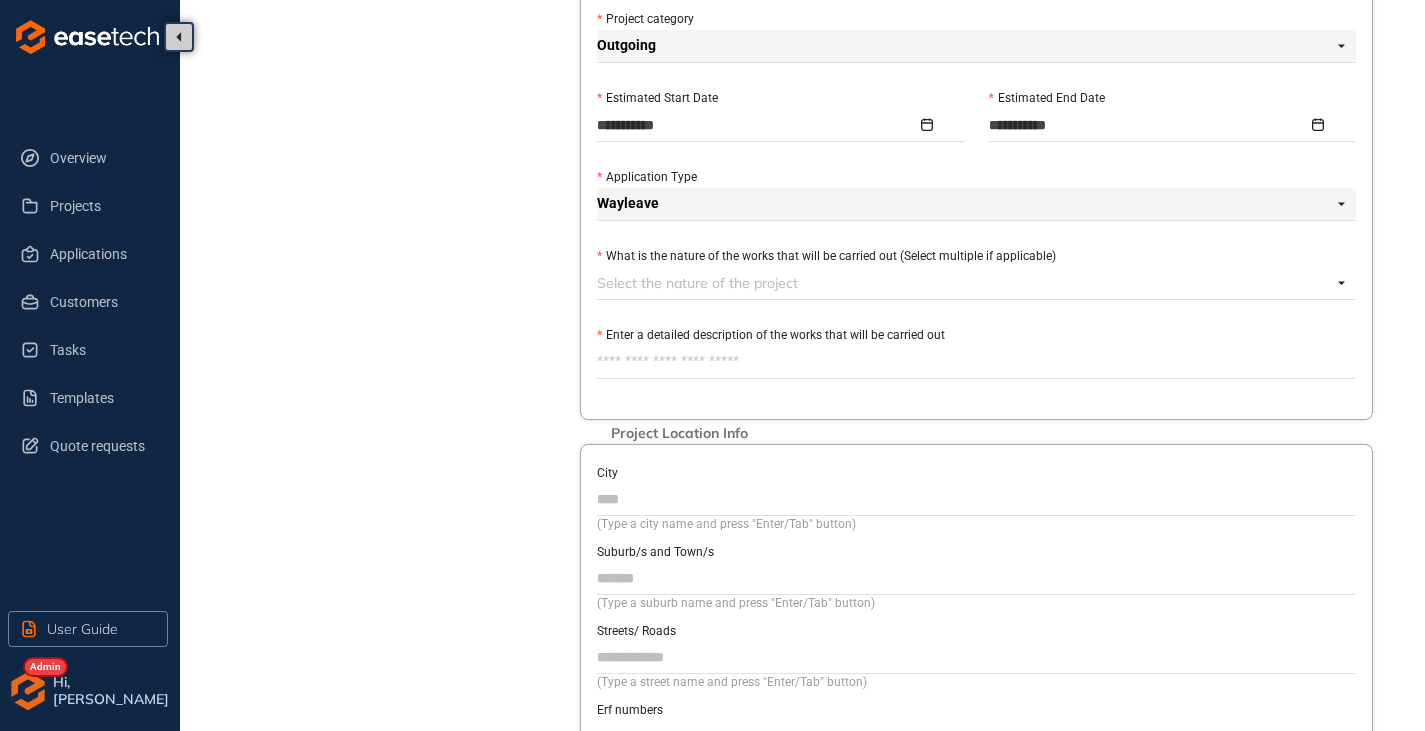 click at bounding box center [964, 283] 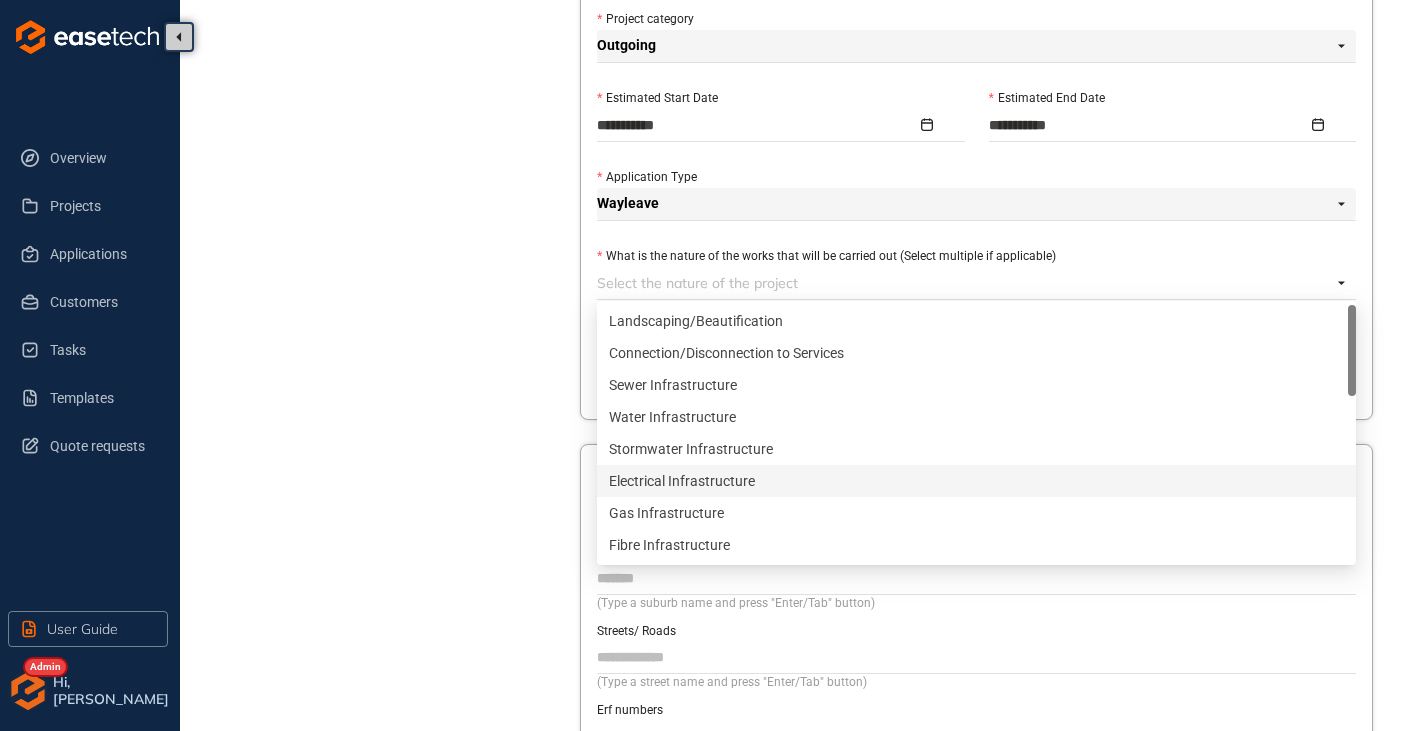 click on "Electrical Infrastructure" at bounding box center (976, 481) 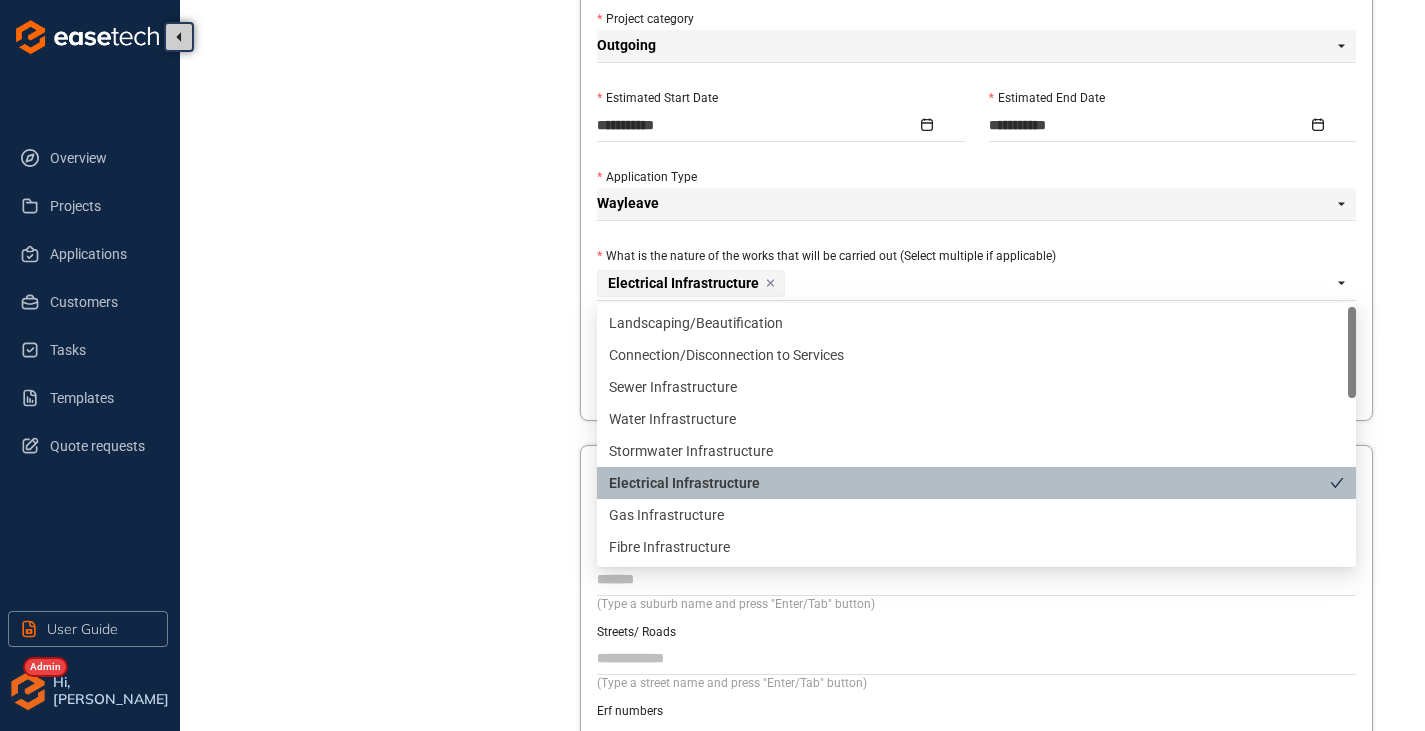 click on "Project Details Location Confirmation Upload documents" at bounding box center (390, 63) 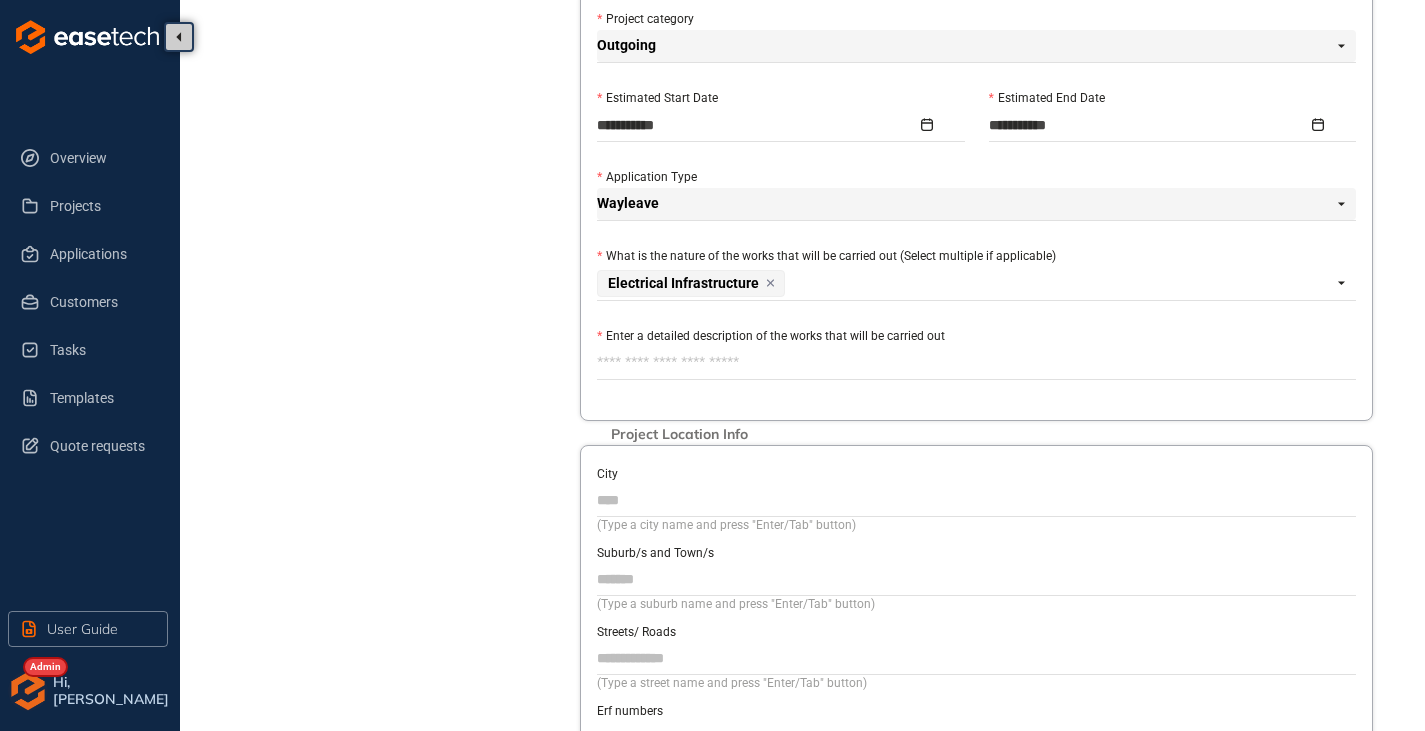 click on "Enter a detailed description of the works that will be carried out" at bounding box center [976, 363] 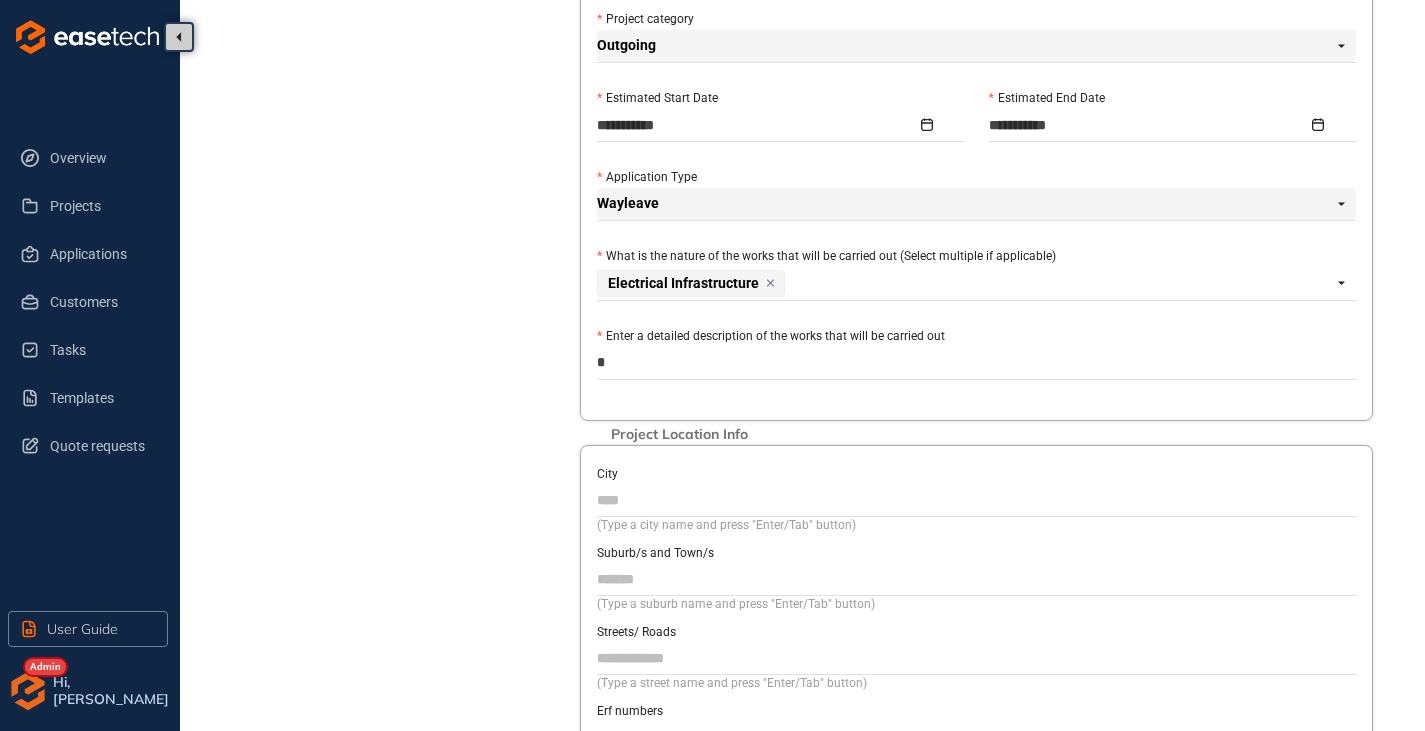 type on "**" 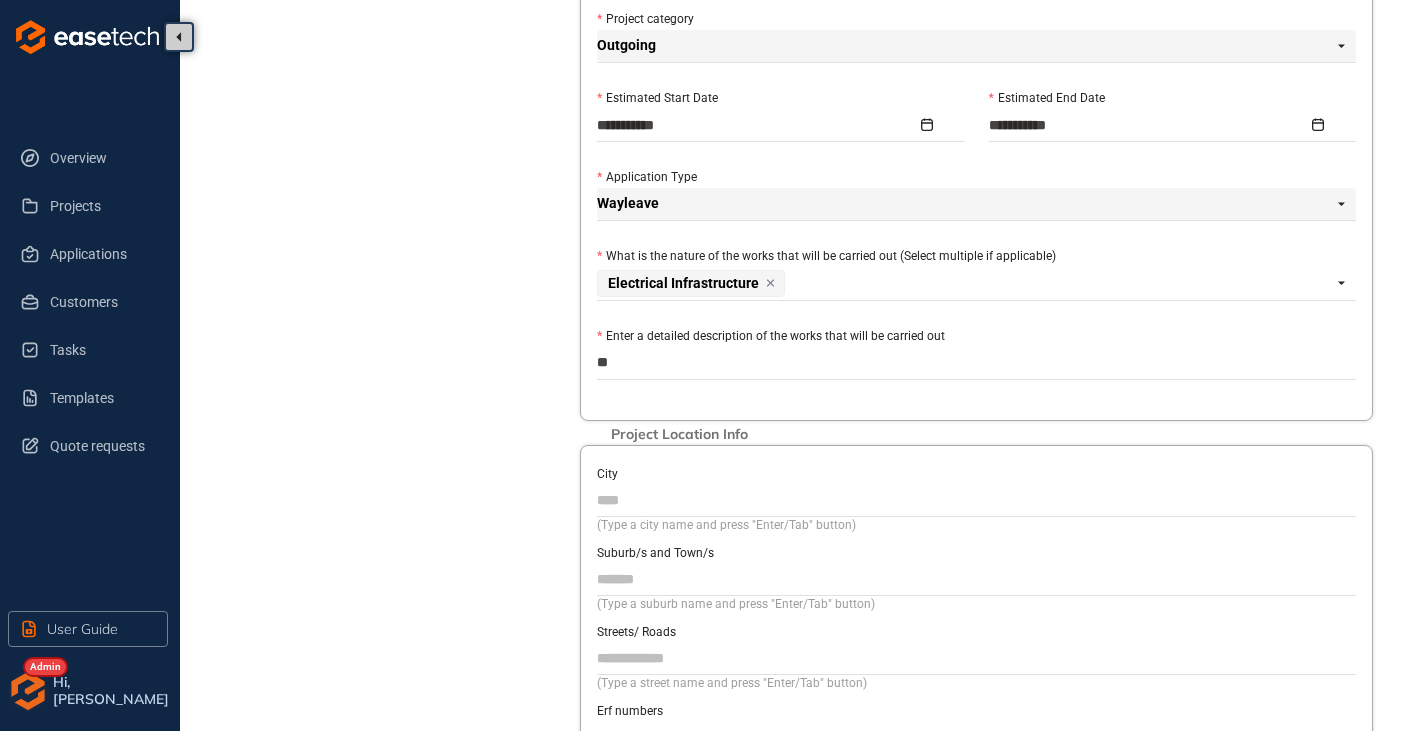 type on "***" 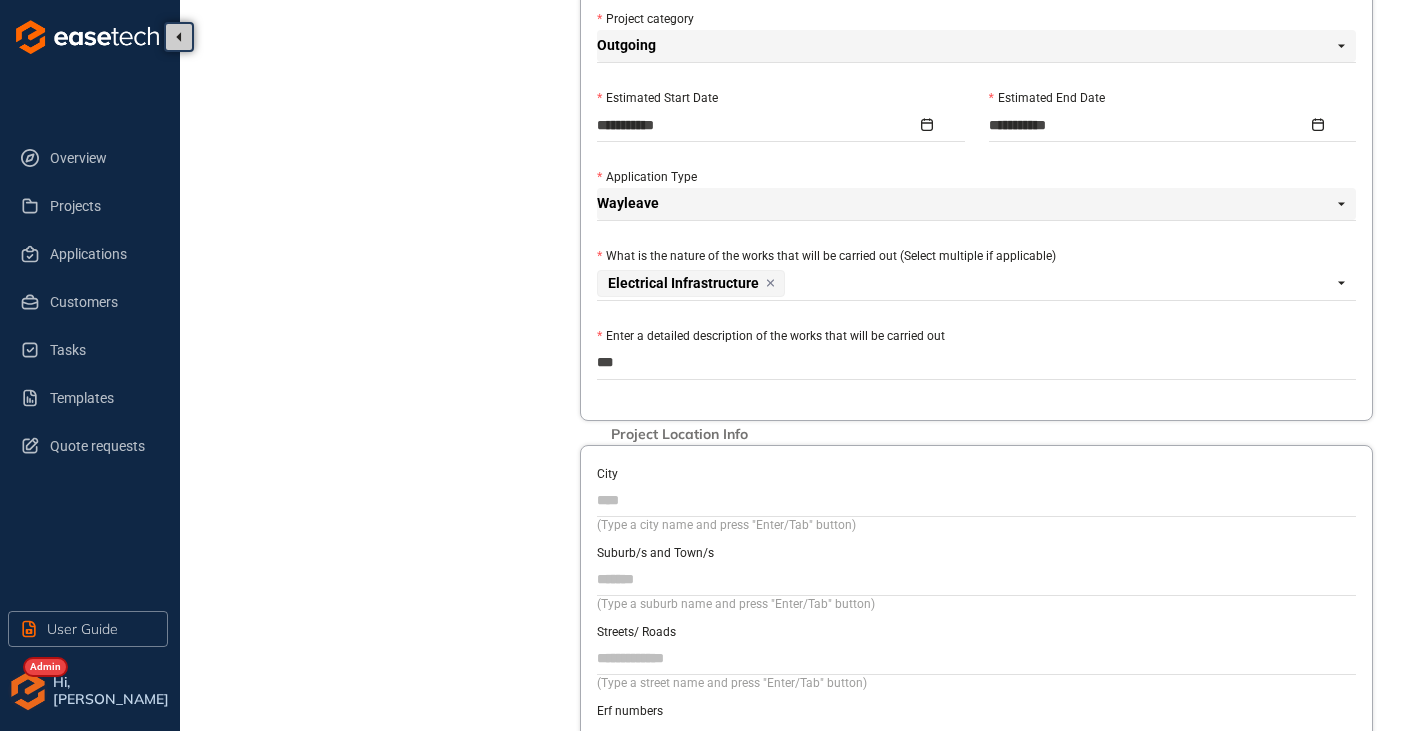 type on "****" 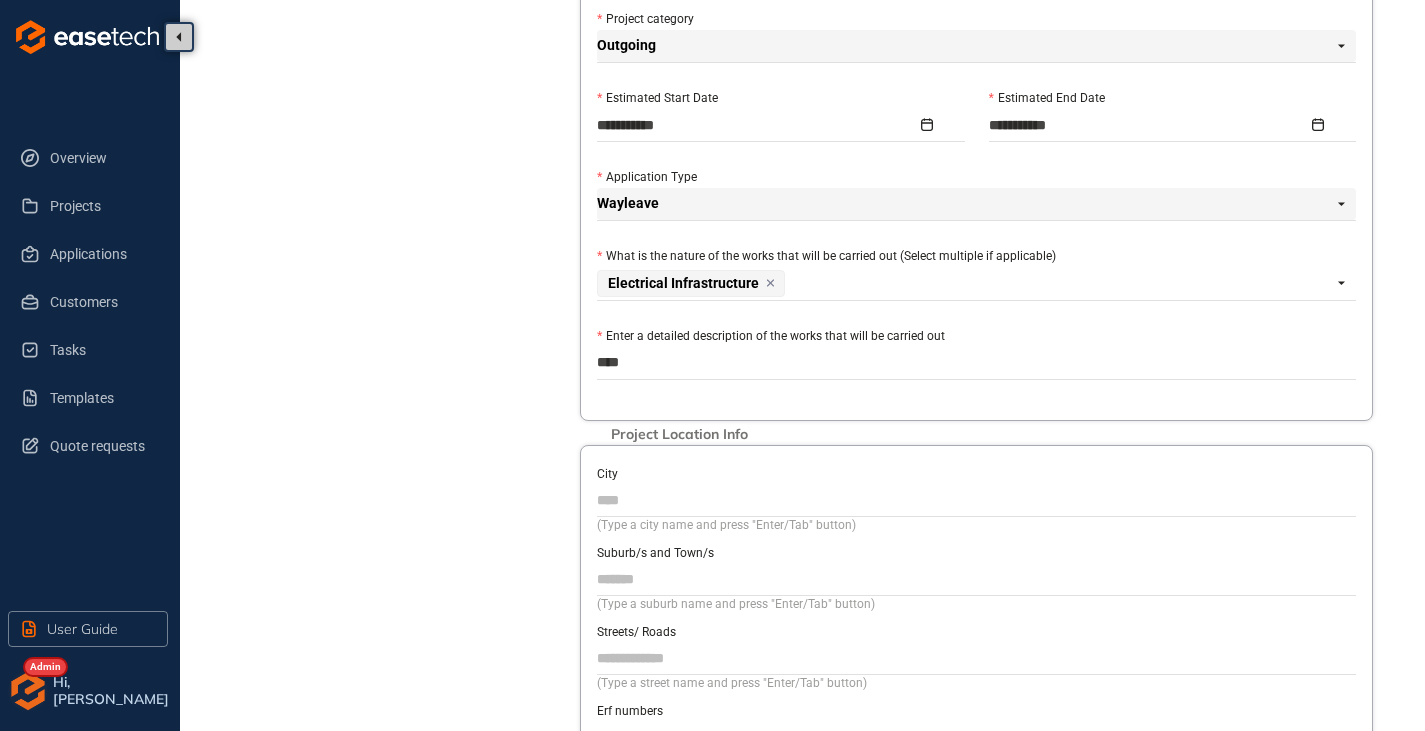 type on "*****" 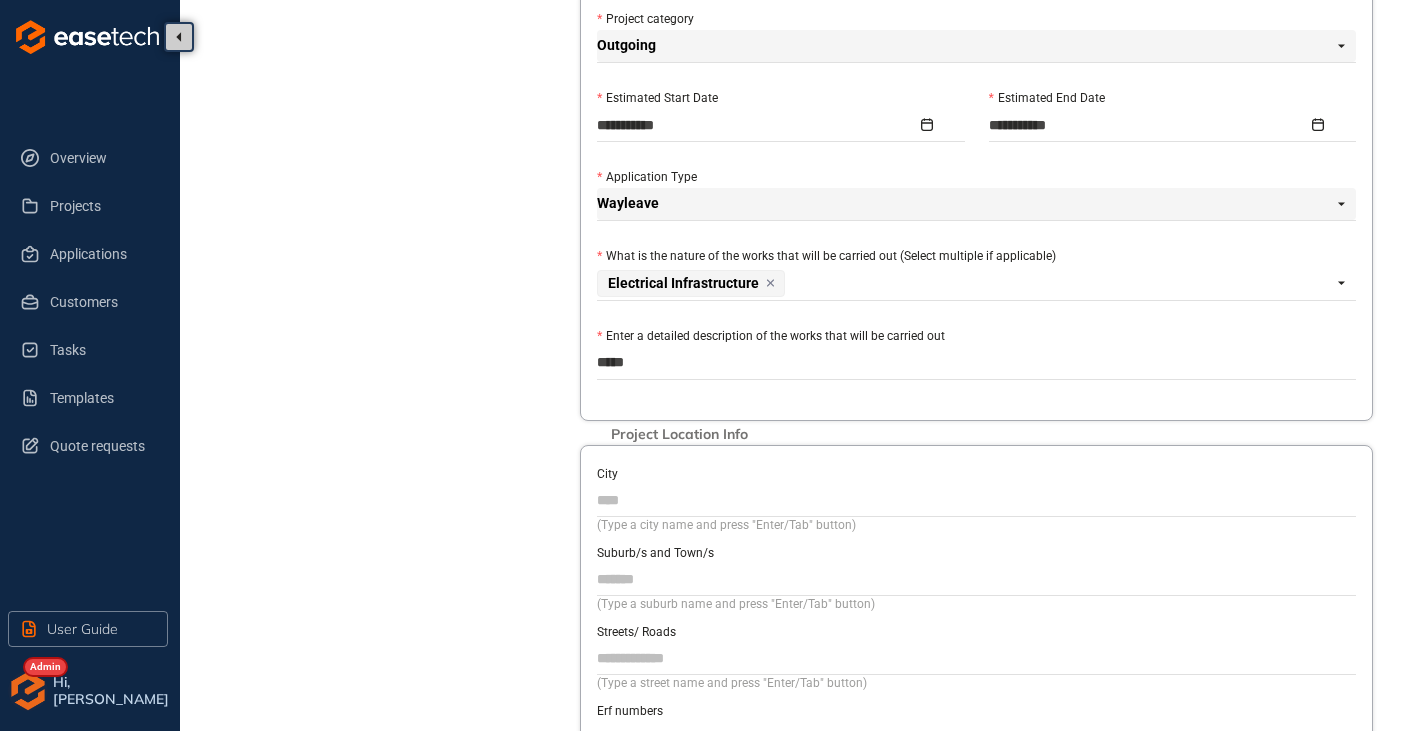 type on "******" 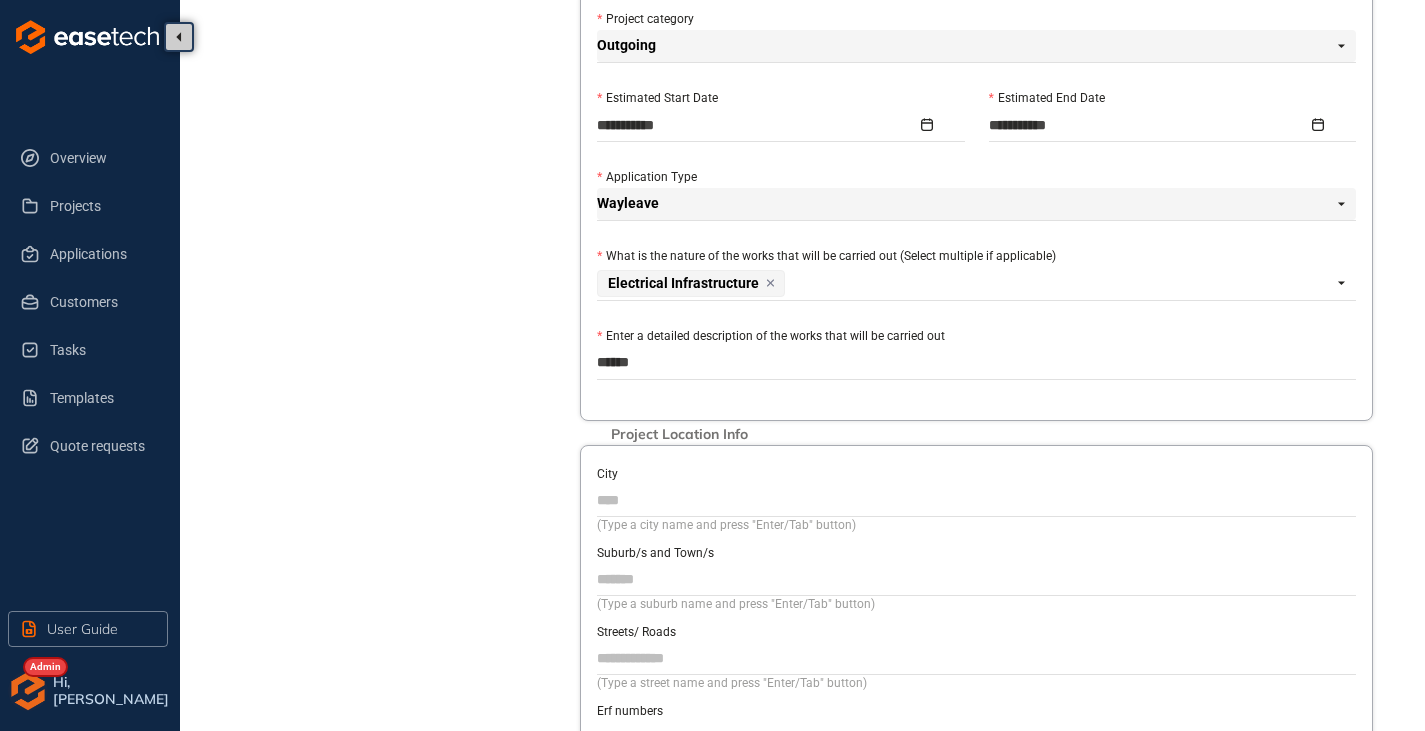 type on "*******" 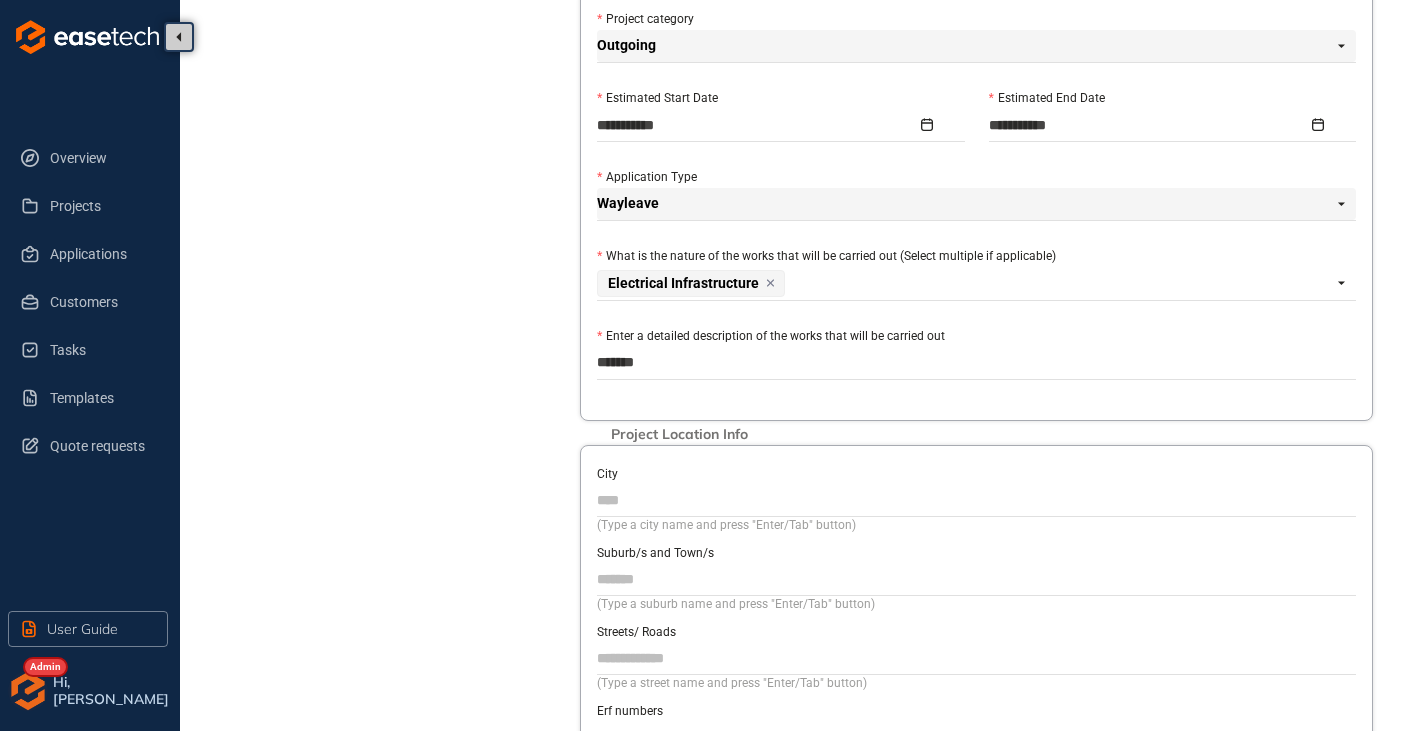 type on "********" 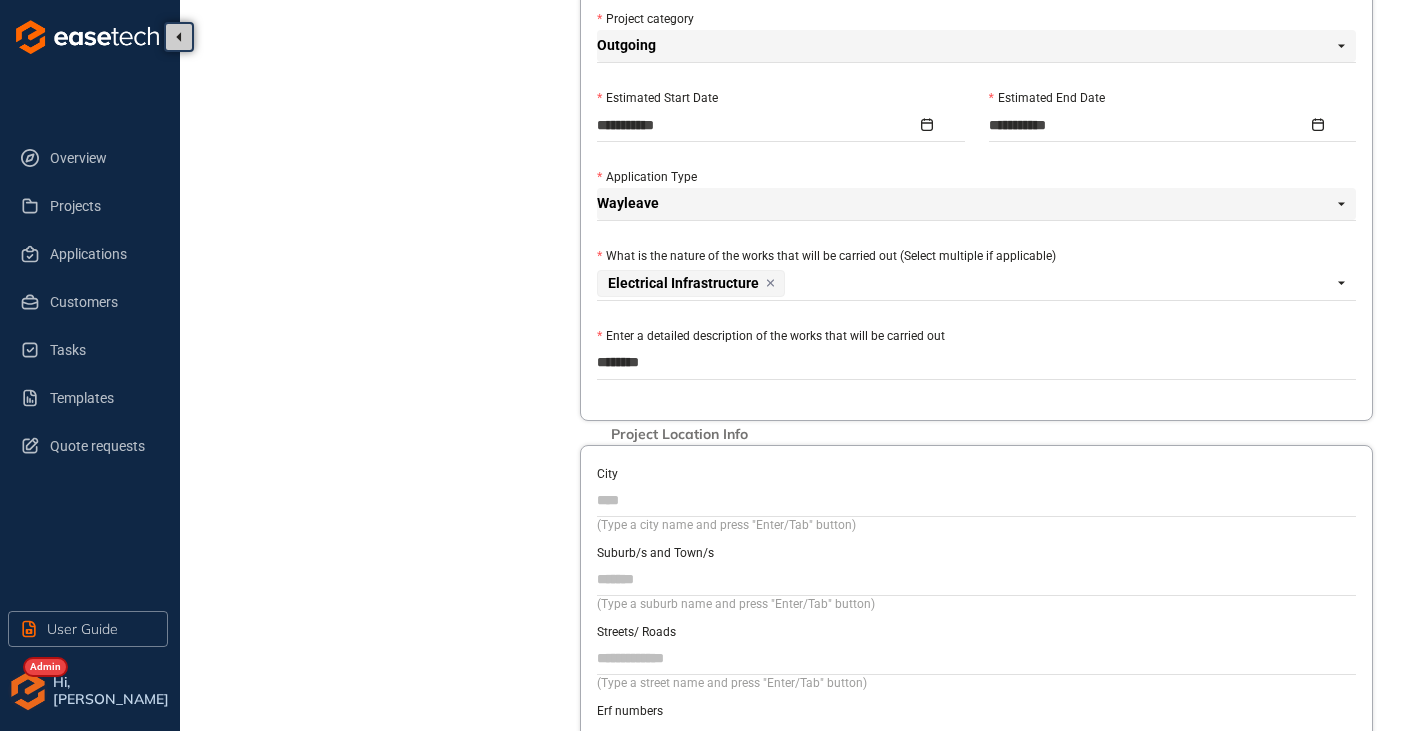type on "*********" 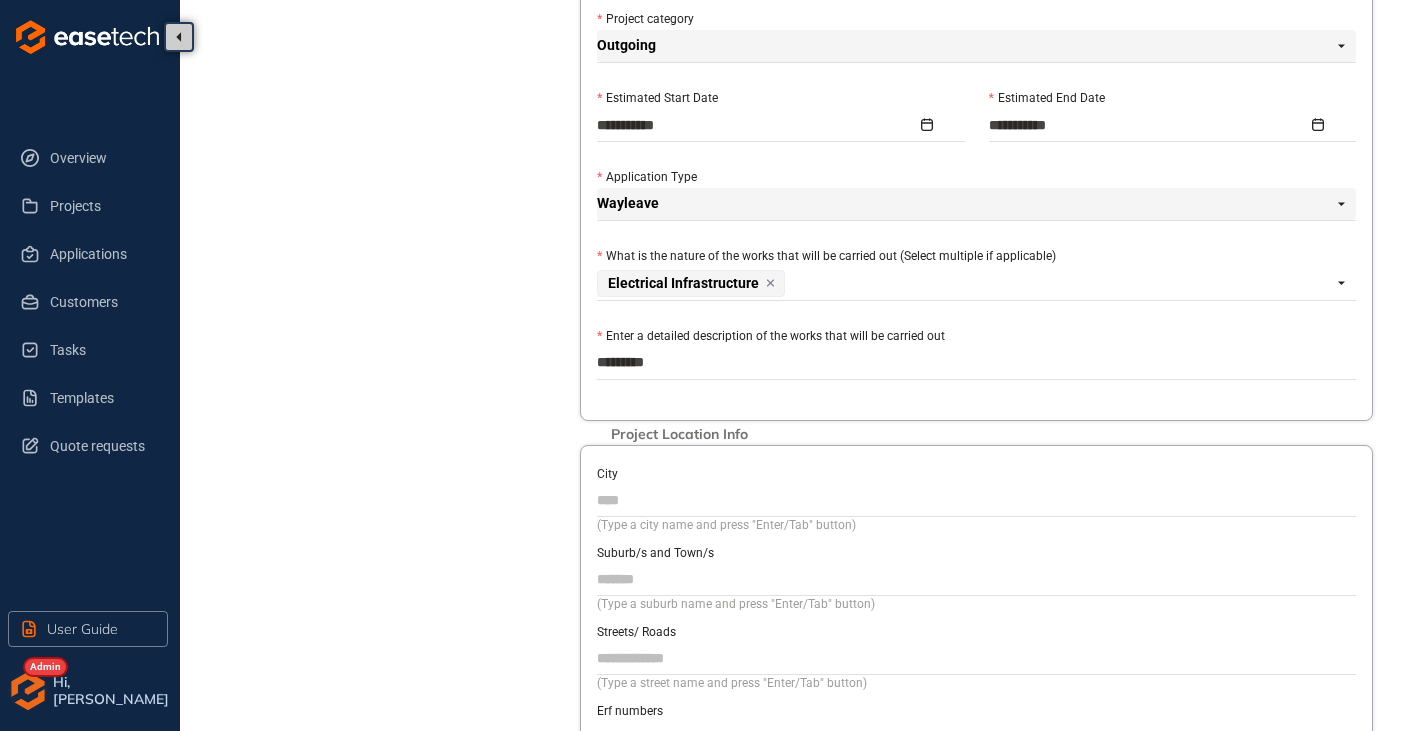 type on "*********" 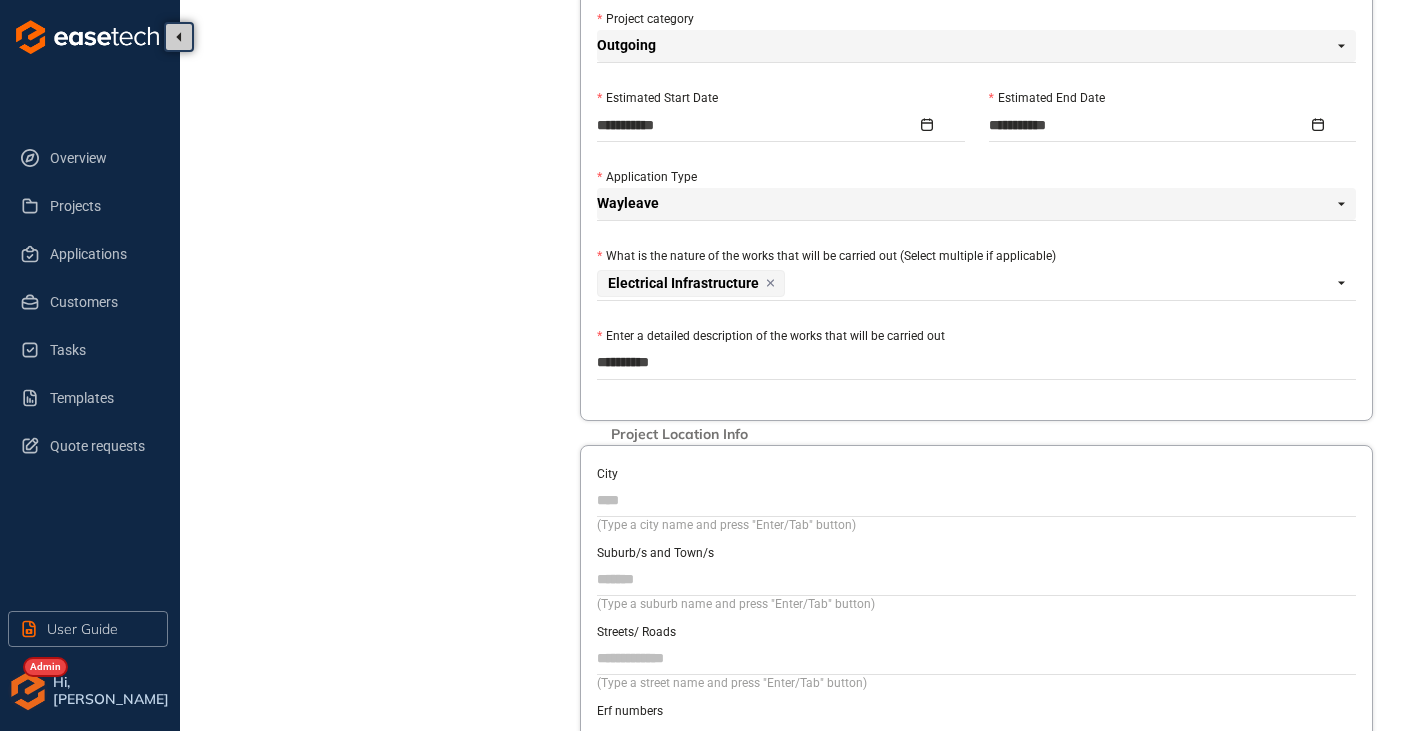 type on "*********" 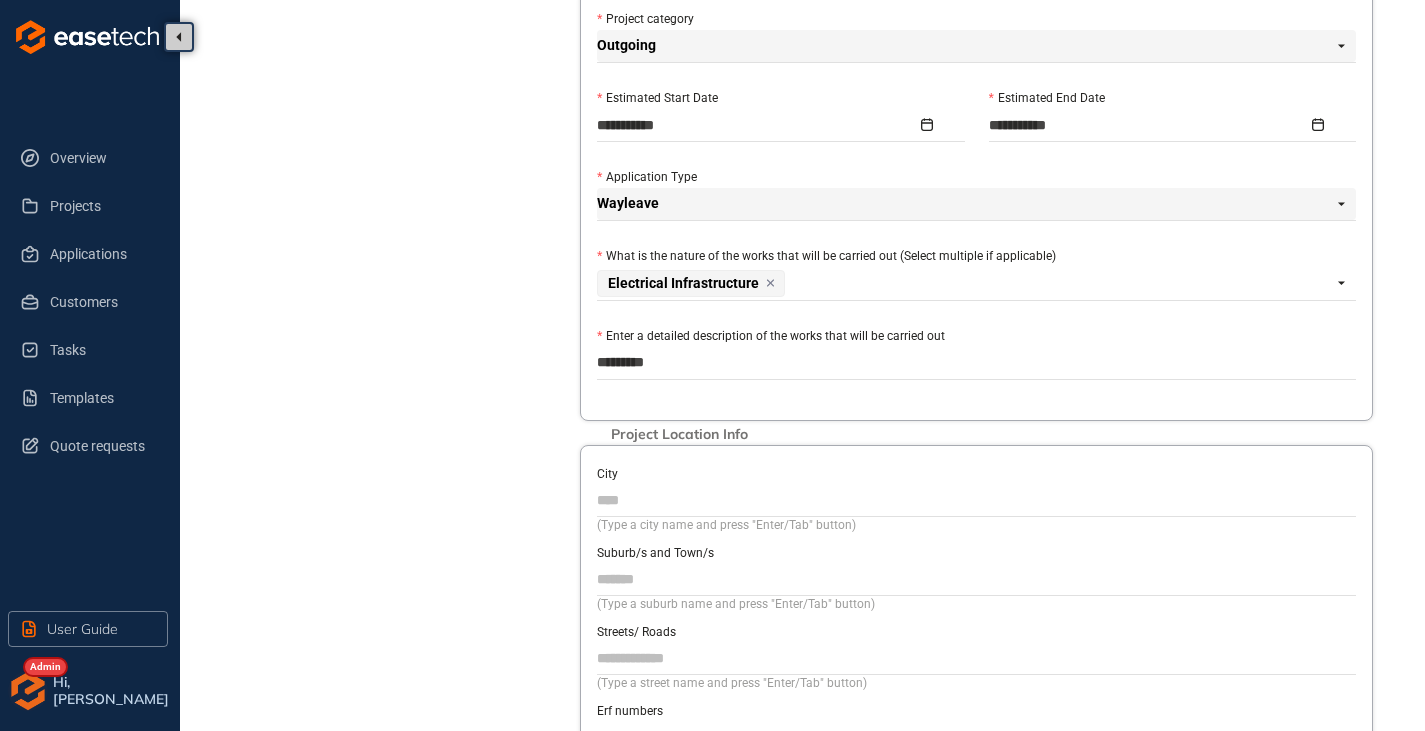 type on "********" 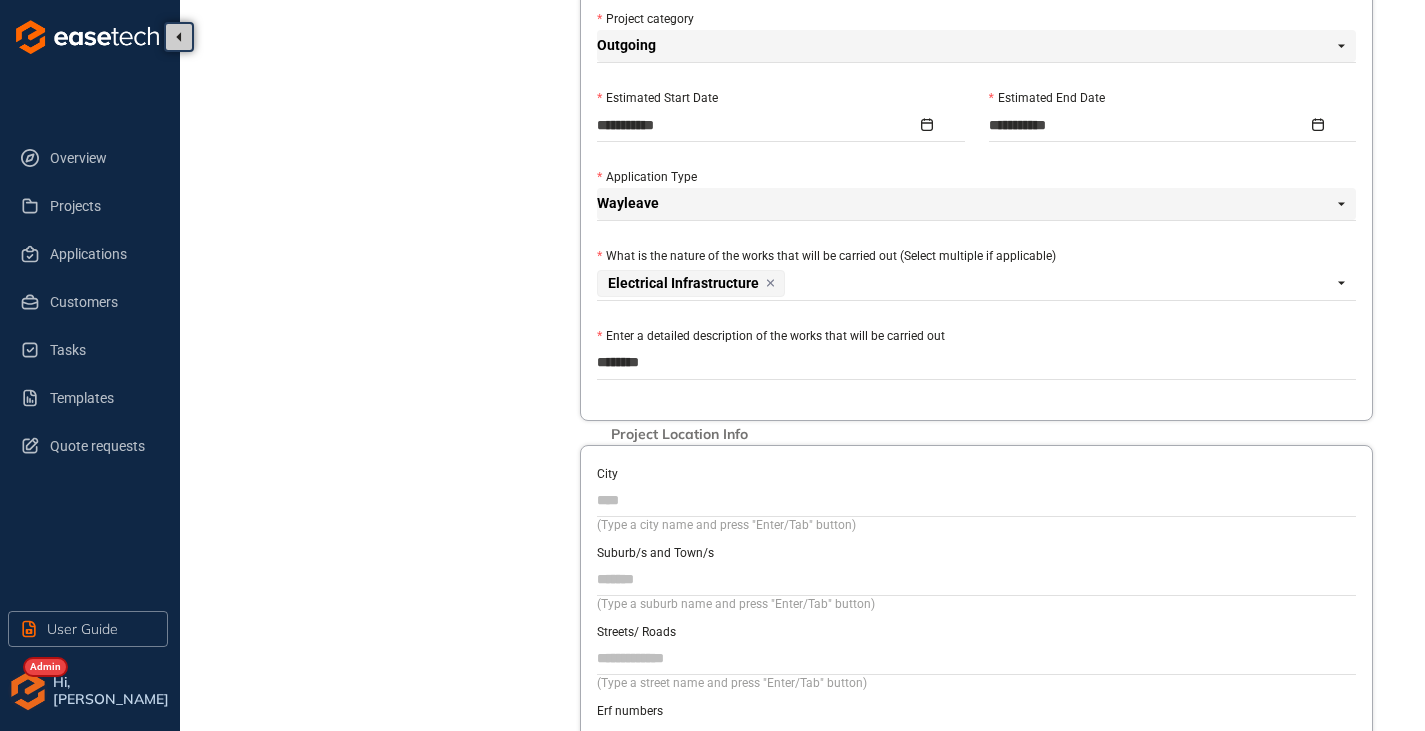 type on "*******" 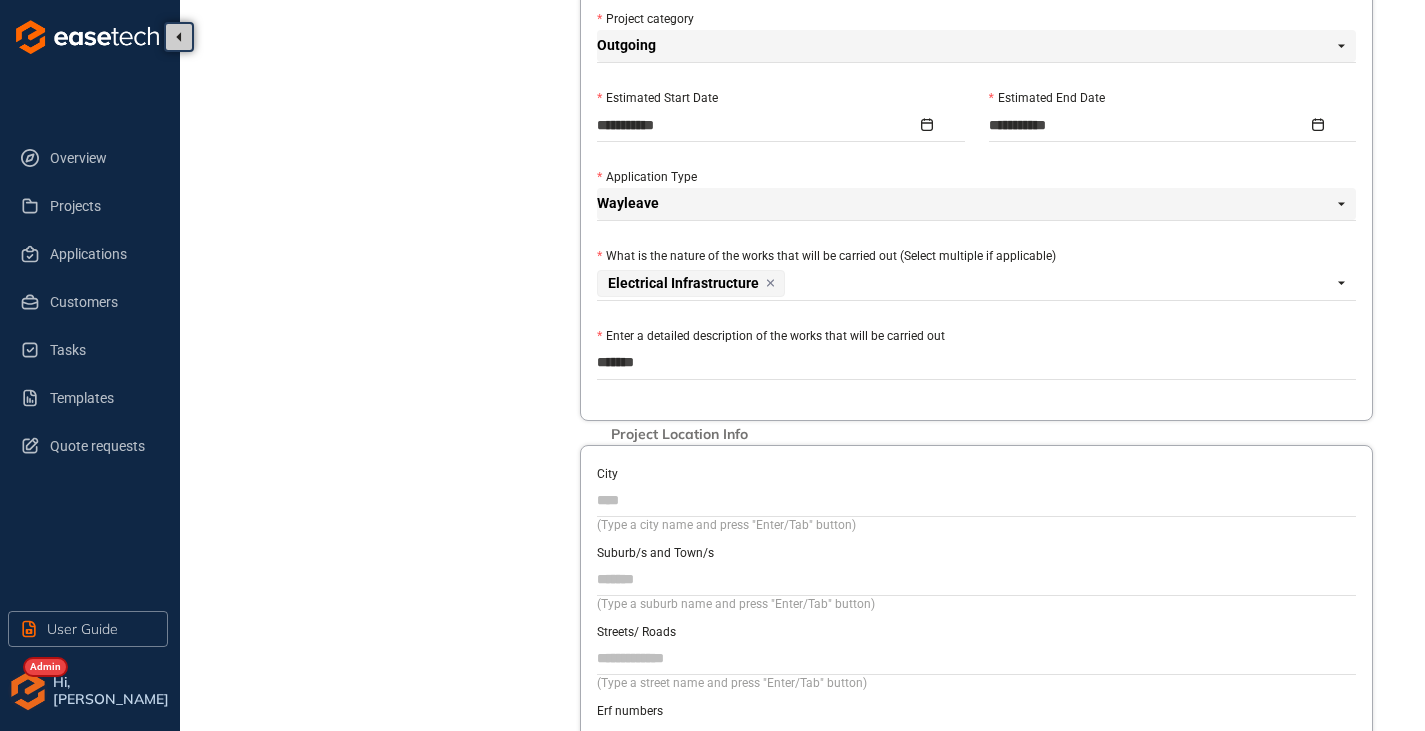 type on "******" 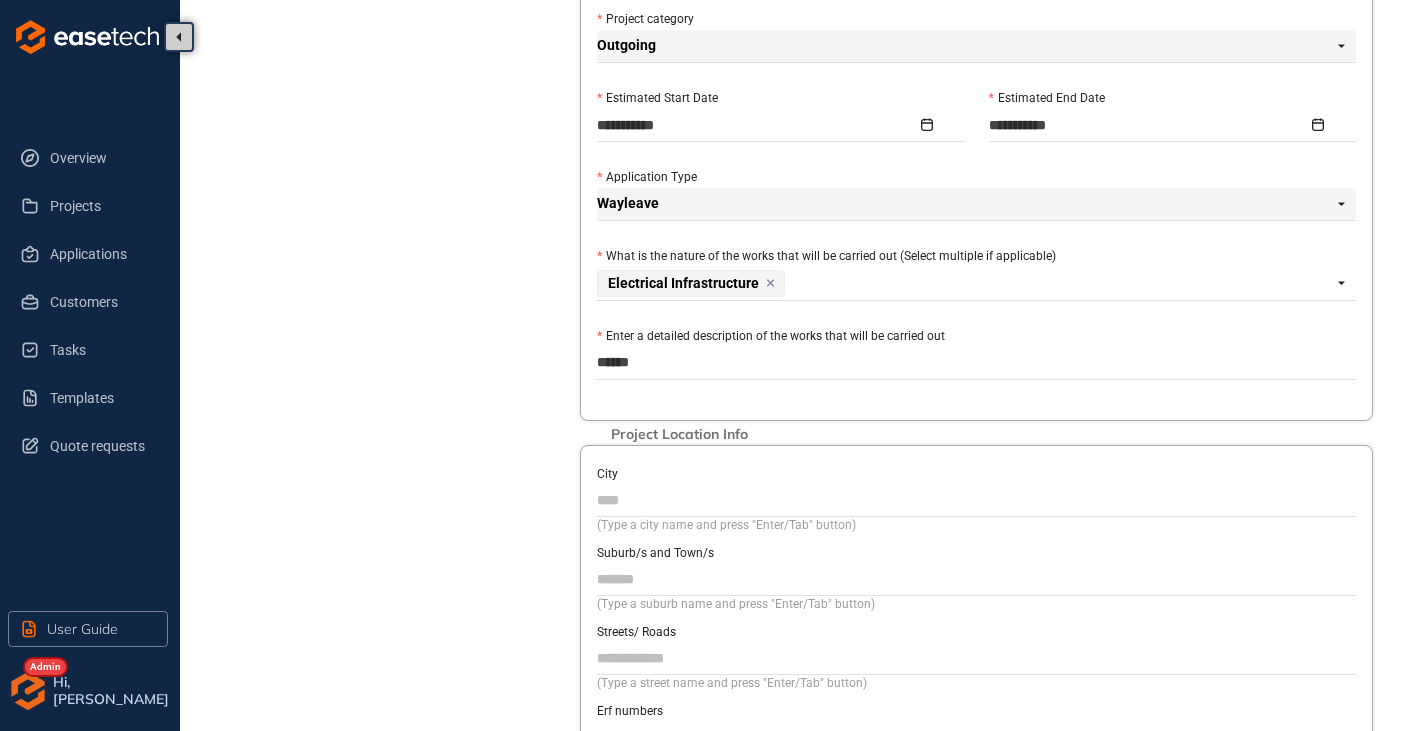 type on "*****" 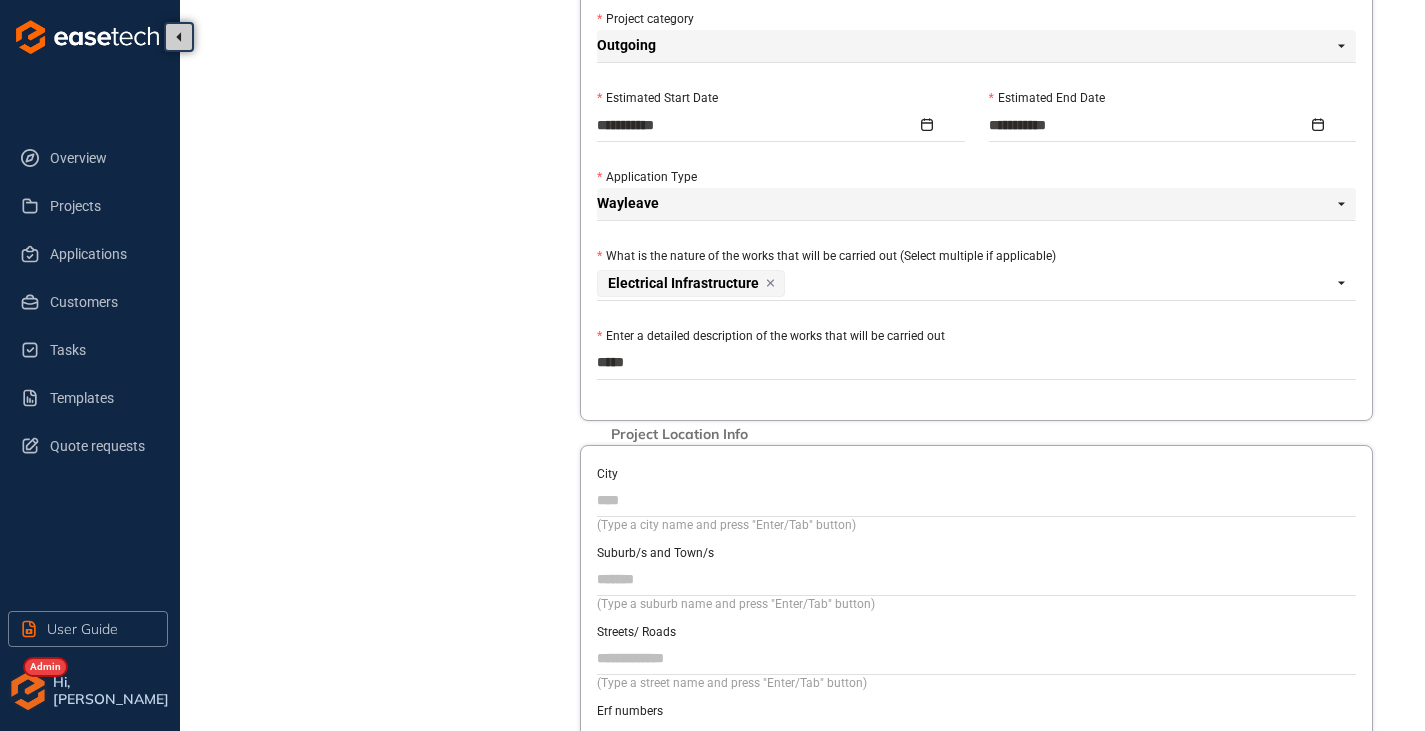 type on "****" 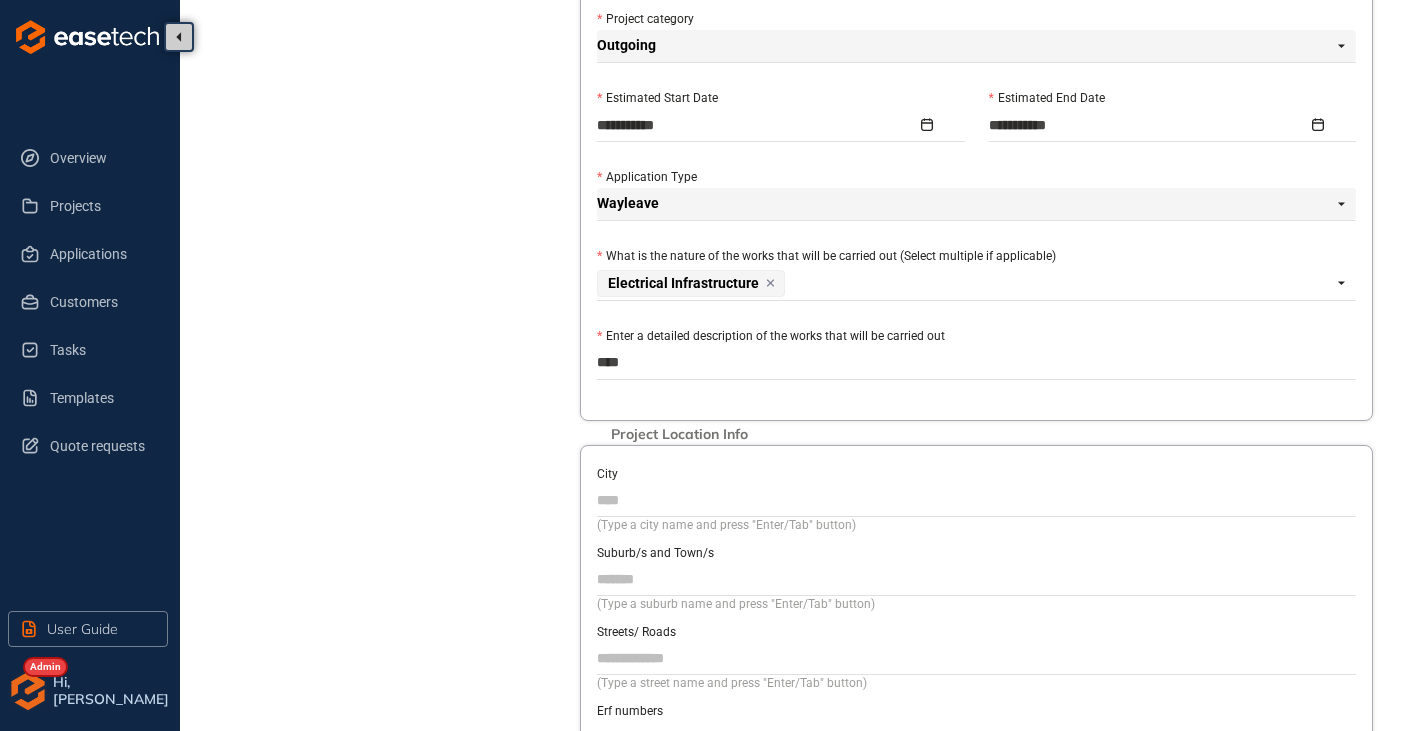 type on "***" 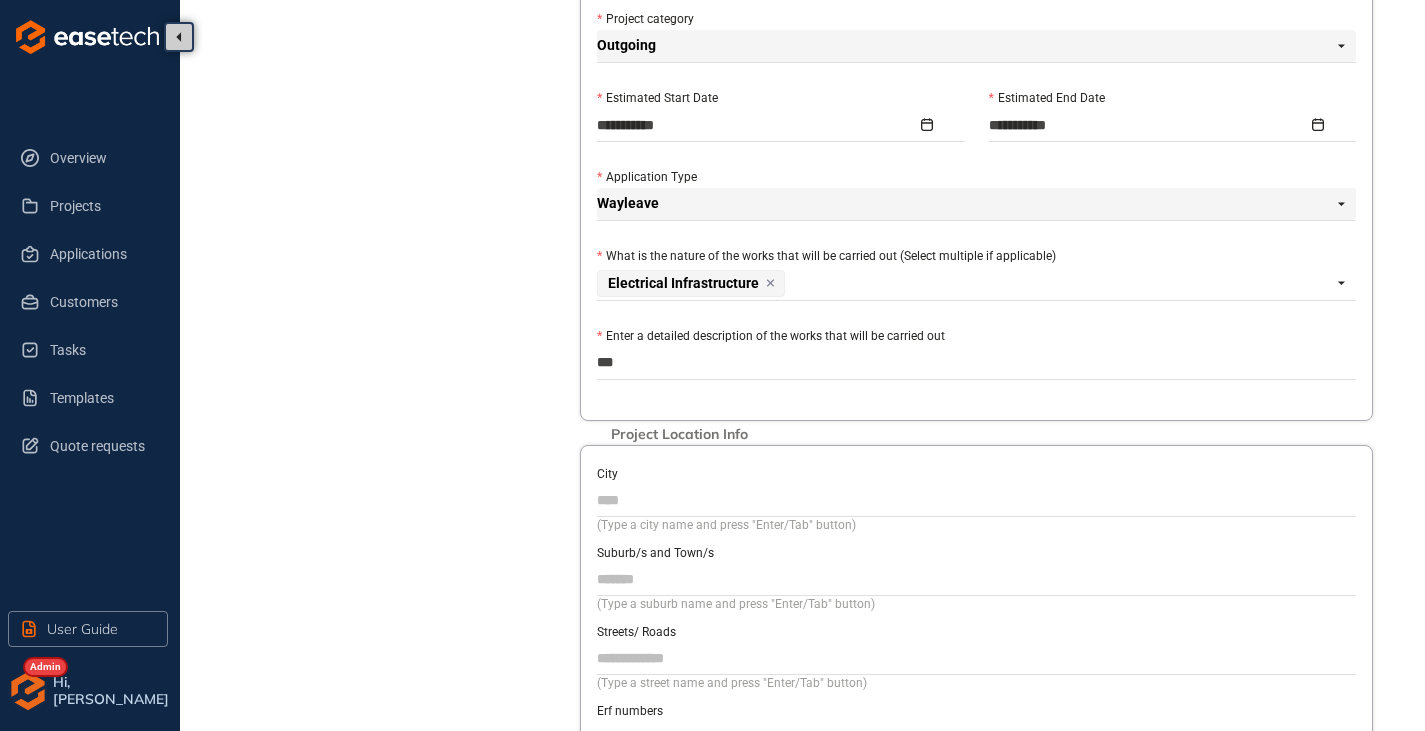 type on "**" 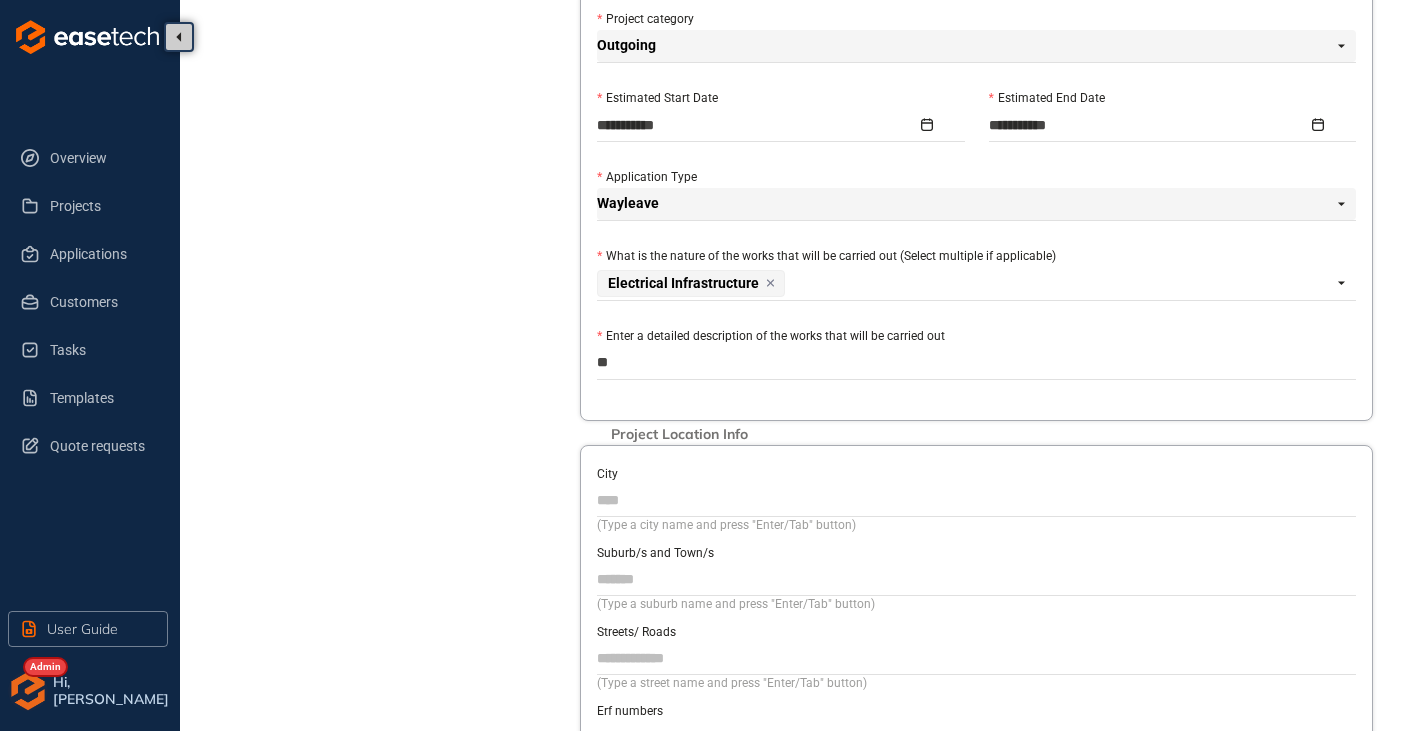 type on "*" 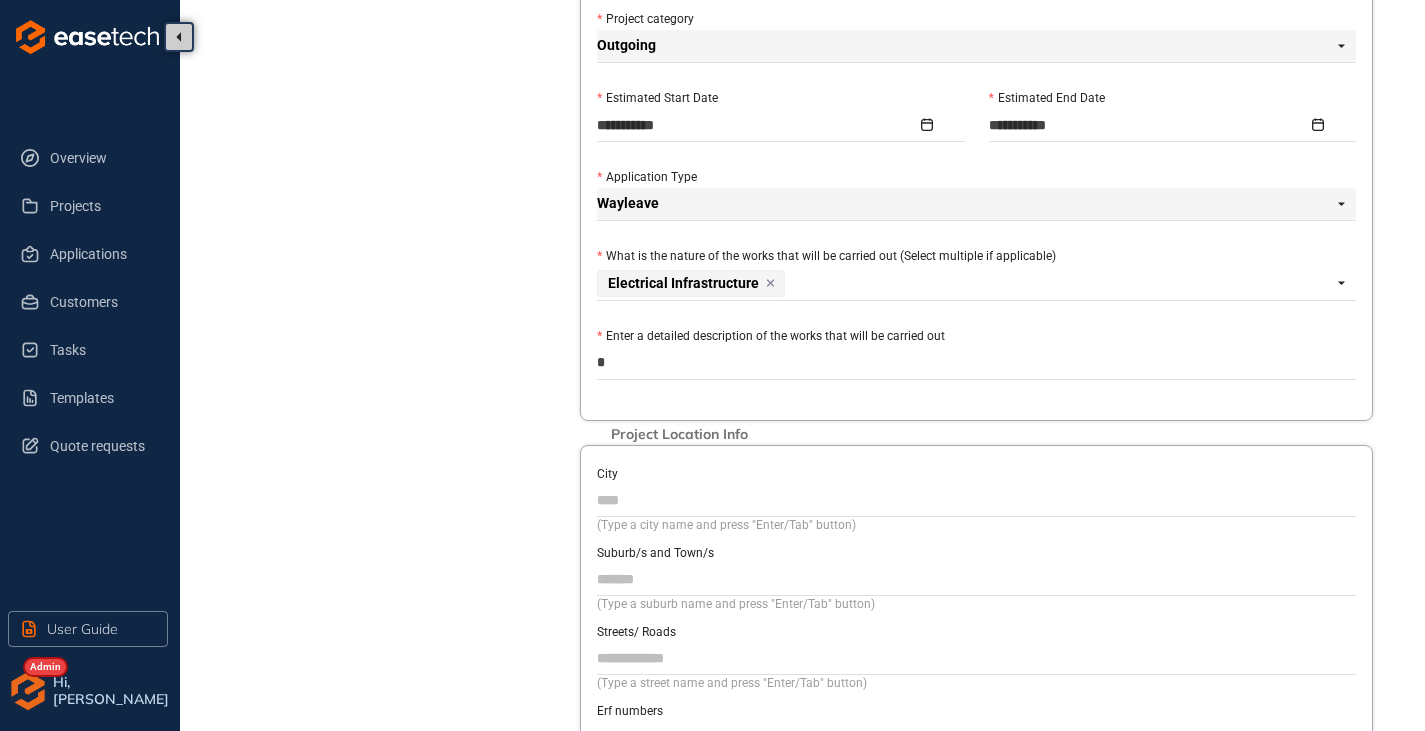 type on "**" 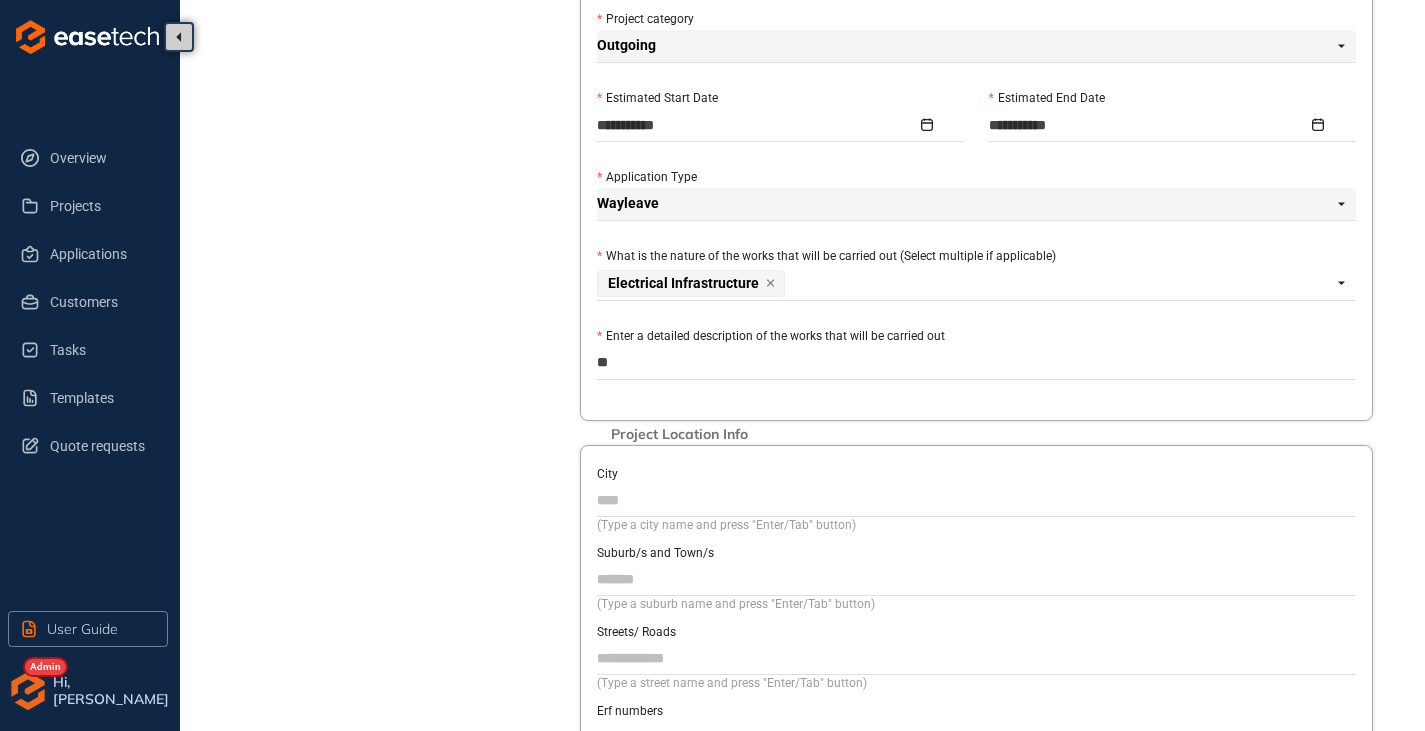 type on "***" 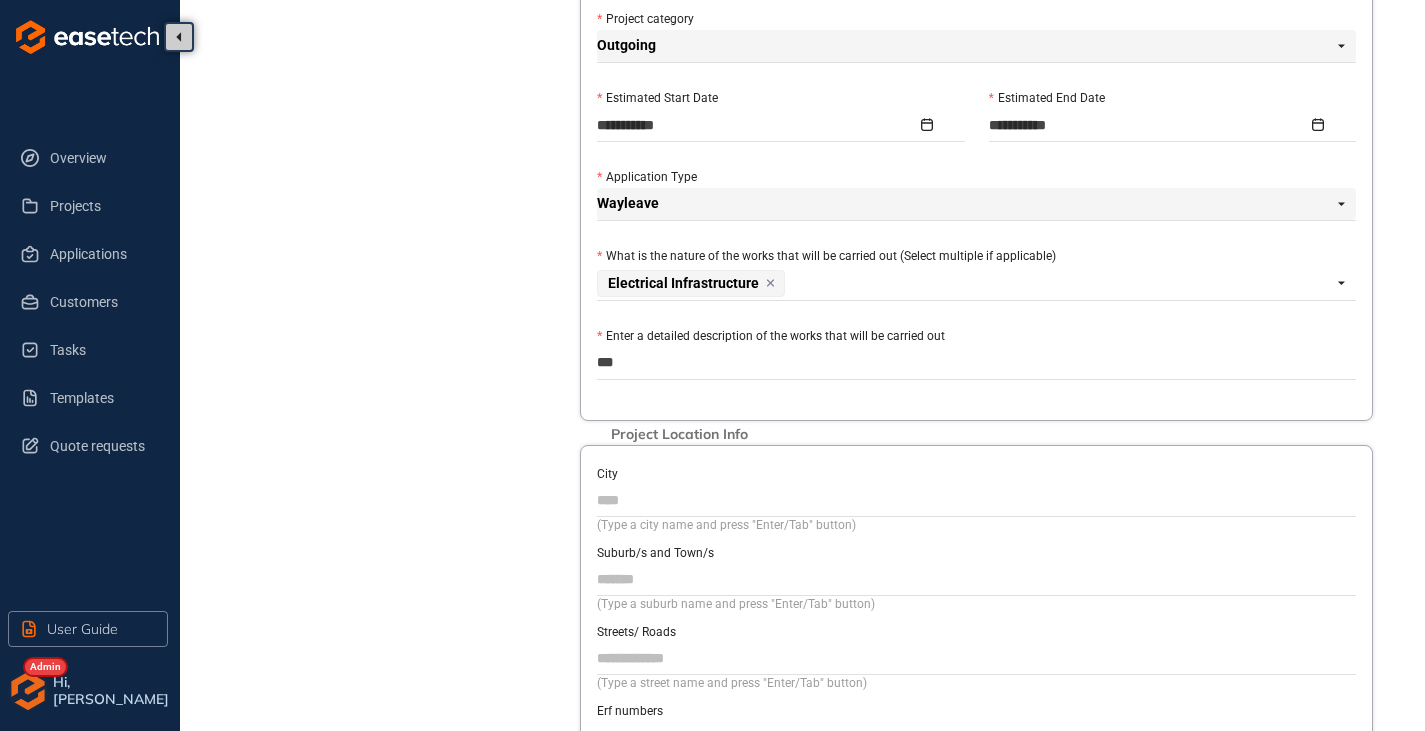 type on "****" 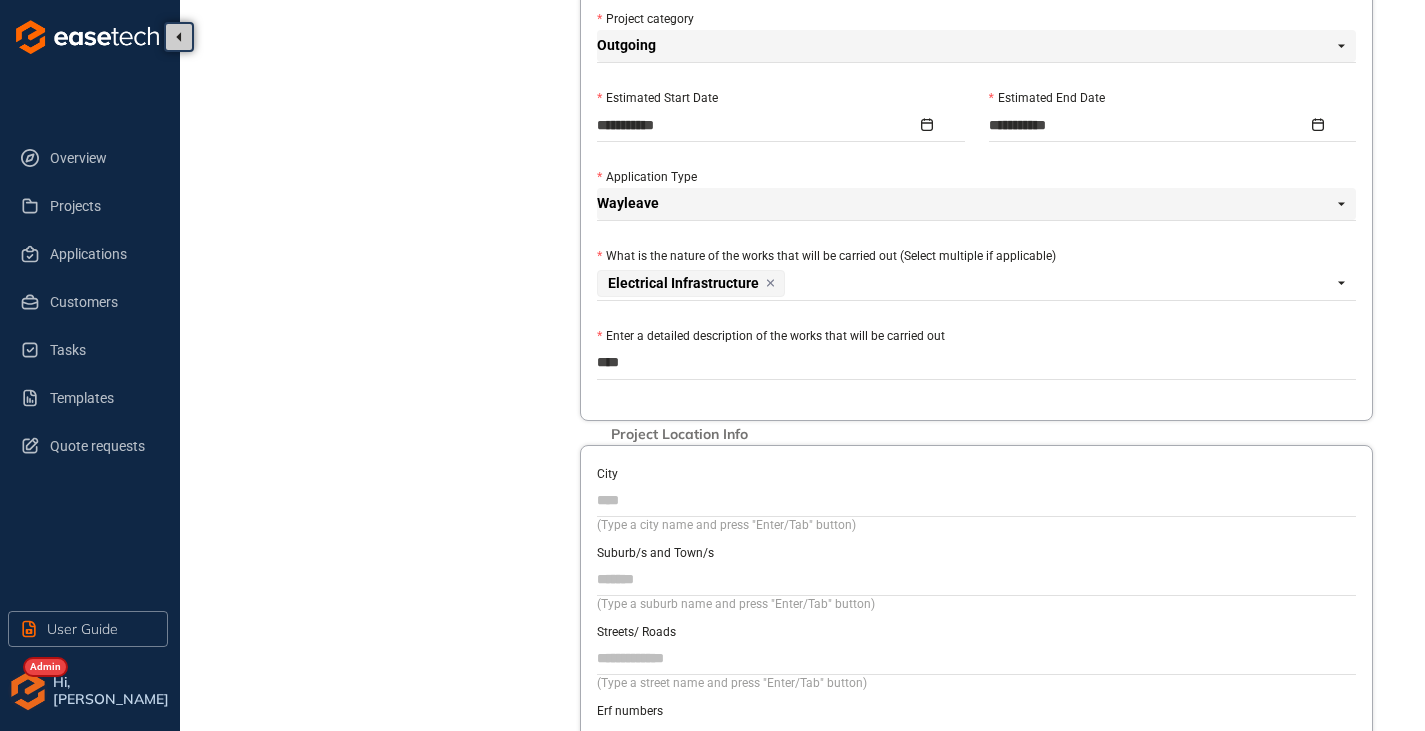 type on "*****" 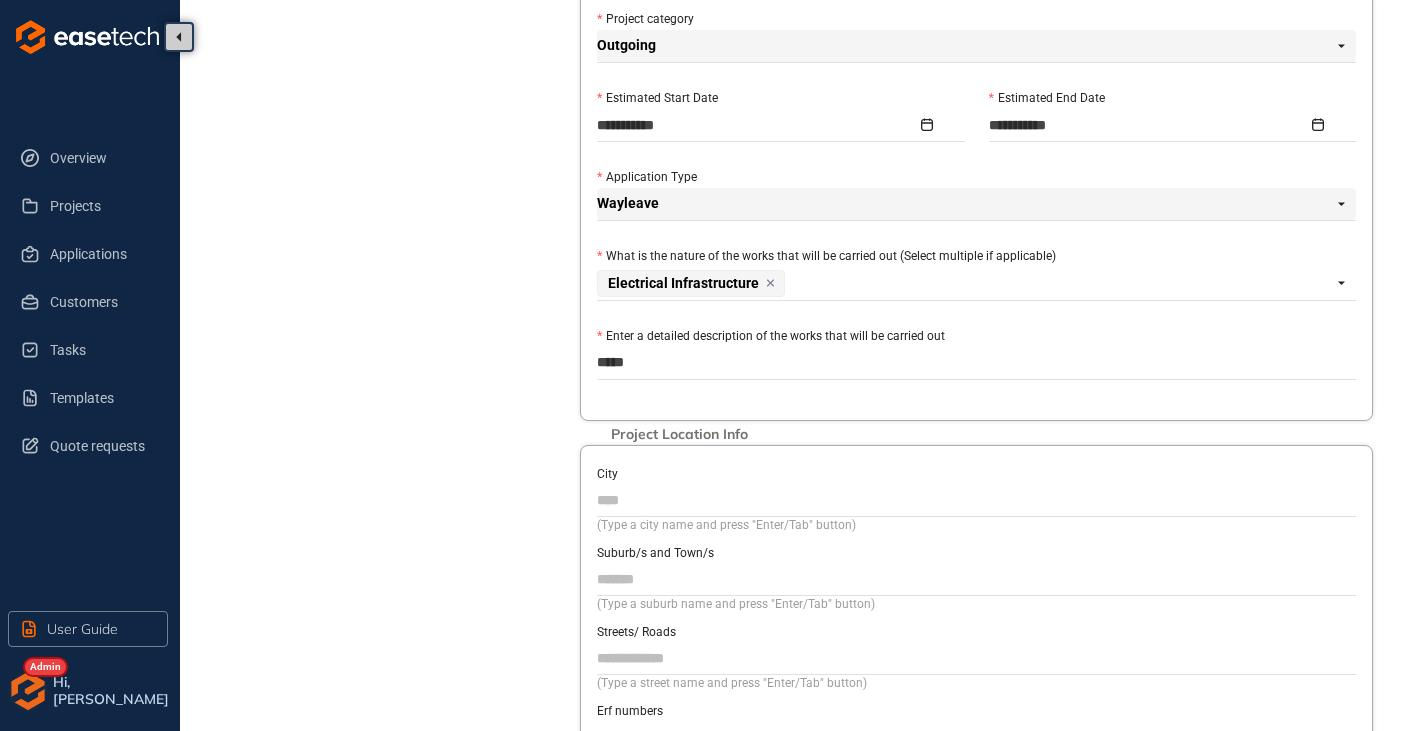type on "******" 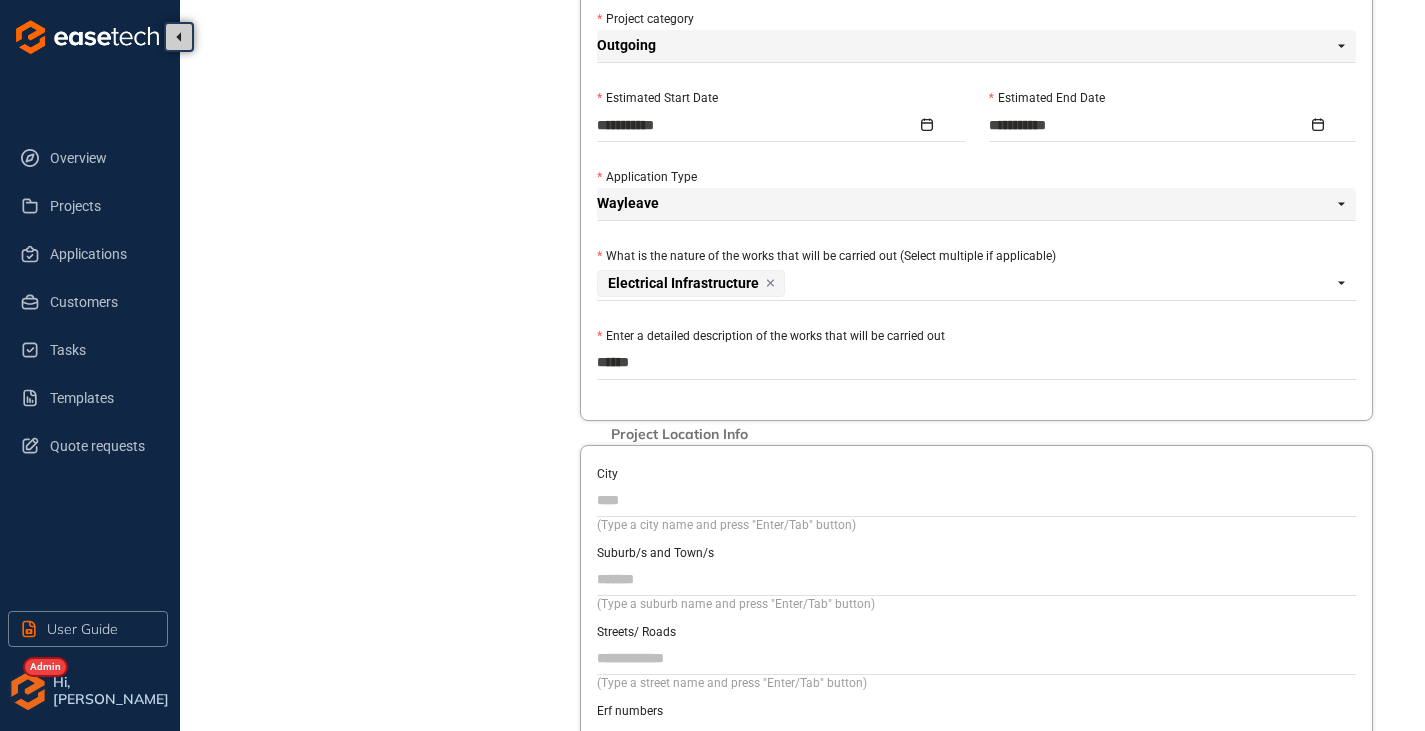 type on "*******" 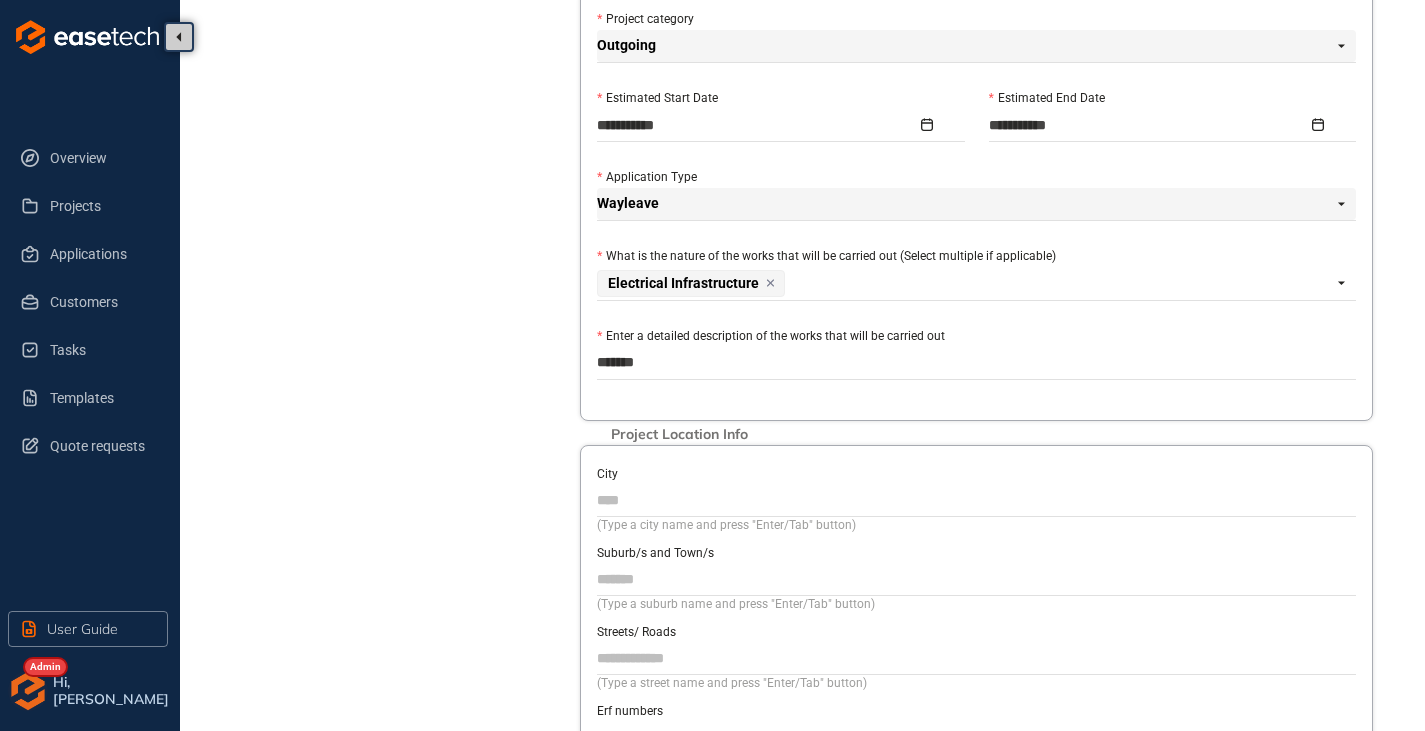 type on "******" 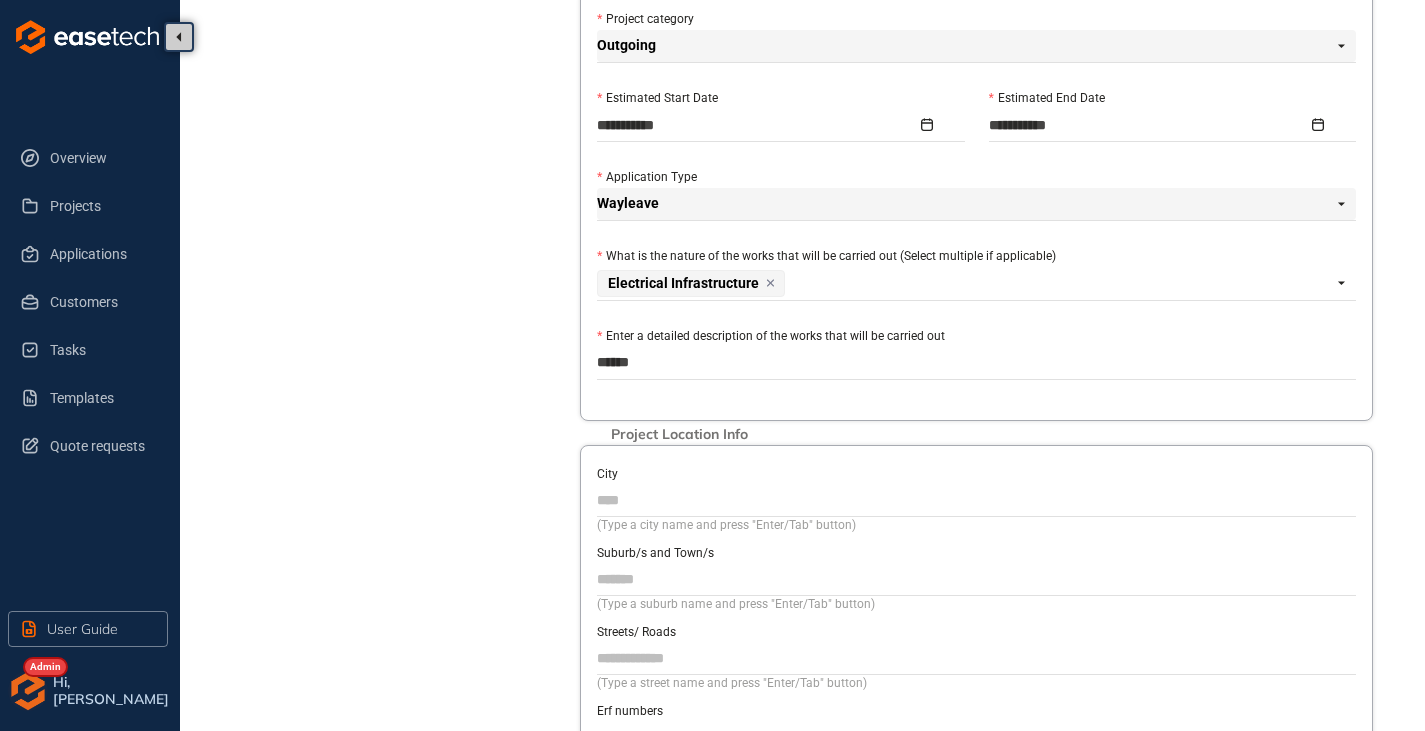 type on "*****" 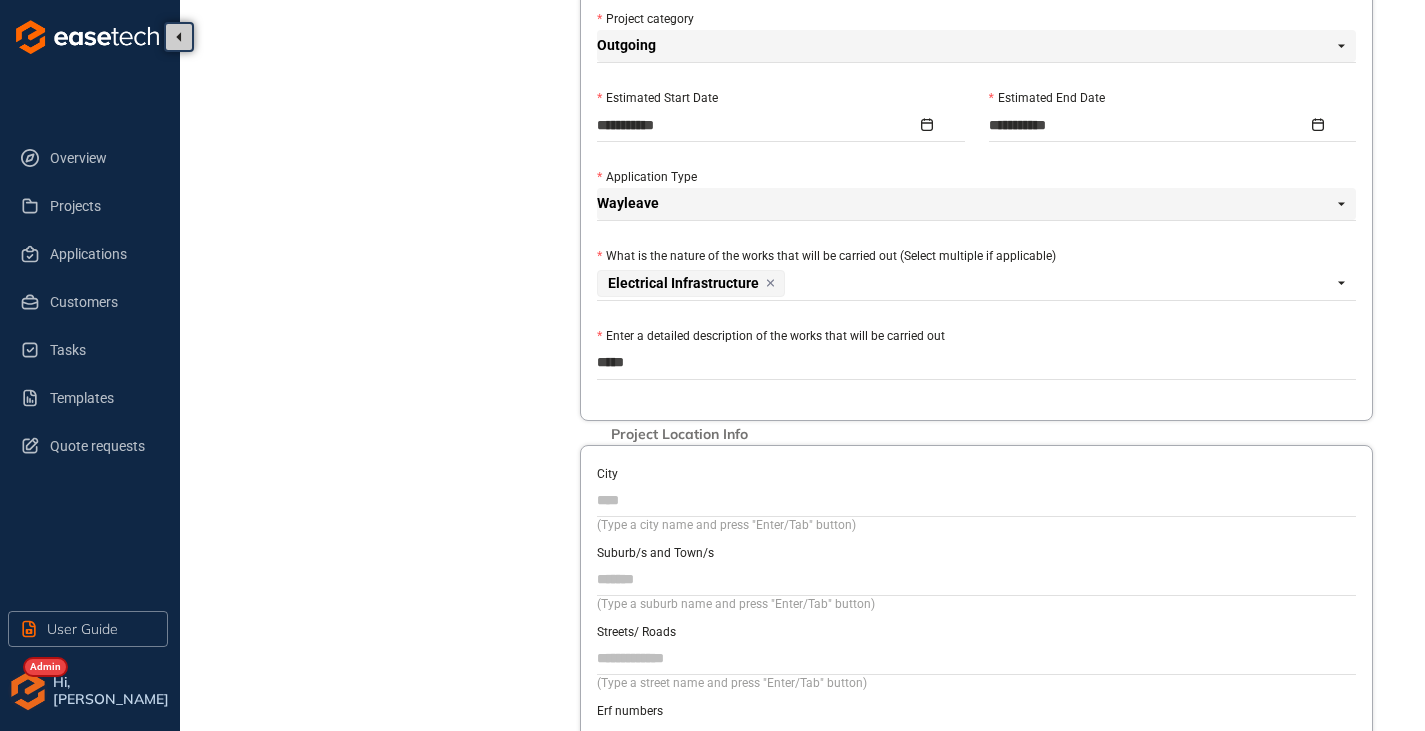 type on "****" 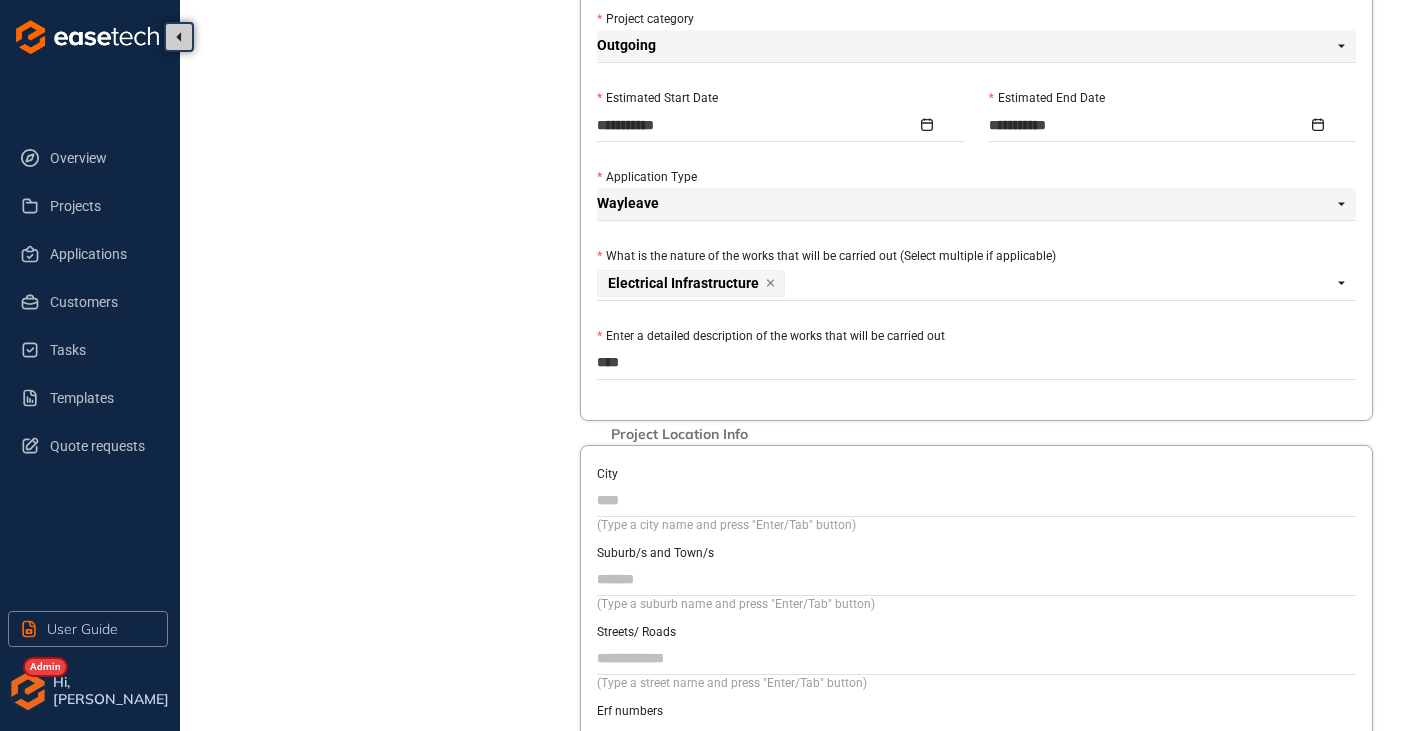 type on "***" 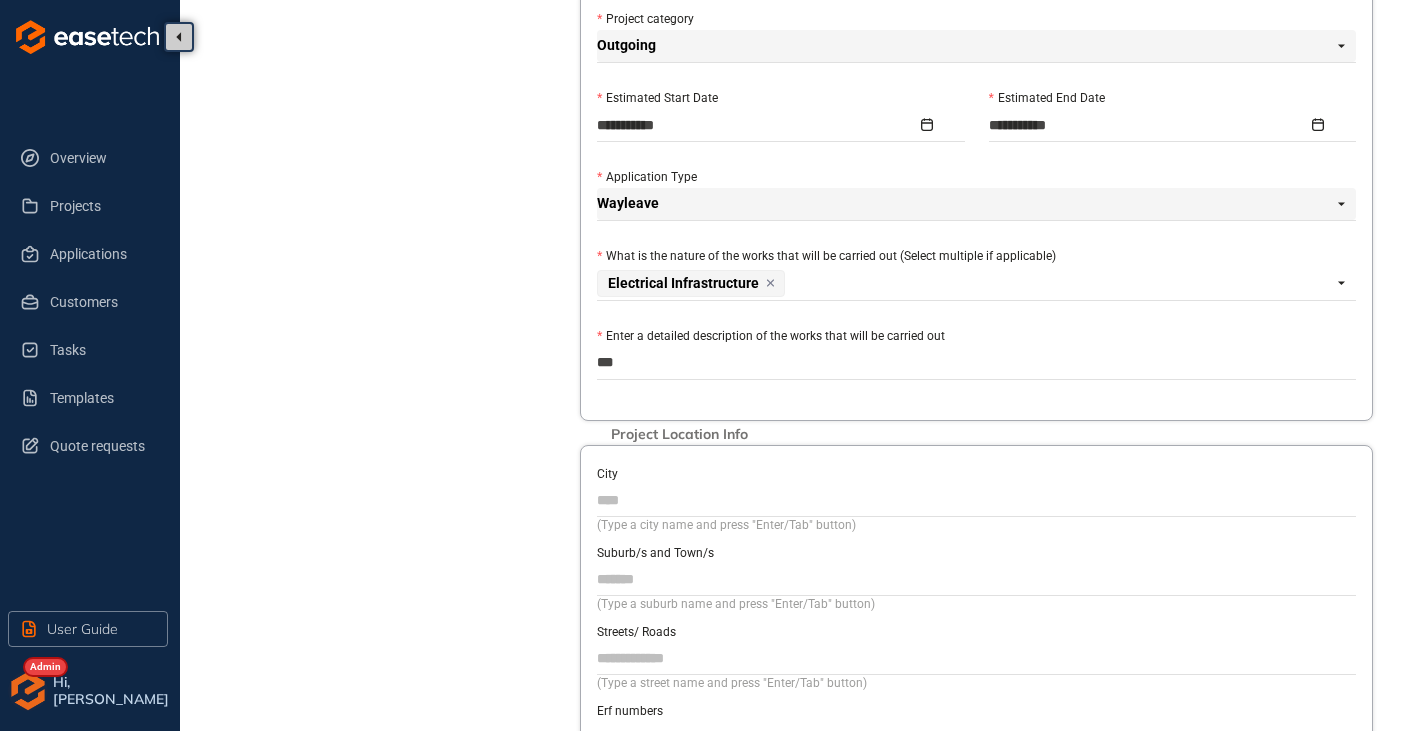 type on "**" 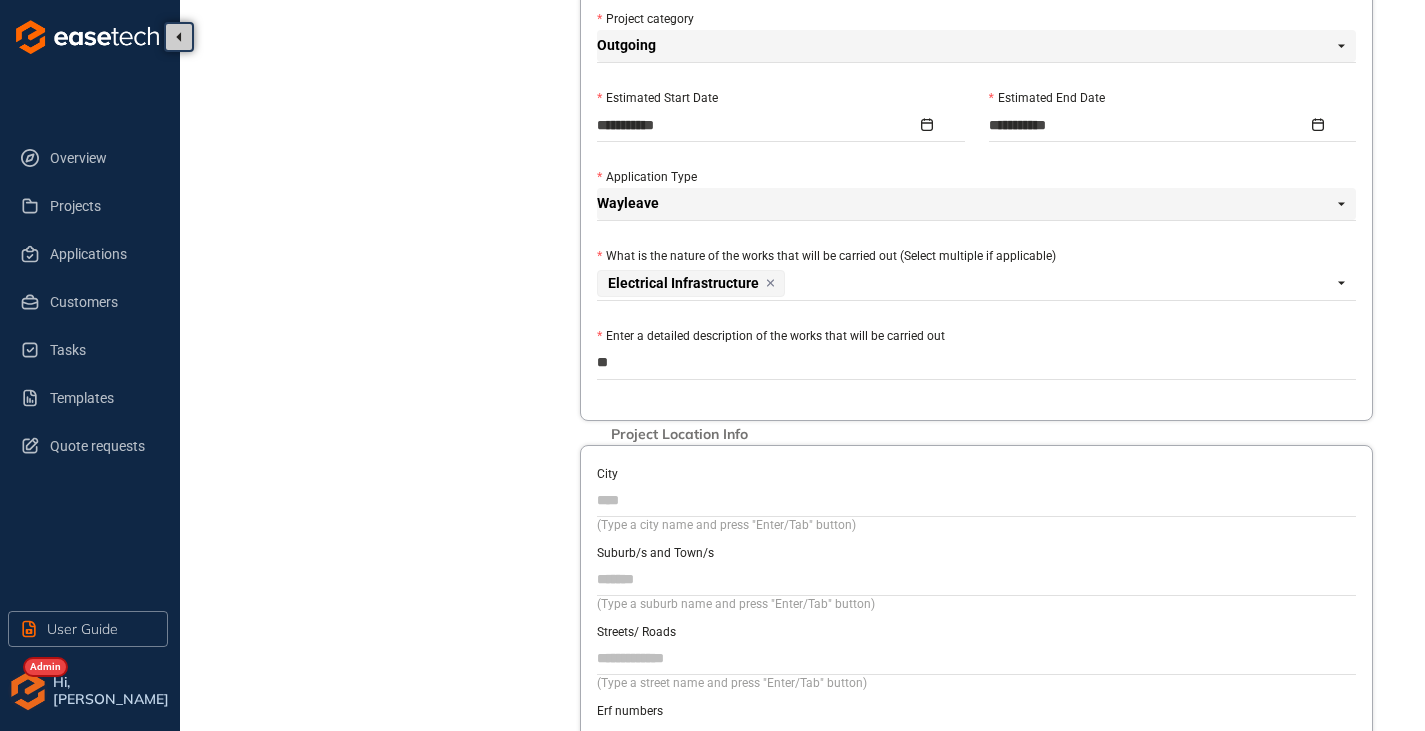 type on "***" 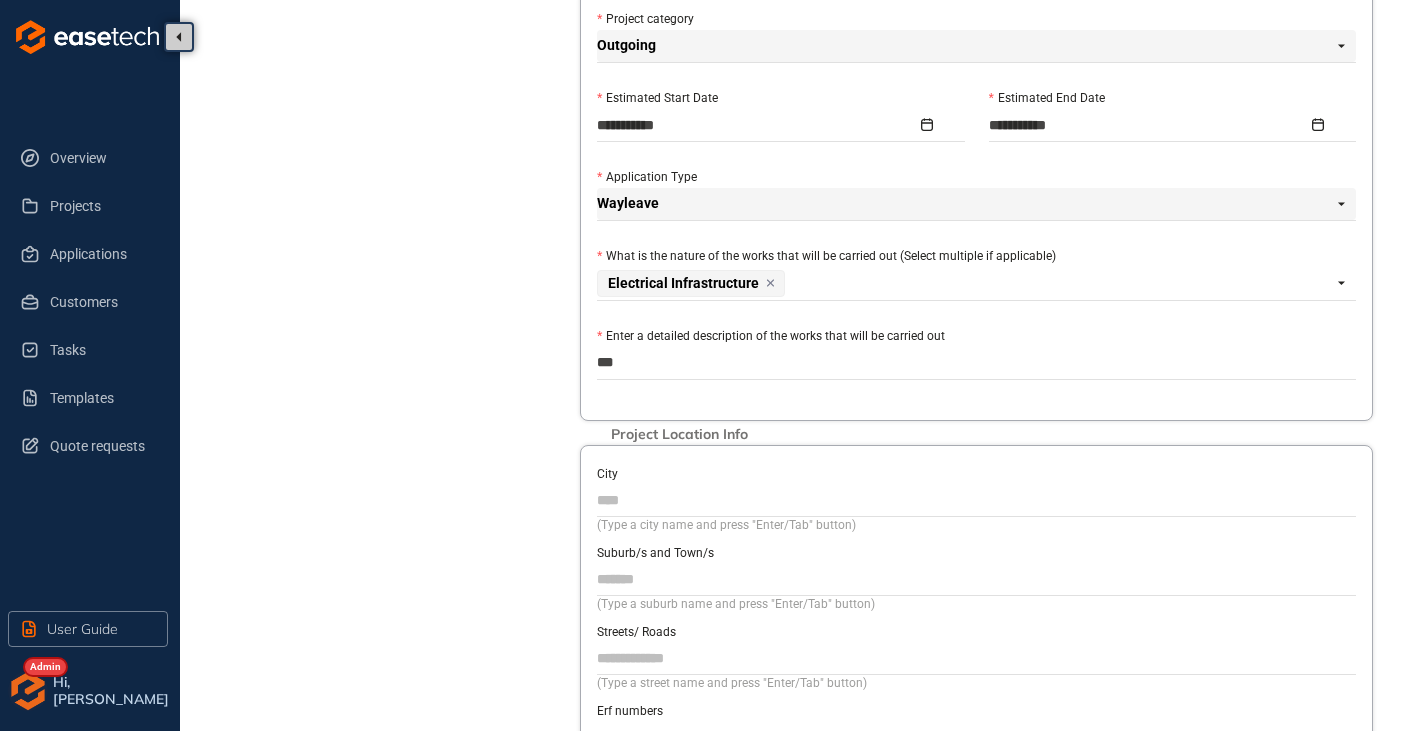 type on "****" 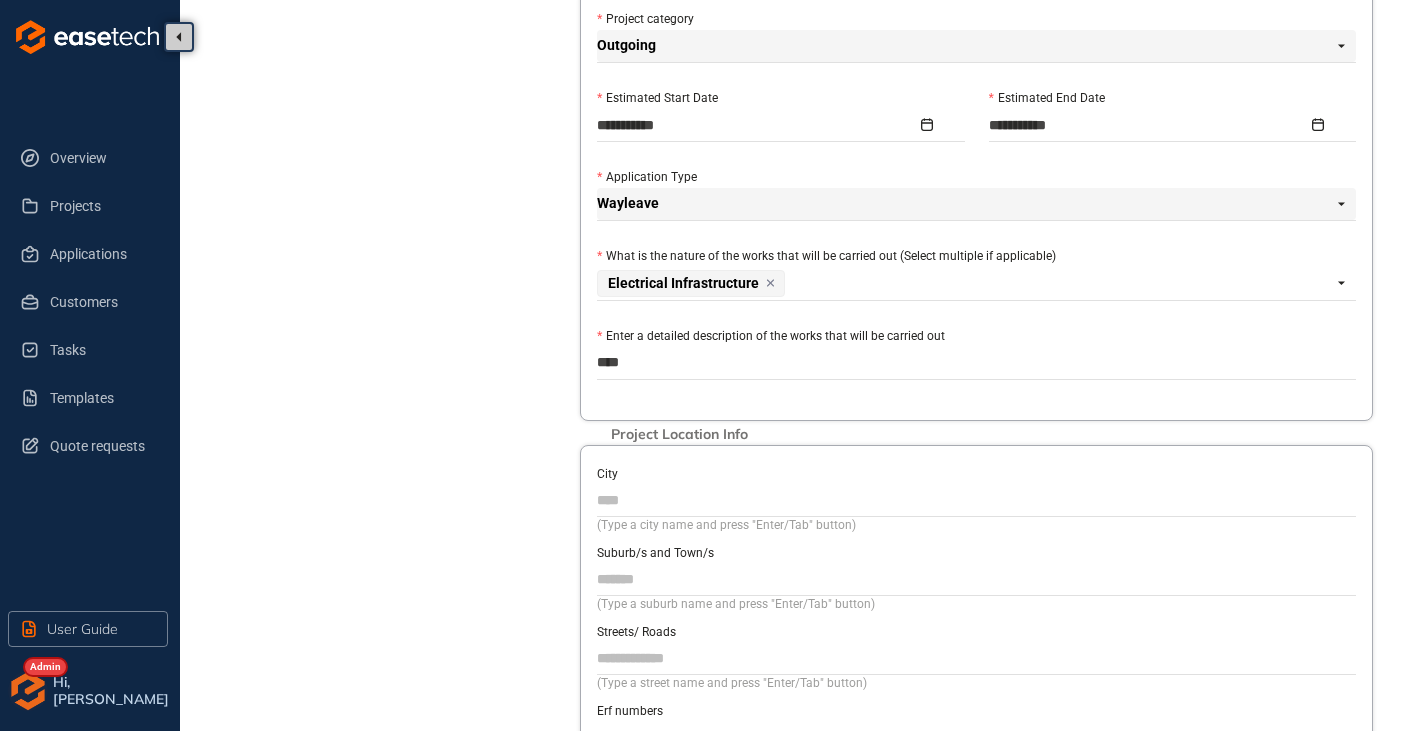 type on "*****" 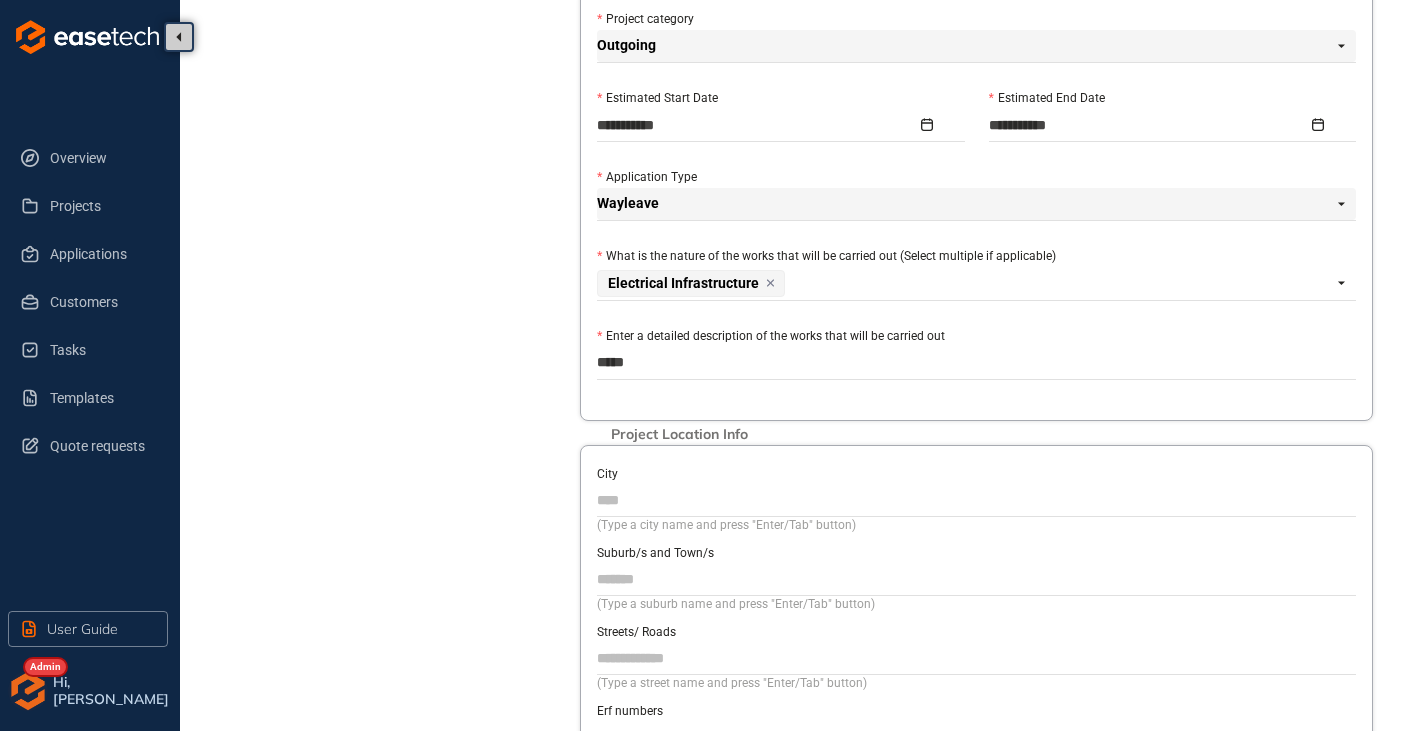 type on "******" 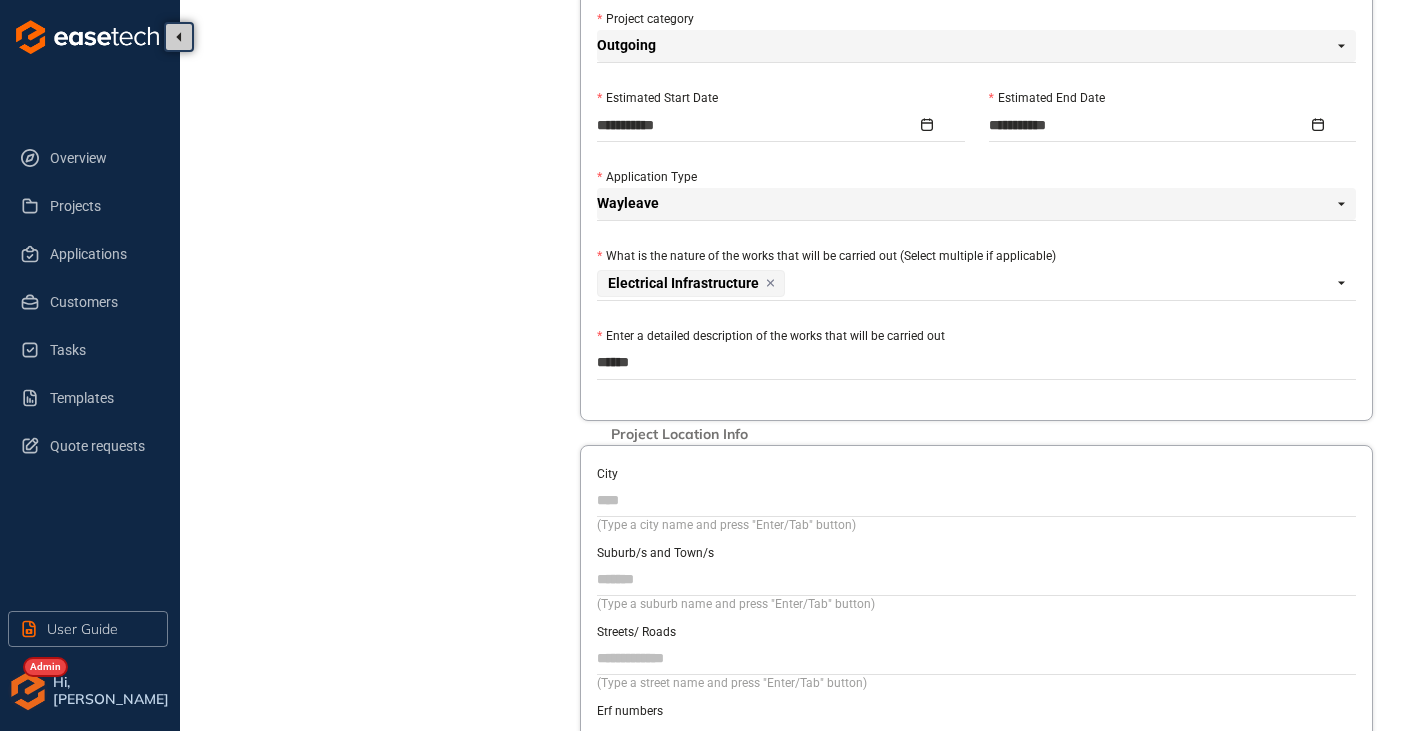 type on "*******" 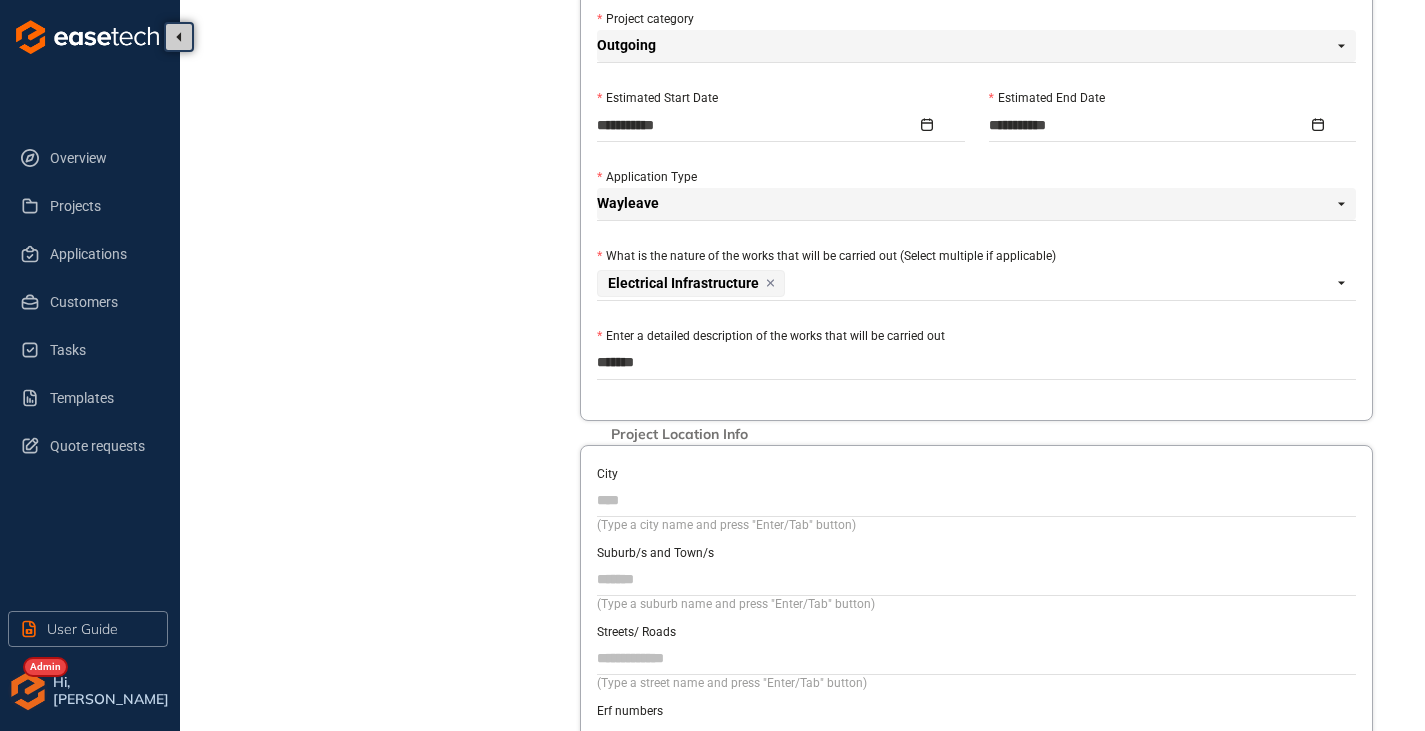 type on "********" 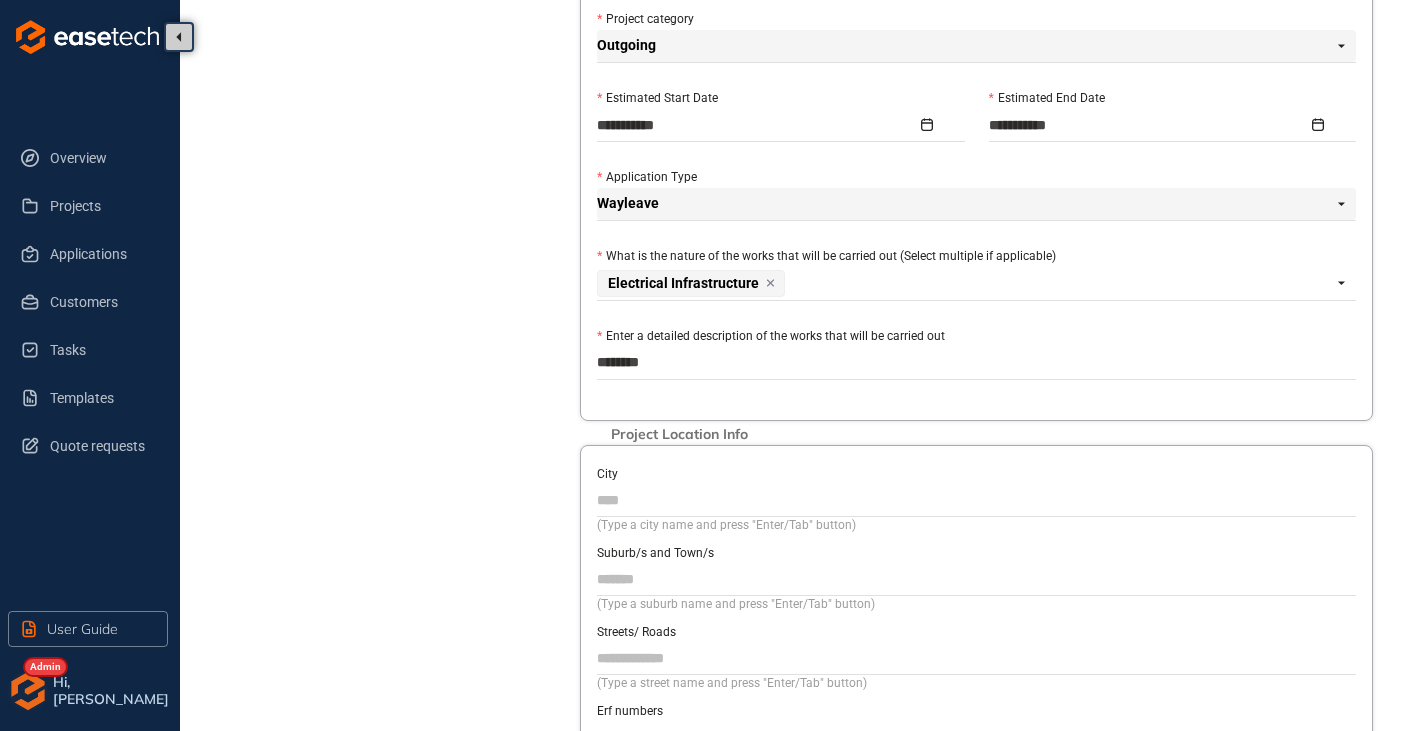 type on "*********" 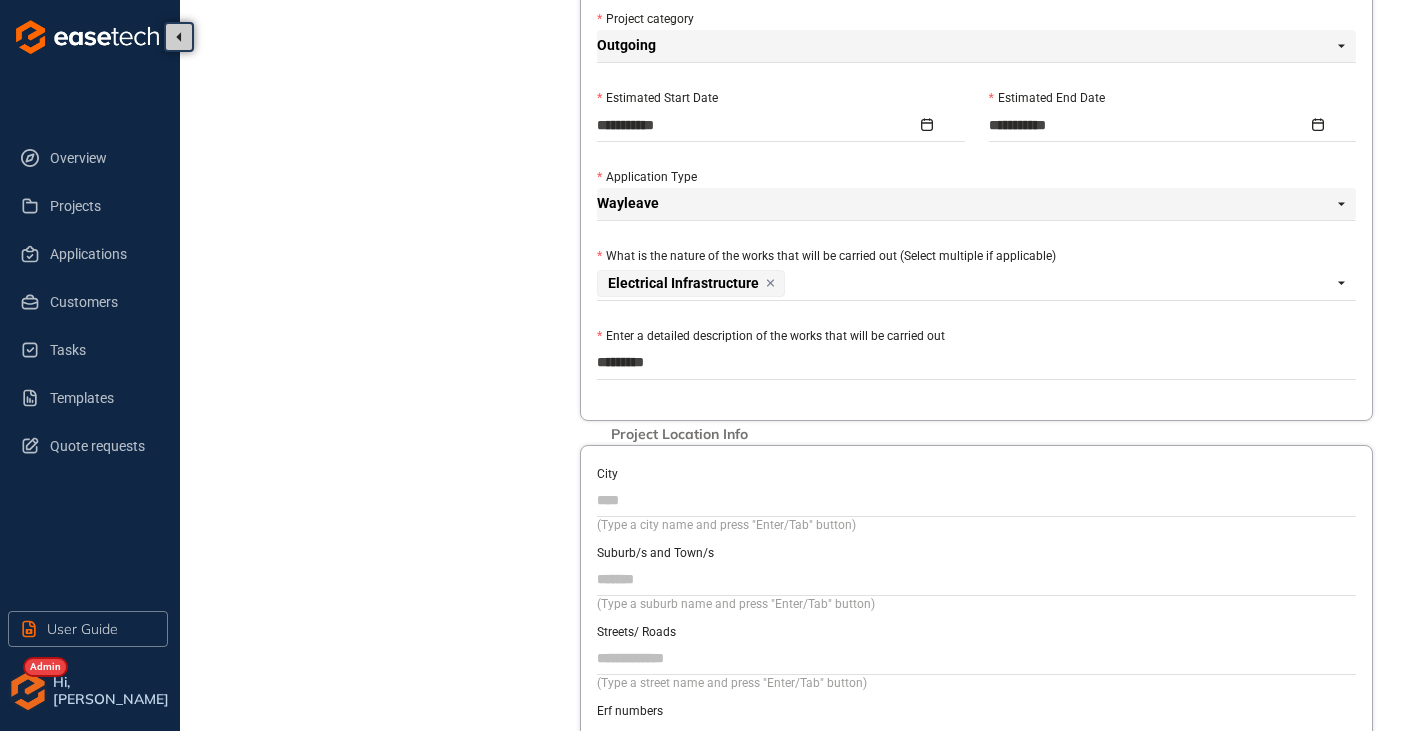 type on "**********" 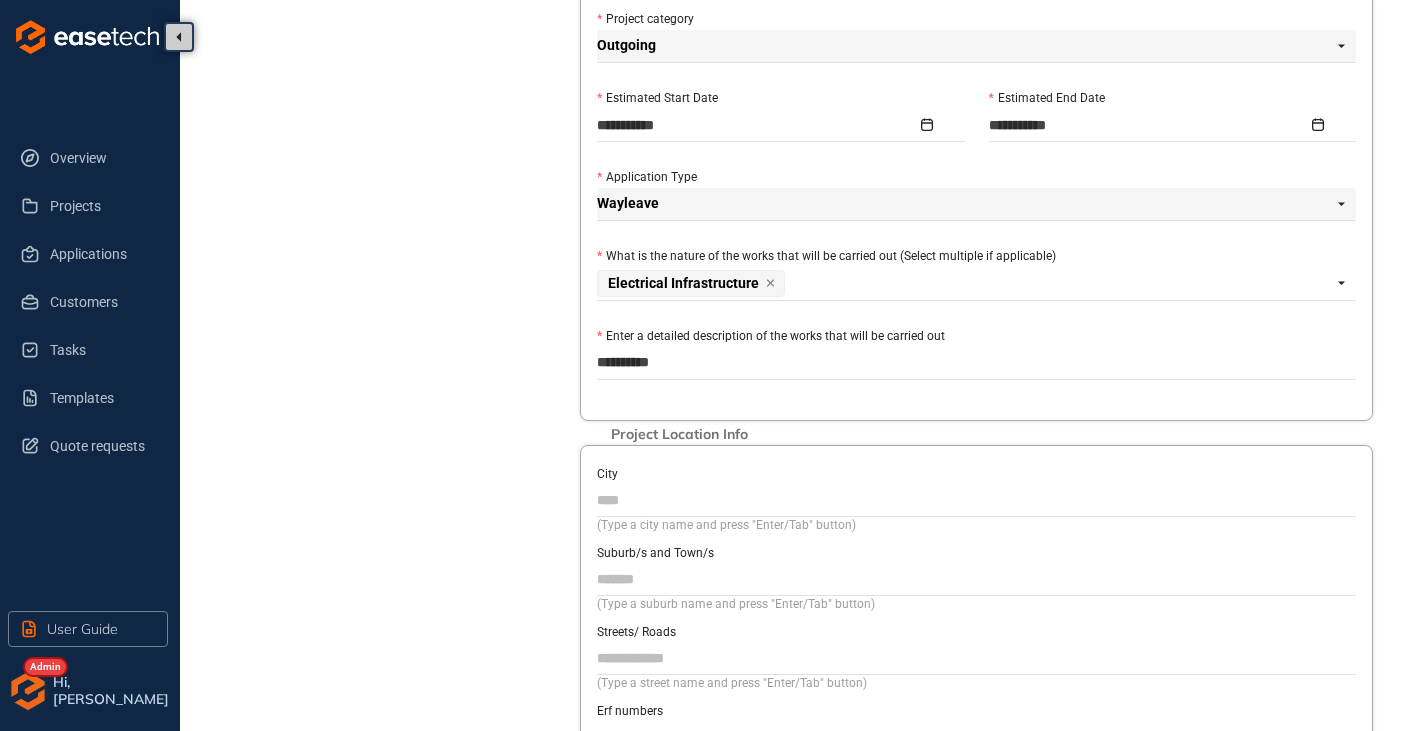 type on "**********" 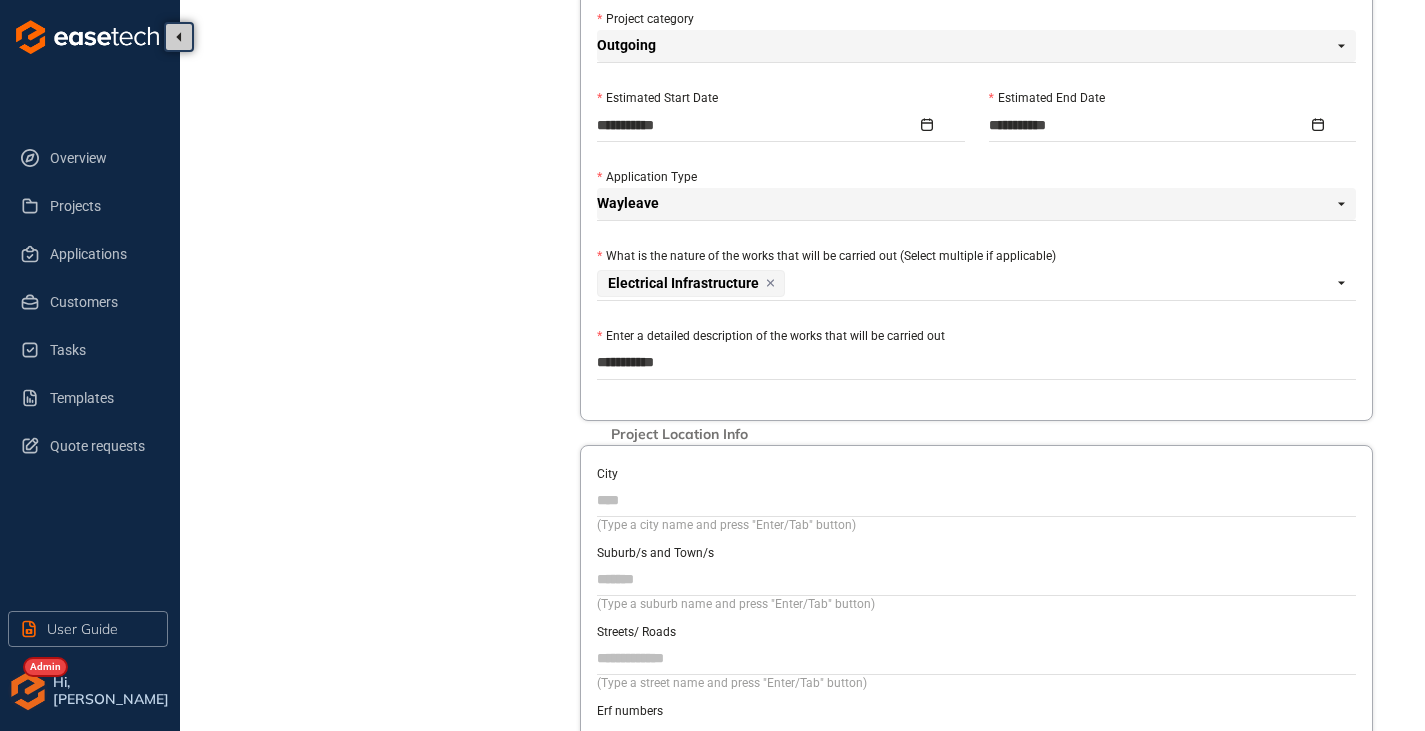 type on "**********" 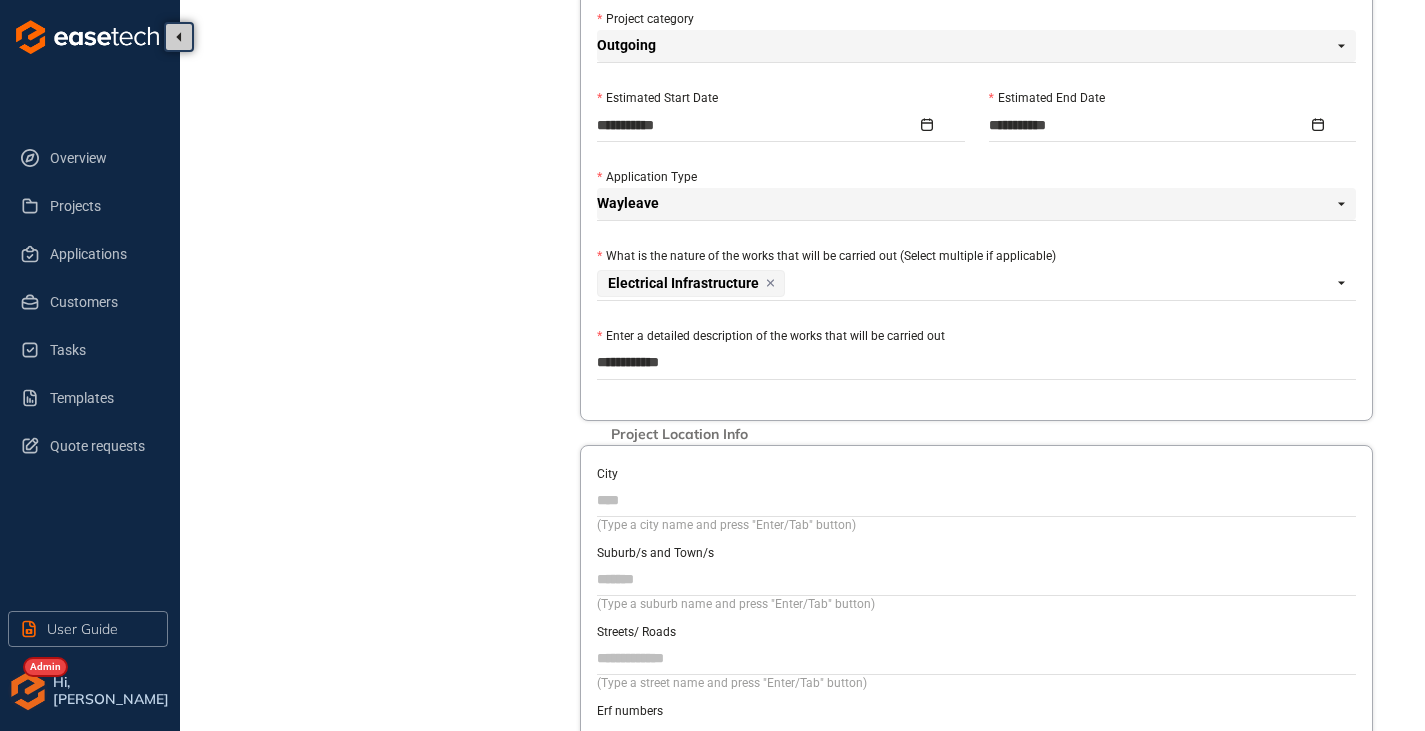 type on "**********" 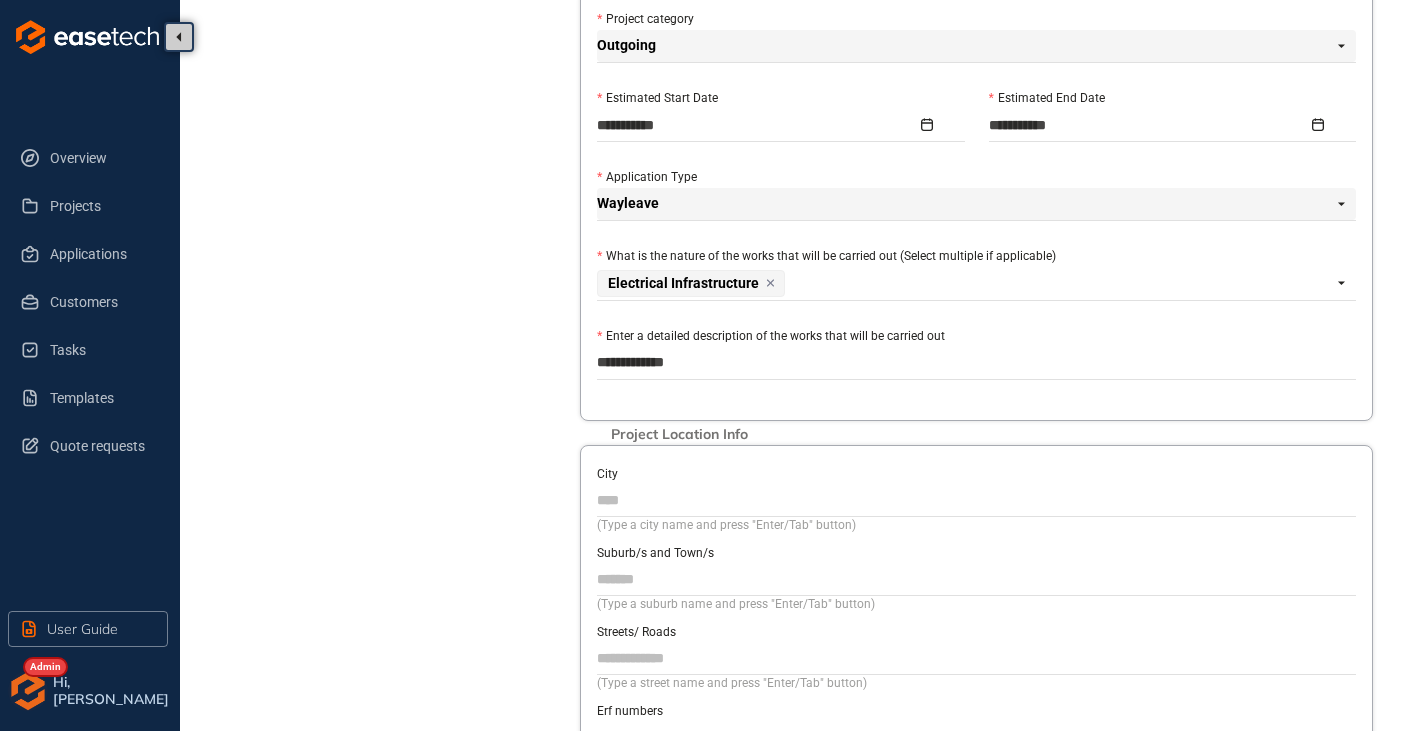 type on "**********" 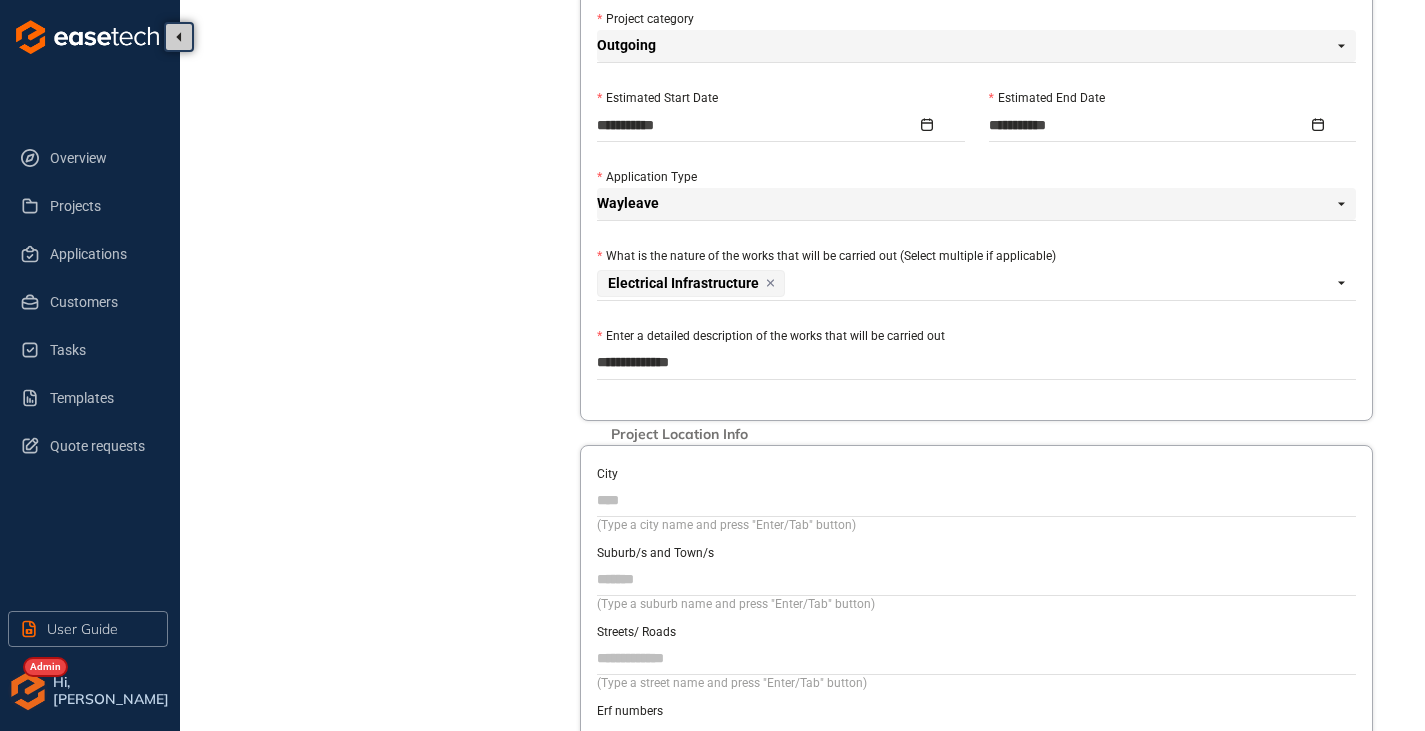 type on "**********" 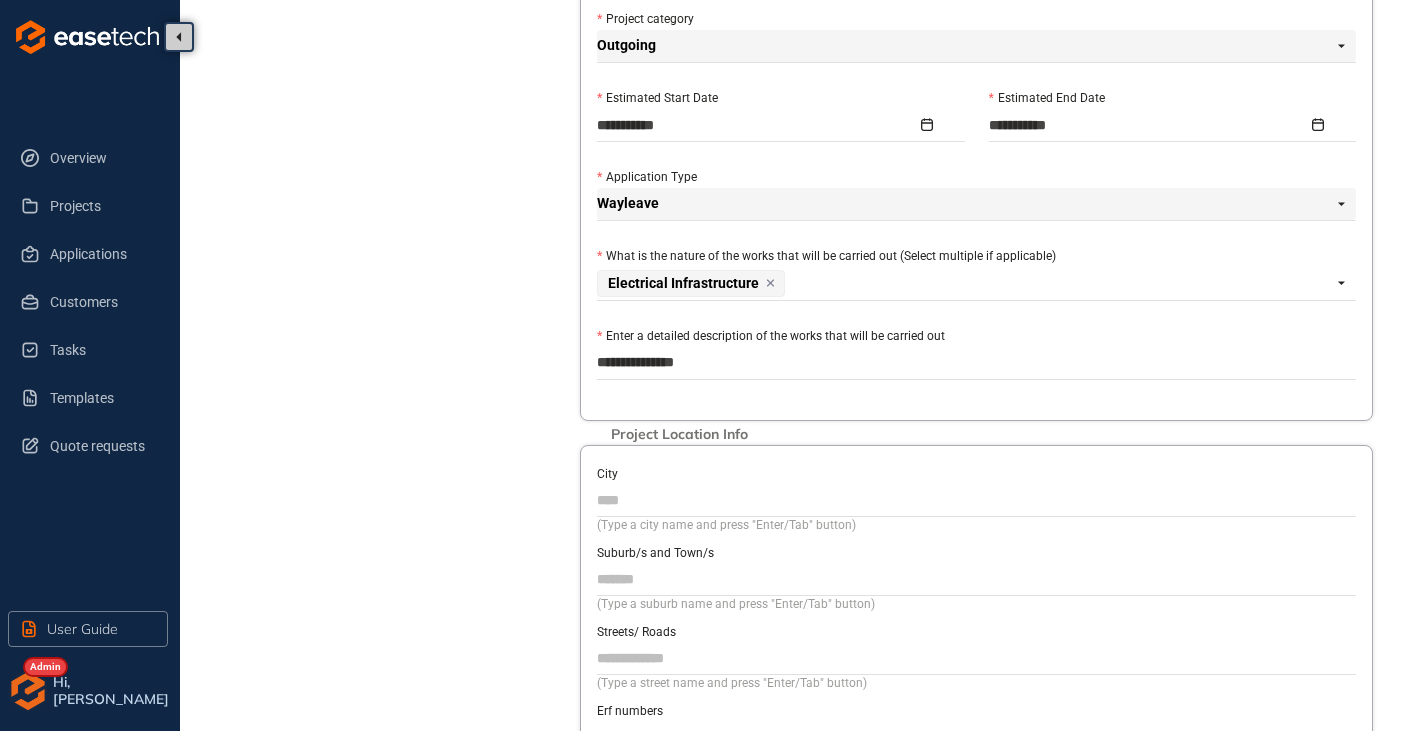 type on "**********" 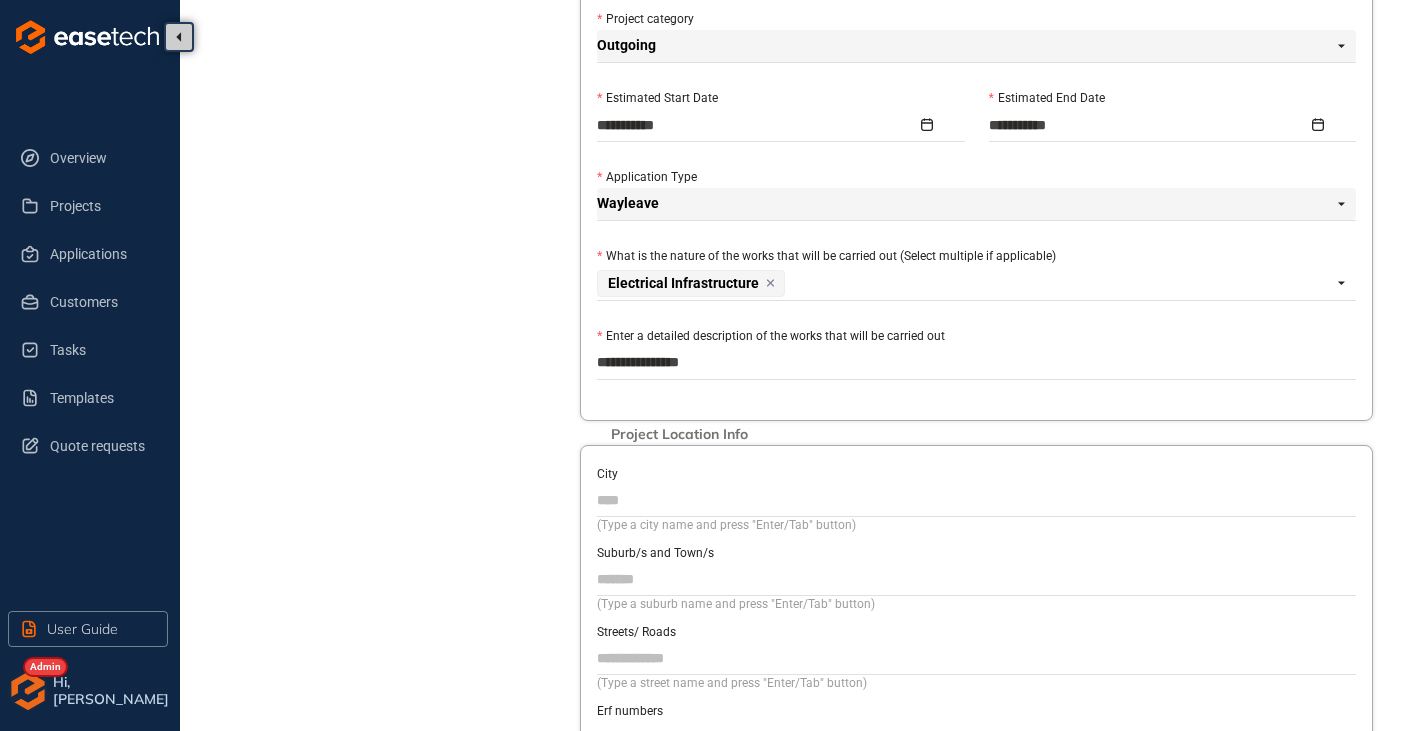 type on "**********" 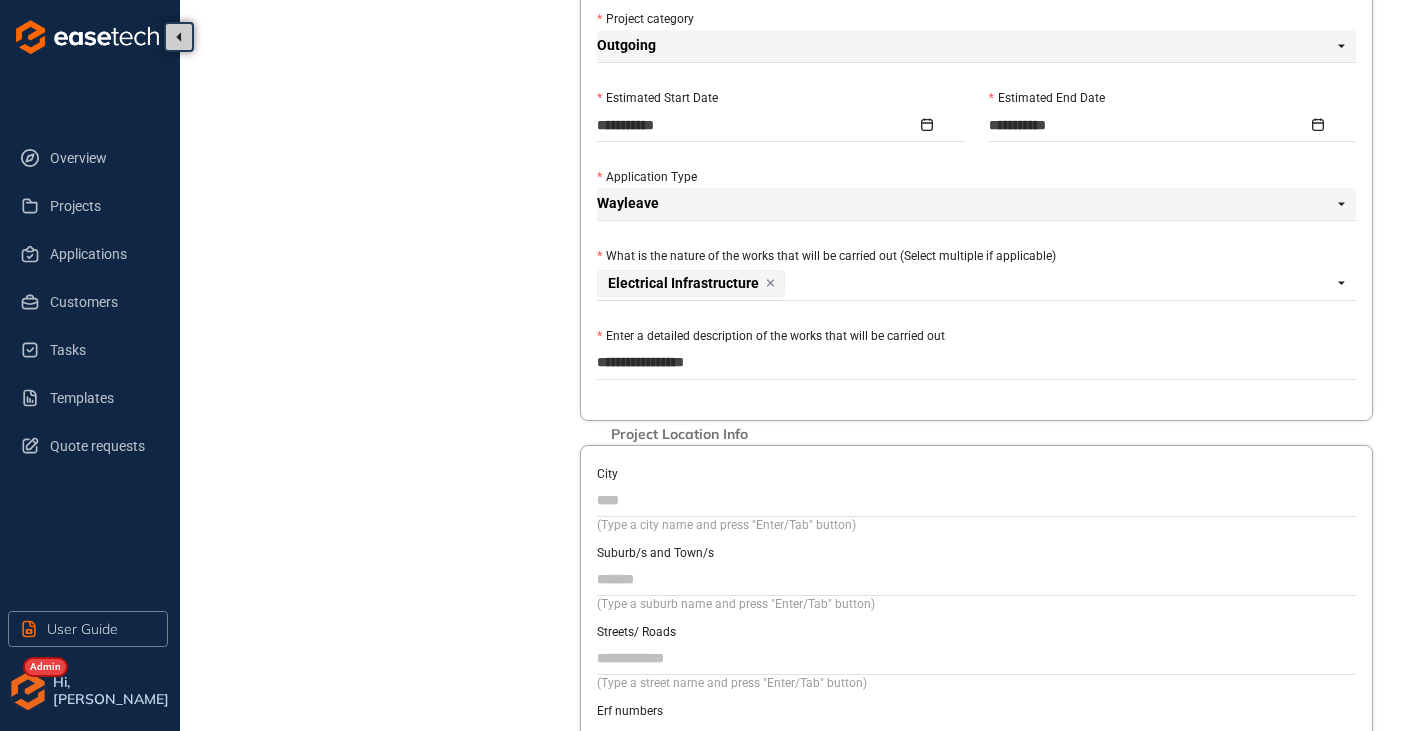 type on "**********" 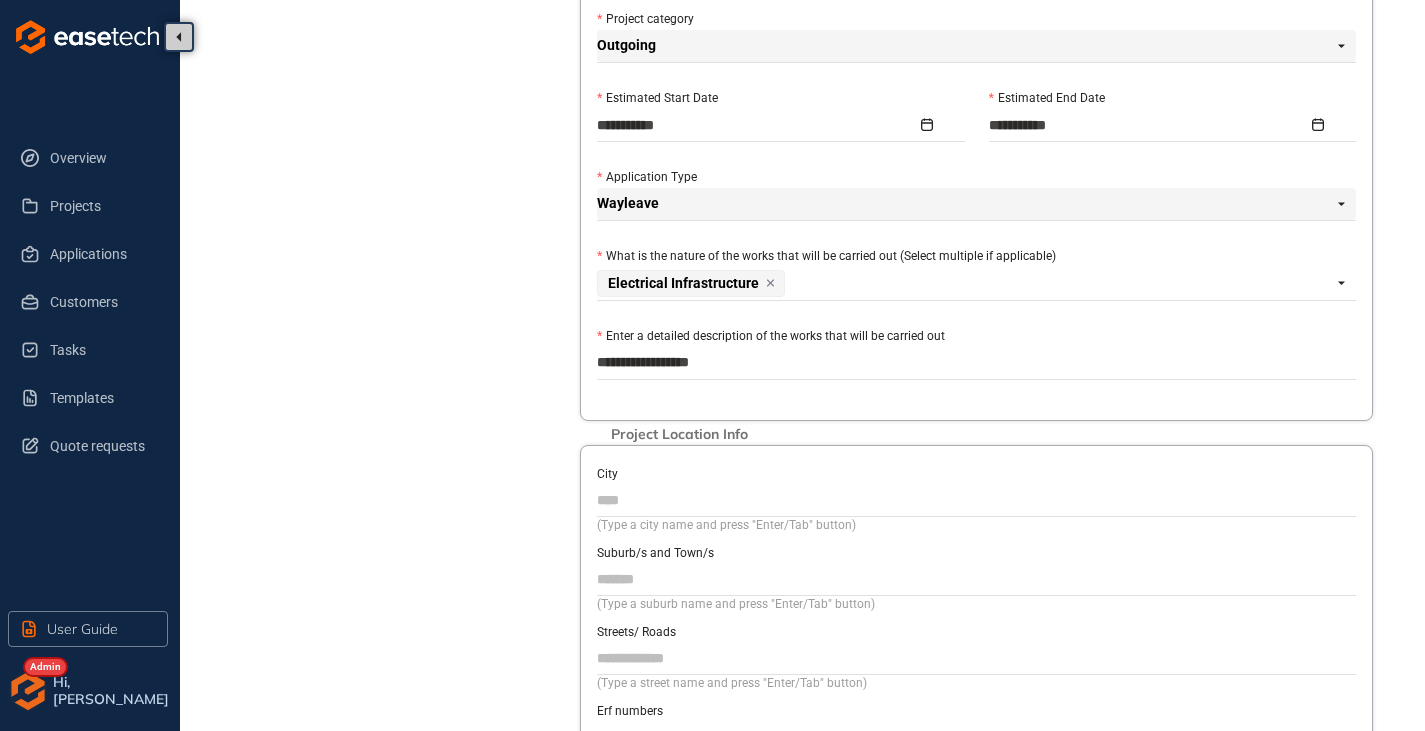 type on "**********" 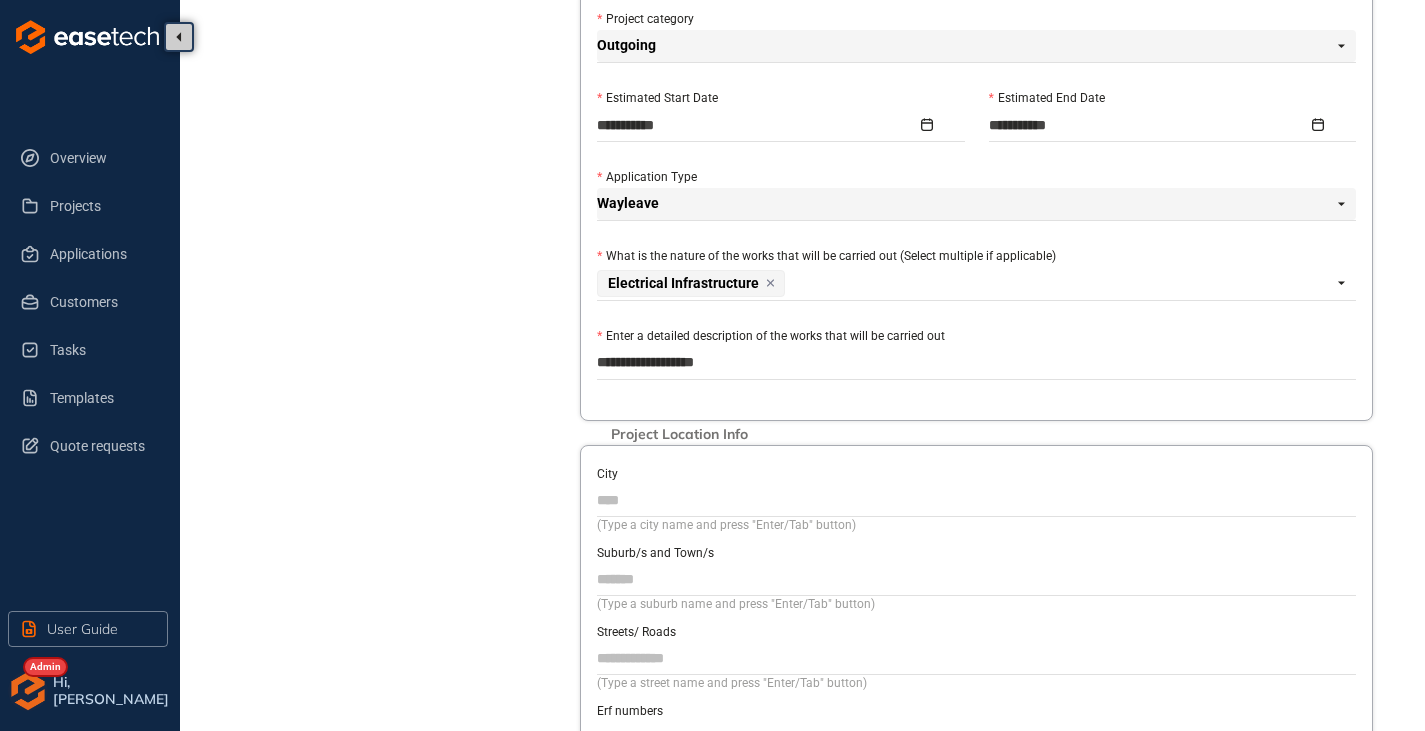 type on "**********" 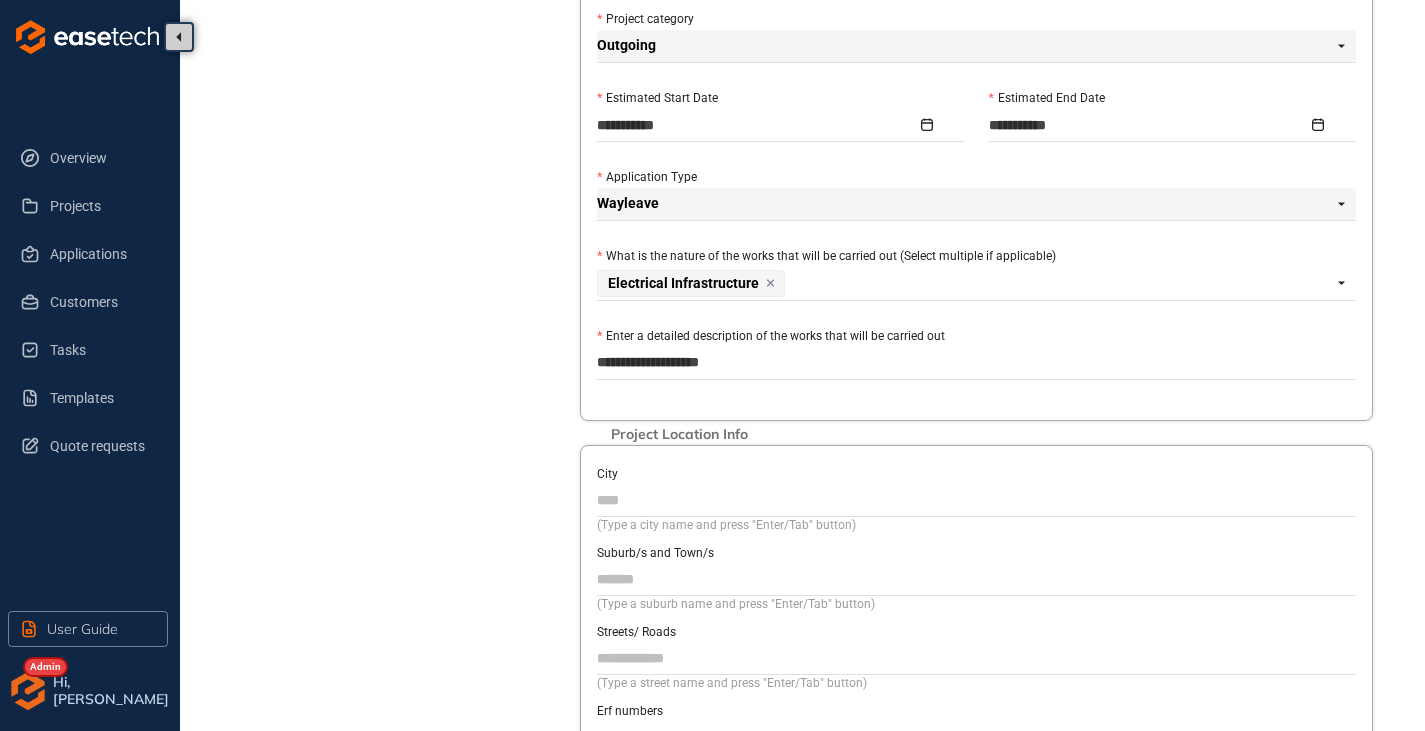type on "**********" 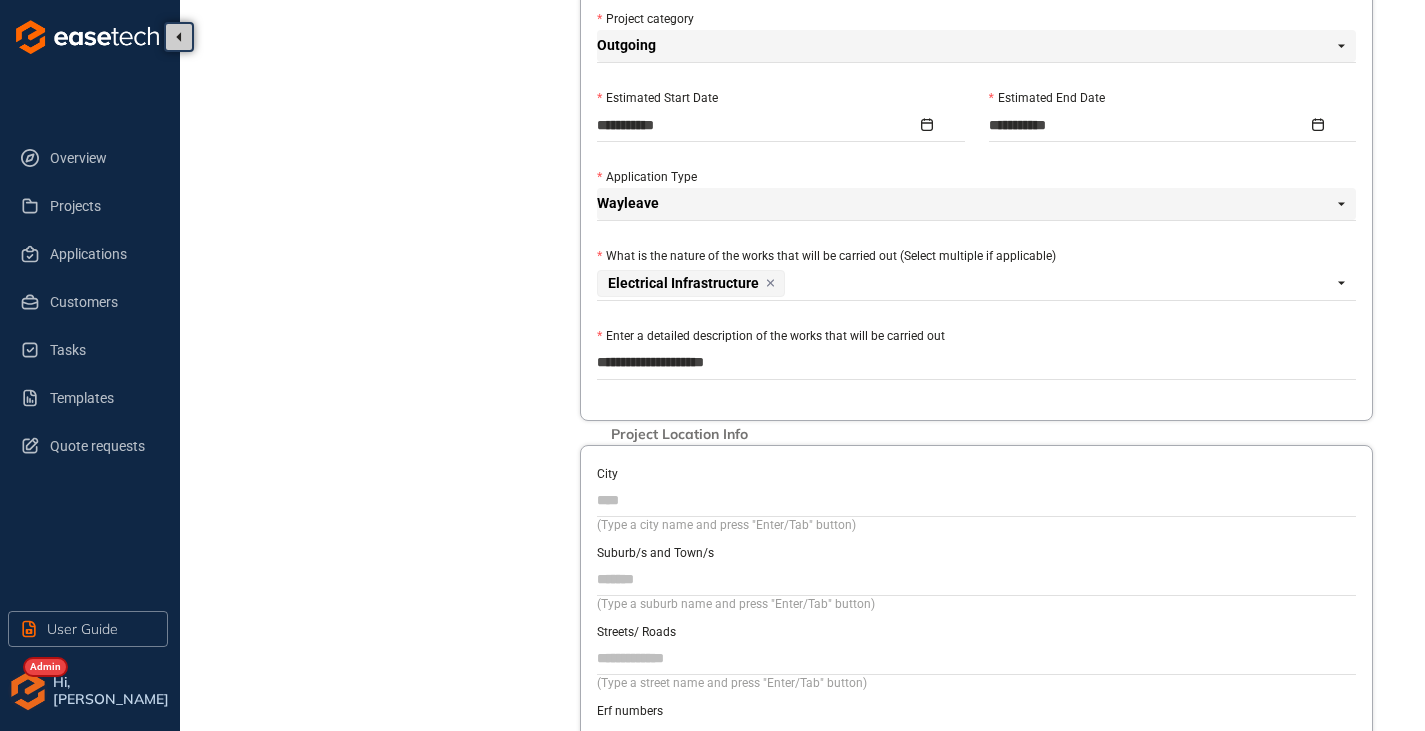 type on "**********" 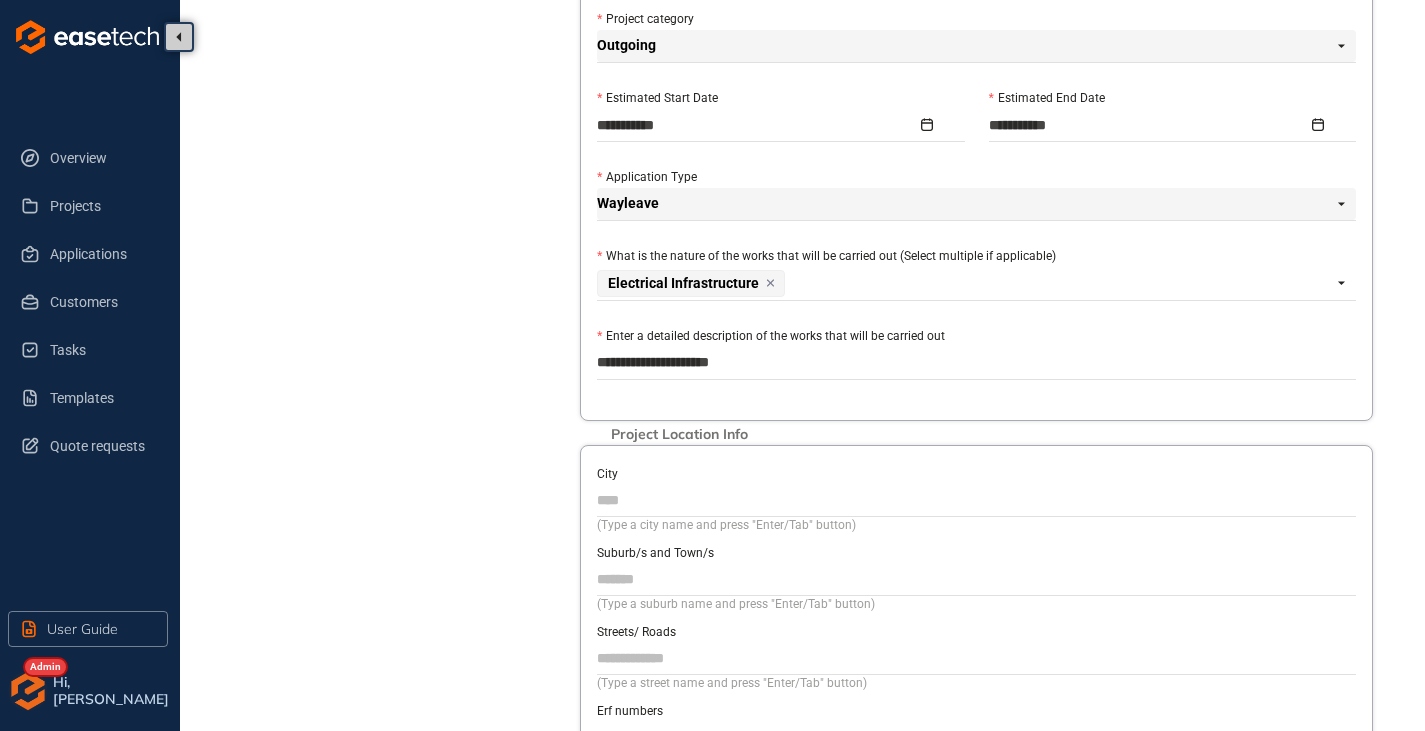 type on "**********" 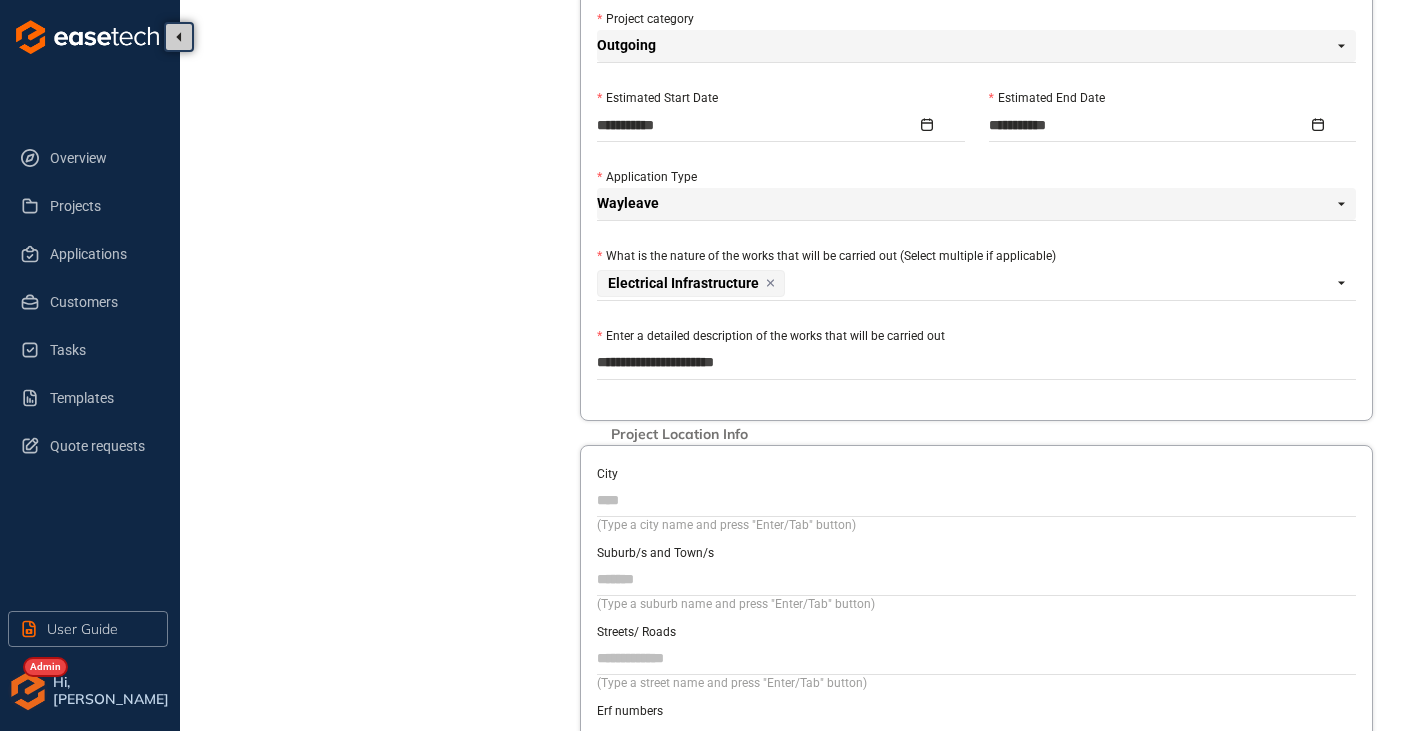 type on "**********" 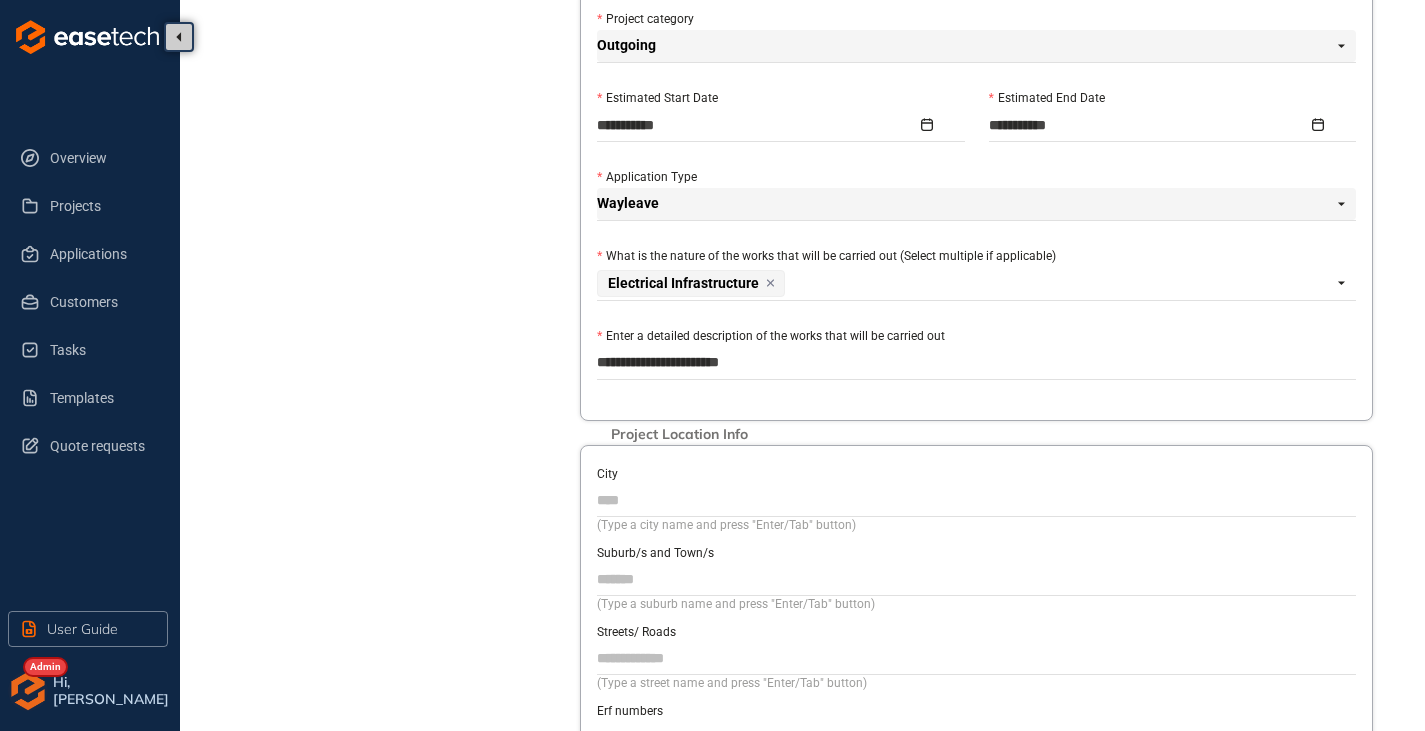 type on "**********" 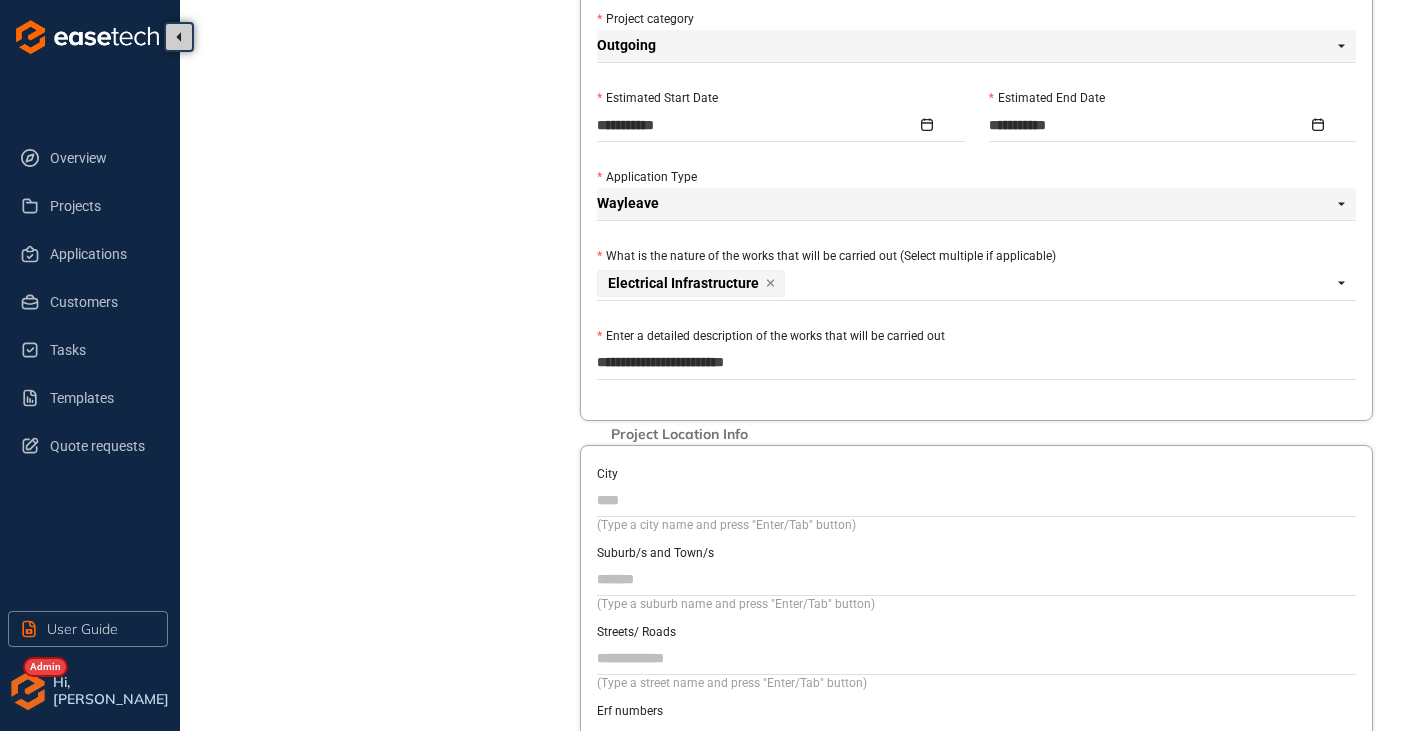 type on "**********" 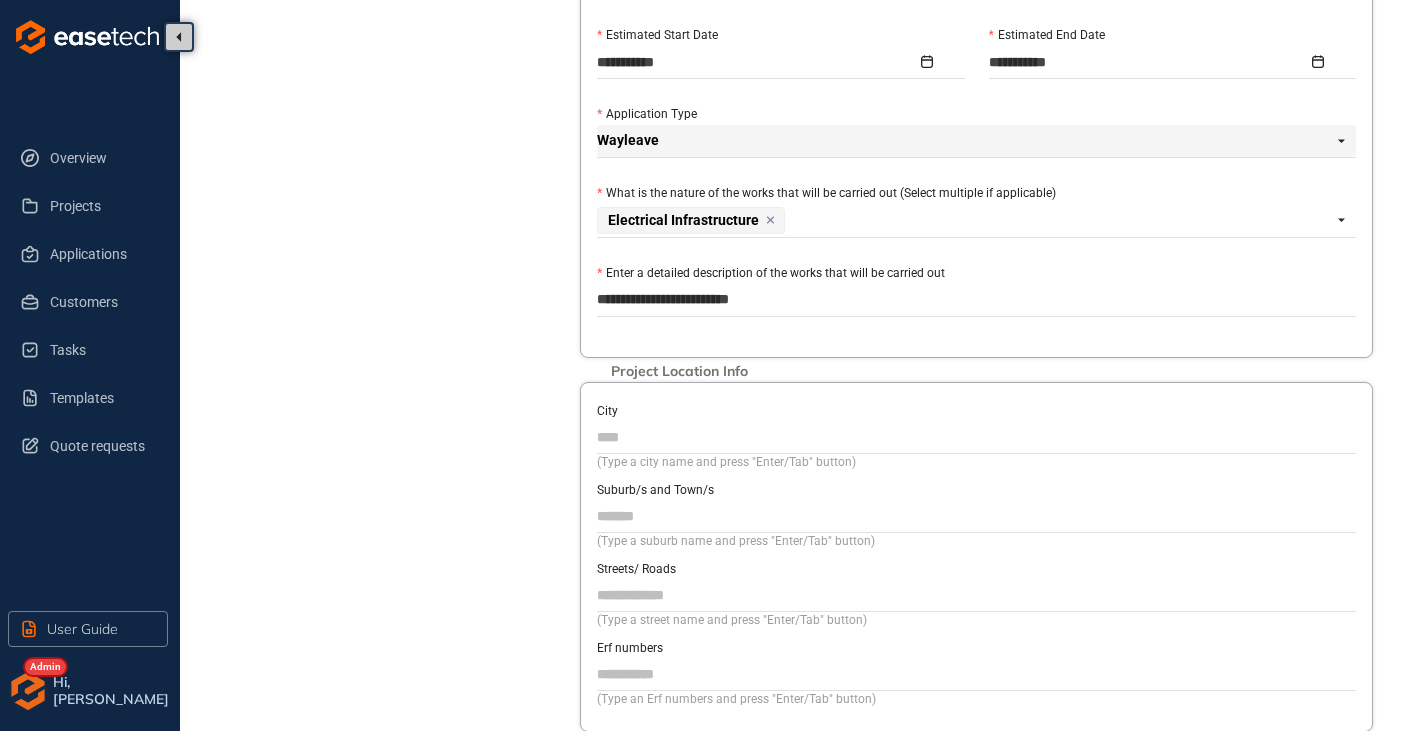 scroll, scrollTop: 1004, scrollLeft: 0, axis: vertical 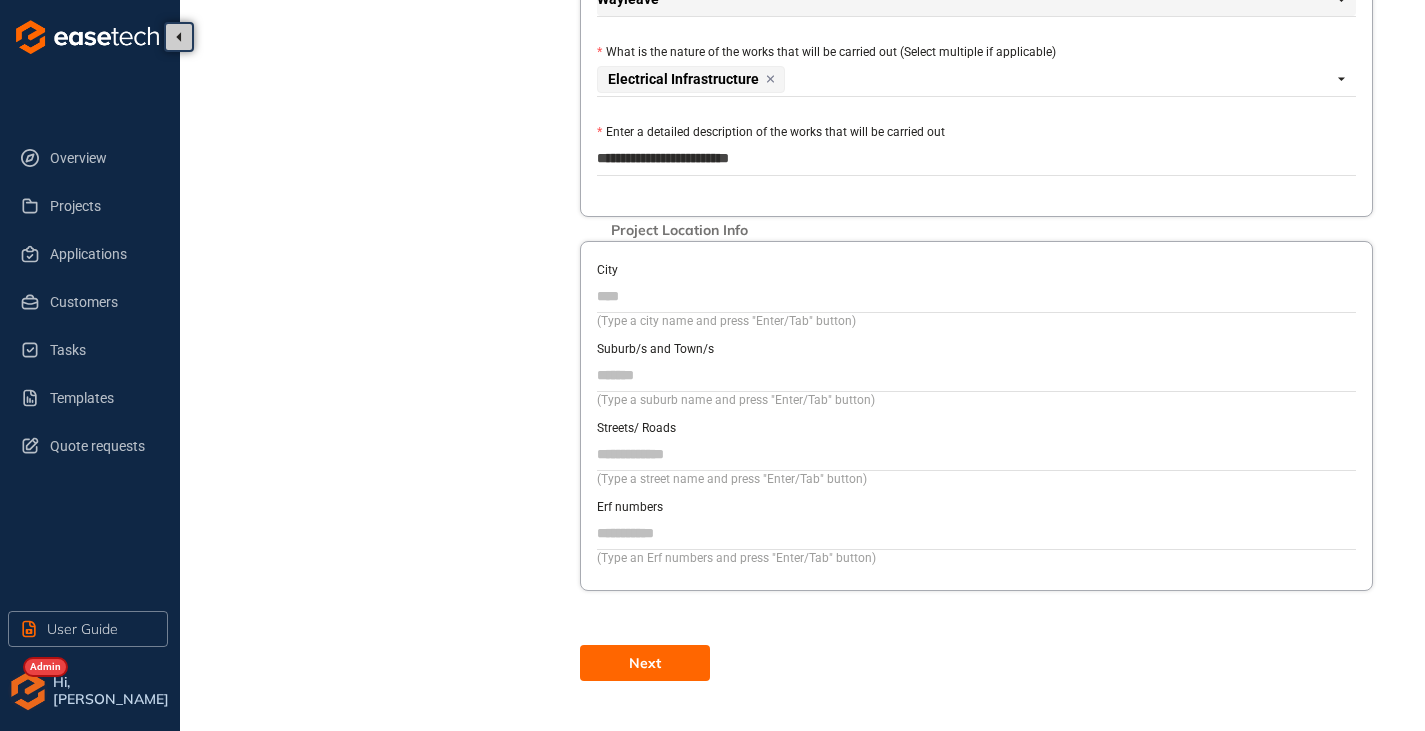 type on "**********" 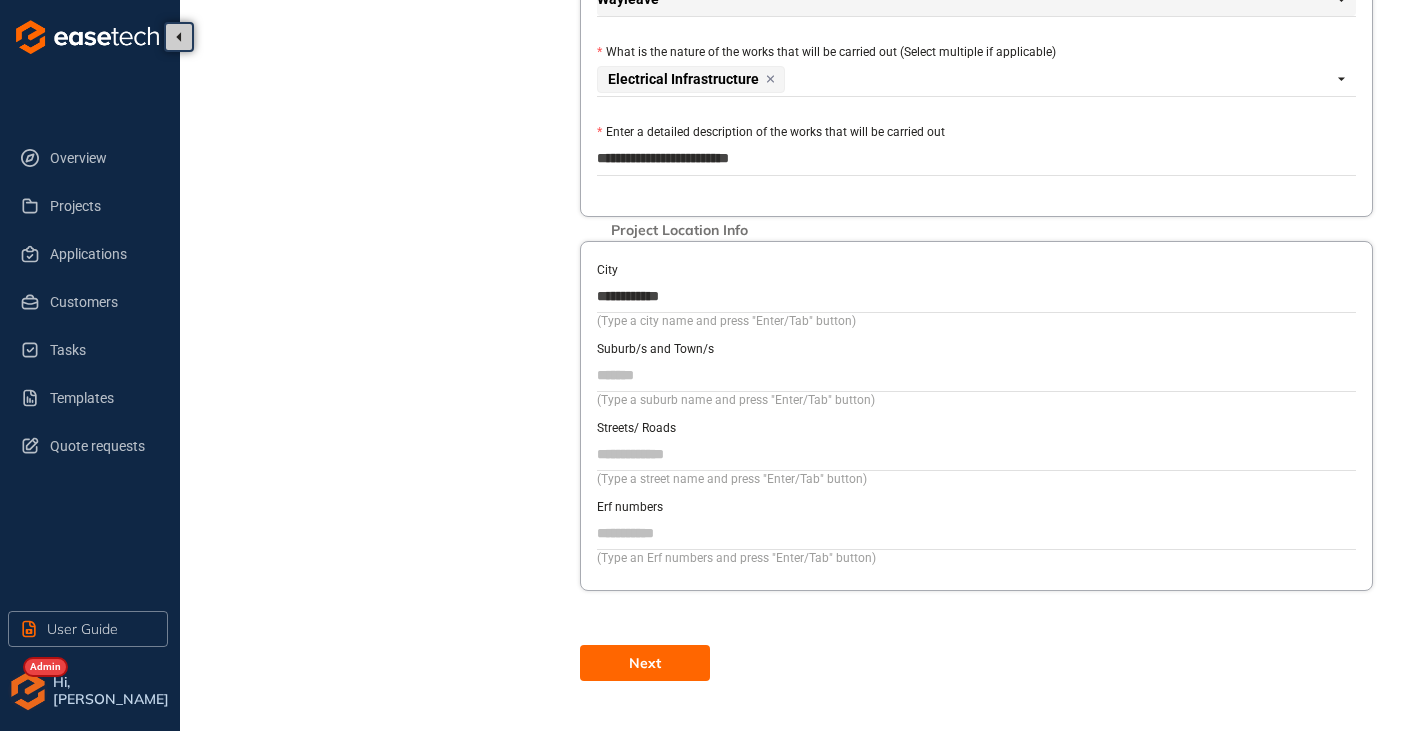 click on "Suburb/s and Town/s" at bounding box center (976, 375) 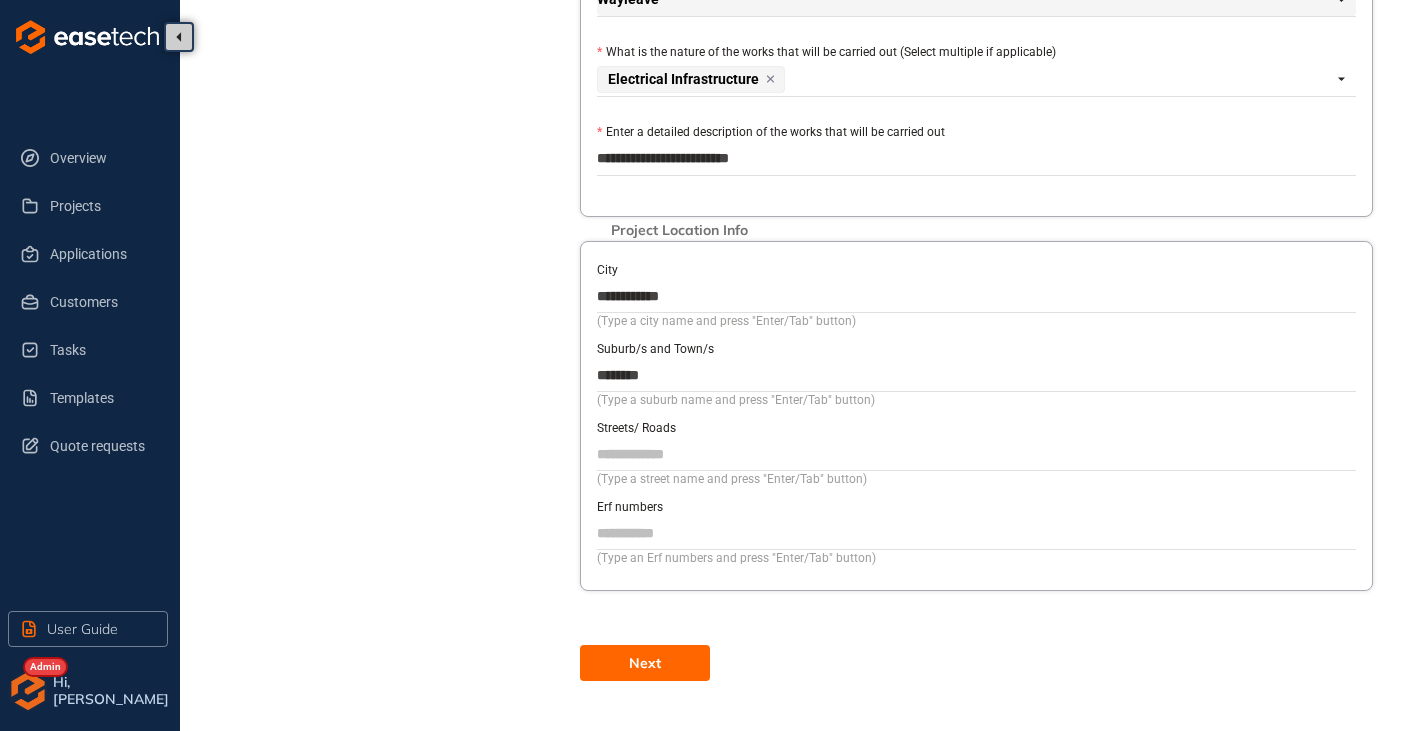 click on "Streets/ Roads" at bounding box center [976, 454] 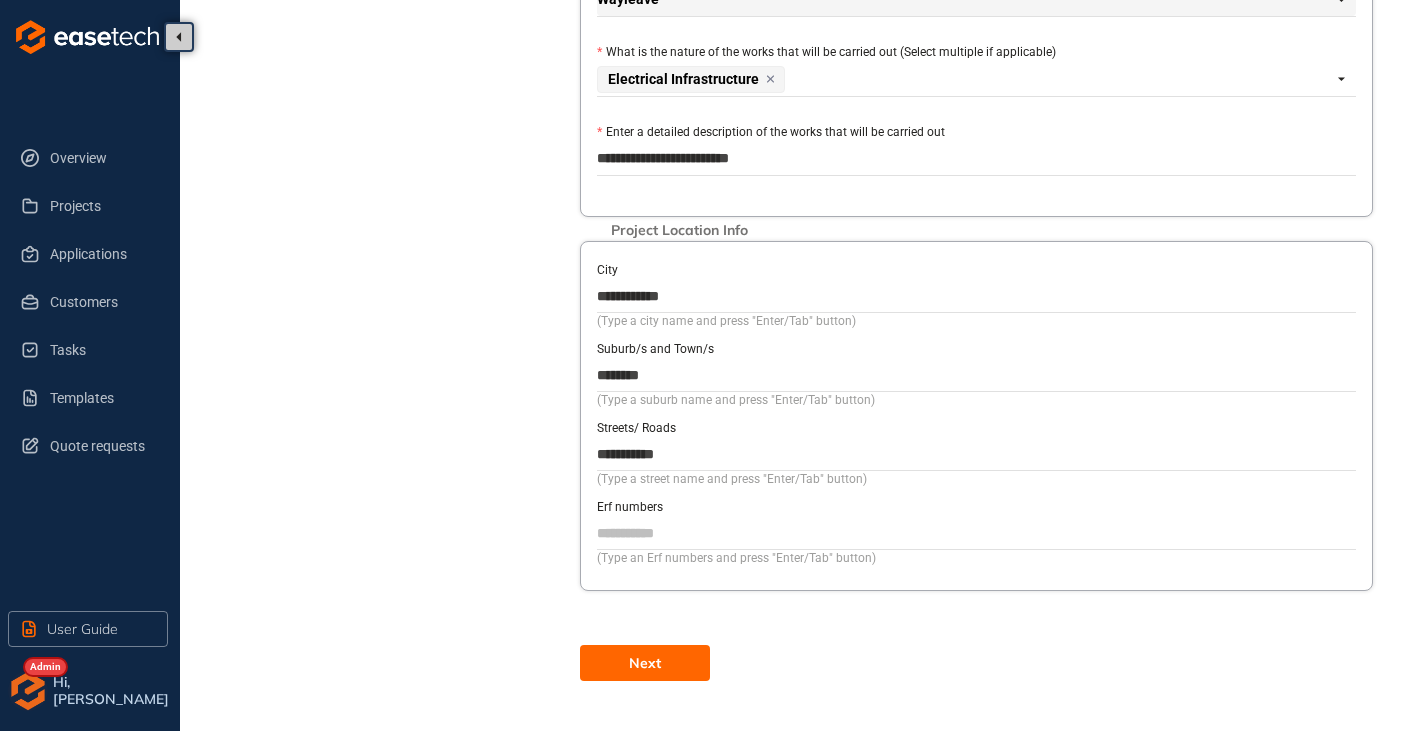 type on "**********" 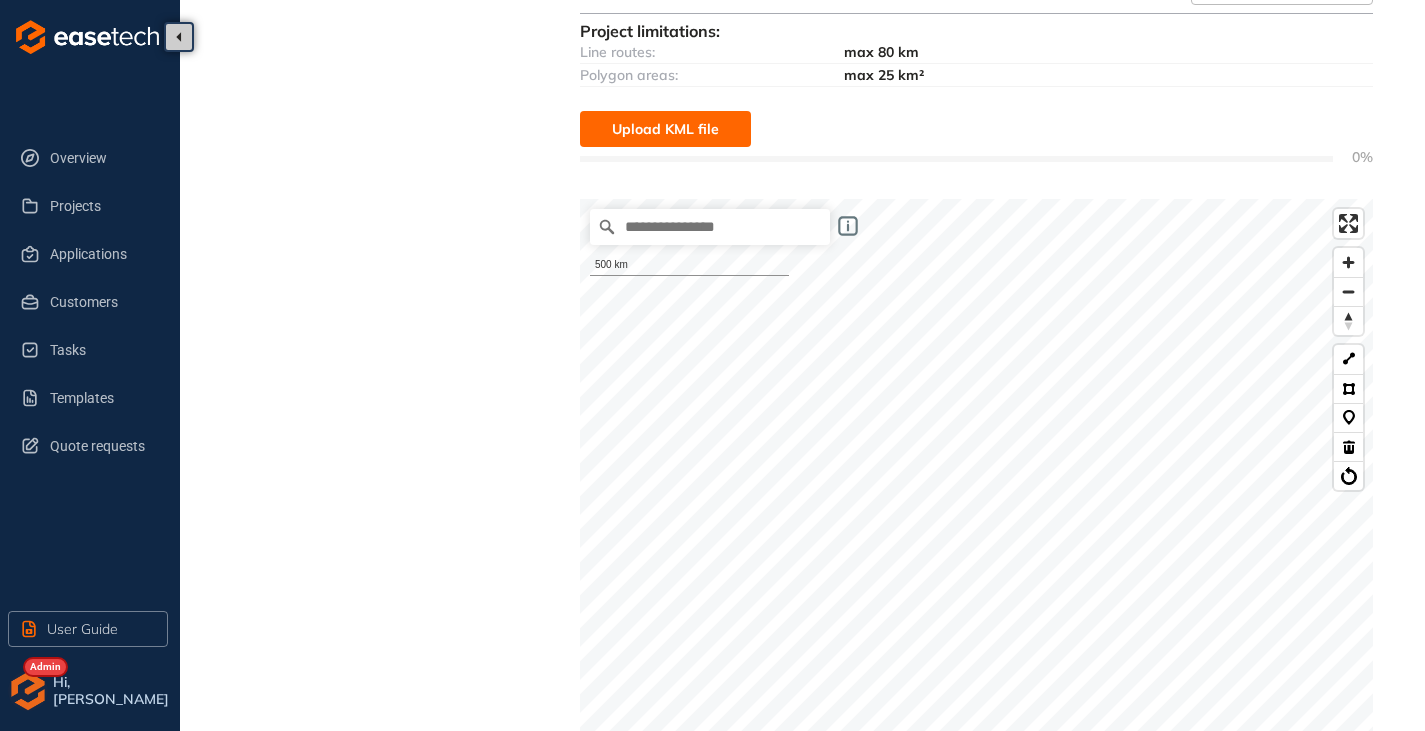 scroll, scrollTop: 392, scrollLeft: 0, axis: vertical 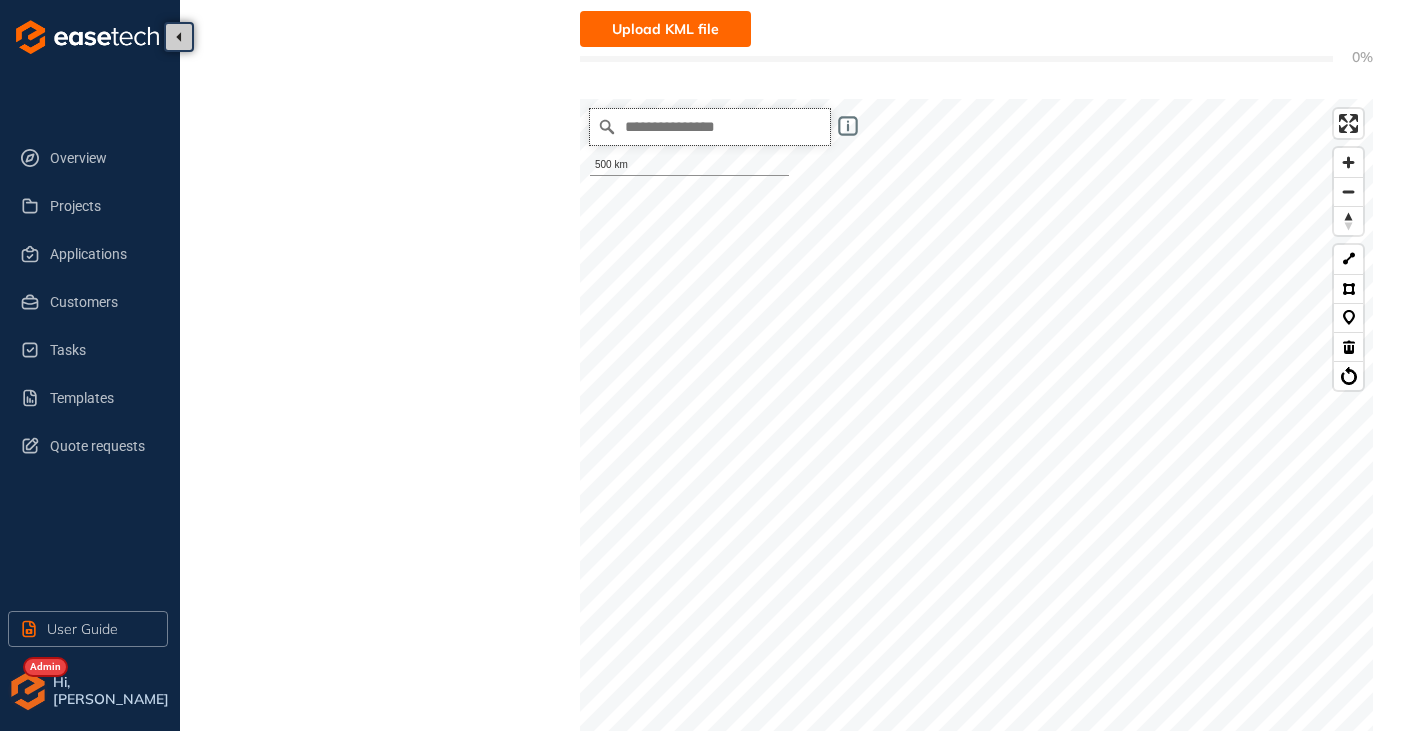 click at bounding box center (710, 127) 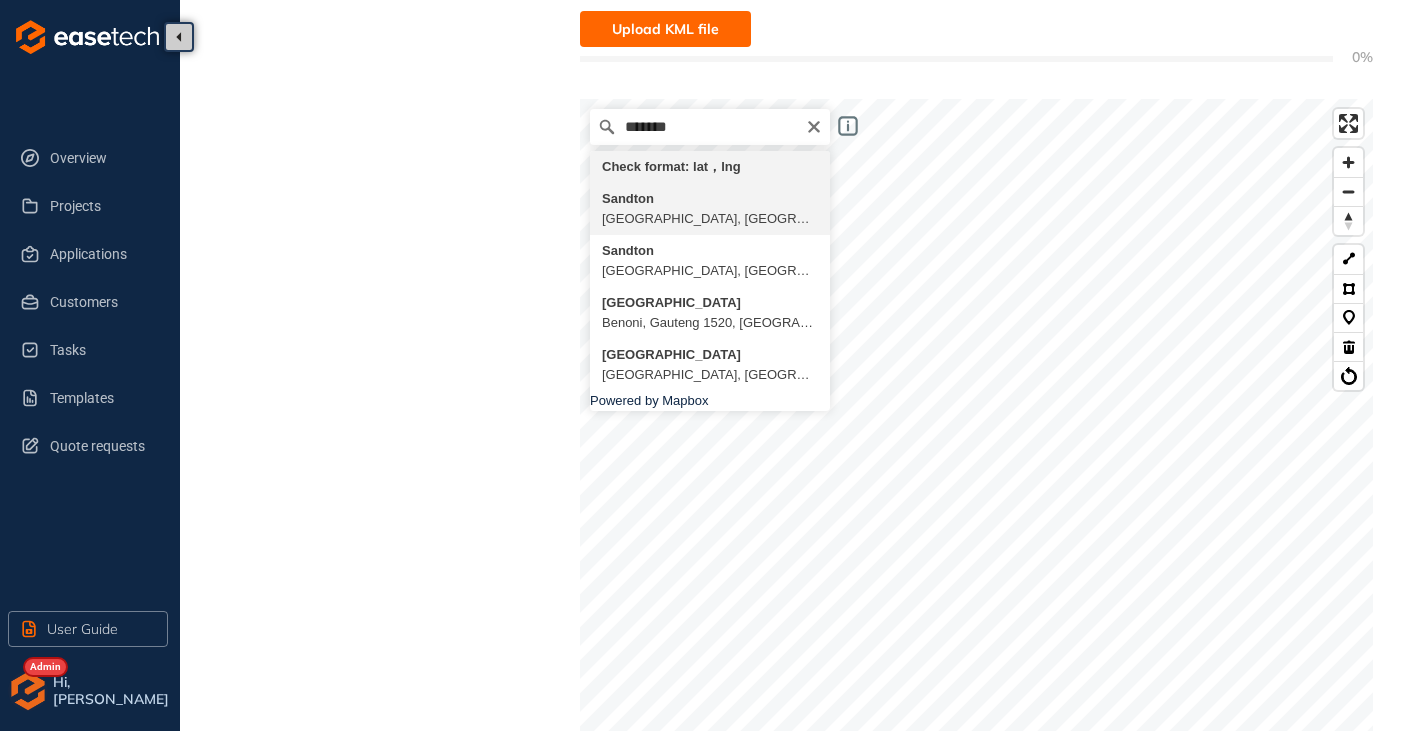 type on "**********" 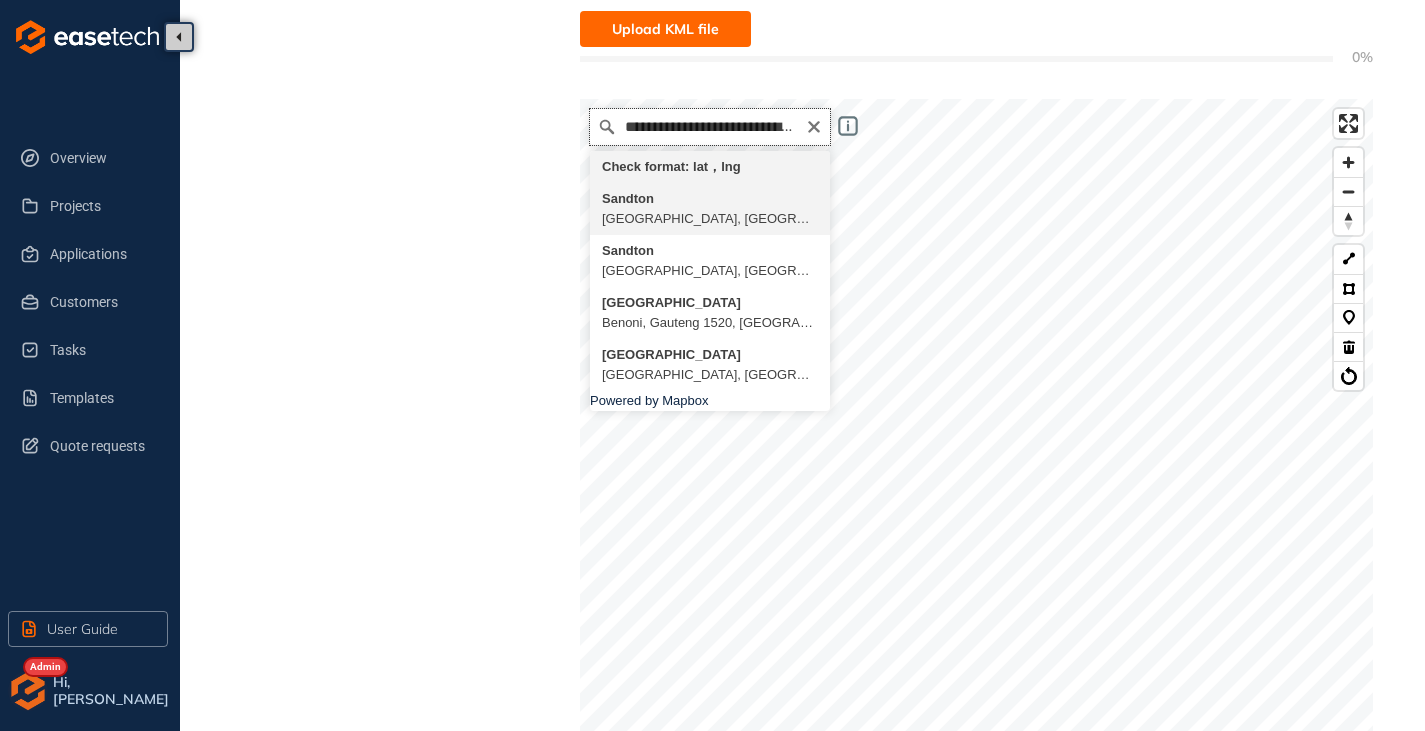 scroll, scrollTop: 0, scrollLeft: 0, axis: both 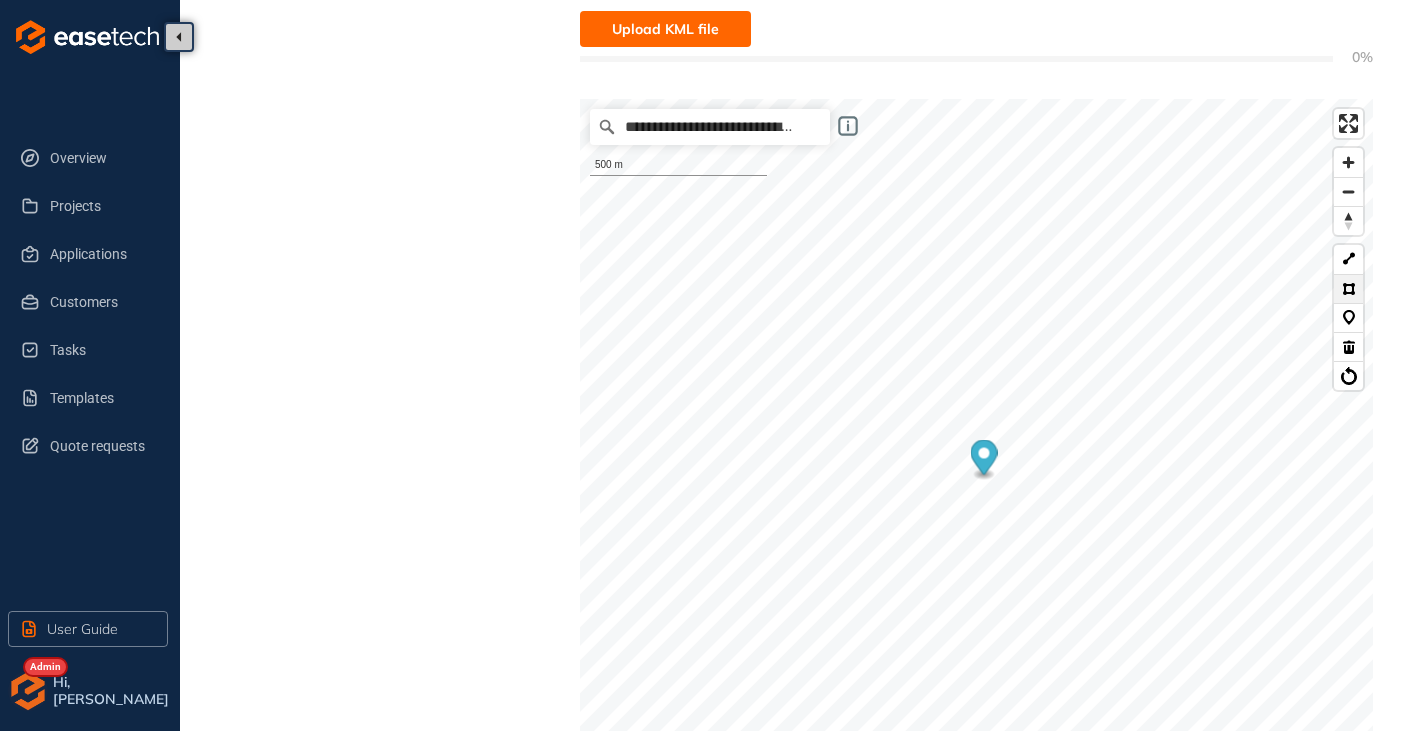click at bounding box center (1348, 288) 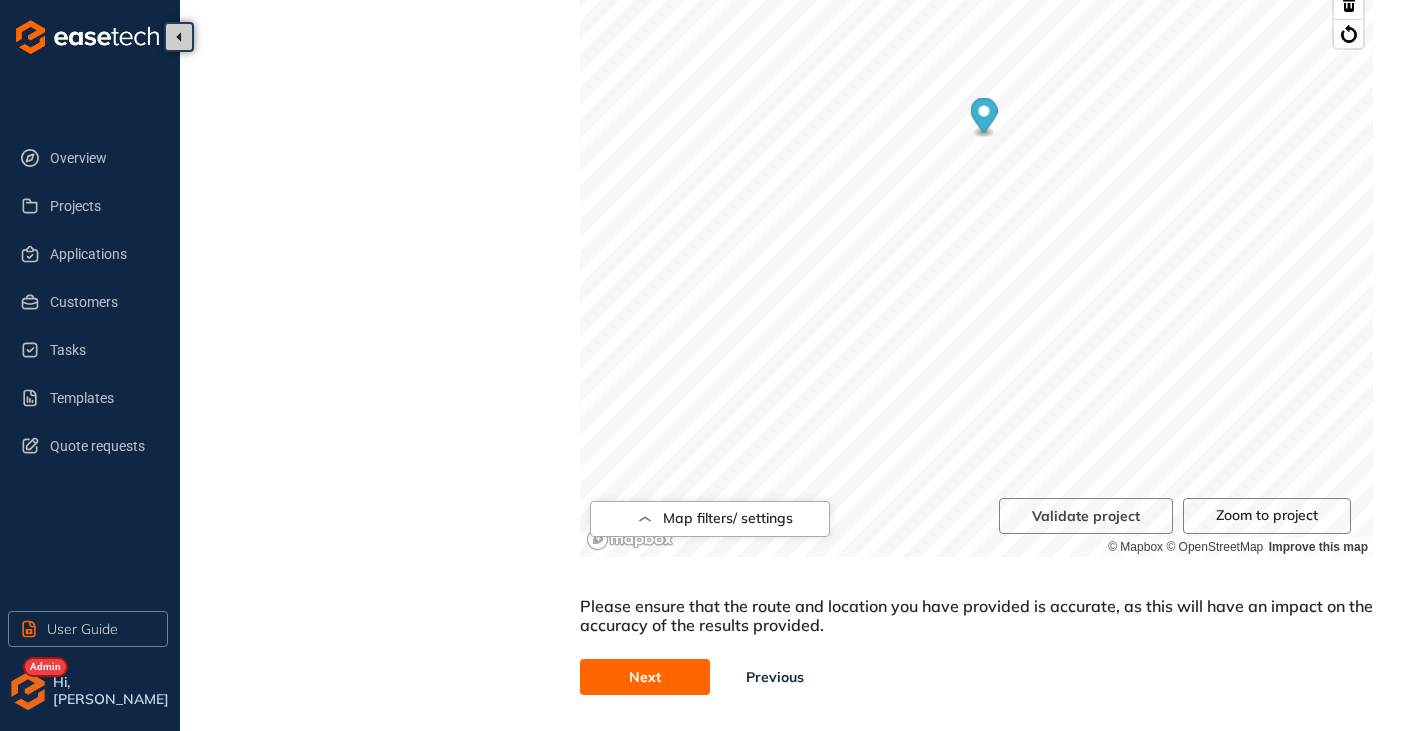 scroll, scrollTop: 748, scrollLeft: 0, axis: vertical 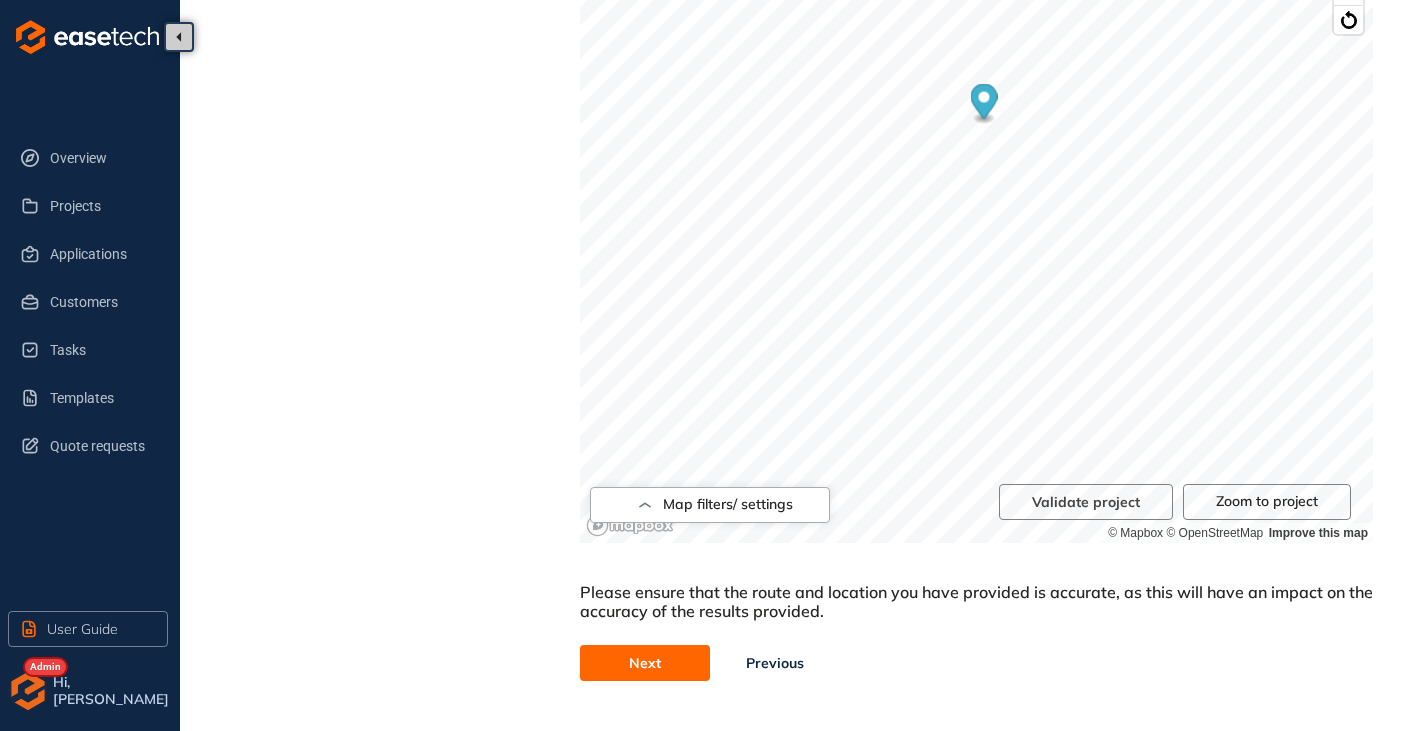click on "Next" at bounding box center (645, 663) 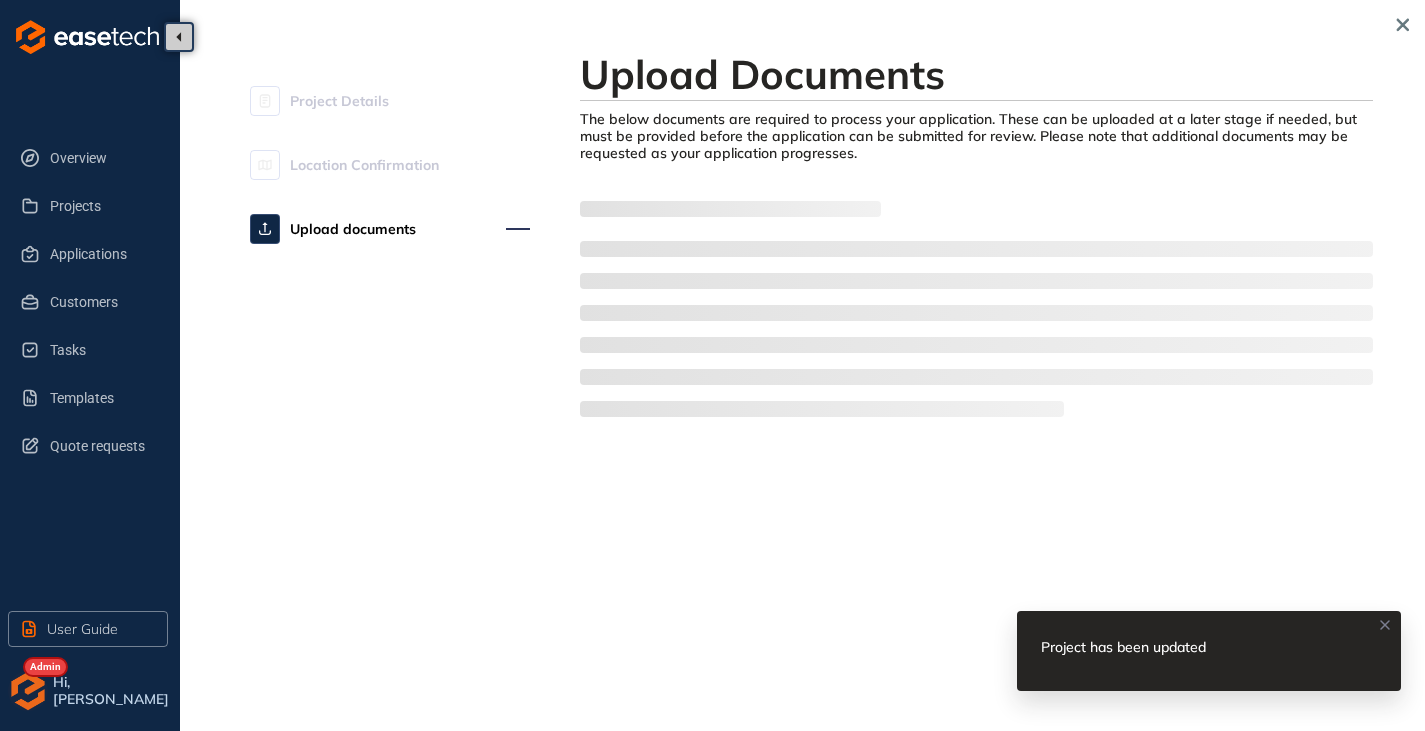 scroll, scrollTop: 0, scrollLeft: 0, axis: both 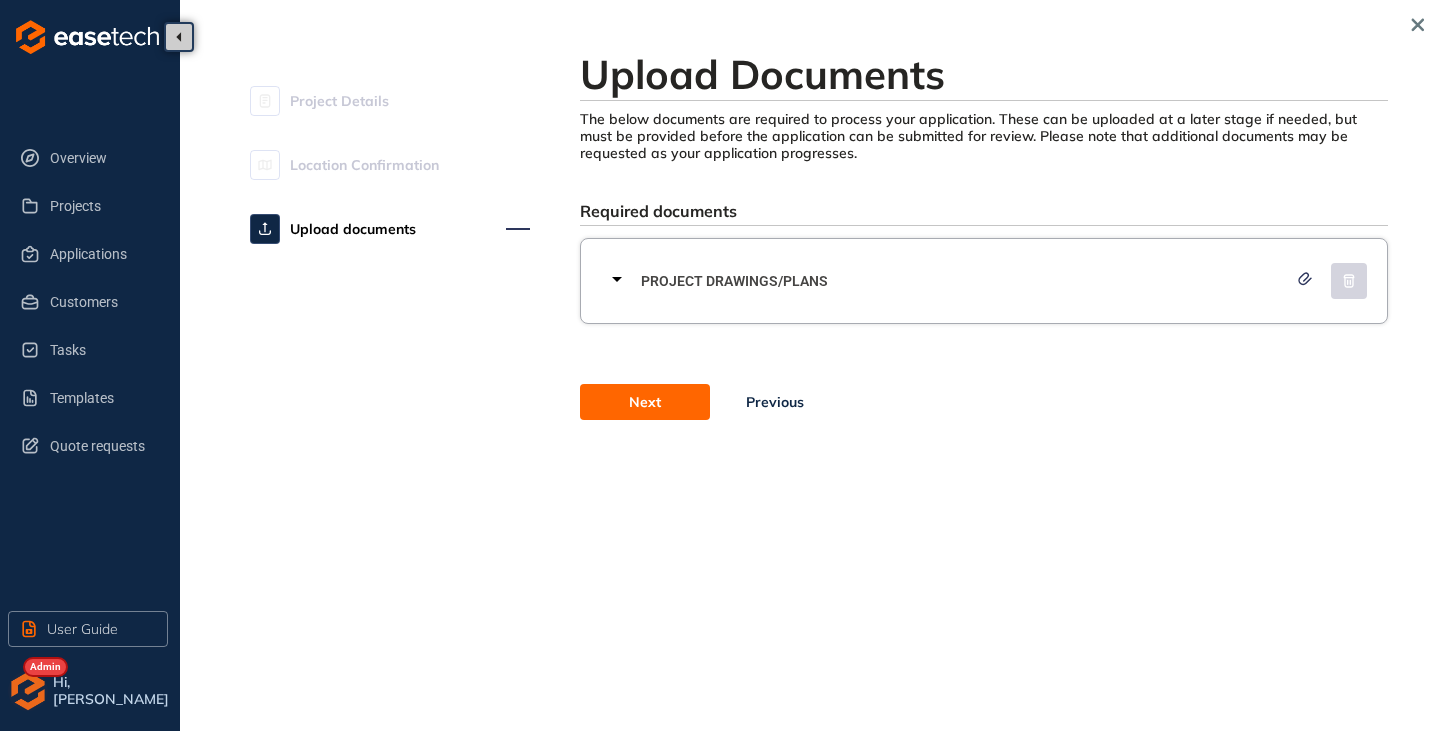 click on "Next" at bounding box center (645, 402) 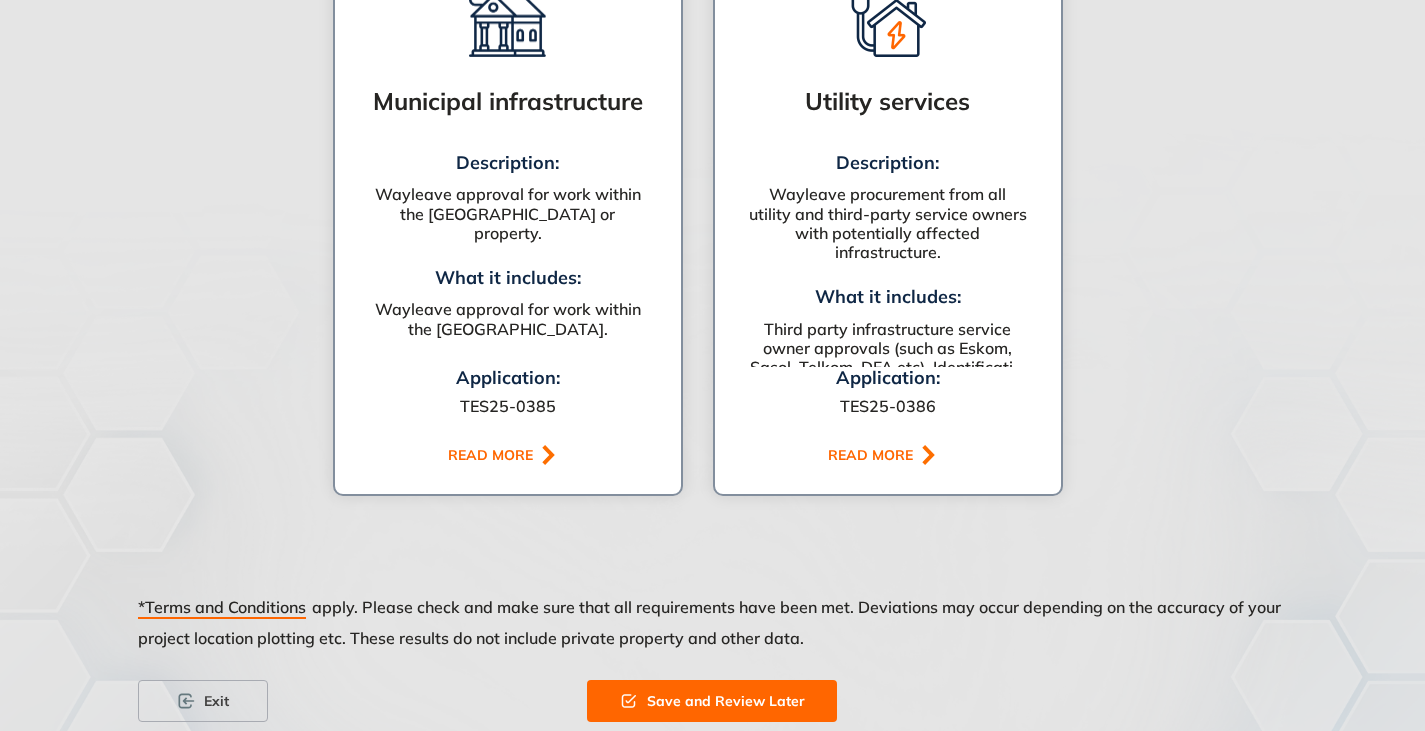 scroll, scrollTop: 1567, scrollLeft: 0, axis: vertical 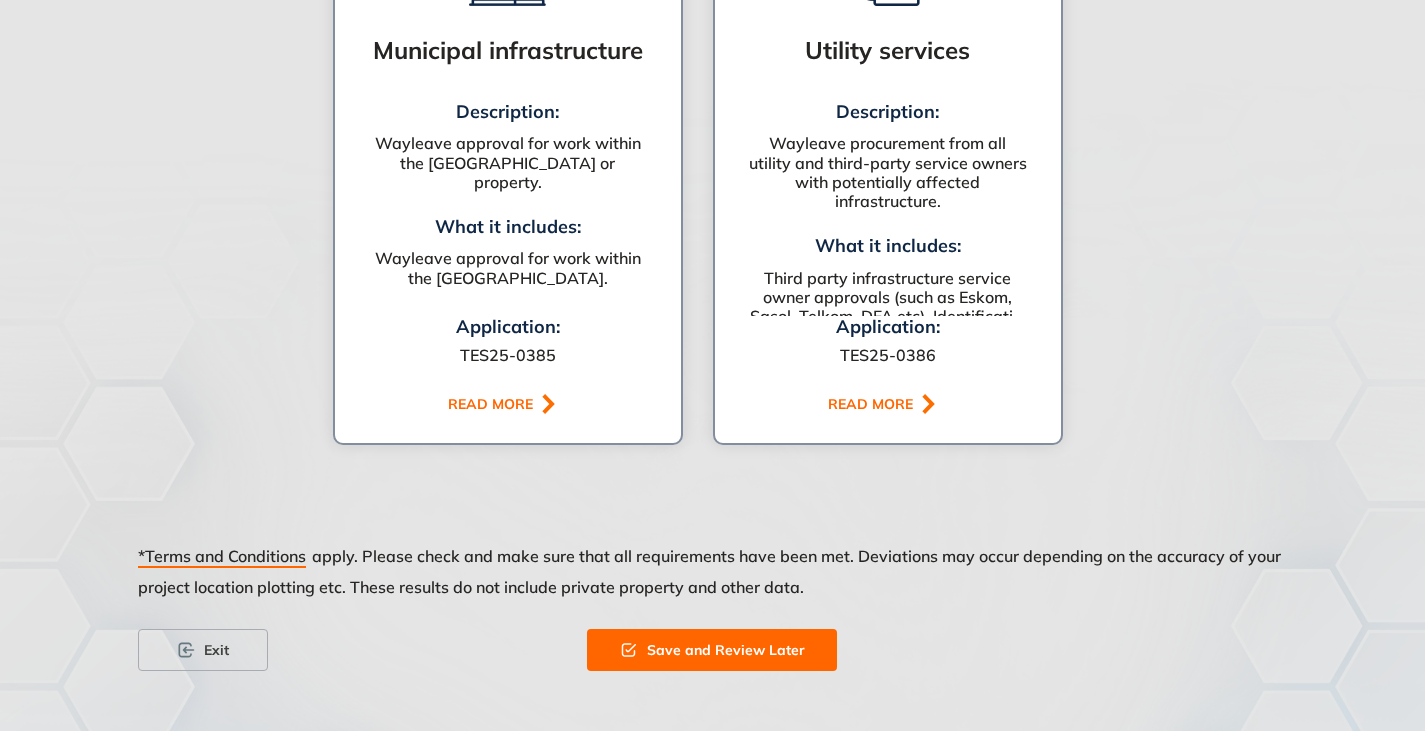 click on "Save and Review Later" at bounding box center (726, 650) 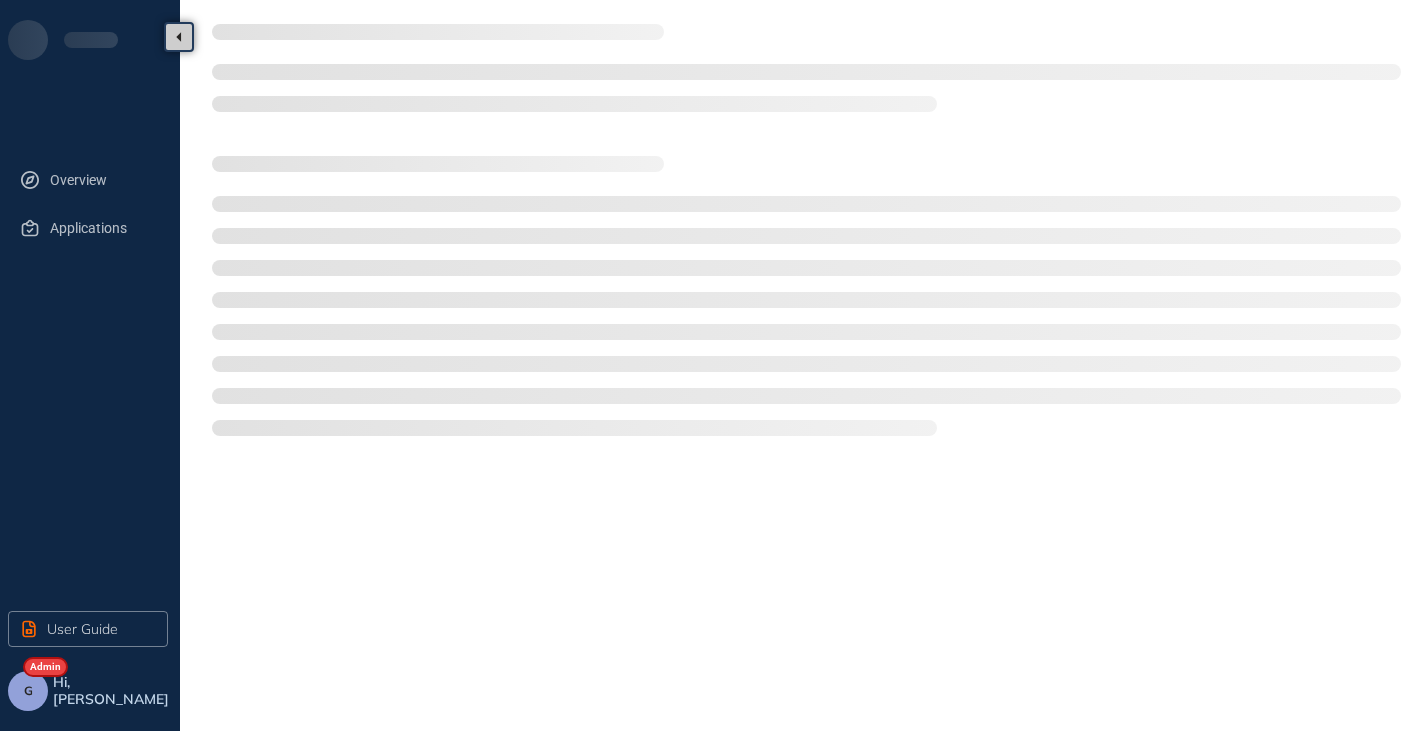 scroll, scrollTop: 0, scrollLeft: 0, axis: both 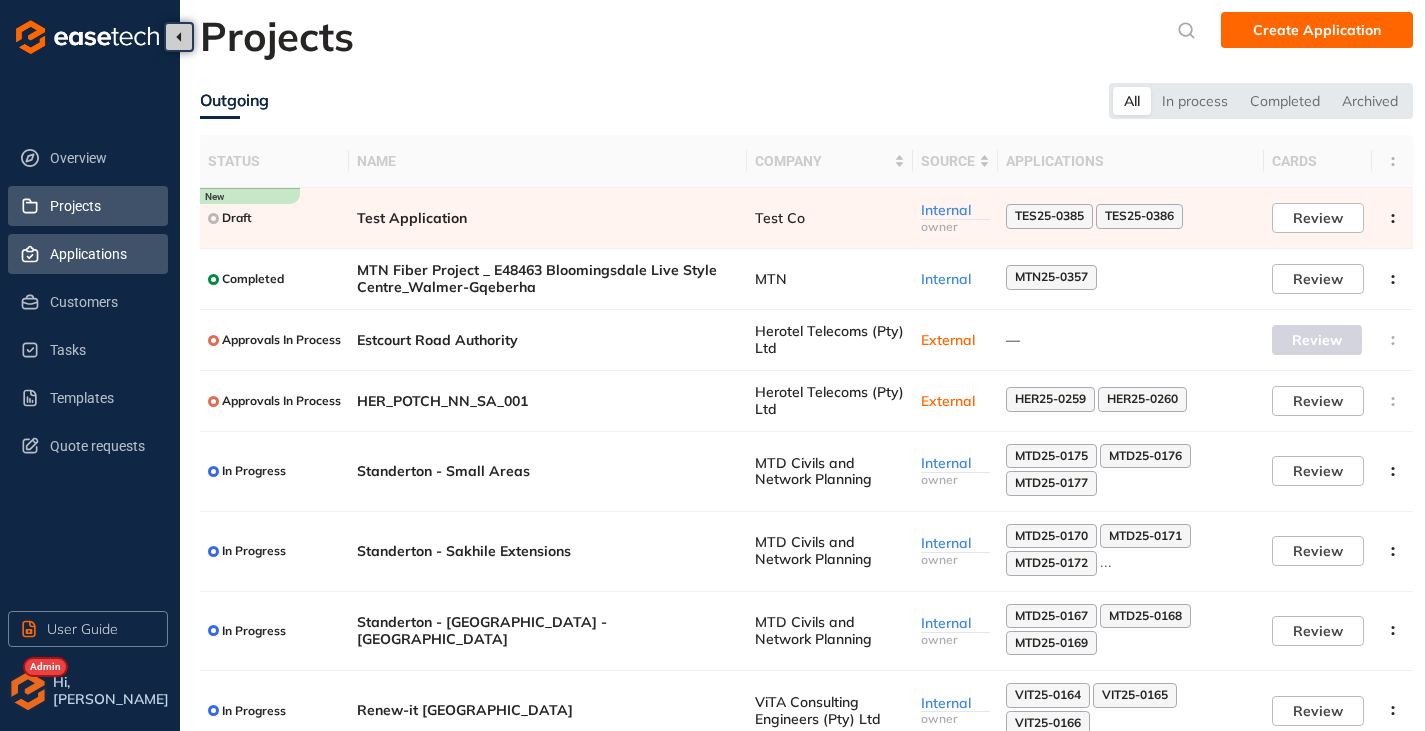 click on "Applications" at bounding box center [101, 254] 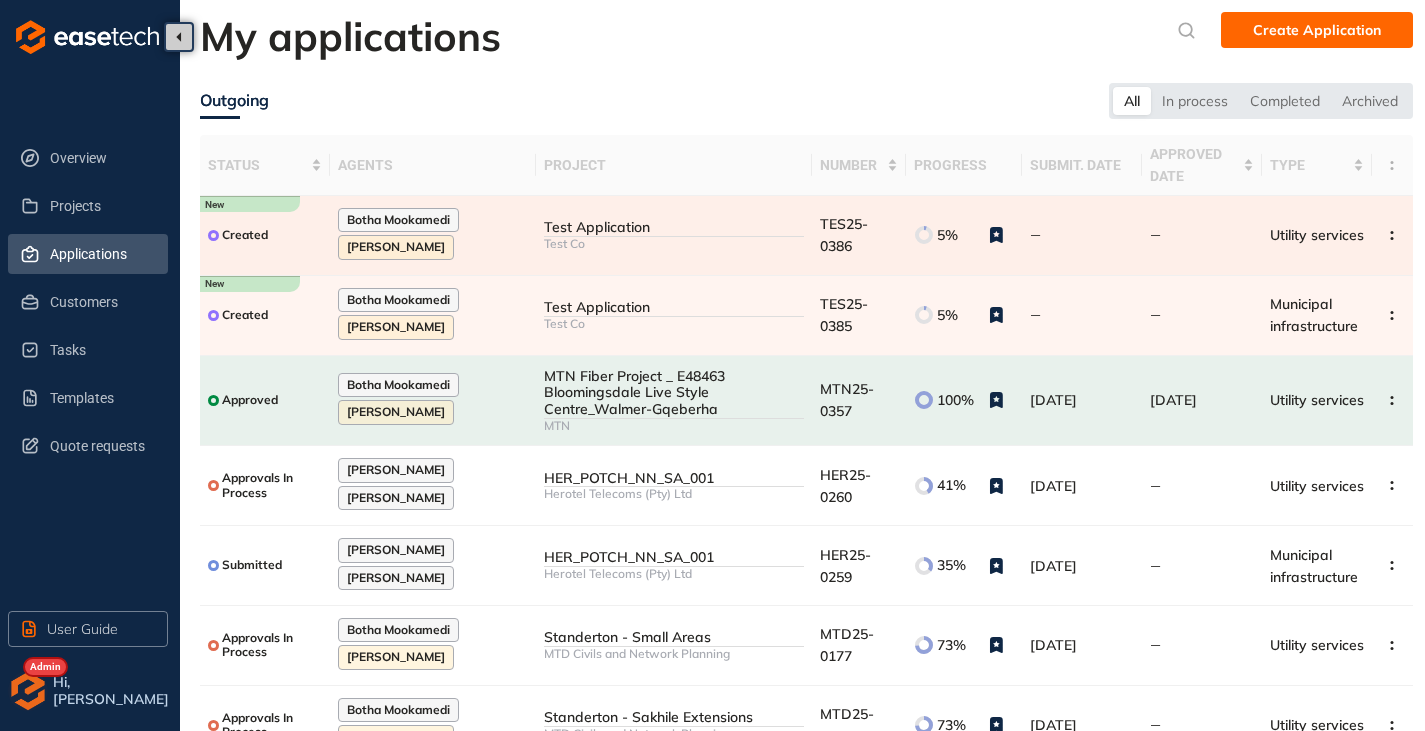 click on "Test Co" at bounding box center (674, 244) 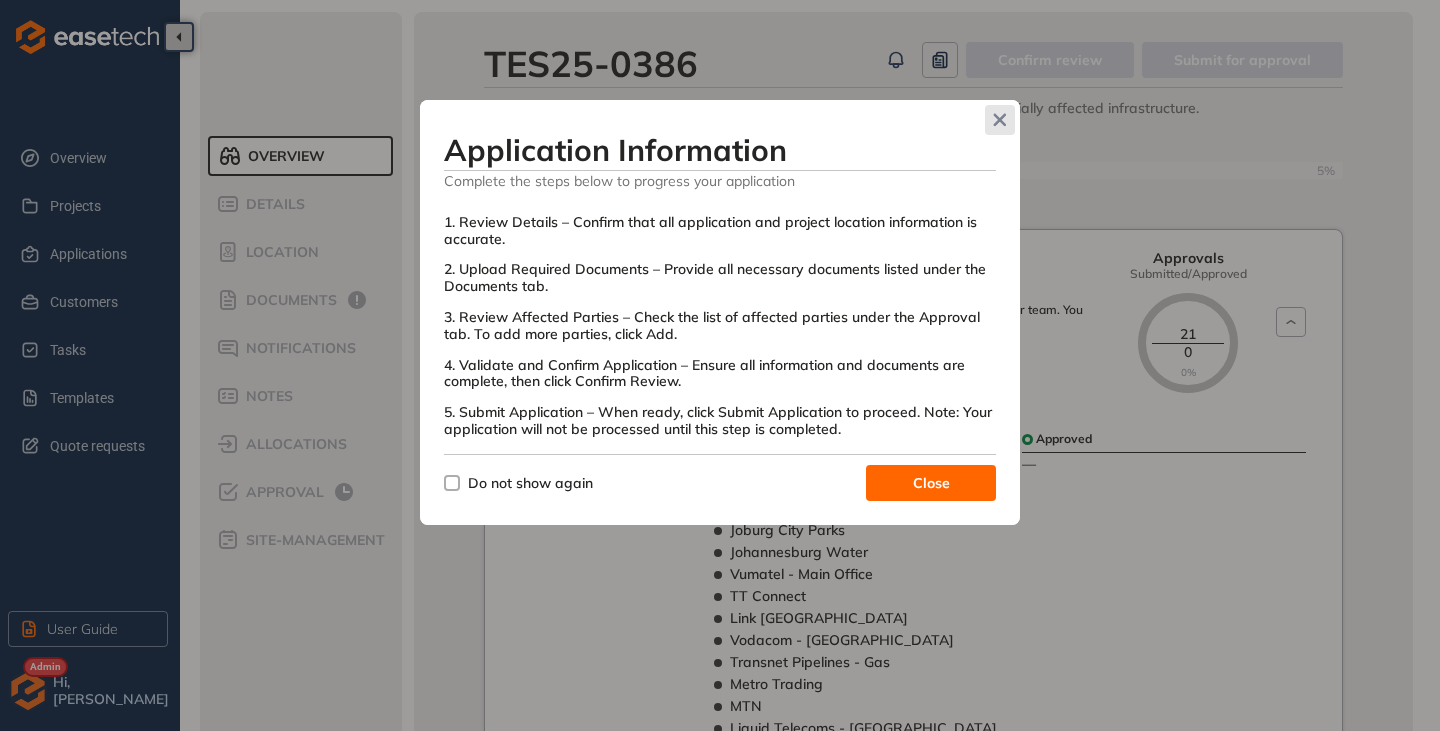 click 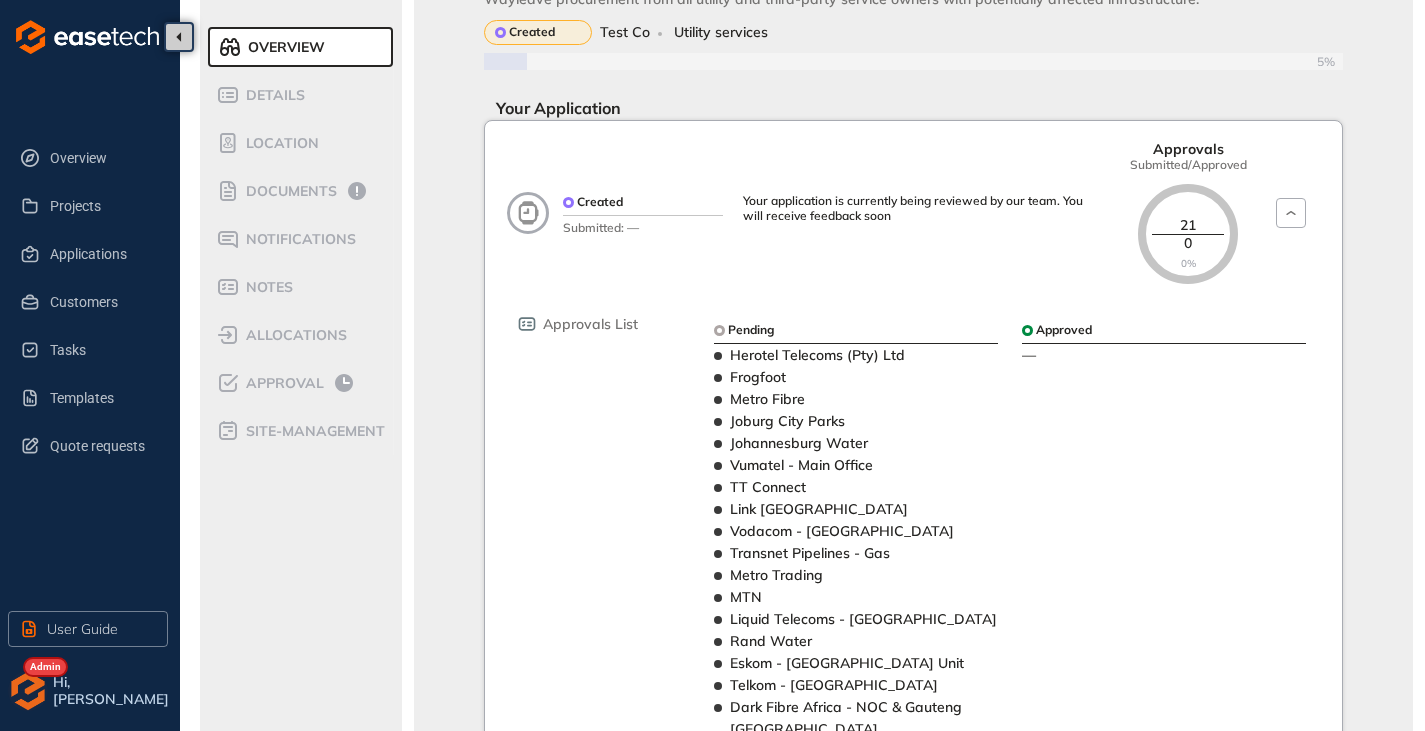 scroll, scrollTop: 7, scrollLeft: 0, axis: vertical 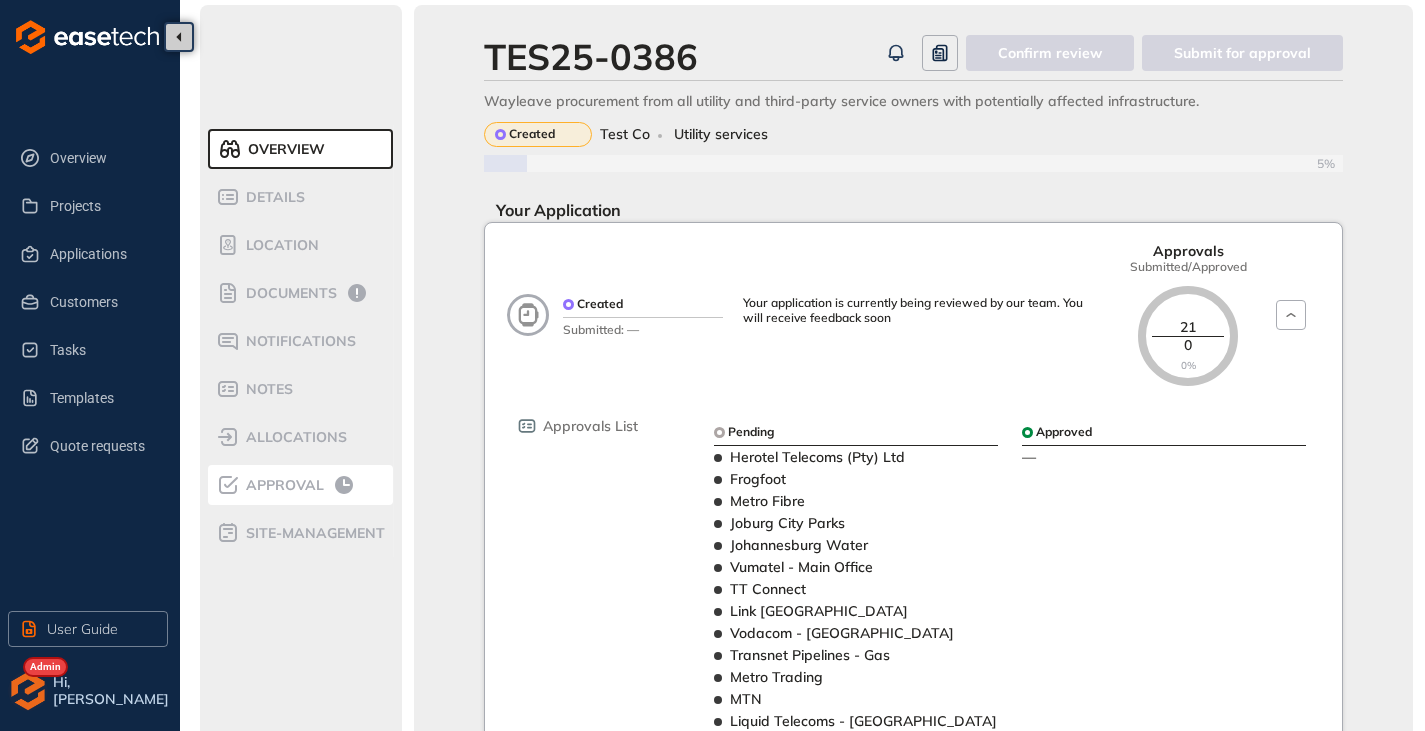 click on "Approval" at bounding box center (282, 485) 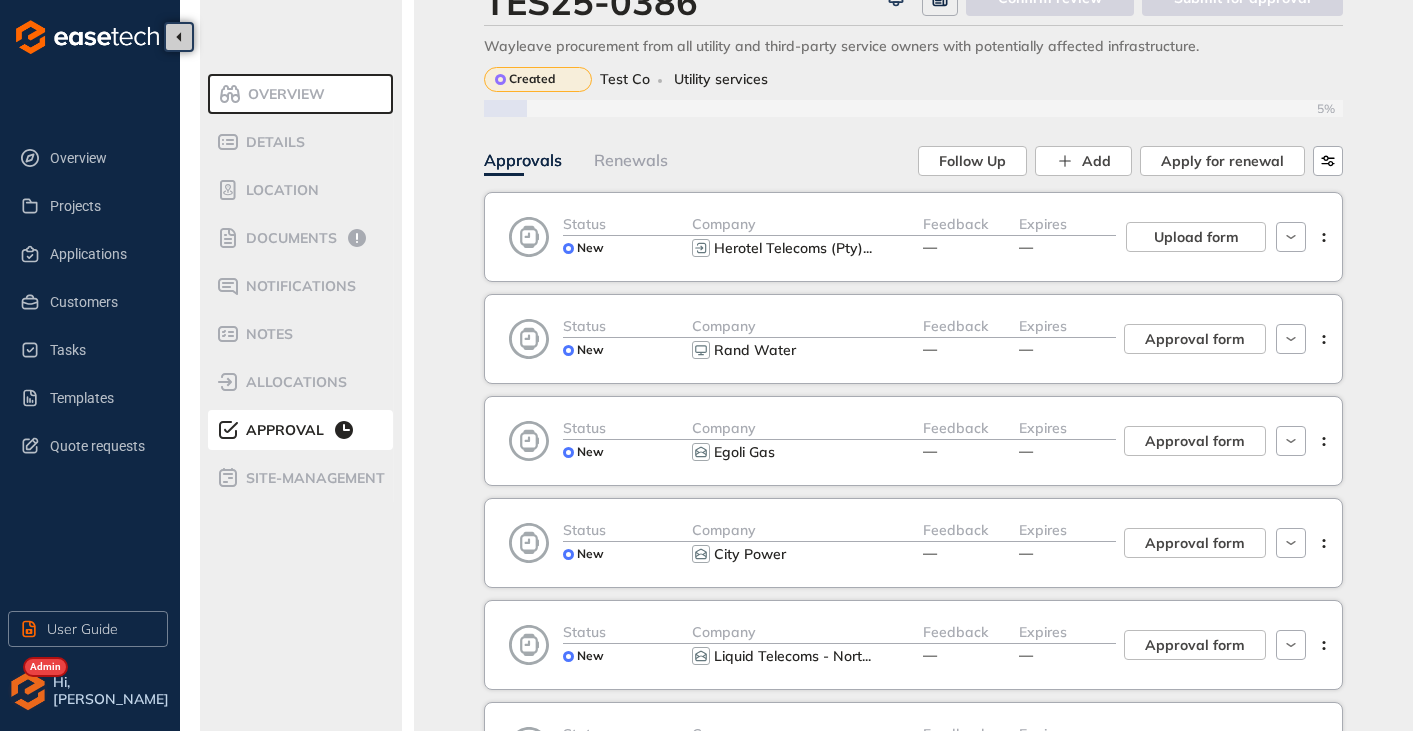 scroll, scrollTop: 100, scrollLeft: 0, axis: vertical 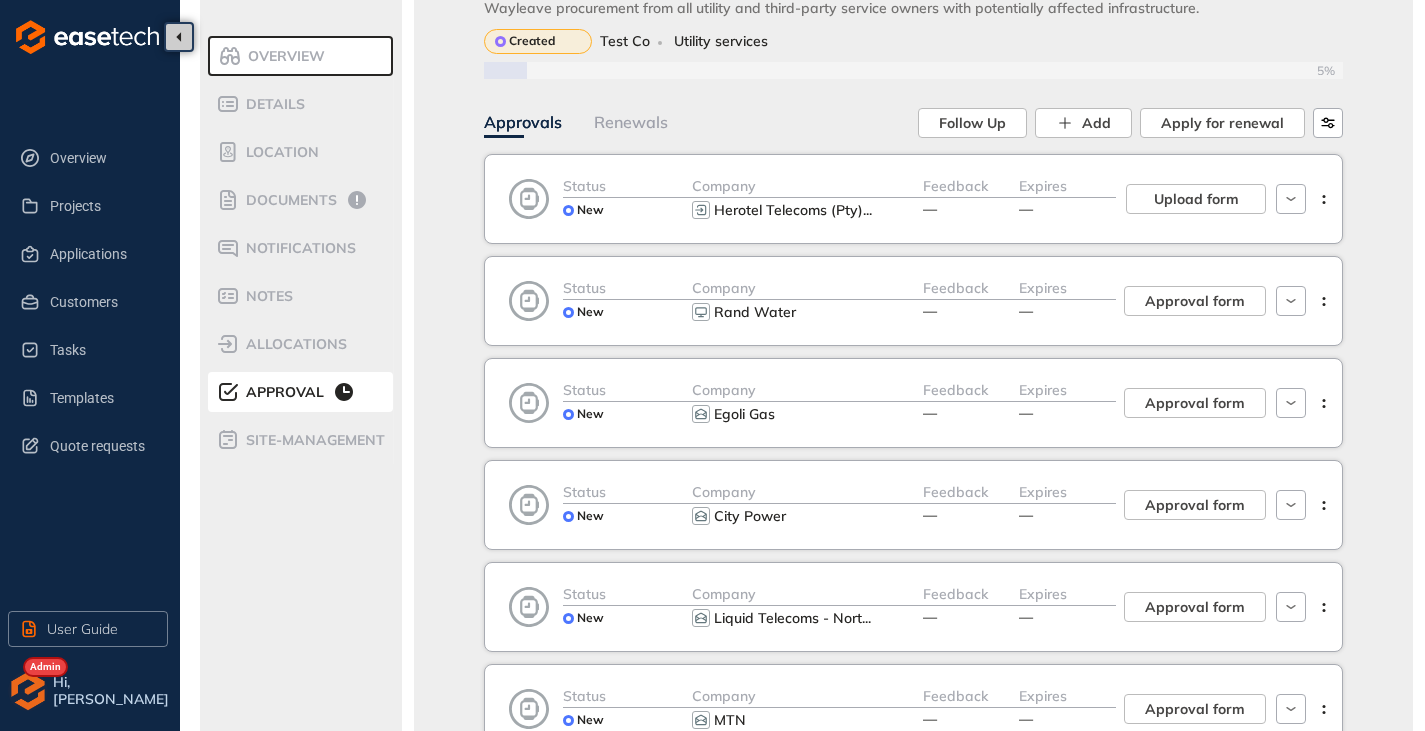 click on "Feedback" at bounding box center (971, 390) 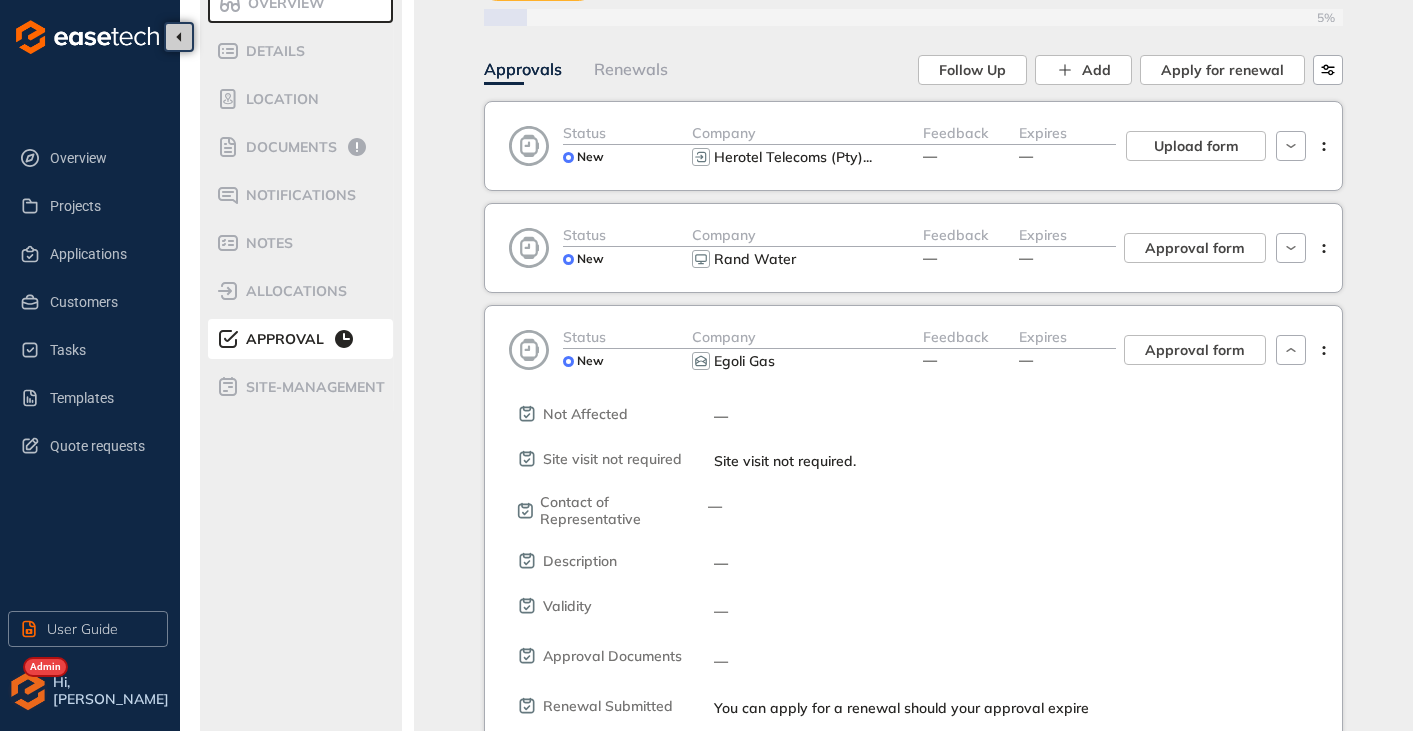 scroll, scrollTop: 300, scrollLeft: 0, axis: vertical 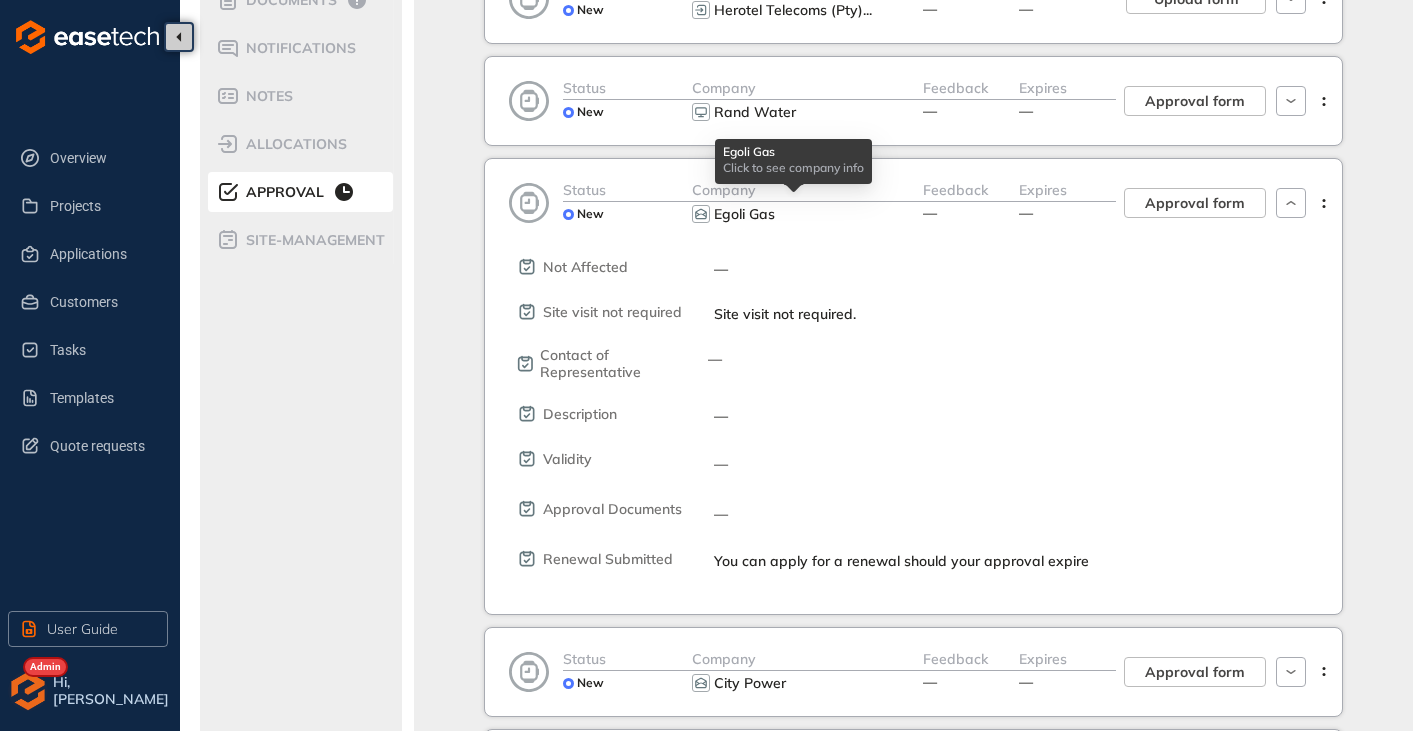 click on "Egoli Gas" at bounding box center (794, 214) 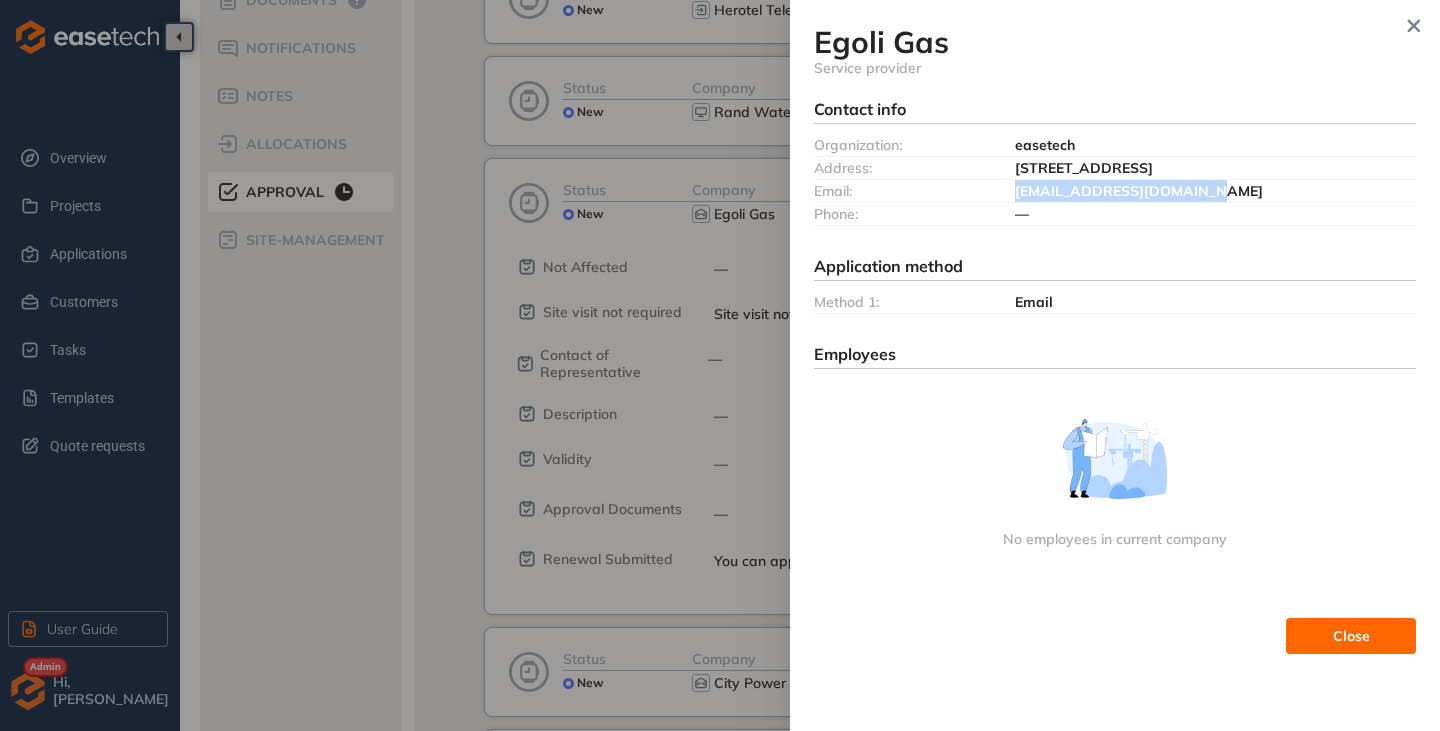 drag, startPoint x: 1191, startPoint y: 200, endPoint x: 1009, endPoint y: 196, distance: 182.04395 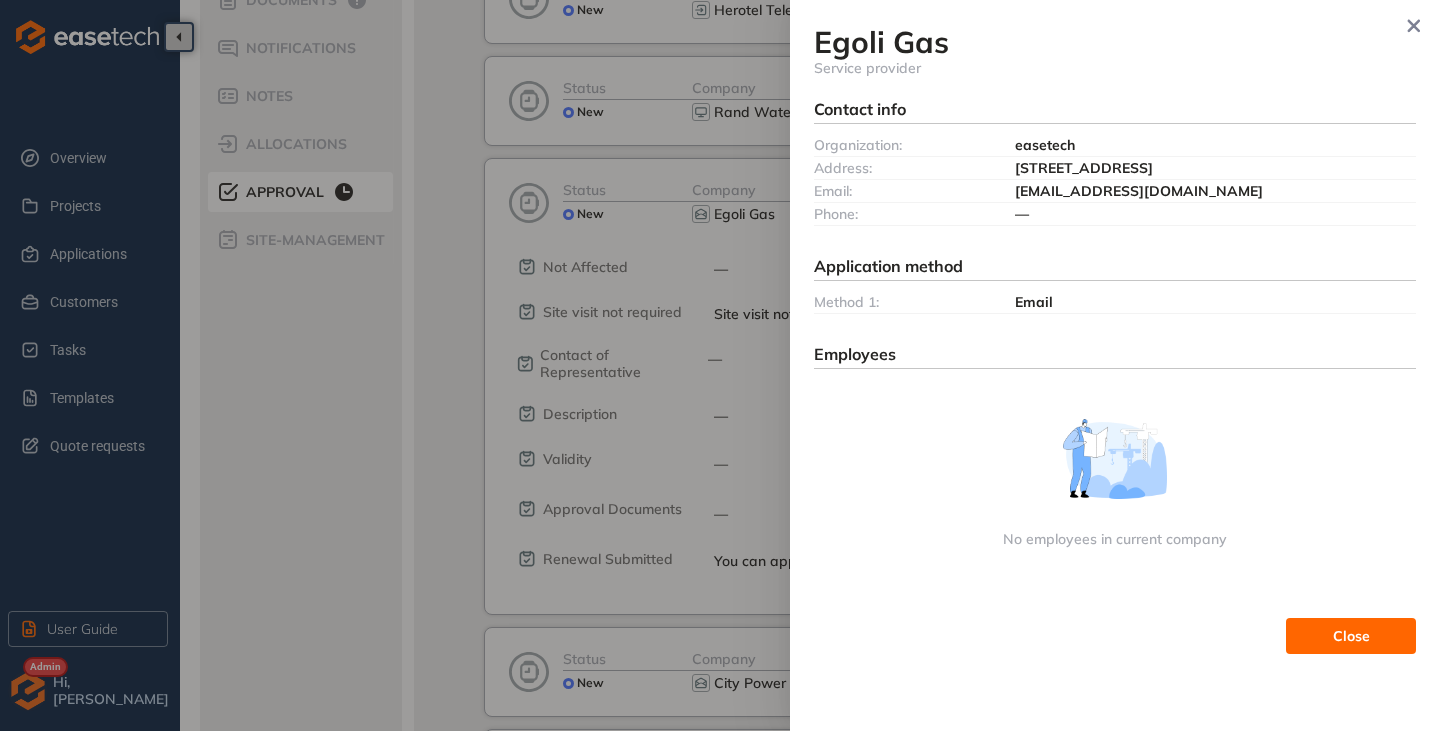 click on "Egoli Gas Service provider Contact info Organization: easetech Address: [STREET_ADDRESS] Email: [EMAIL_ADDRESS][DOMAIN_NAME] Phone: — Application method Method 1: Email Employees No employees in current company Close" at bounding box center [1115, 365] 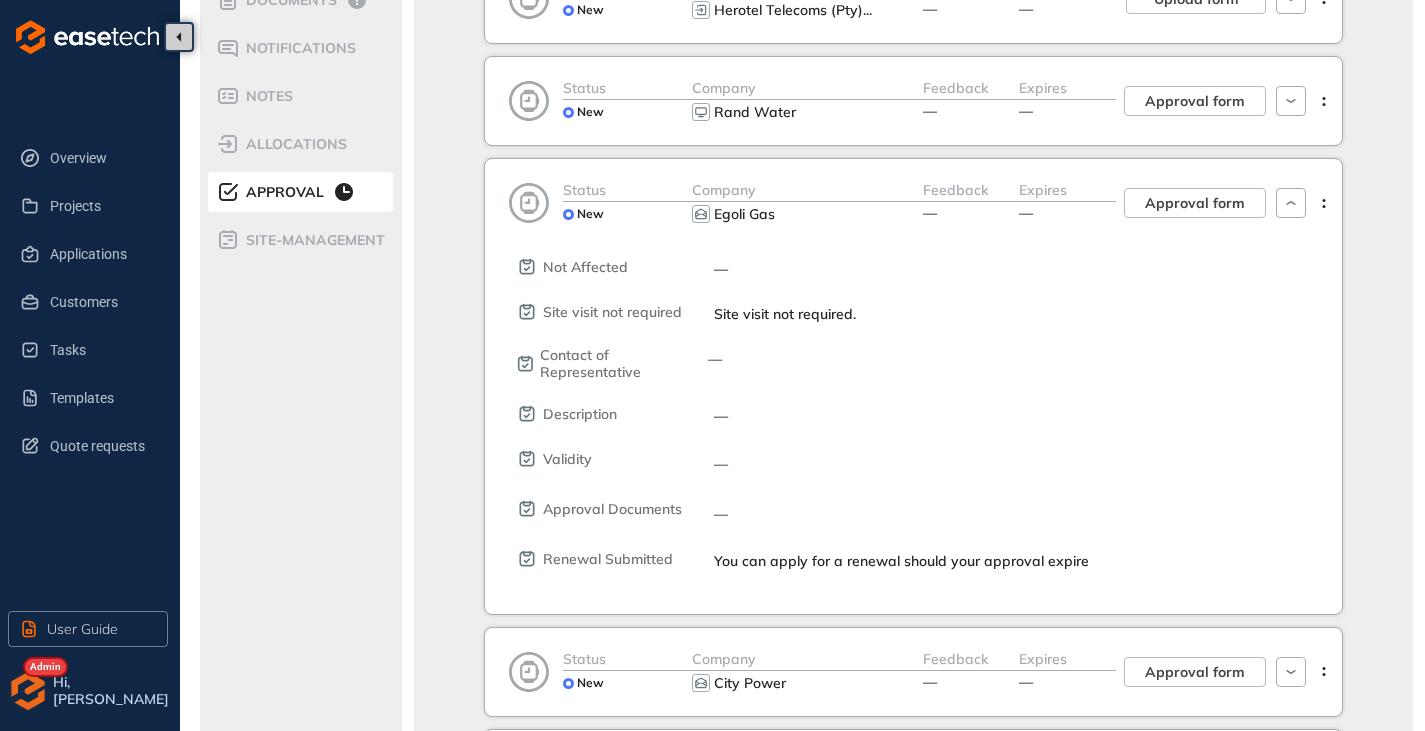 click on "Egoli Gas" at bounding box center [807, 214] 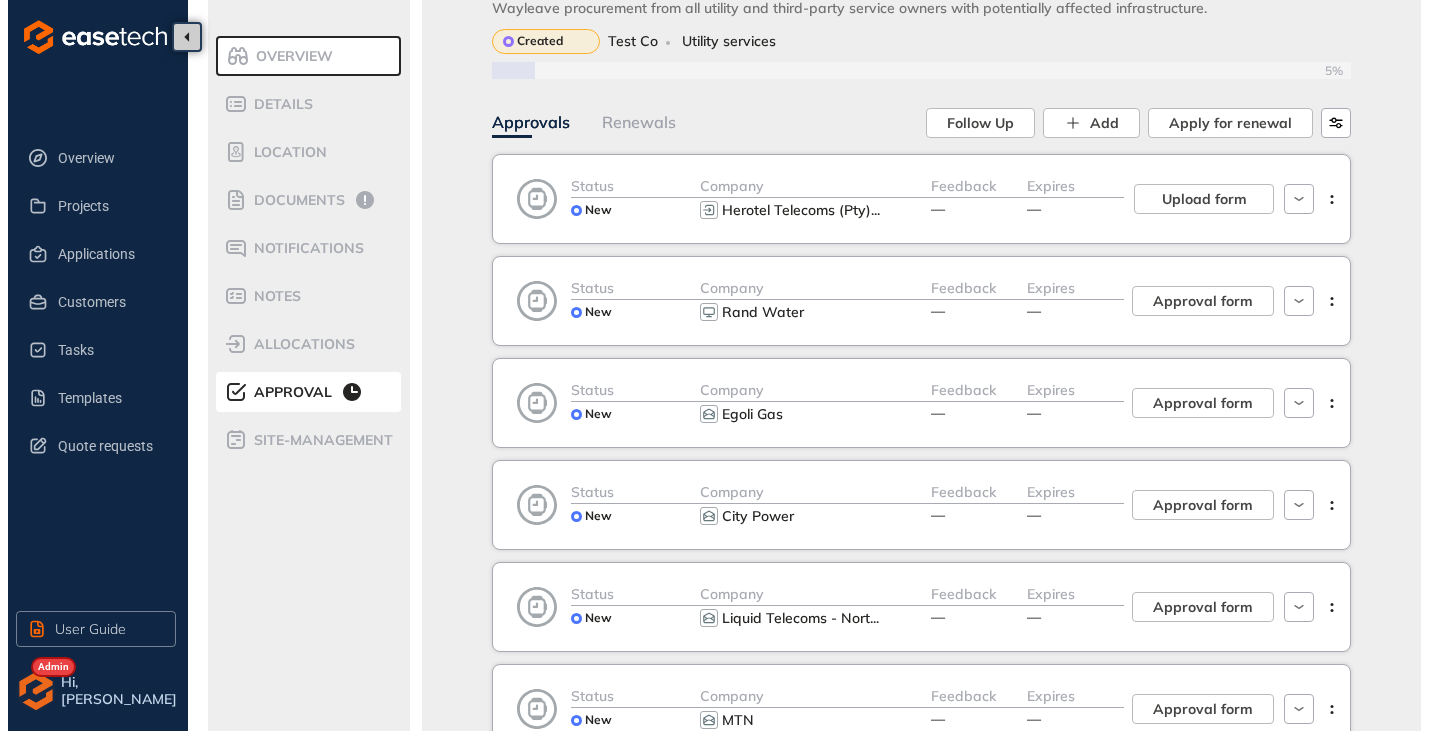 scroll, scrollTop: 0, scrollLeft: 0, axis: both 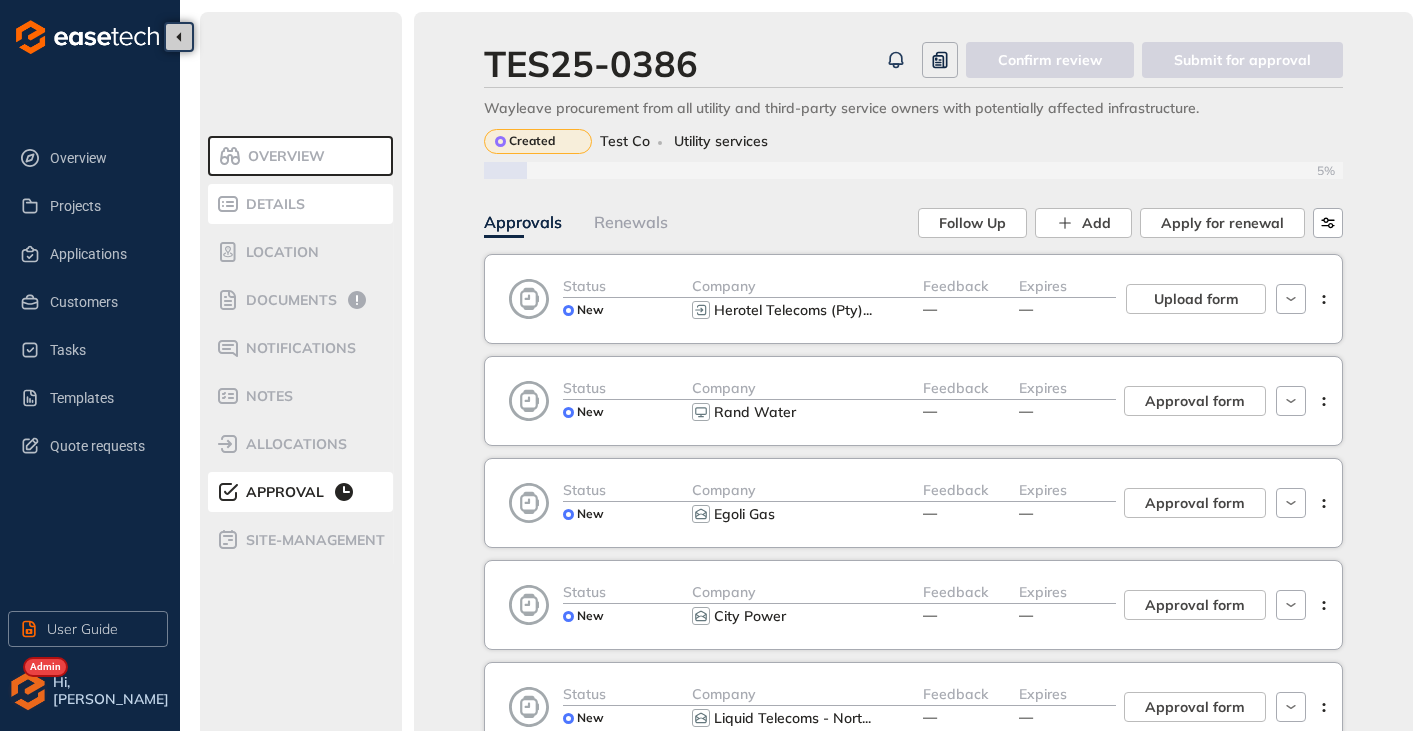 click on "Details" at bounding box center [272, 204] 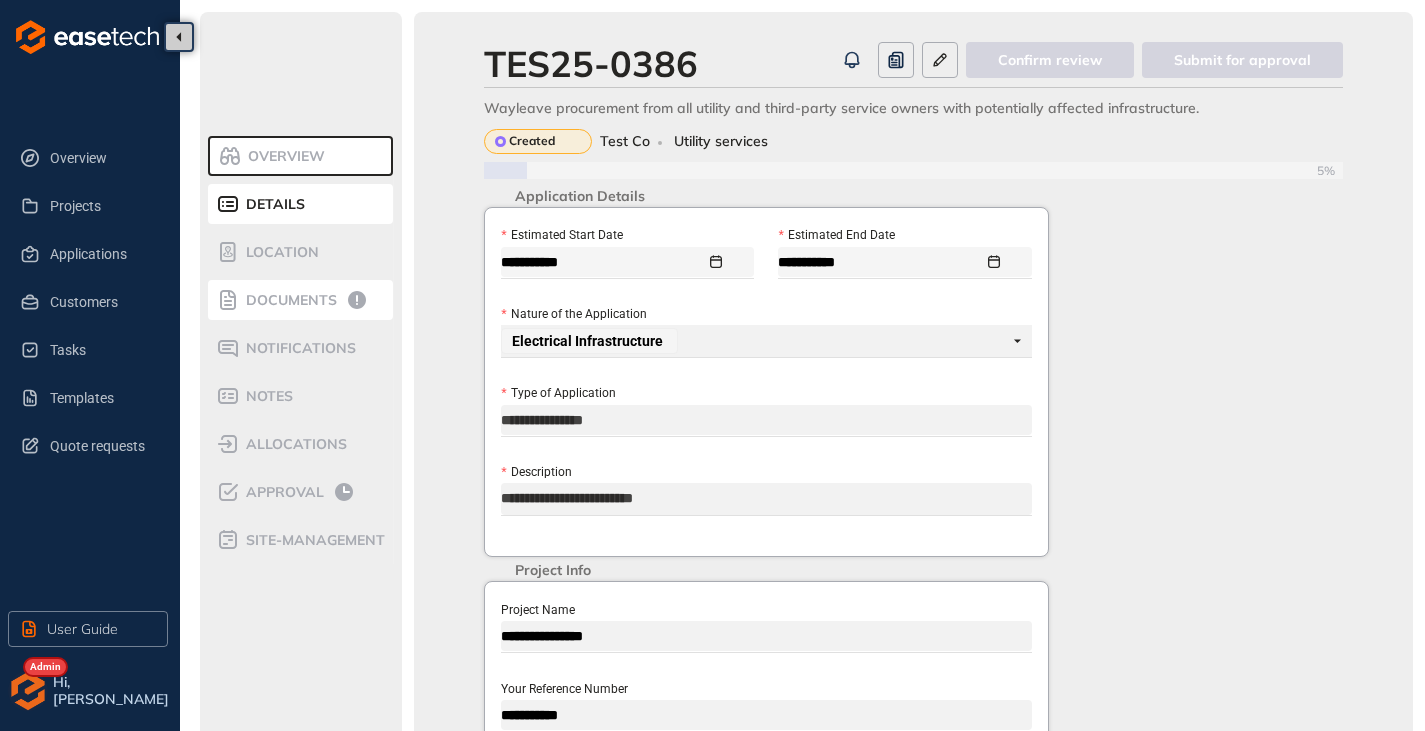 click on "Documents" at bounding box center [288, 300] 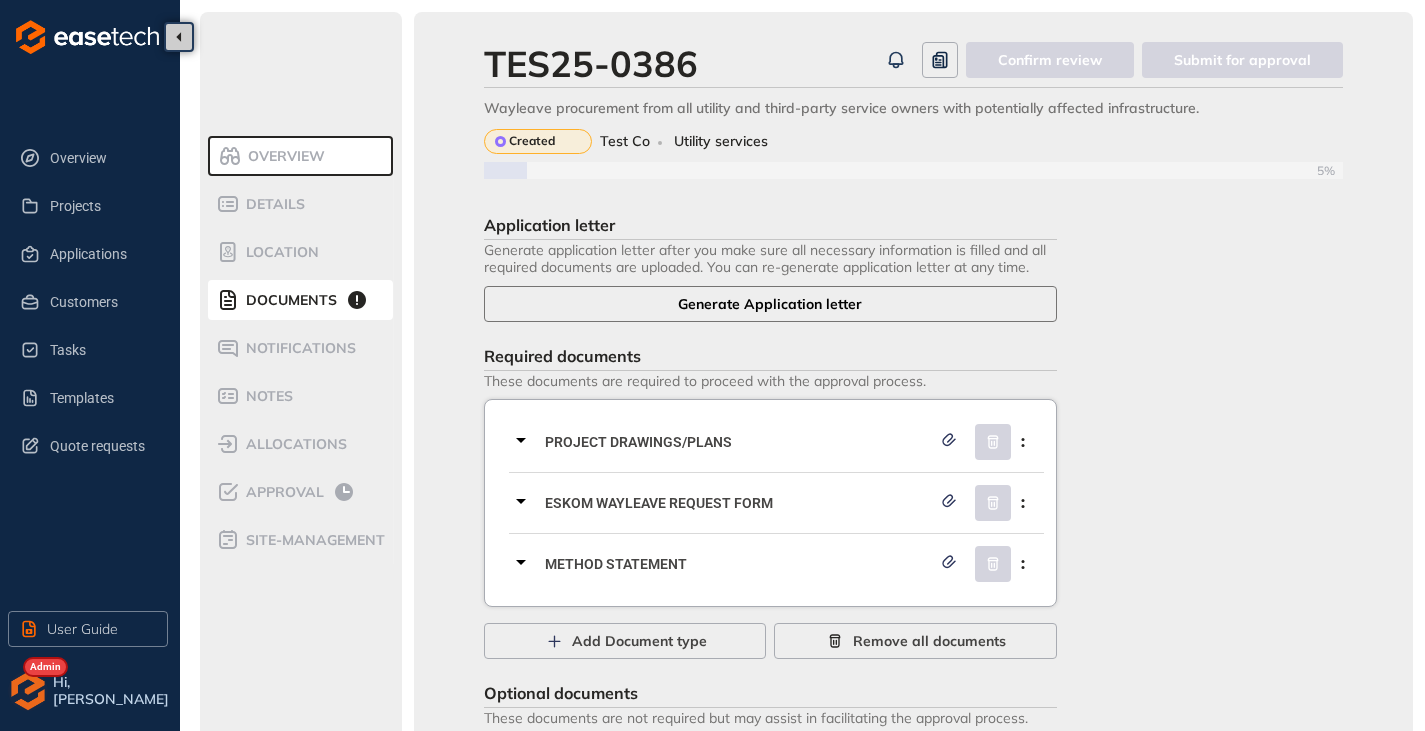 click on "Generate Application letter" at bounding box center (770, 304) 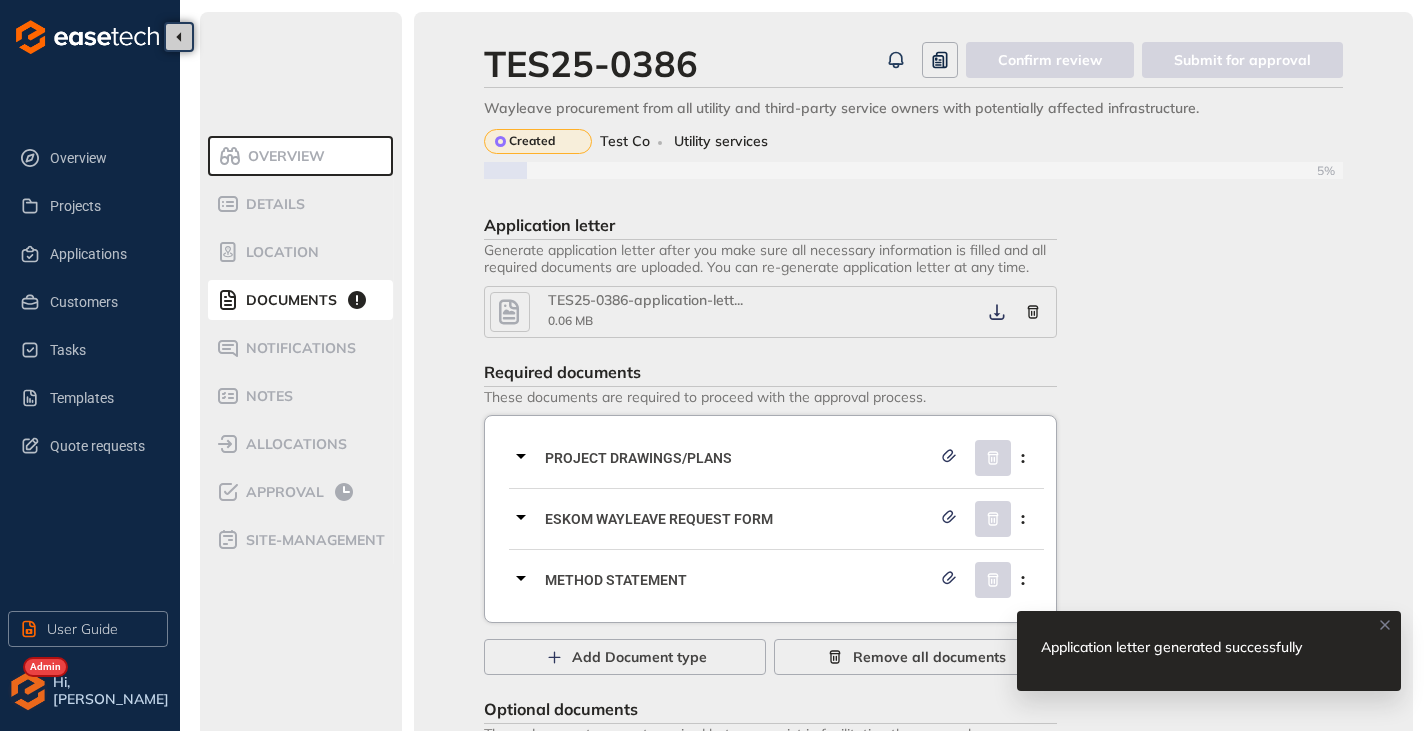 click 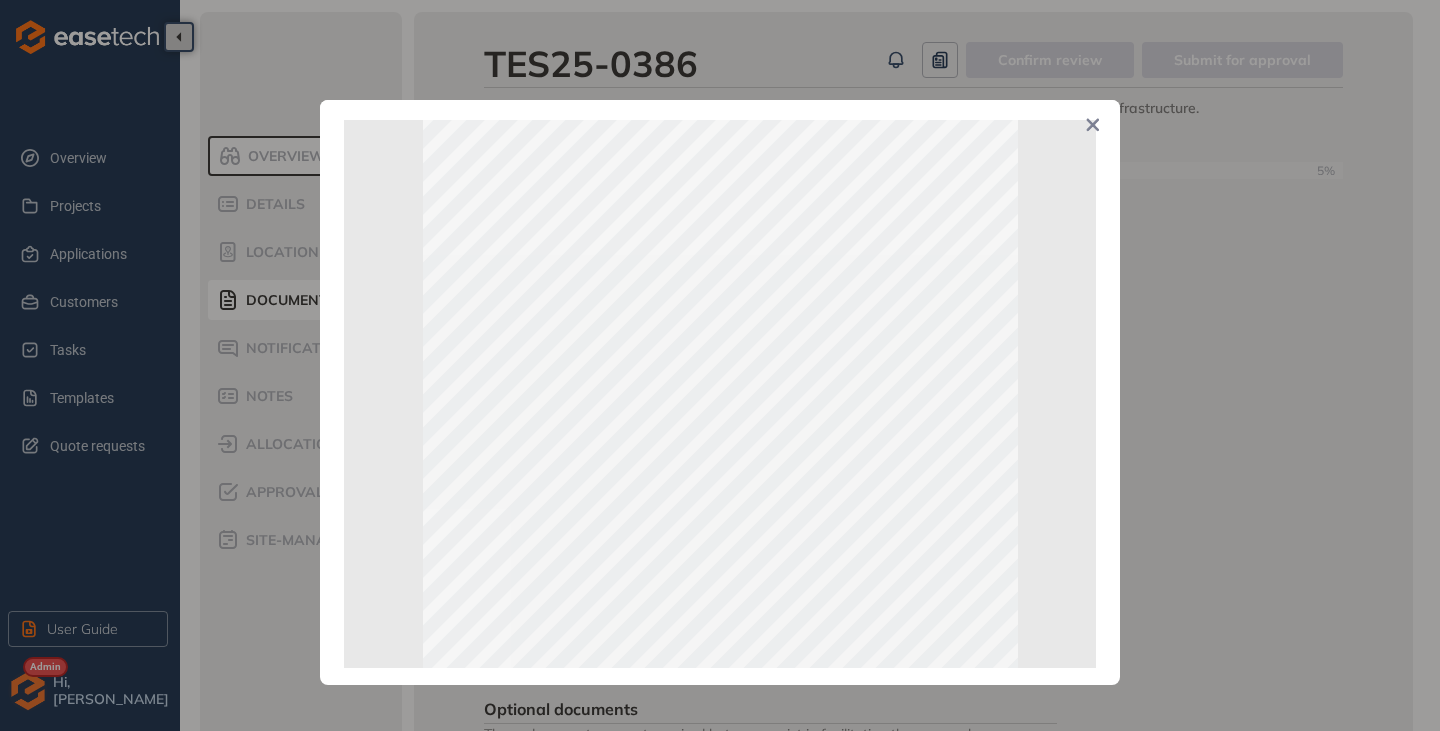 scroll, scrollTop: 100, scrollLeft: 0, axis: vertical 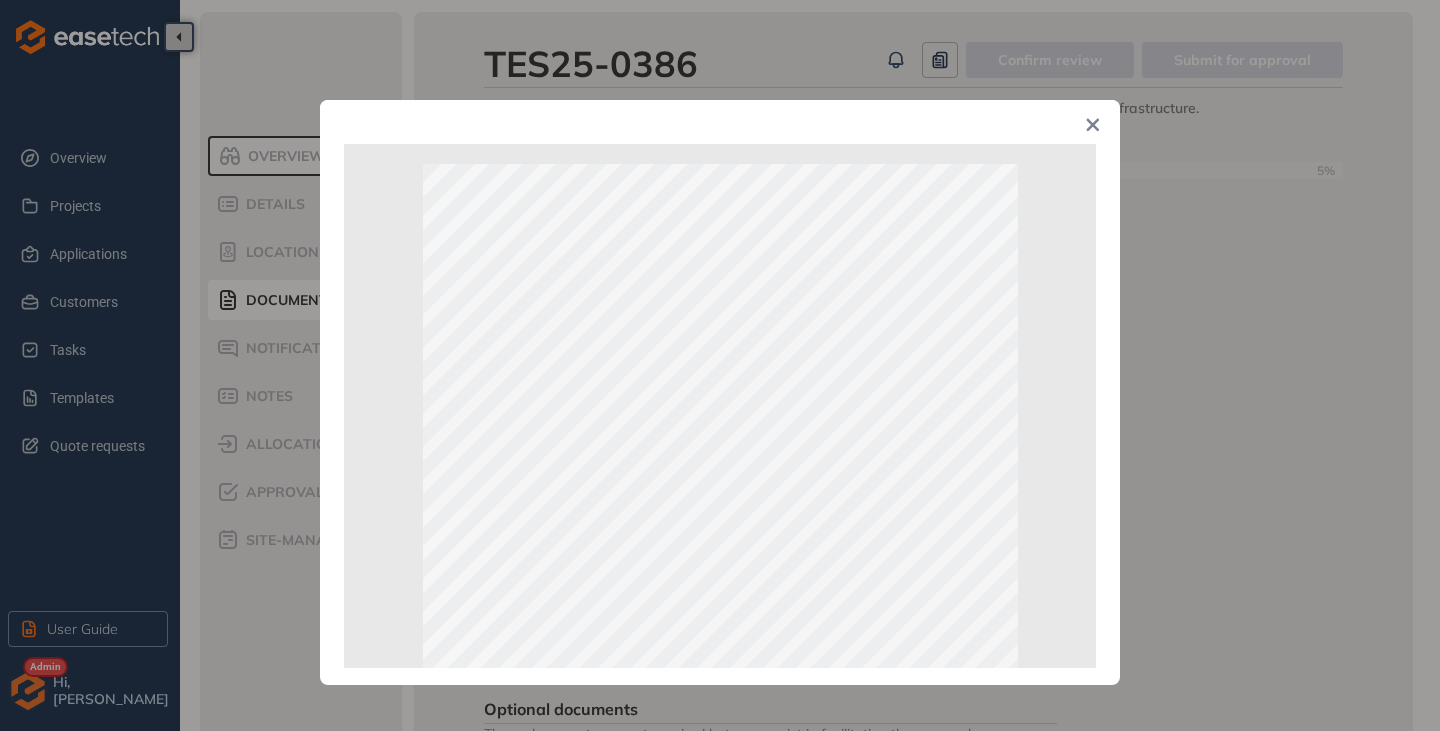 click 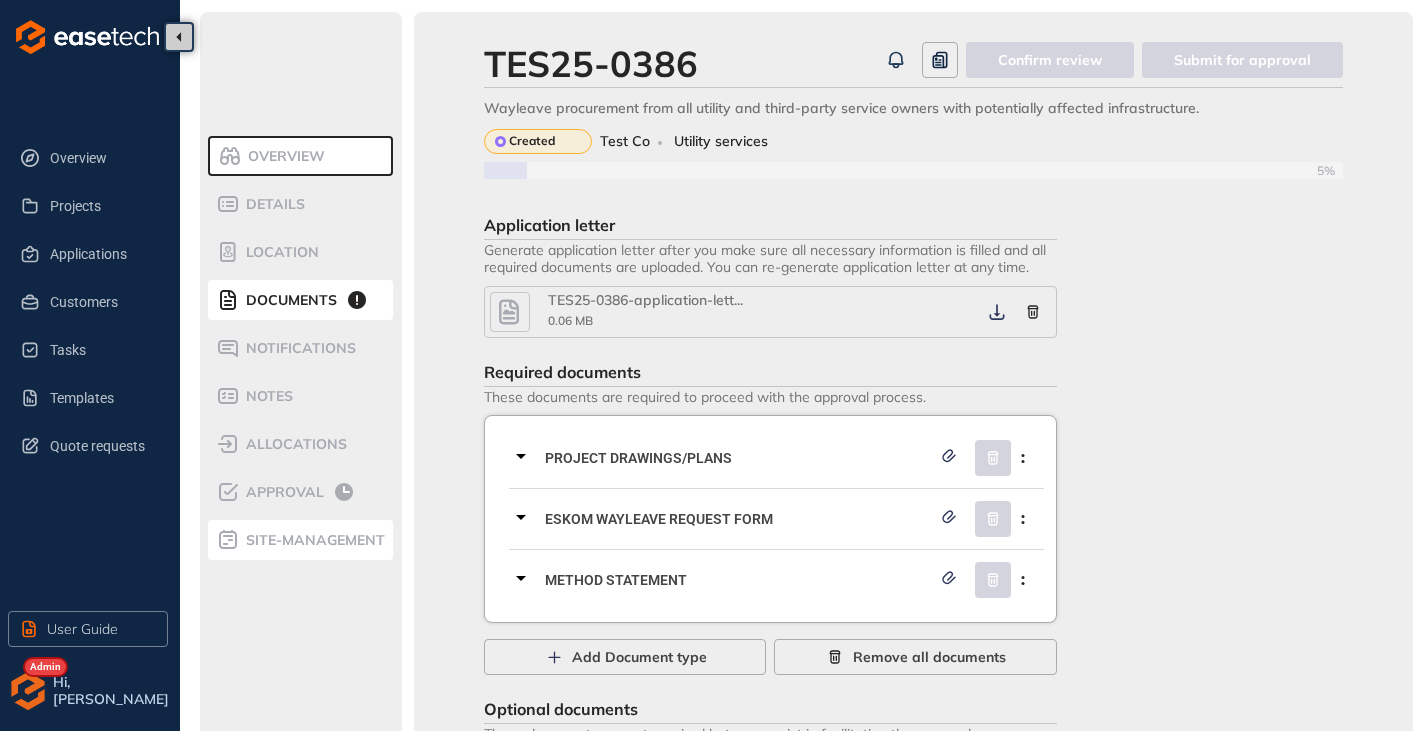 click on "site-management" at bounding box center [312, 540] 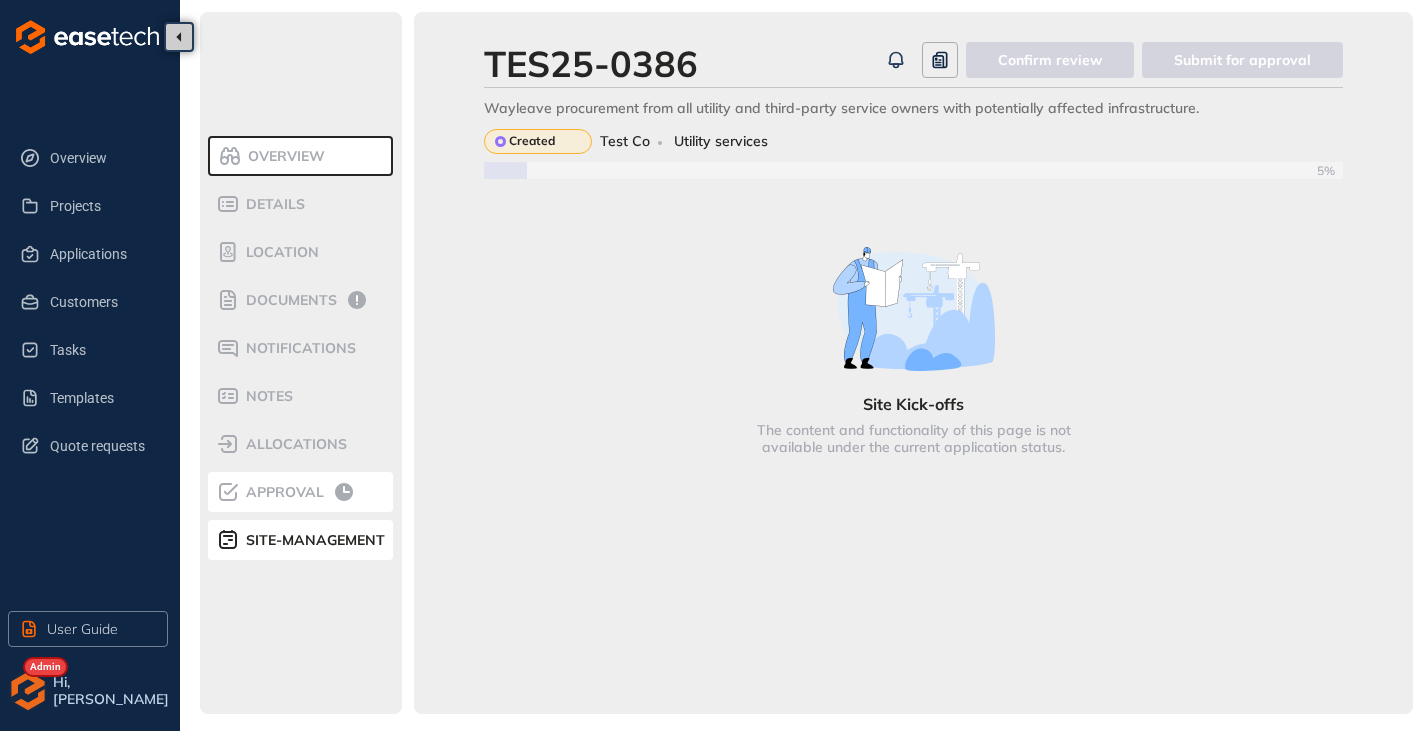 click on "Approval" at bounding box center [301, 492] 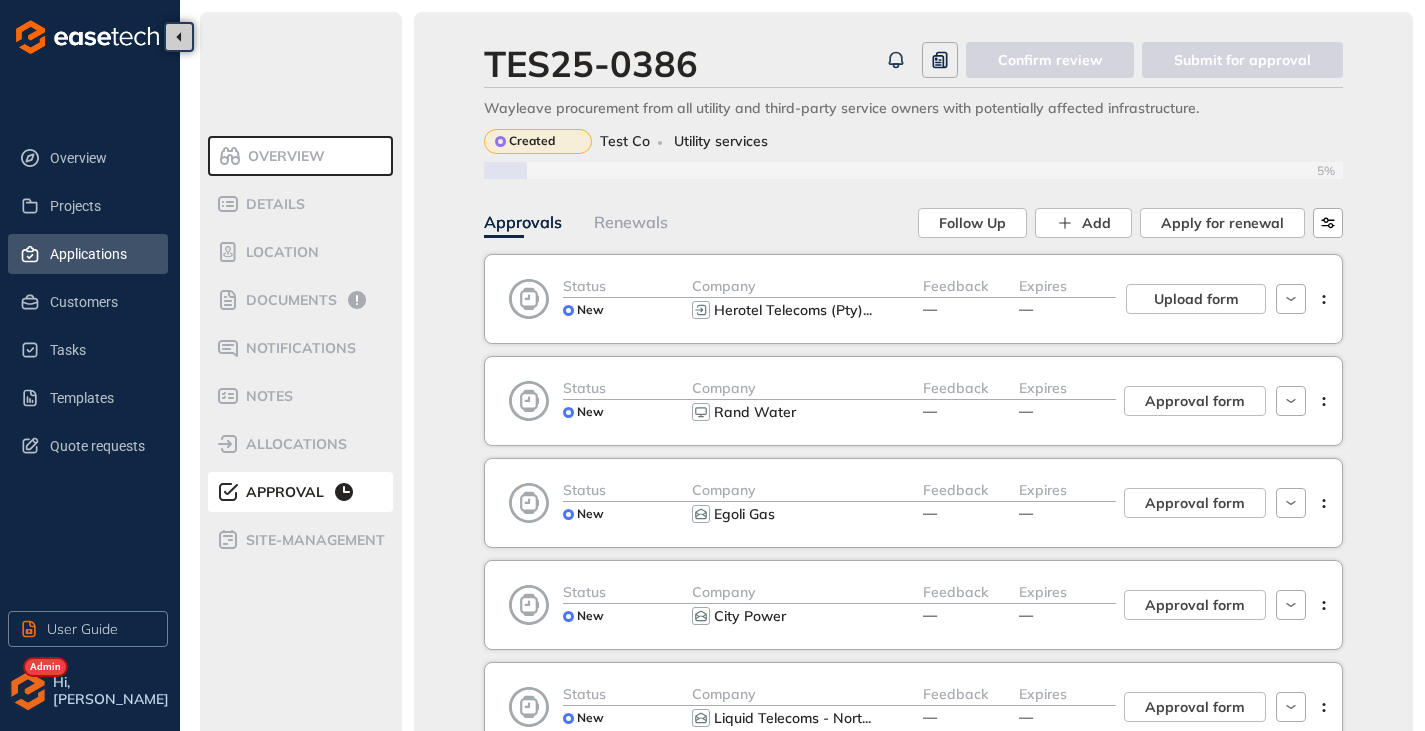 click on "Applications" at bounding box center (101, 254) 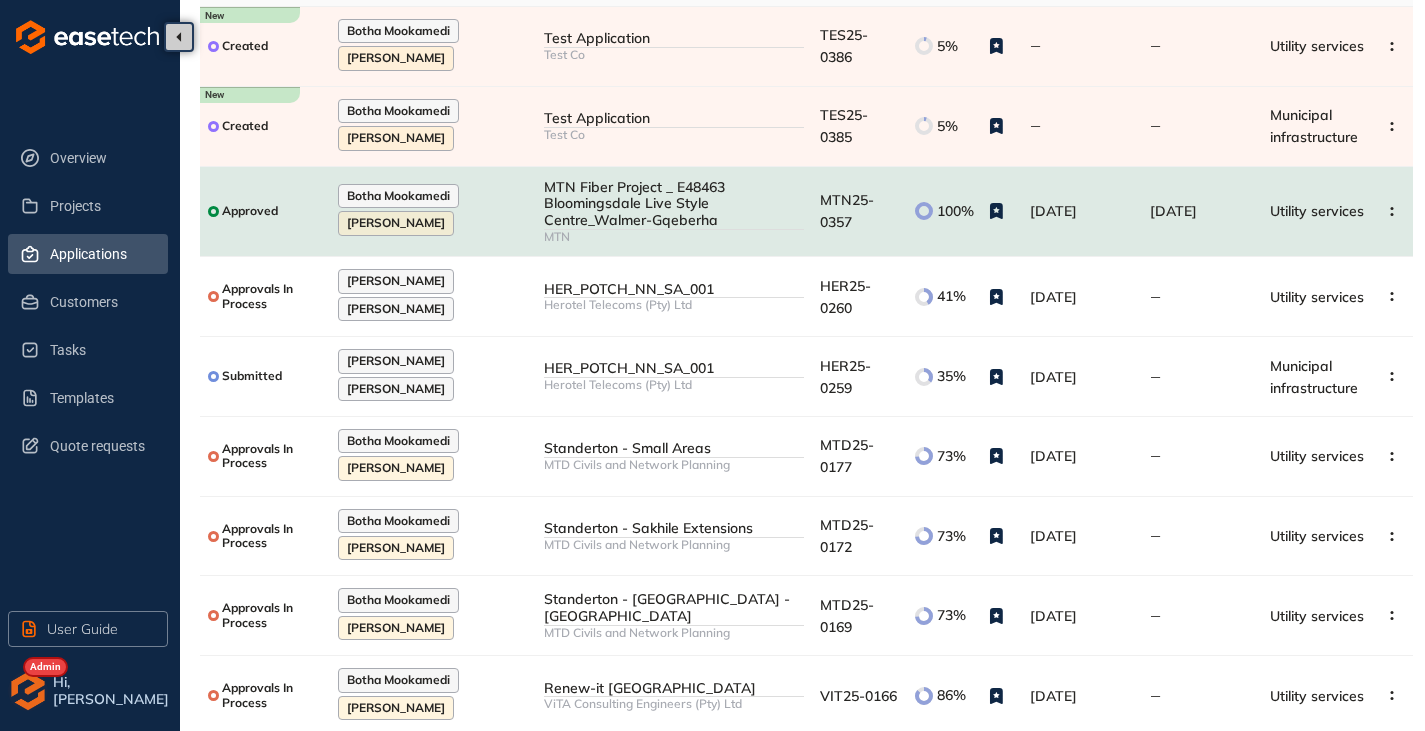 scroll, scrollTop: 200, scrollLeft: 0, axis: vertical 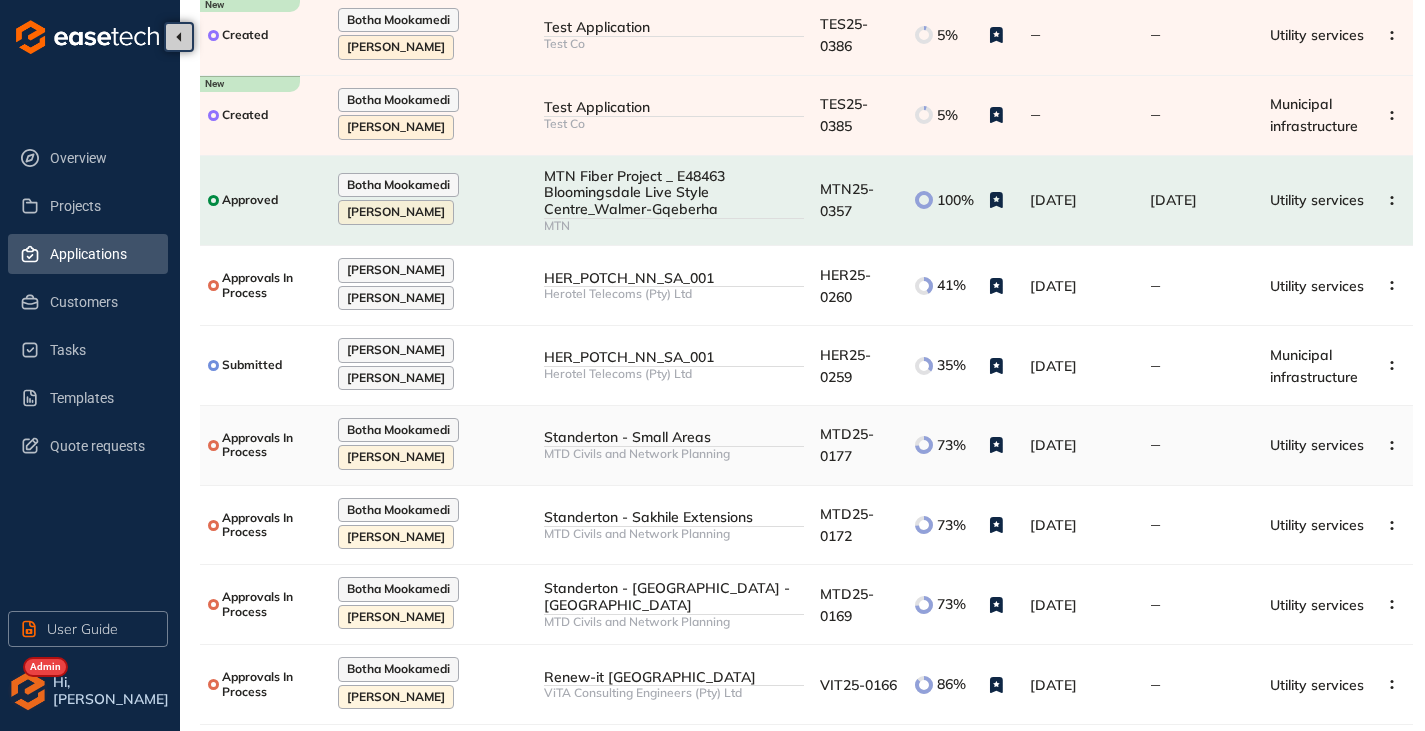 click on "Standerton - Small Areas" at bounding box center (674, 437) 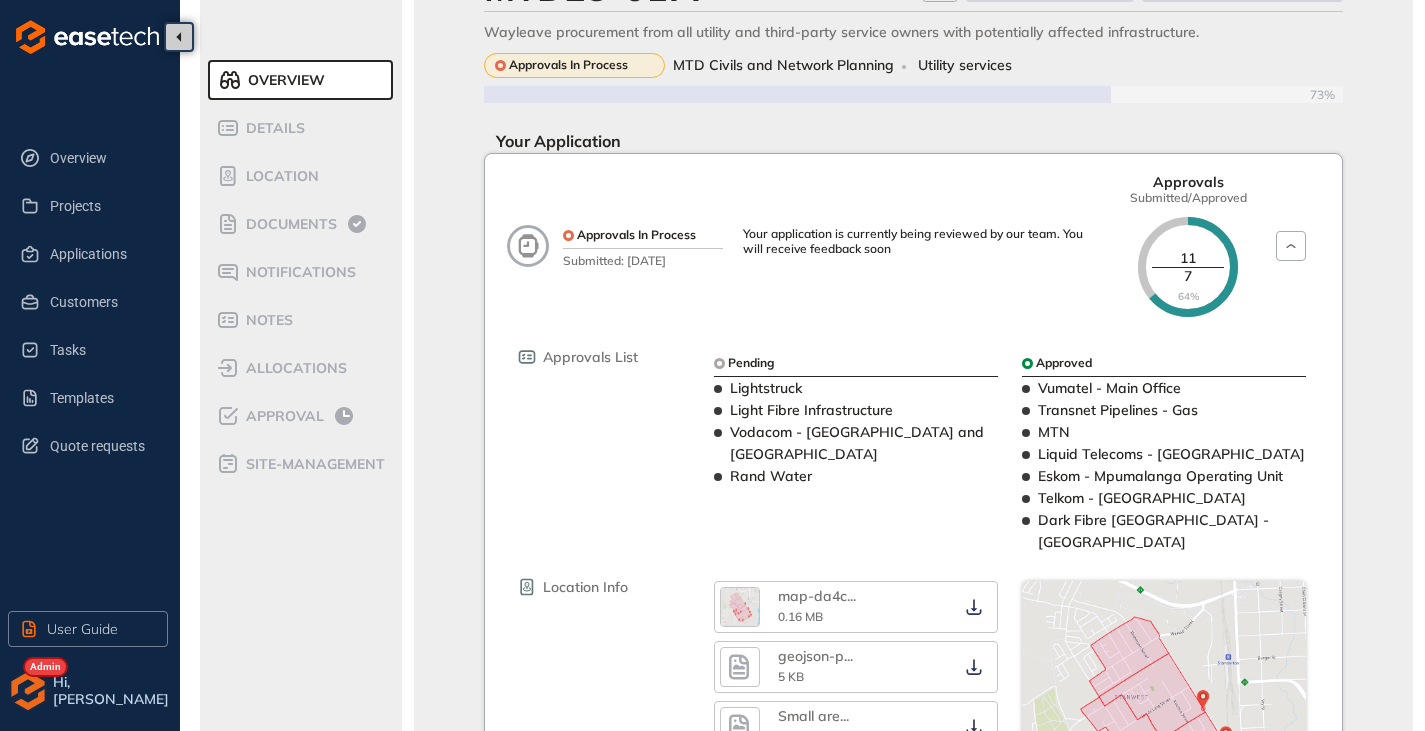 scroll, scrollTop: 0, scrollLeft: 0, axis: both 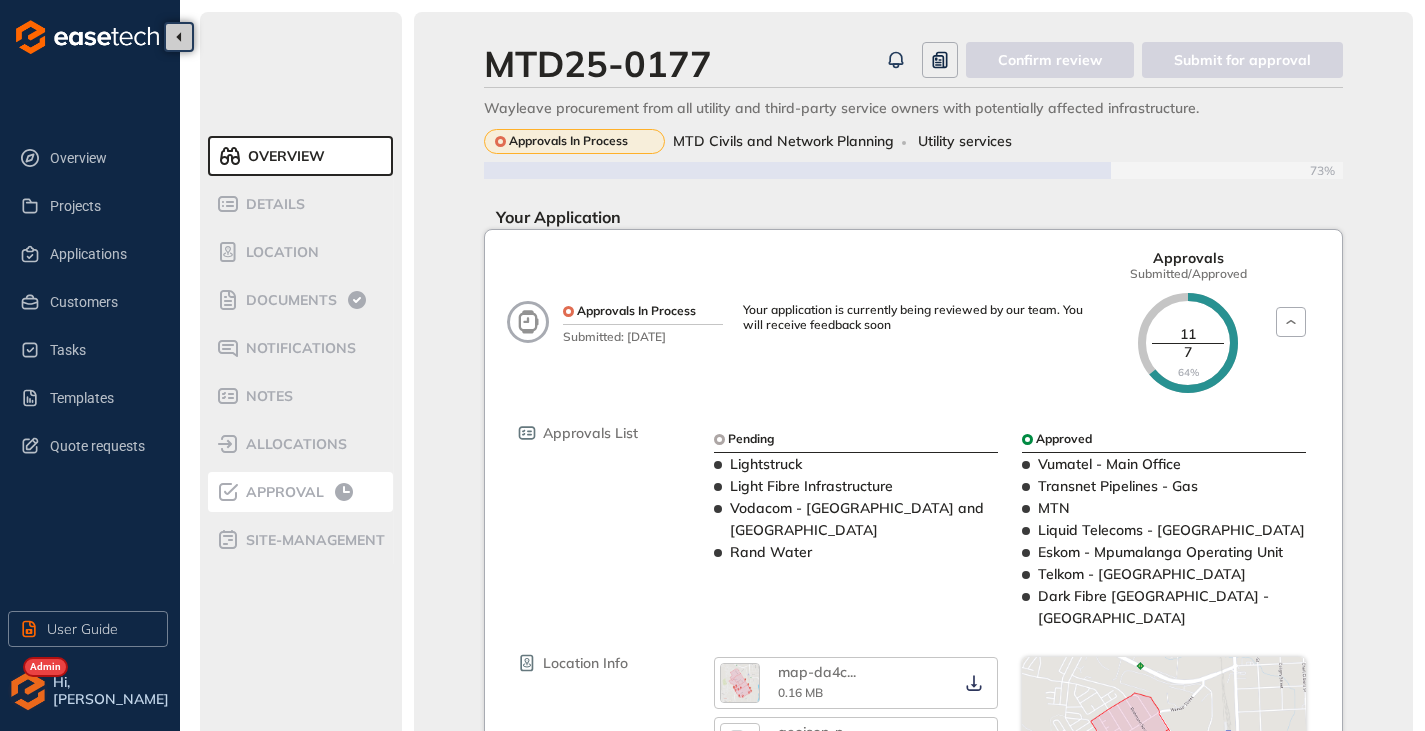click on "Approval" at bounding box center [300, 492] 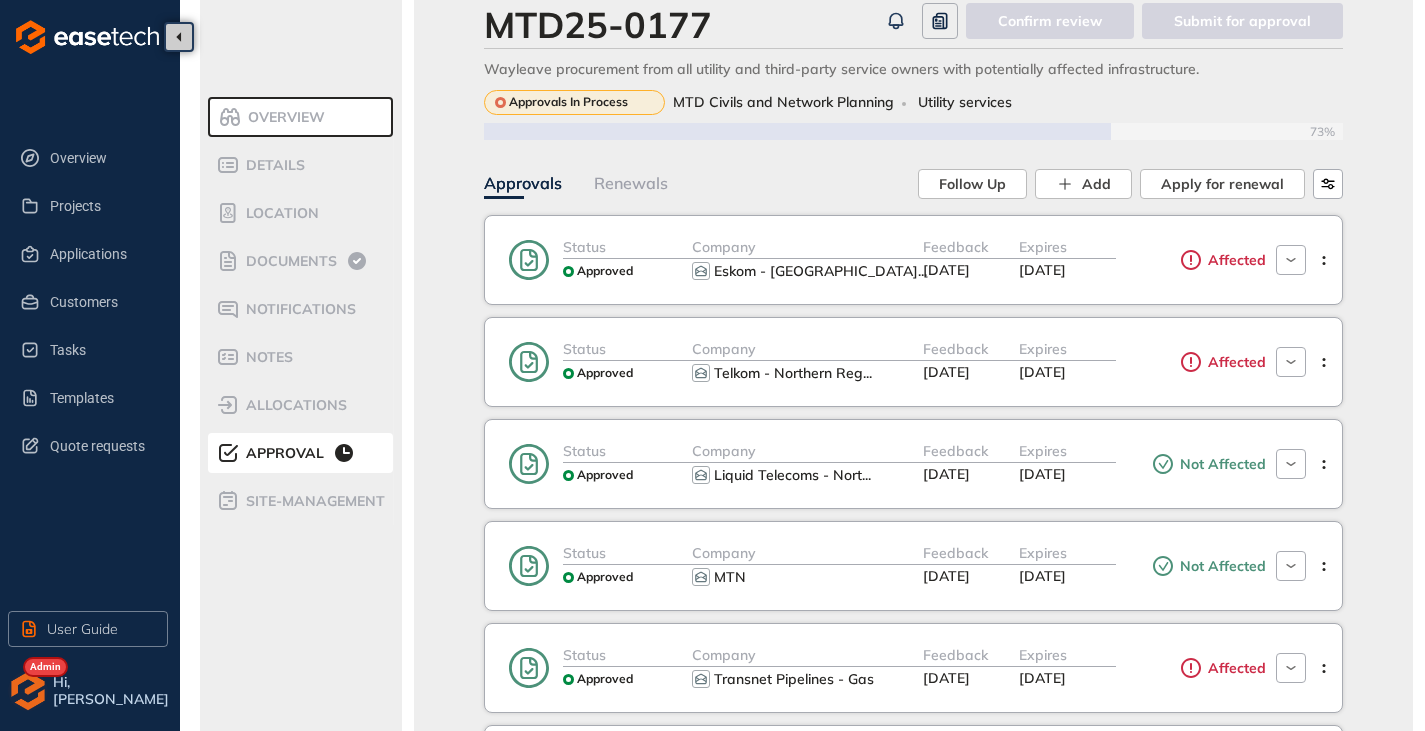 scroll, scrollTop: 0, scrollLeft: 0, axis: both 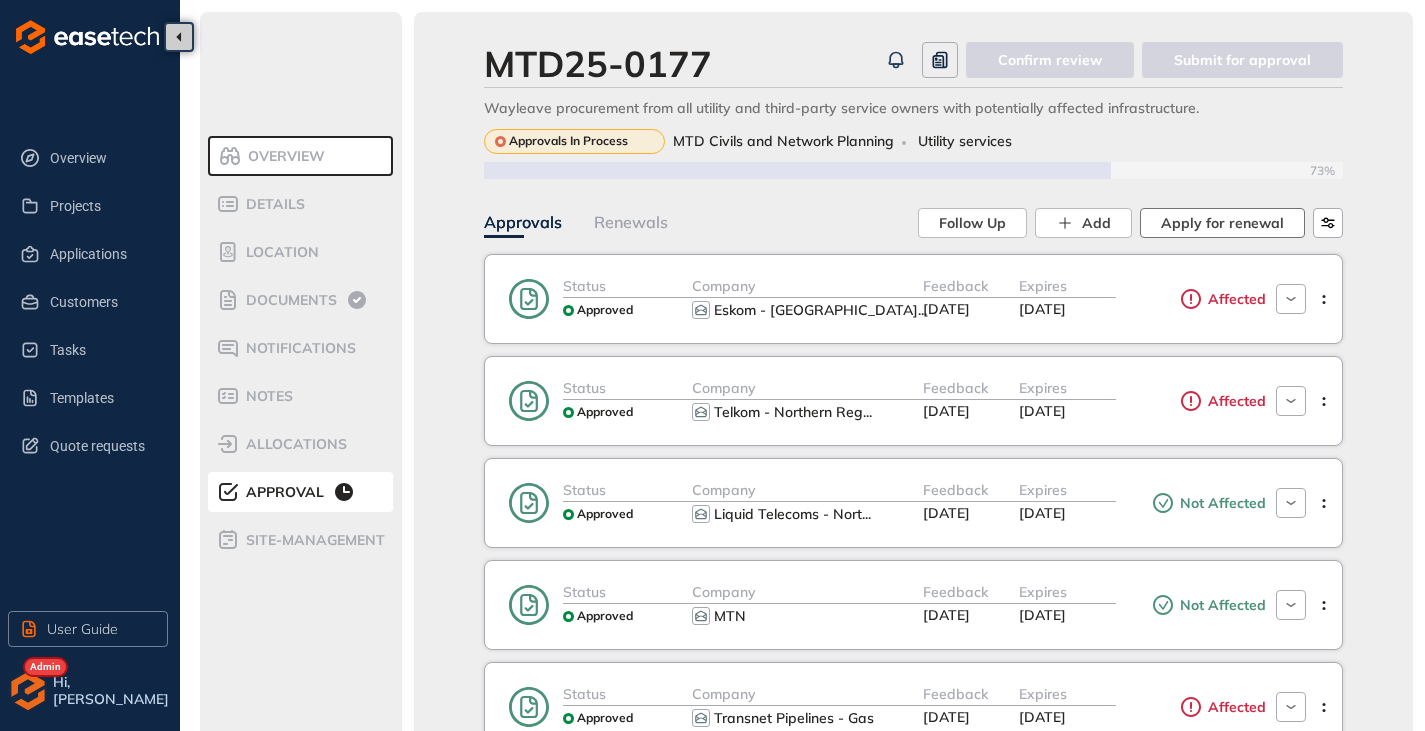 click on "Apply for renewal" at bounding box center (1222, 223) 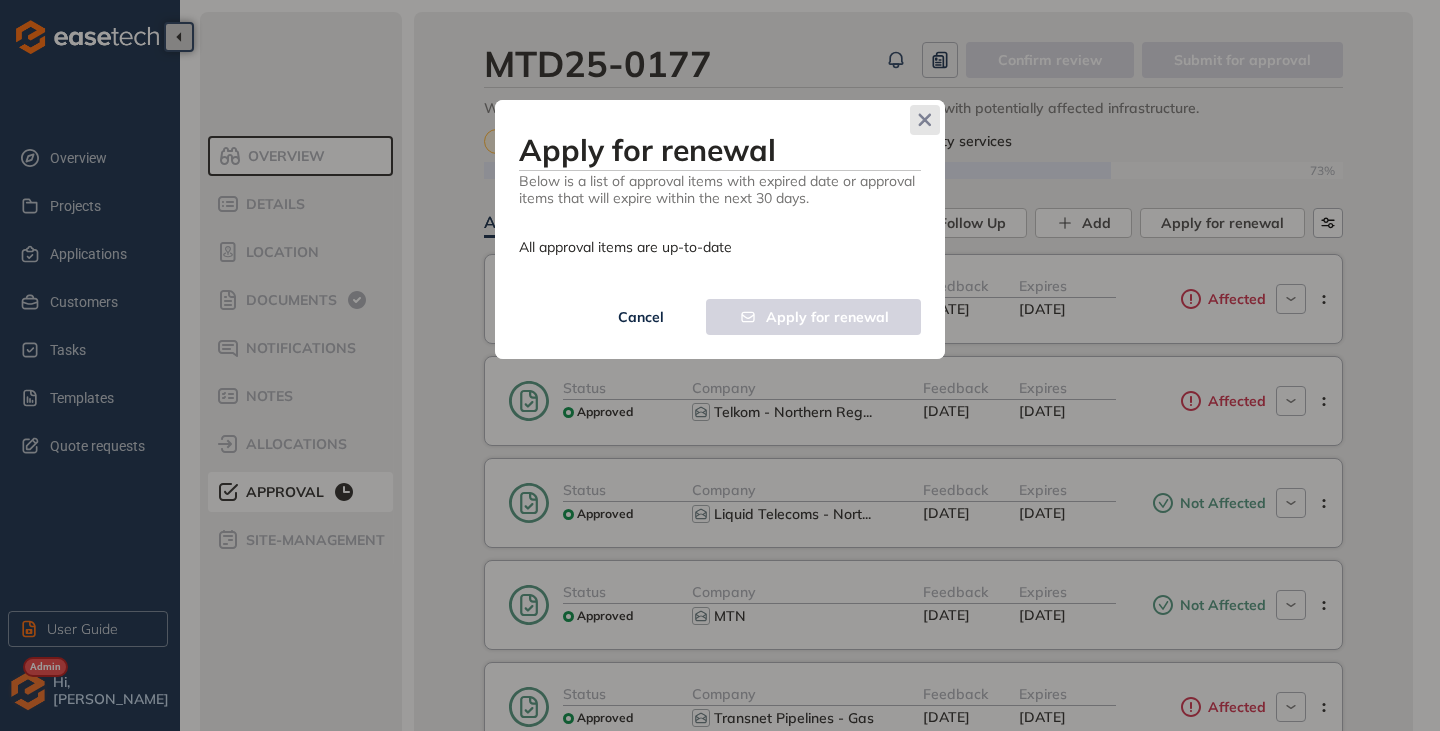 click 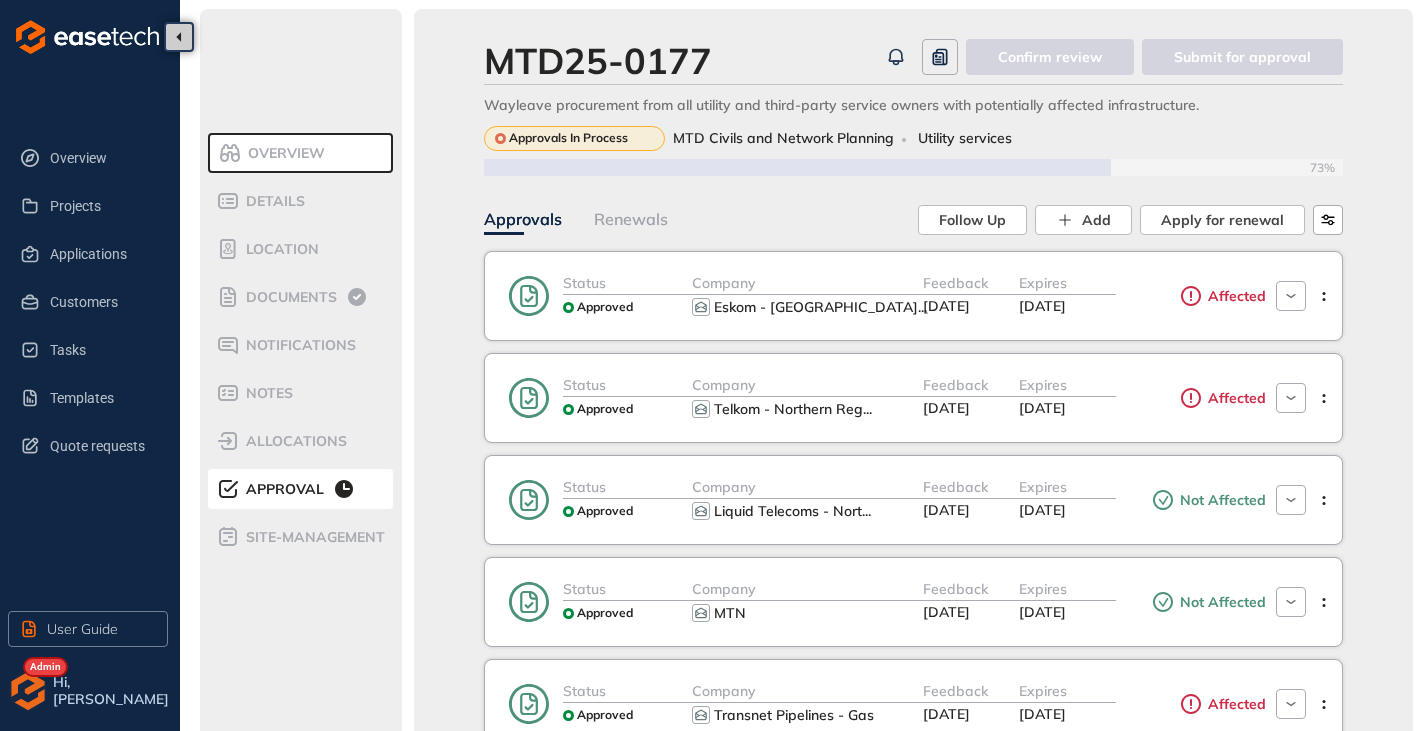 scroll, scrollTop: 0, scrollLeft: 0, axis: both 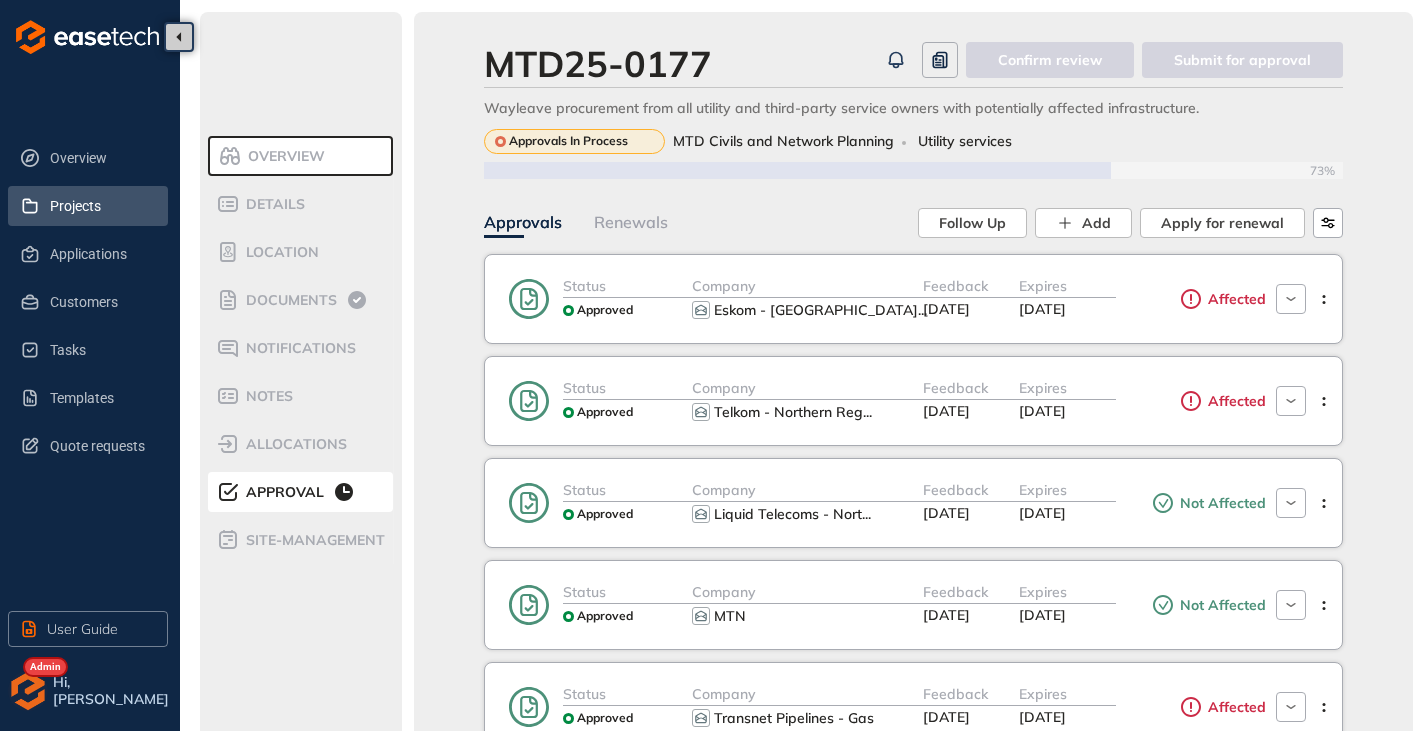 click on "Projects" at bounding box center [101, 206] 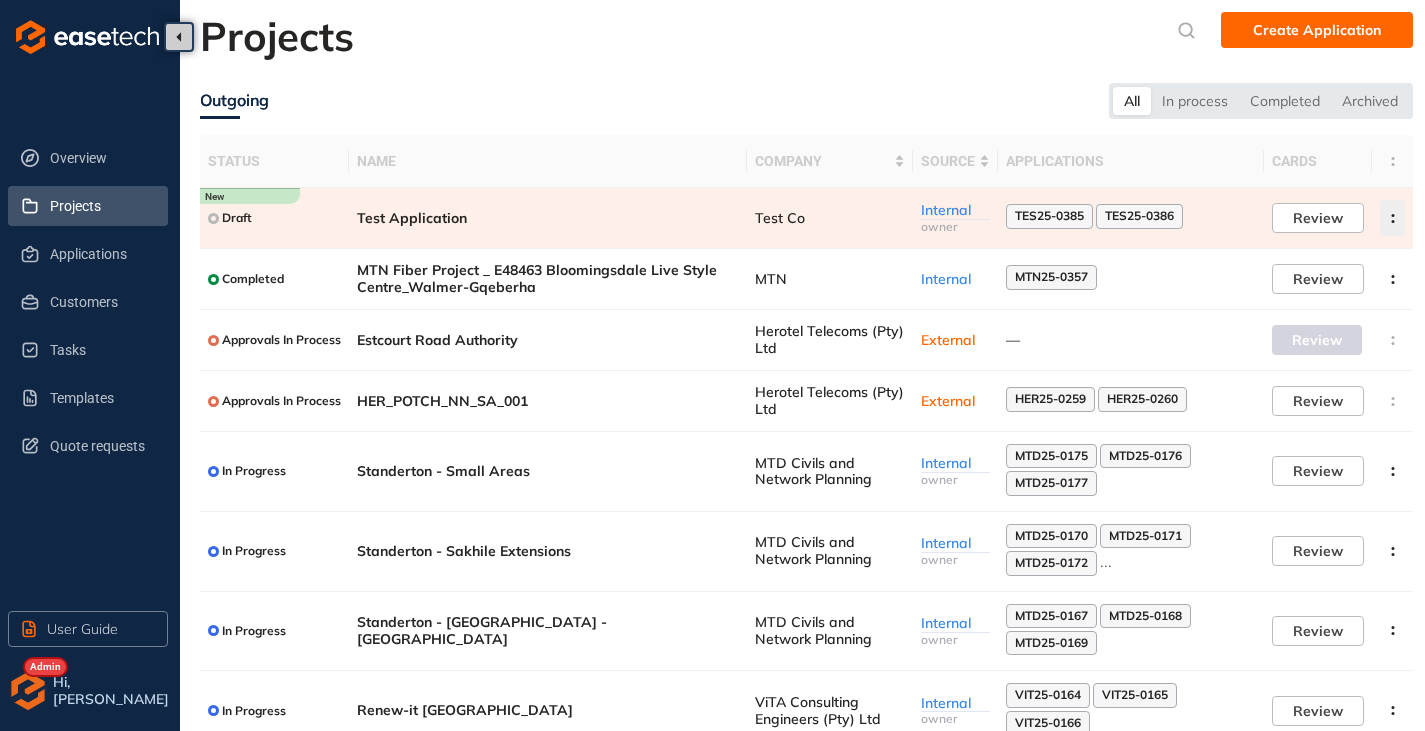 click at bounding box center (1392, 218) 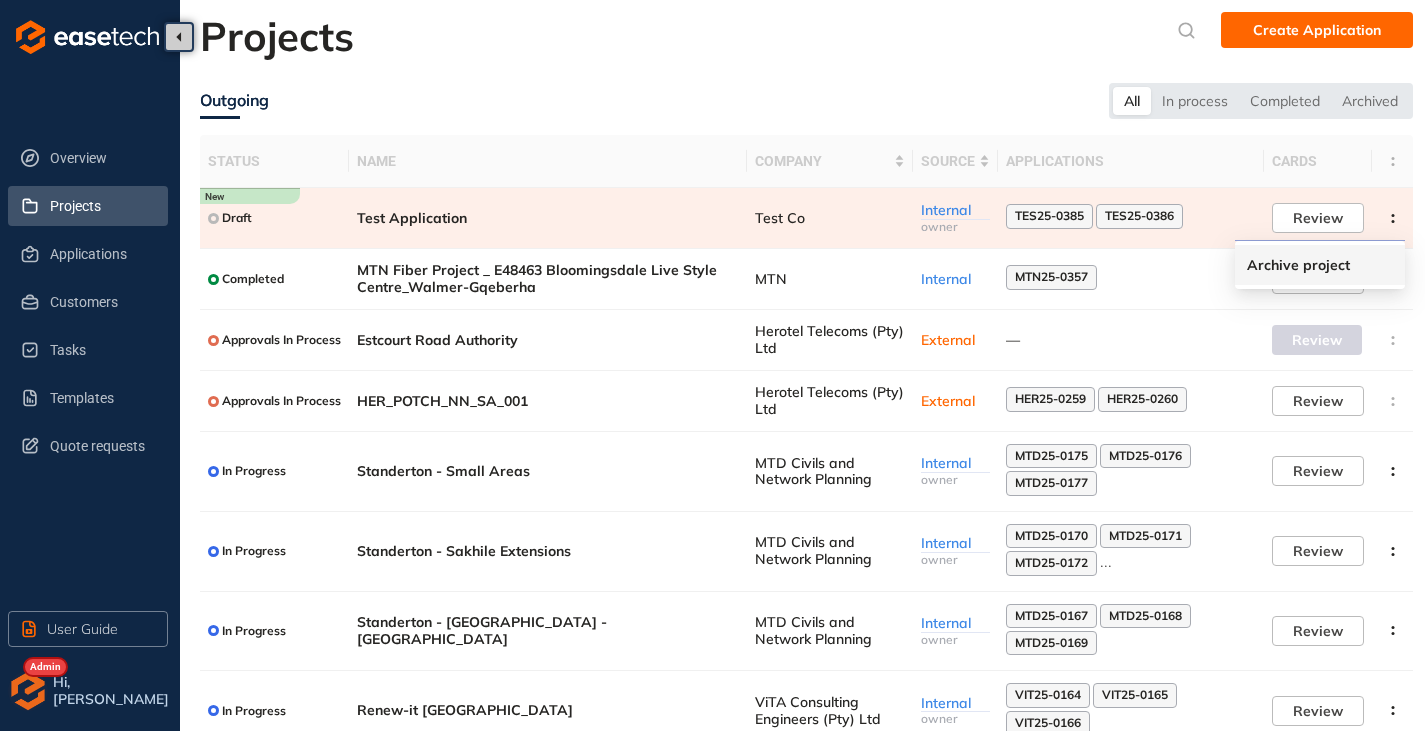 click on "Archive project" at bounding box center [1320, 265] 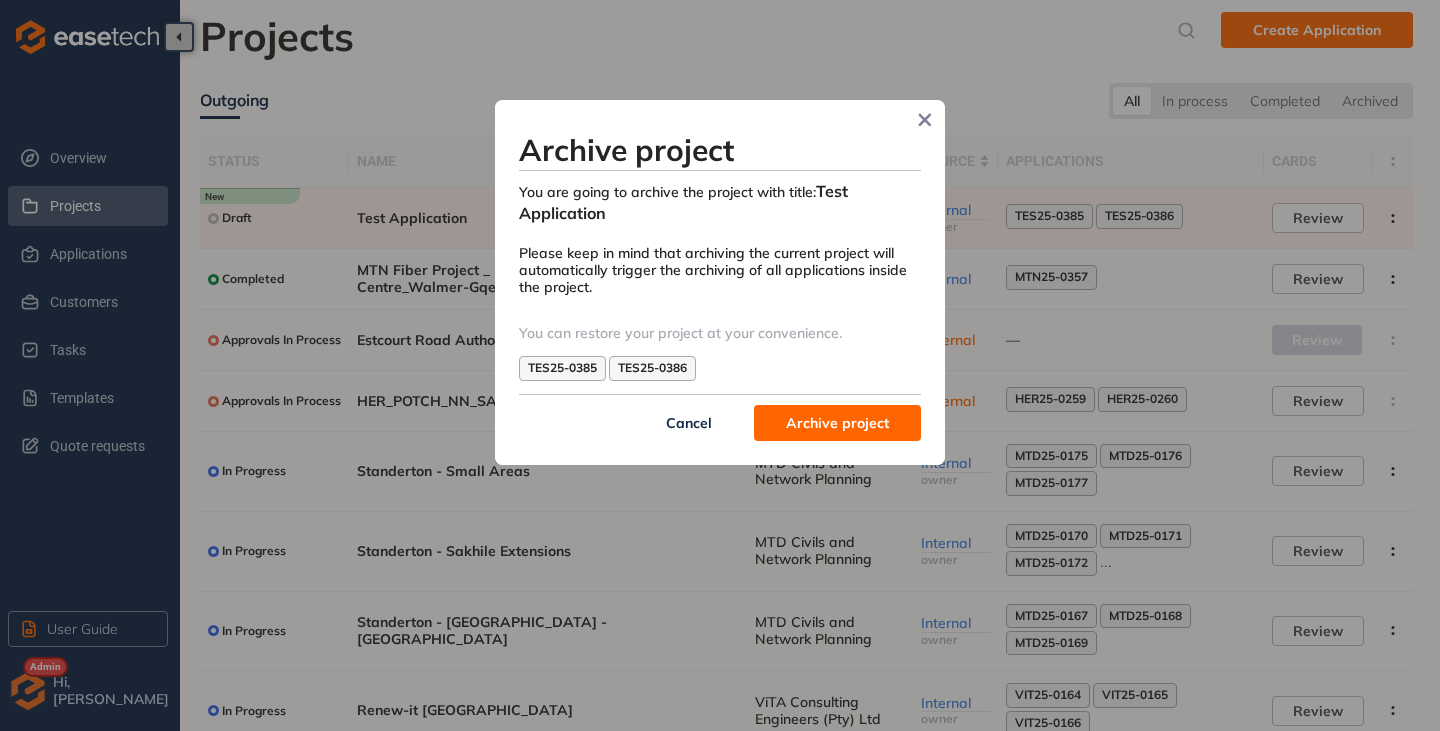 click on "Archive project" at bounding box center (837, 423) 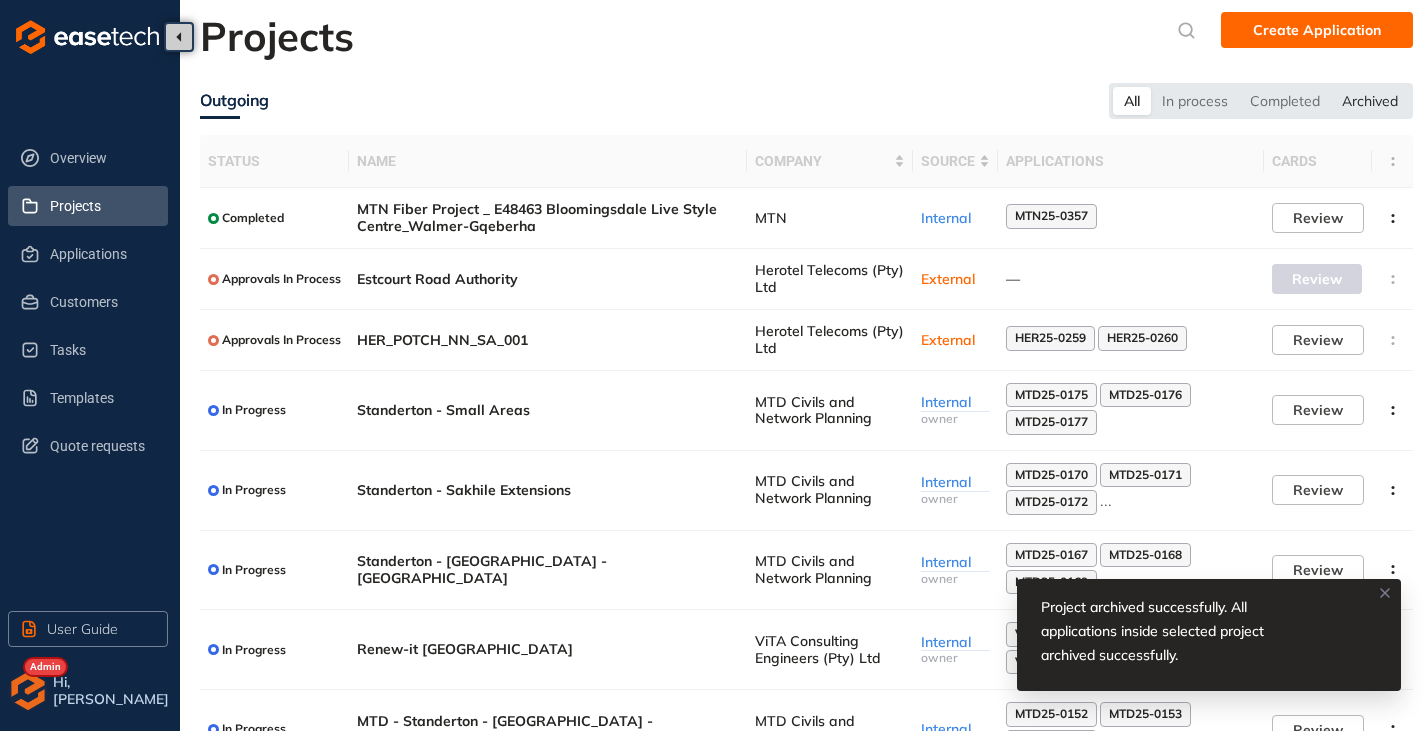 click on "Archived" at bounding box center [1370, 101] 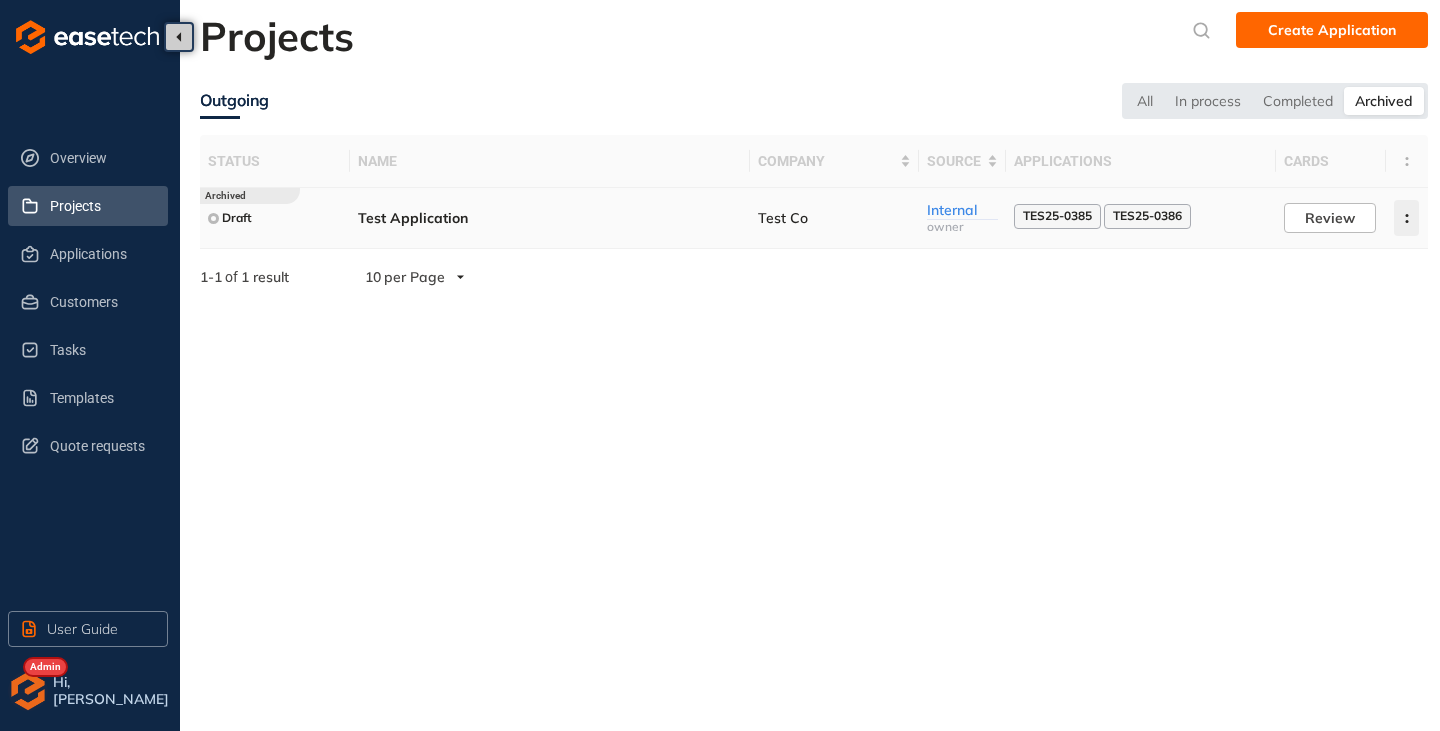 click 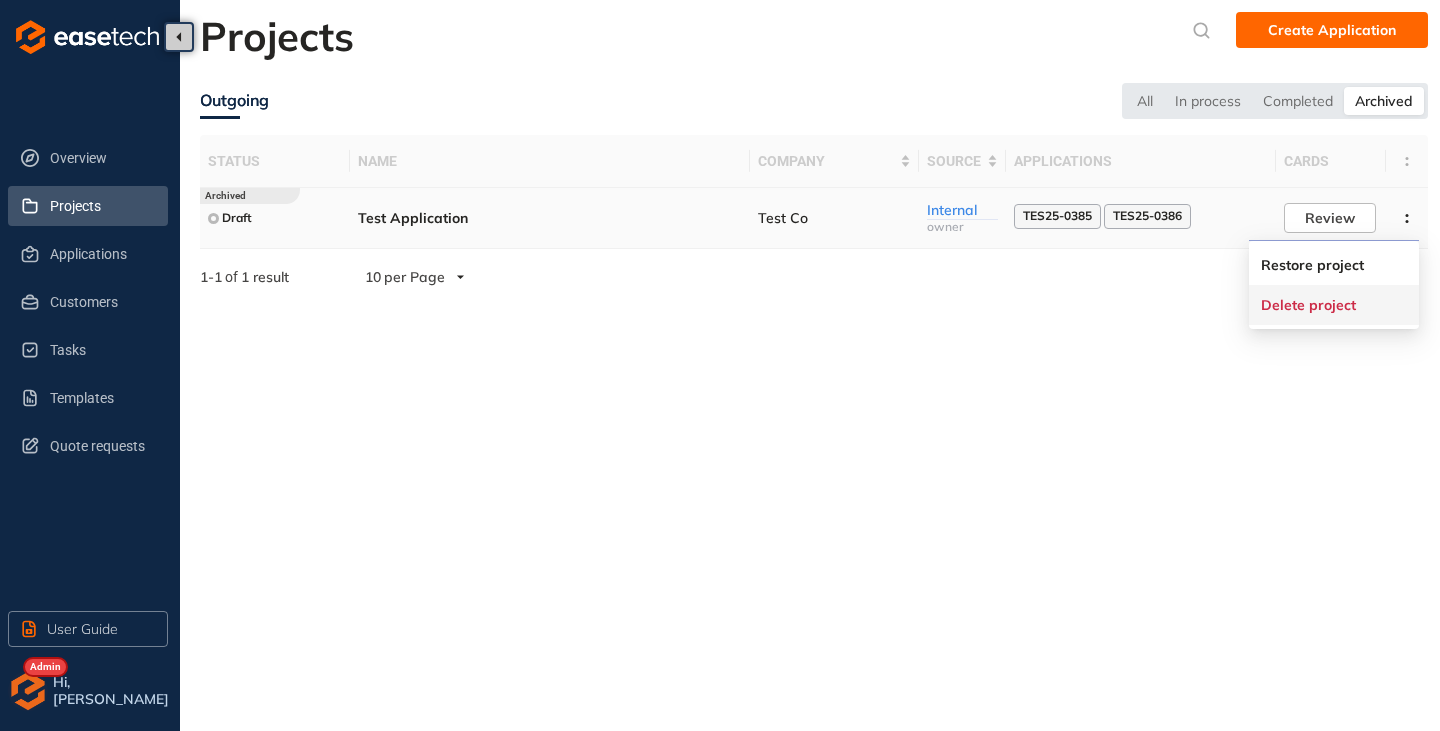 click on "Delete project" at bounding box center (1308, 305) 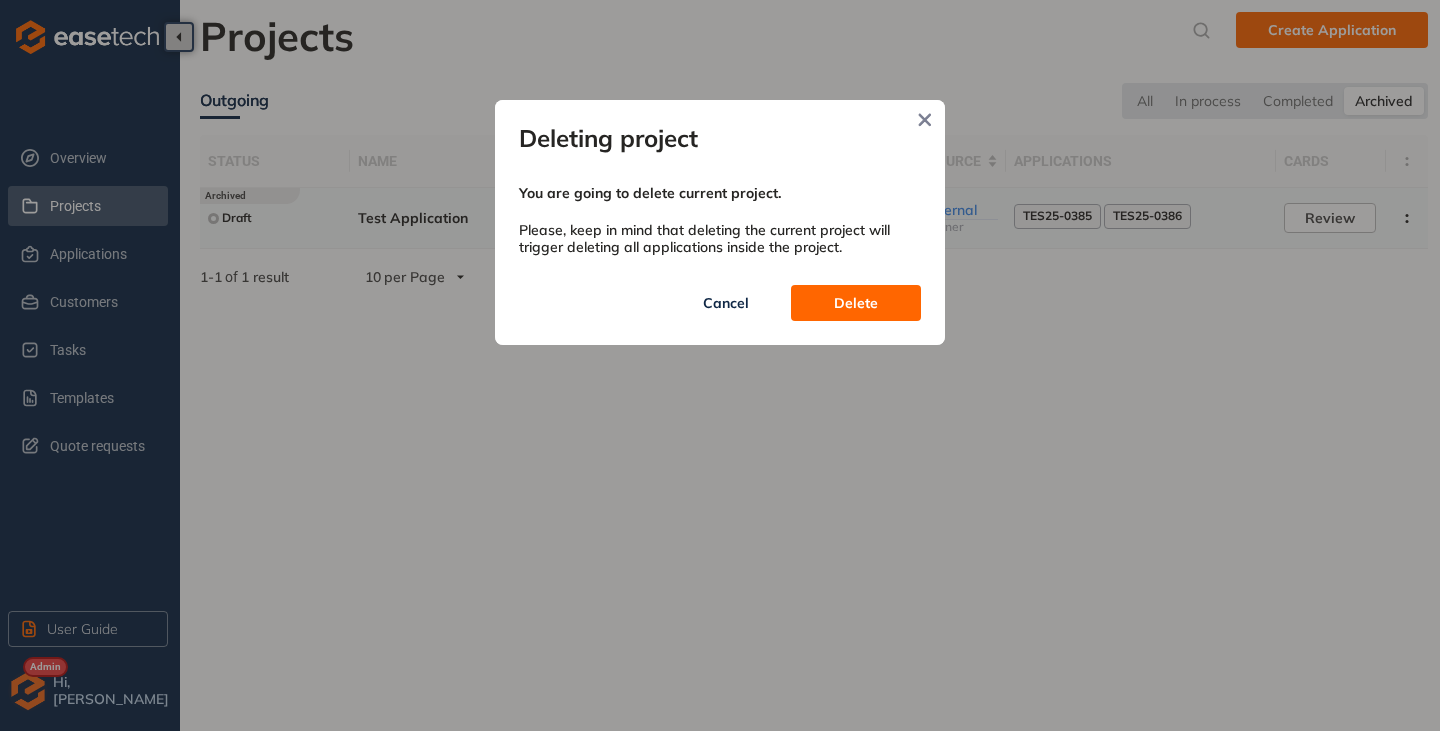click on "Delete" at bounding box center (856, 303) 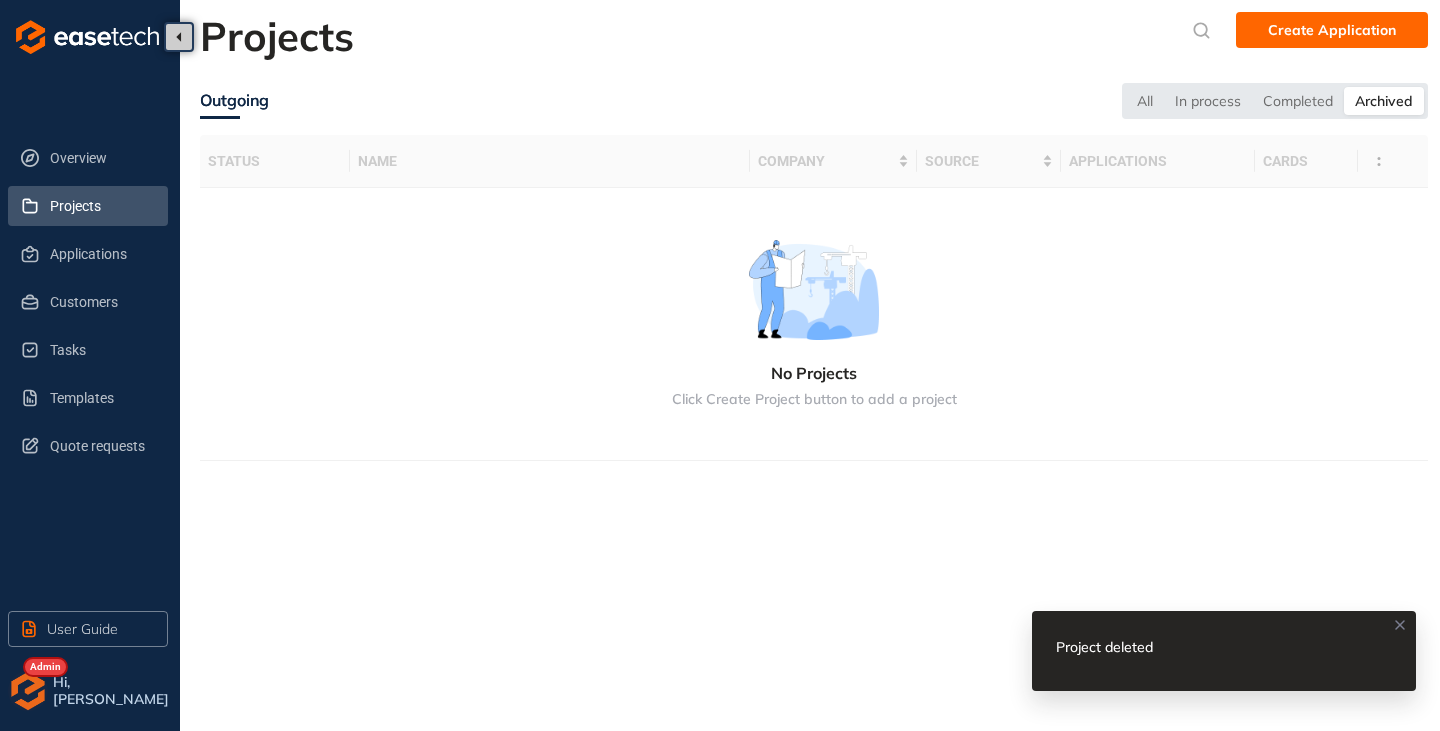 click at bounding box center [28, 691] 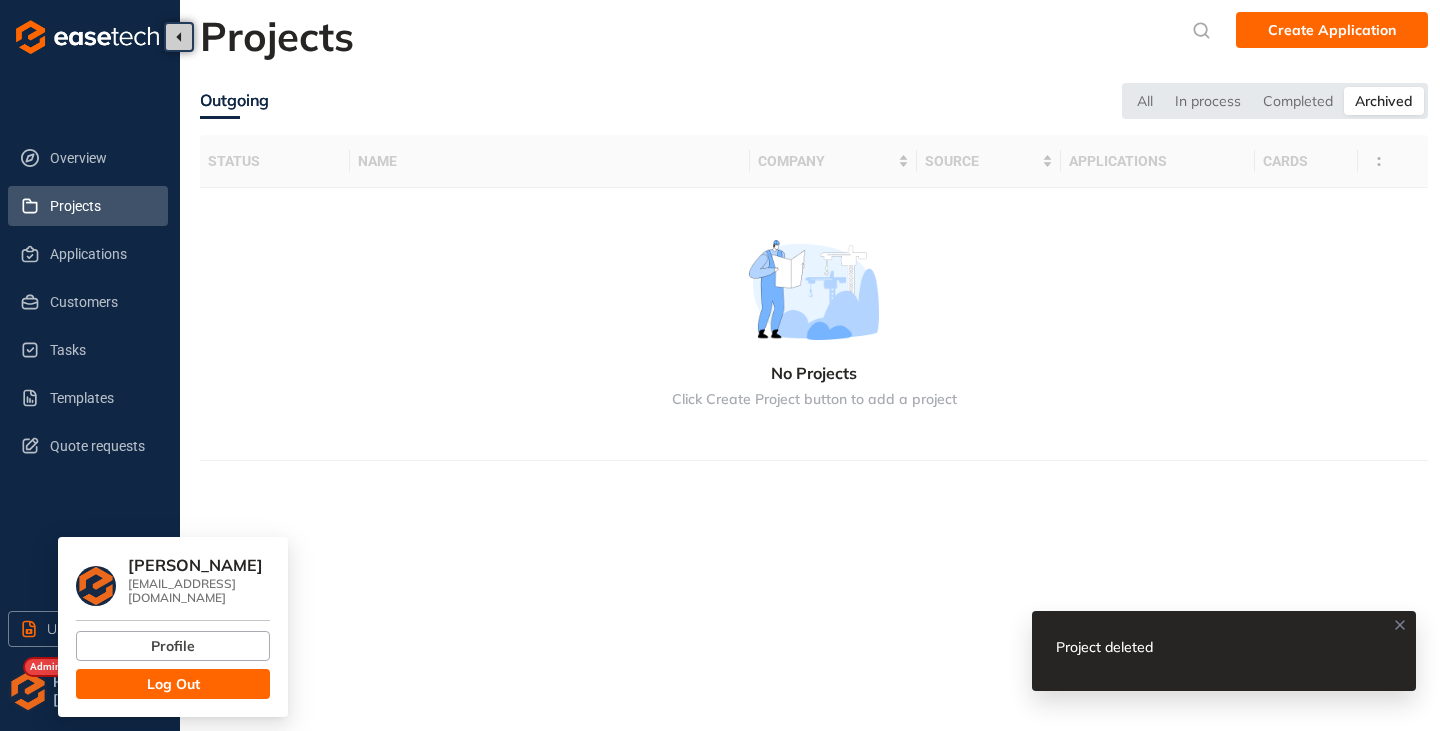 click on "Log Out" at bounding box center [173, 684] 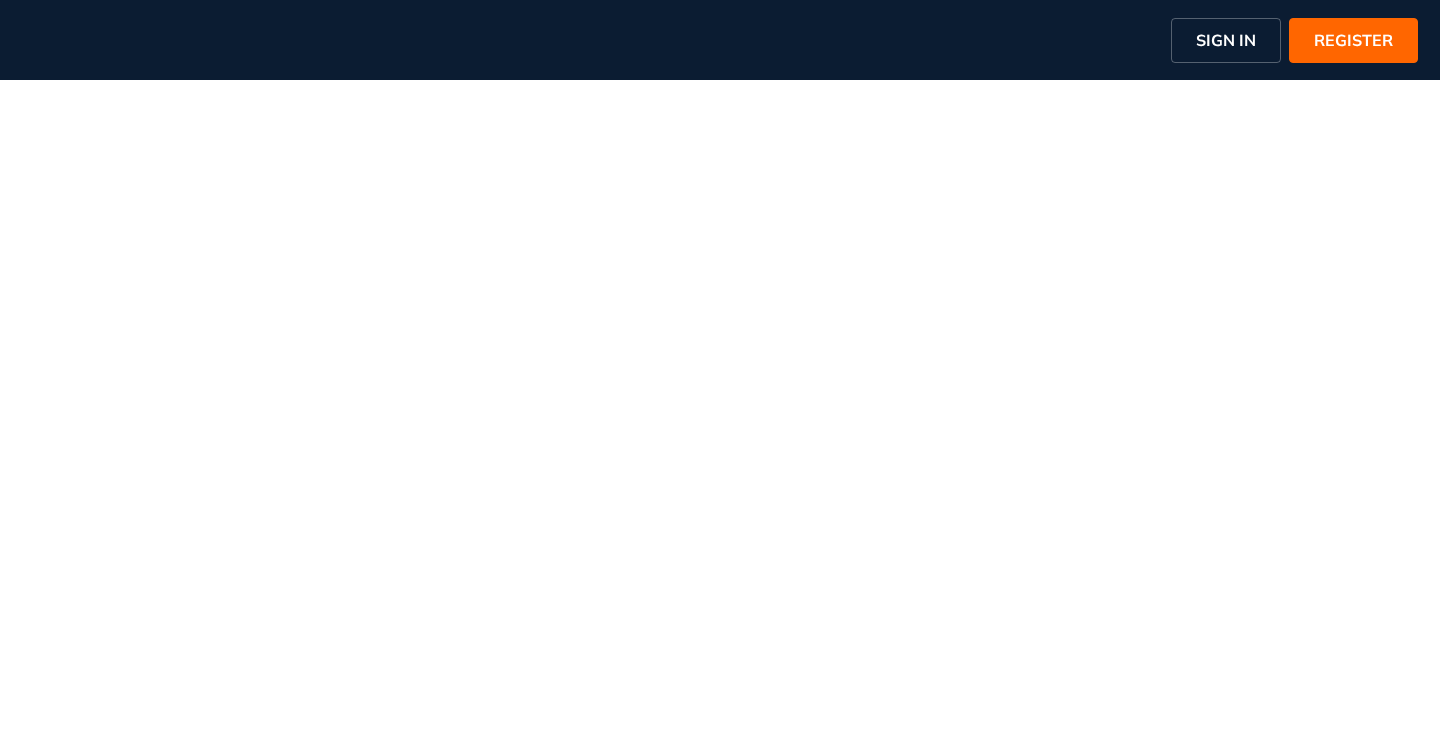 scroll, scrollTop: 0, scrollLeft: 0, axis: both 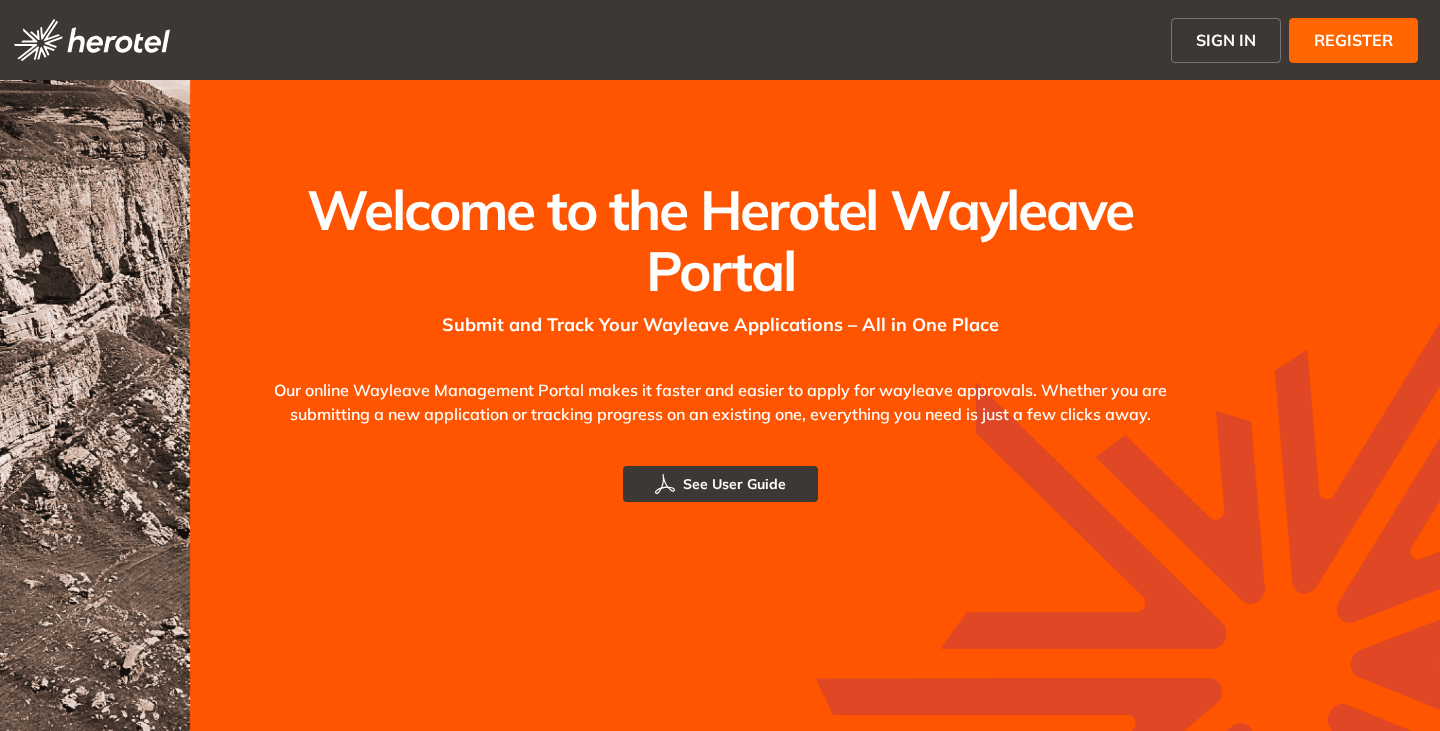 click on "SIGN IN" at bounding box center (1226, 40) 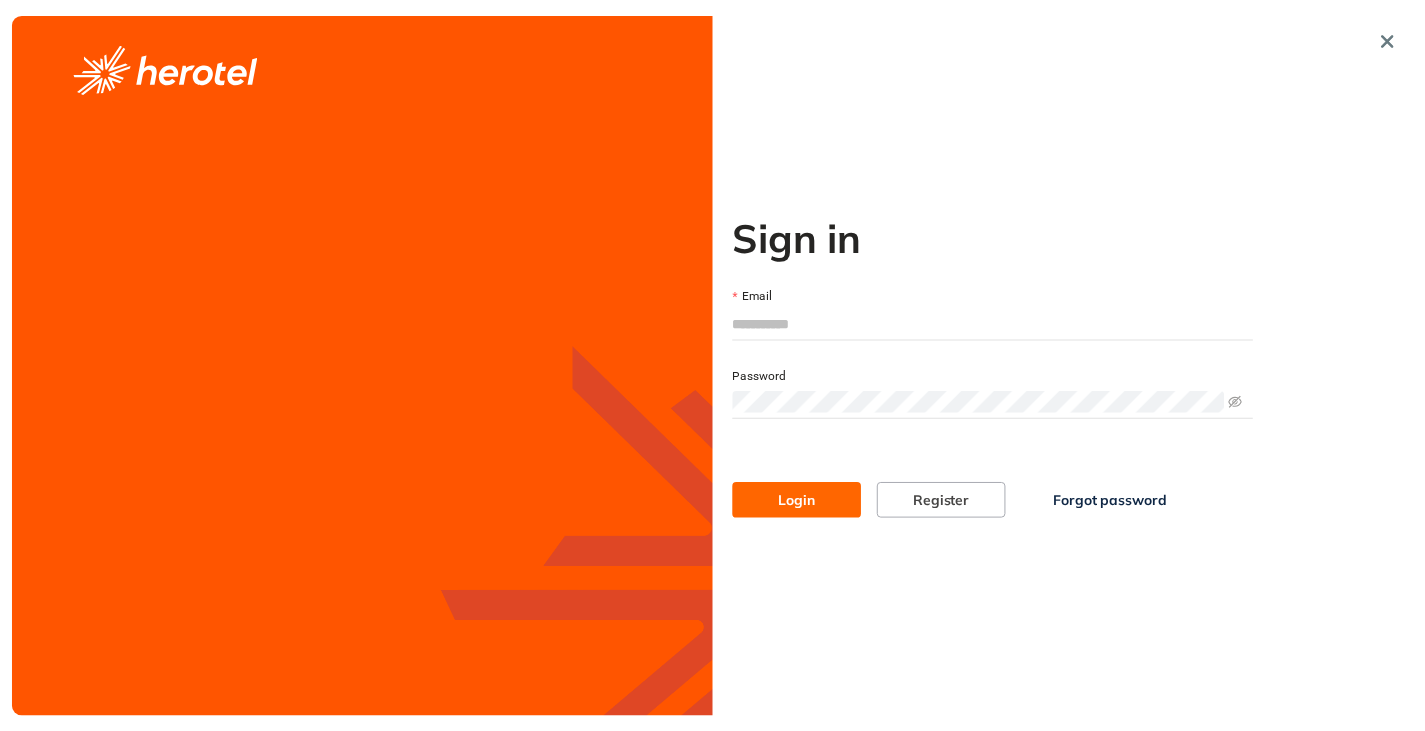 scroll, scrollTop: 0, scrollLeft: 0, axis: both 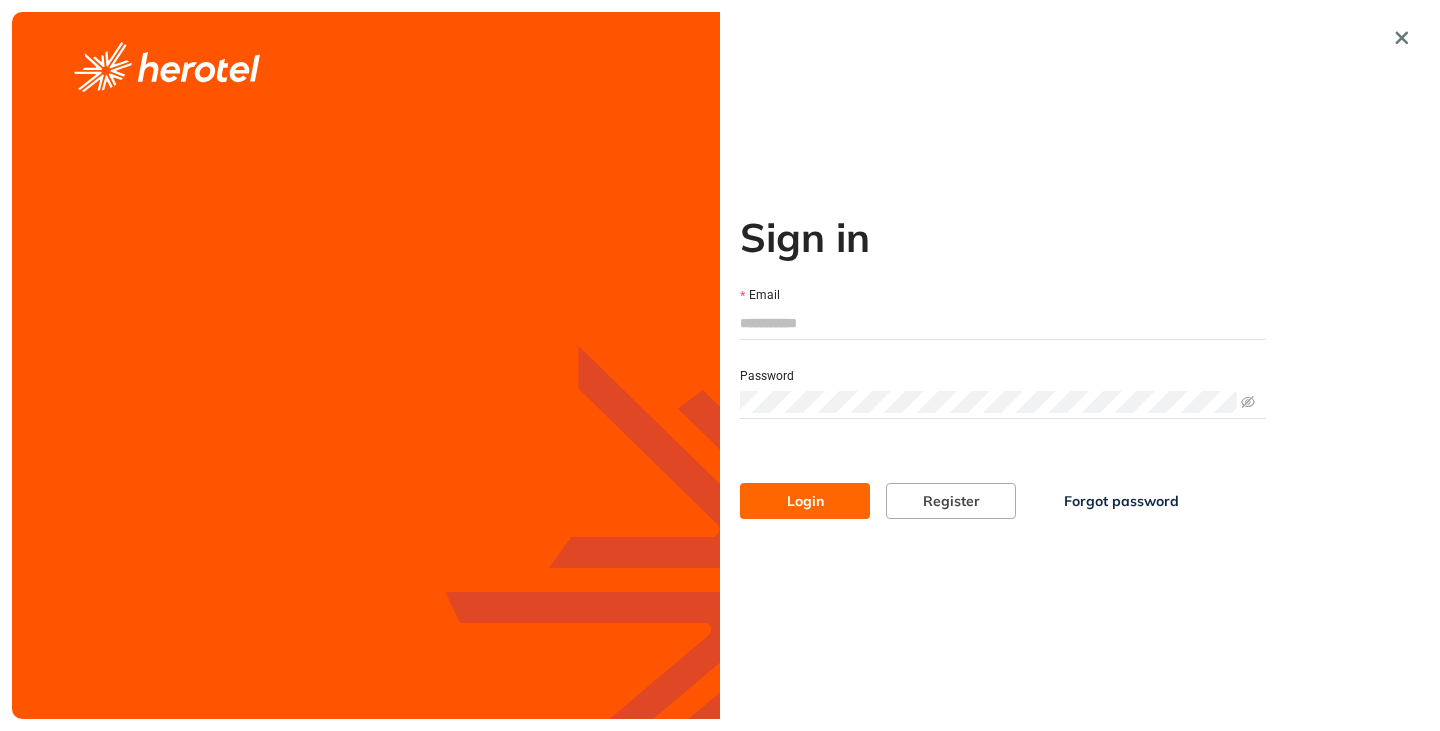 click on "Email" at bounding box center (1003, 323) 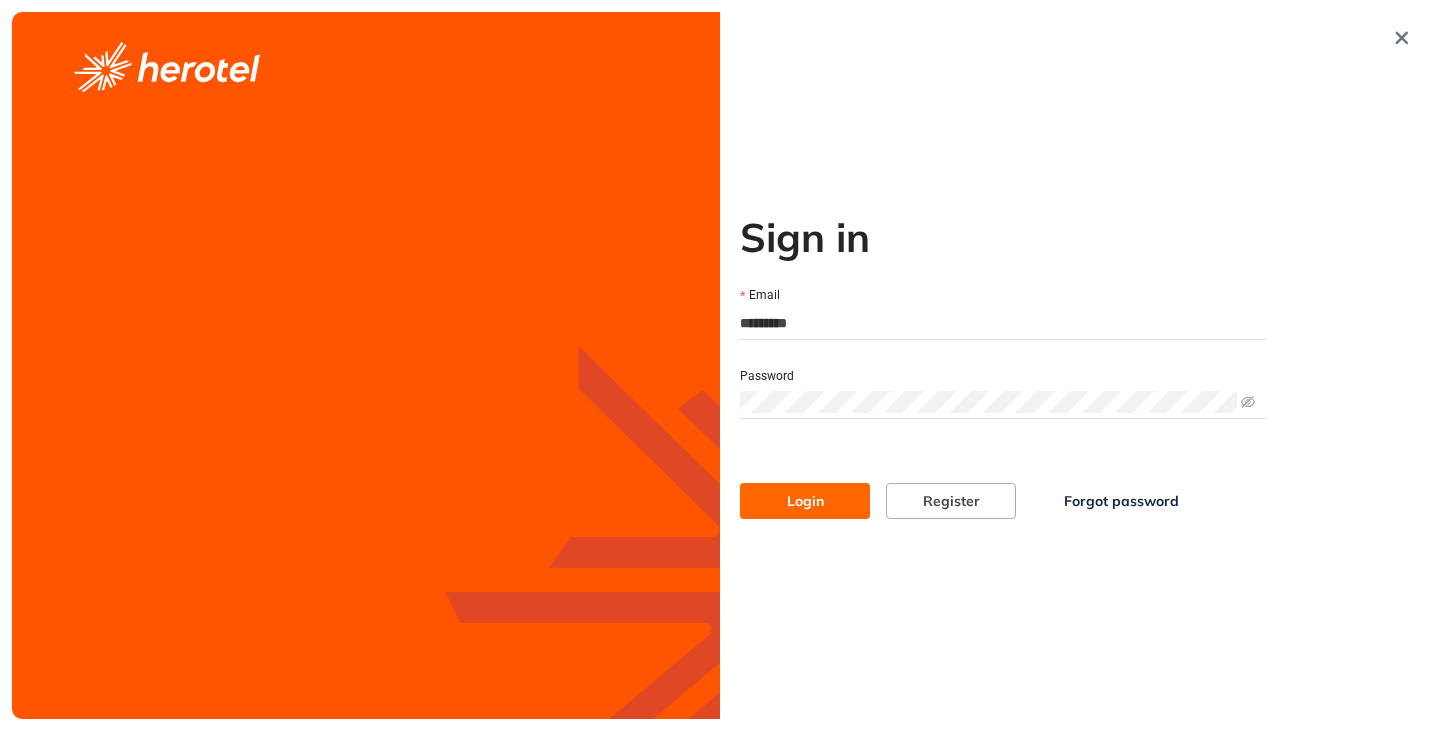 type on "**********" 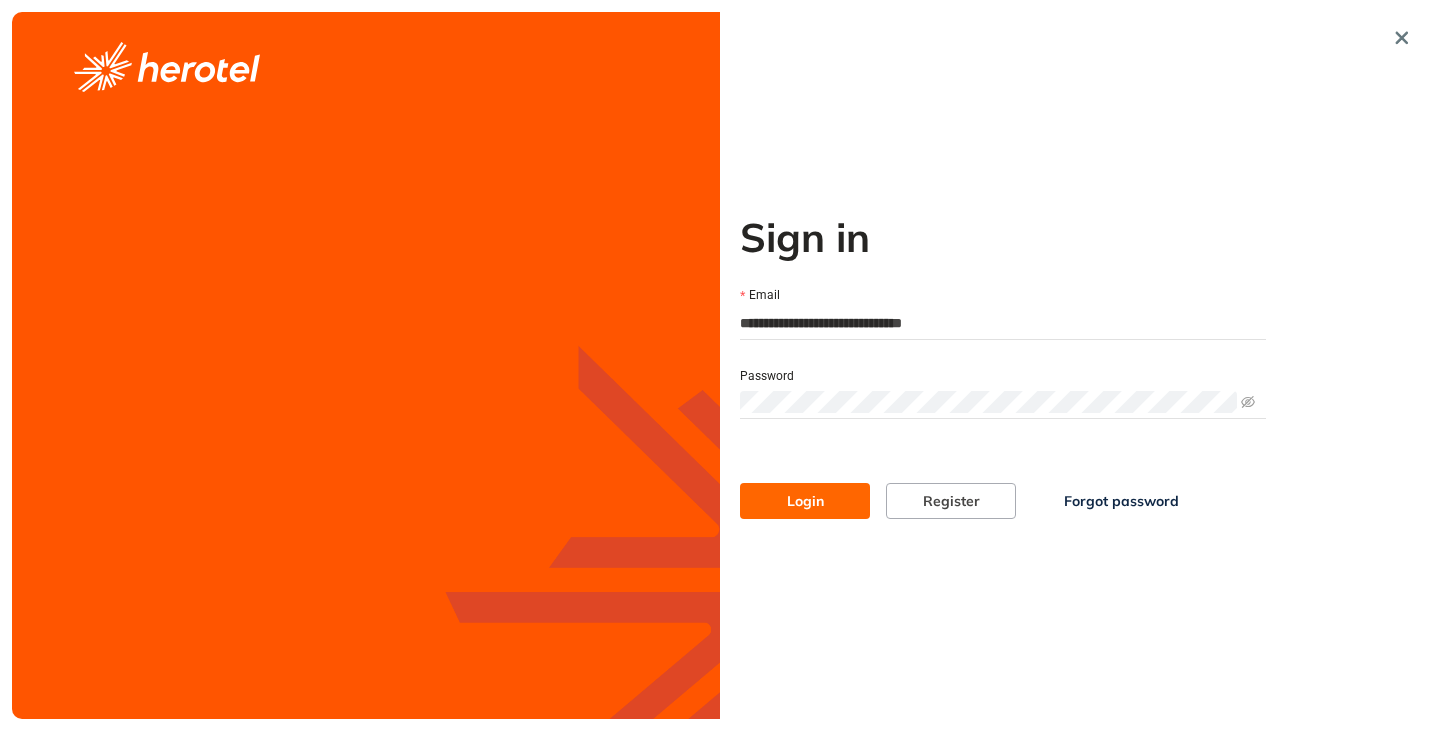 click on "Login" at bounding box center (805, 501) 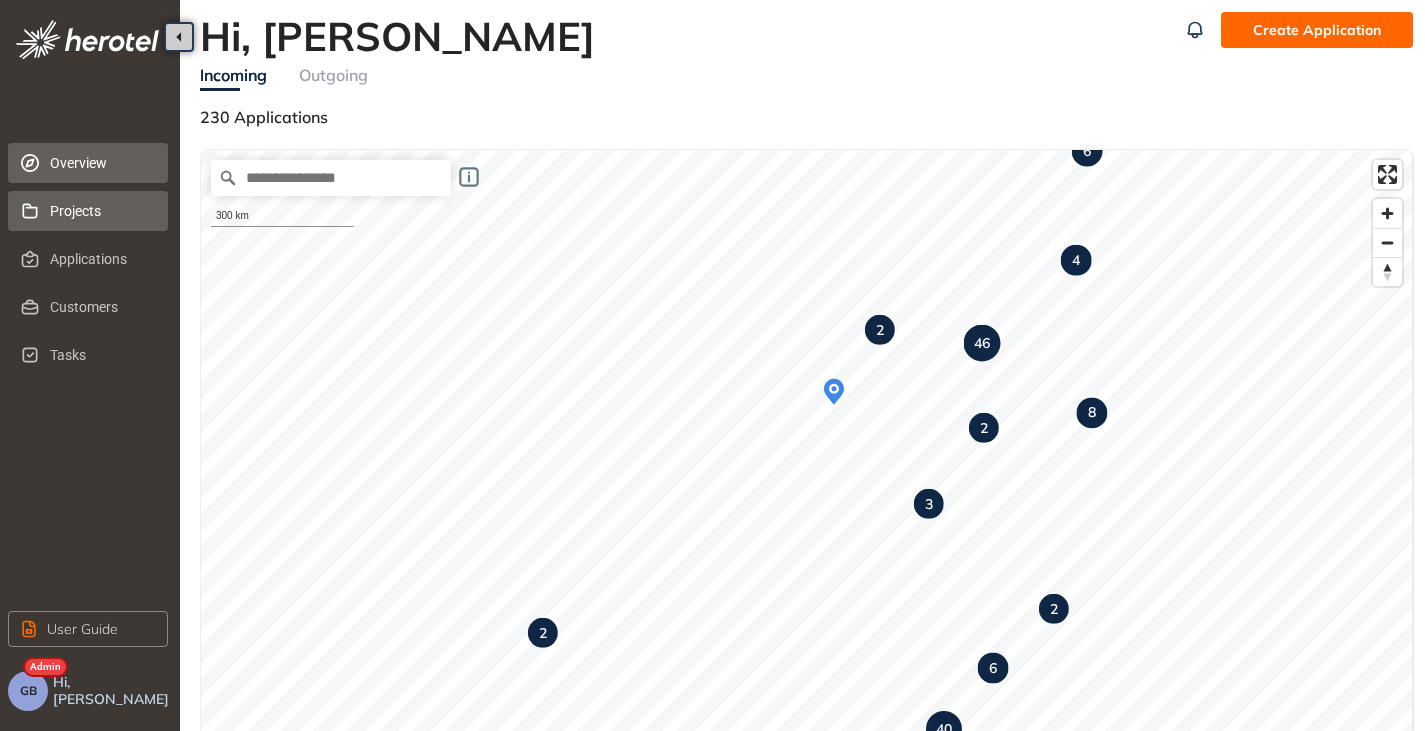 click on "Projects" at bounding box center [101, 211] 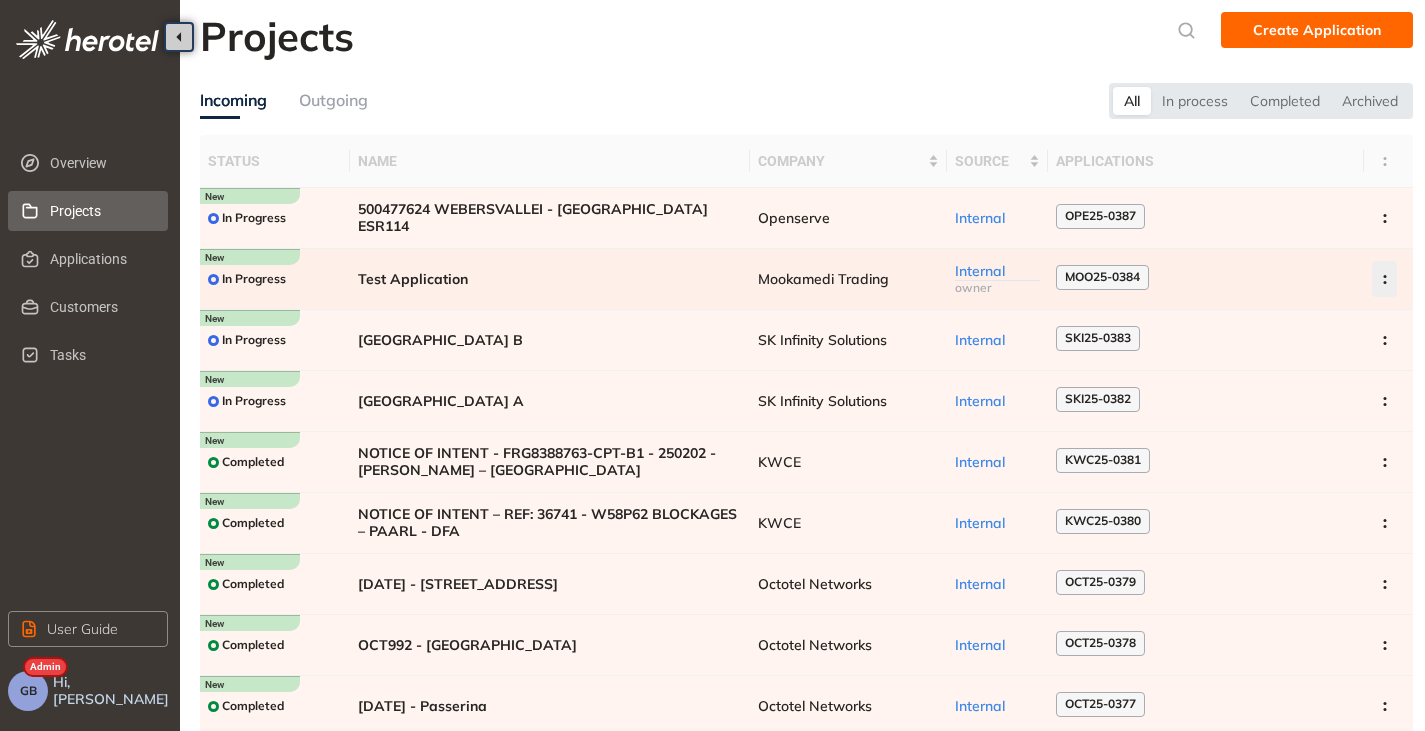 click 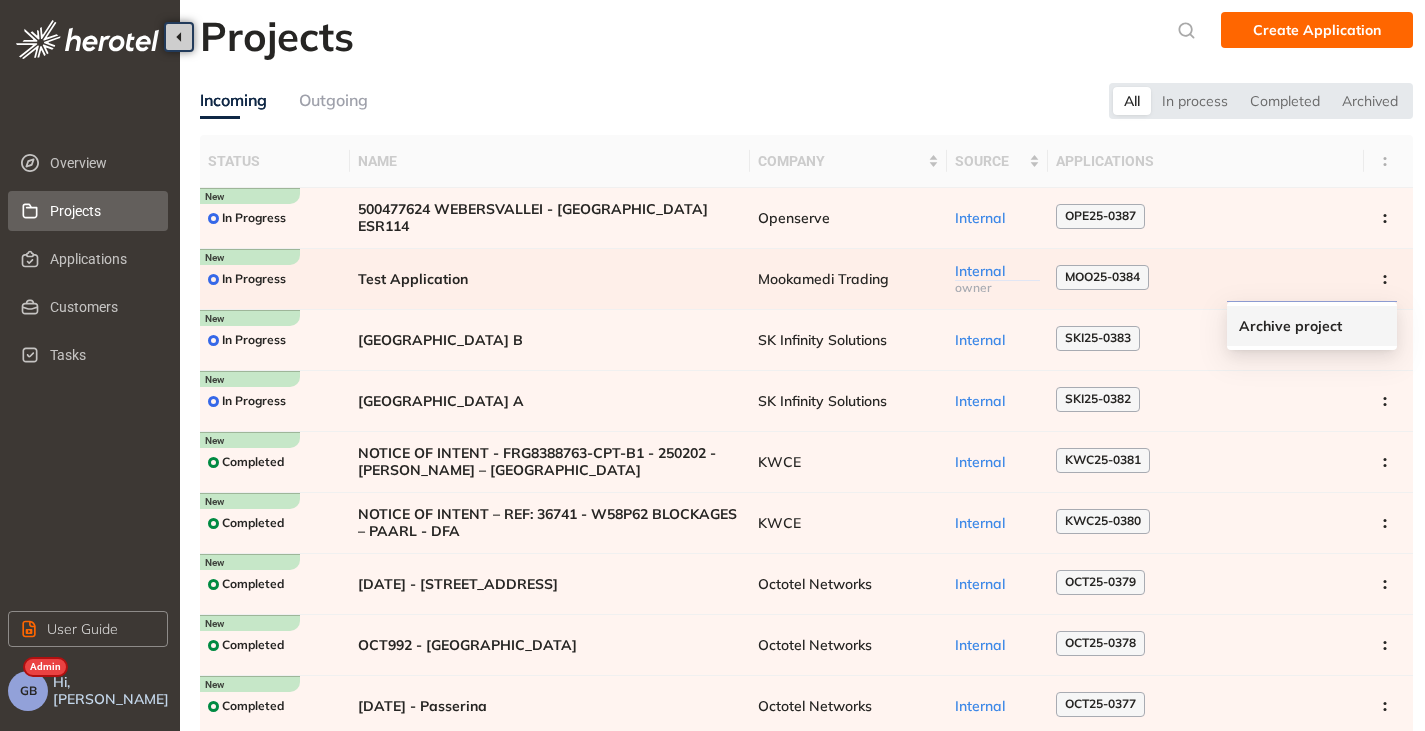 click on "Archive project" at bounding box center (1290, 326) 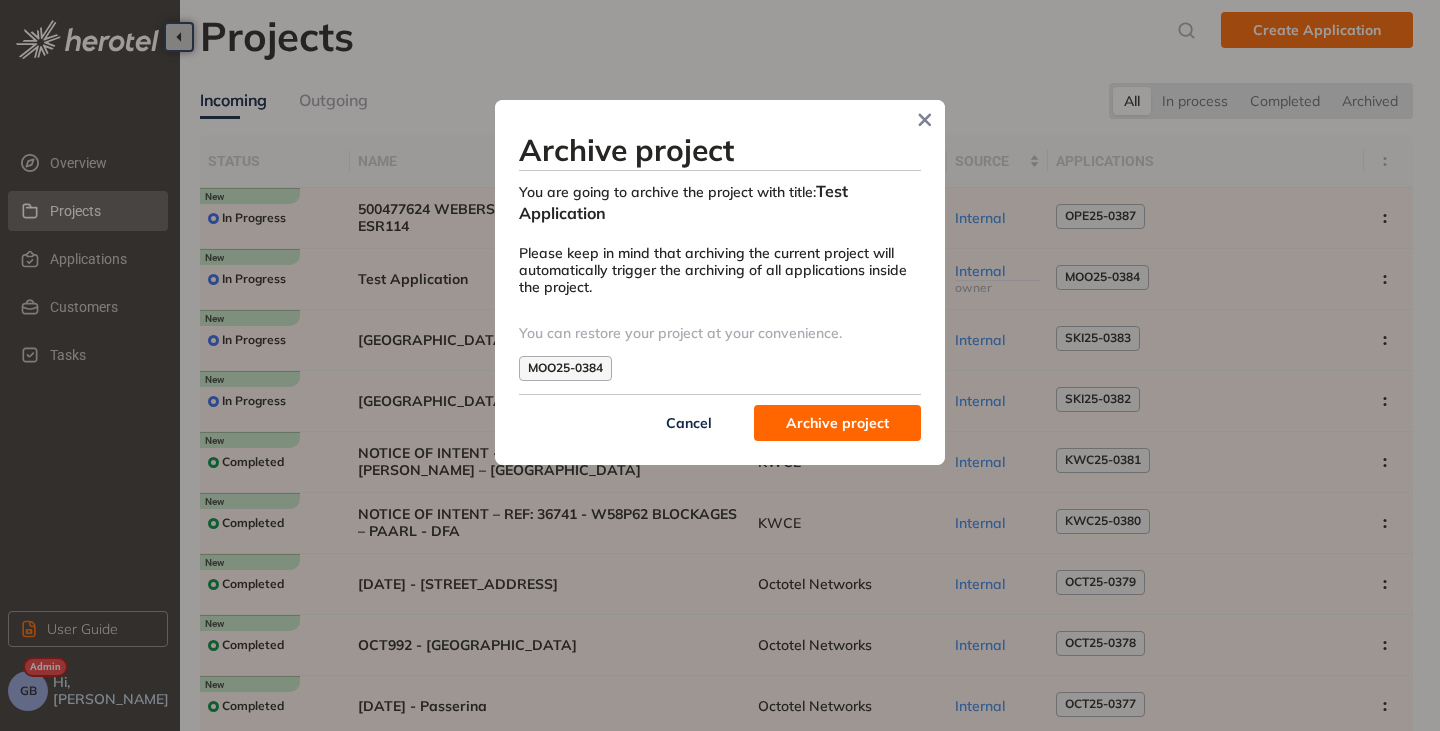 click on "Archive project" at bounding box center (837, 423) 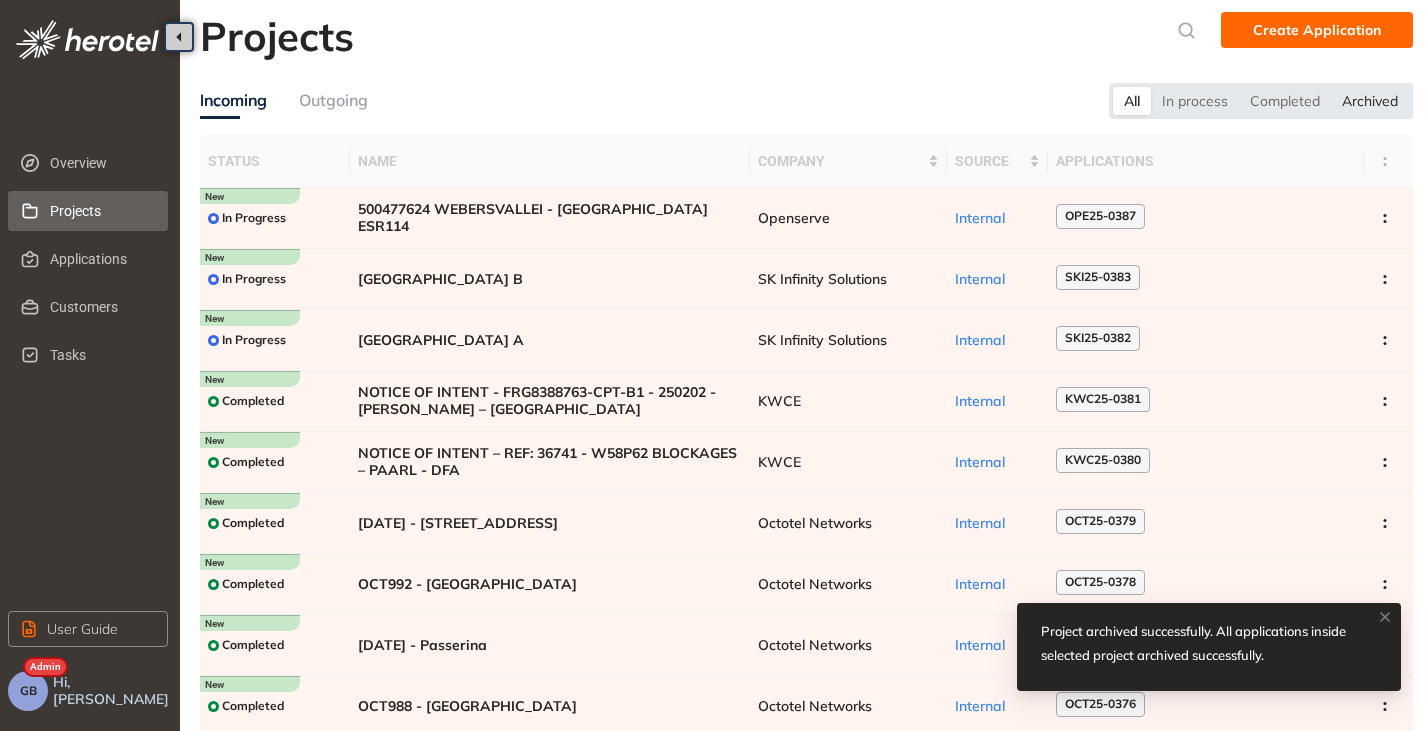 click on "Archived" at bounding box center [1370, 101] 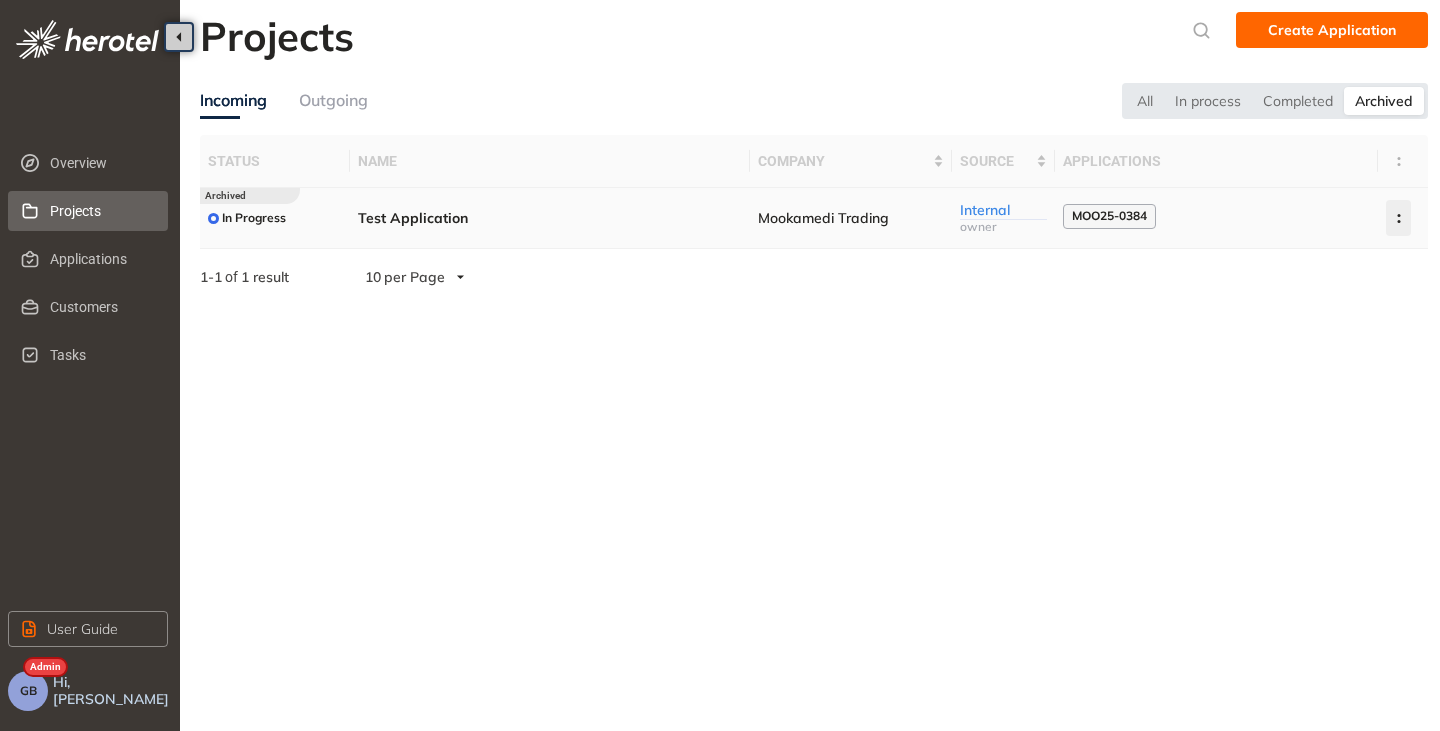 click at bounding box center [1398, 218] 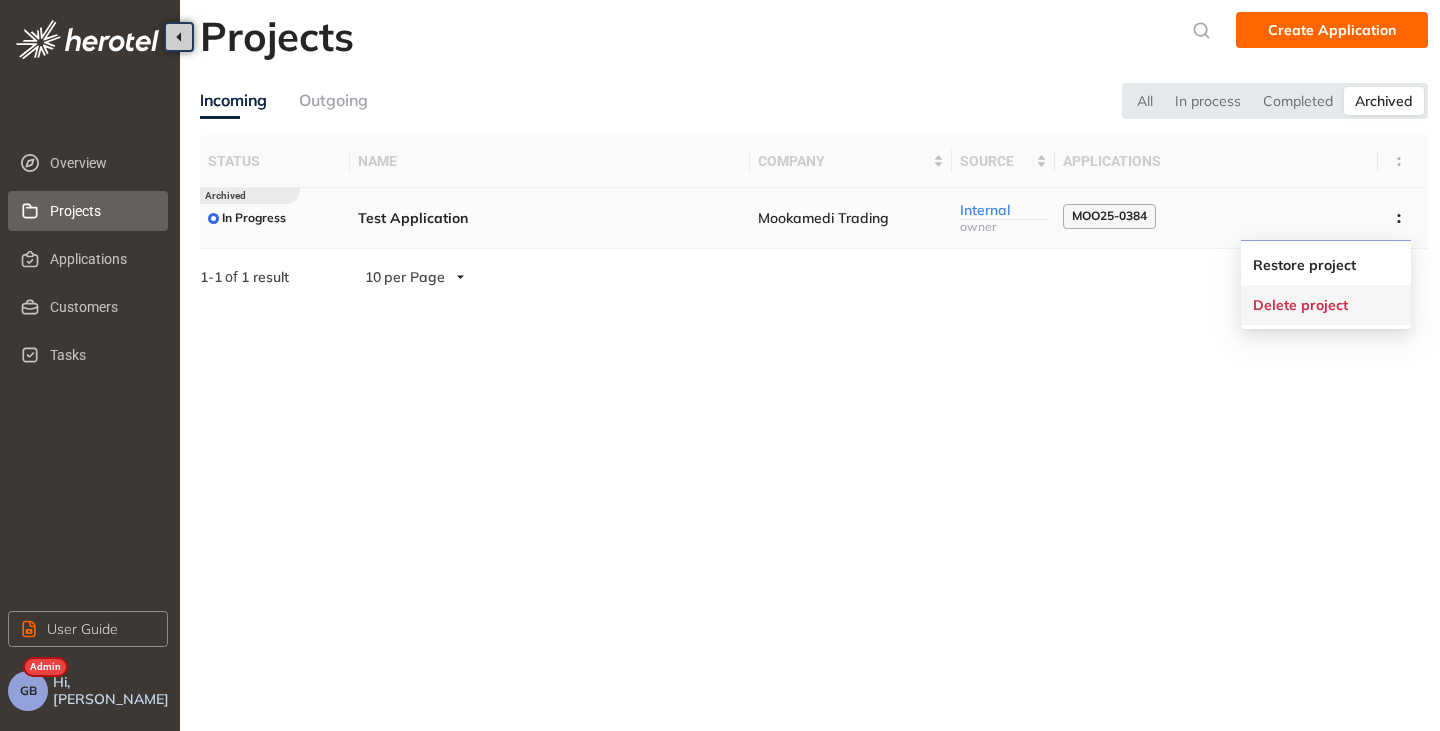 click on "Delete project" at bounding box center (1300, 305) 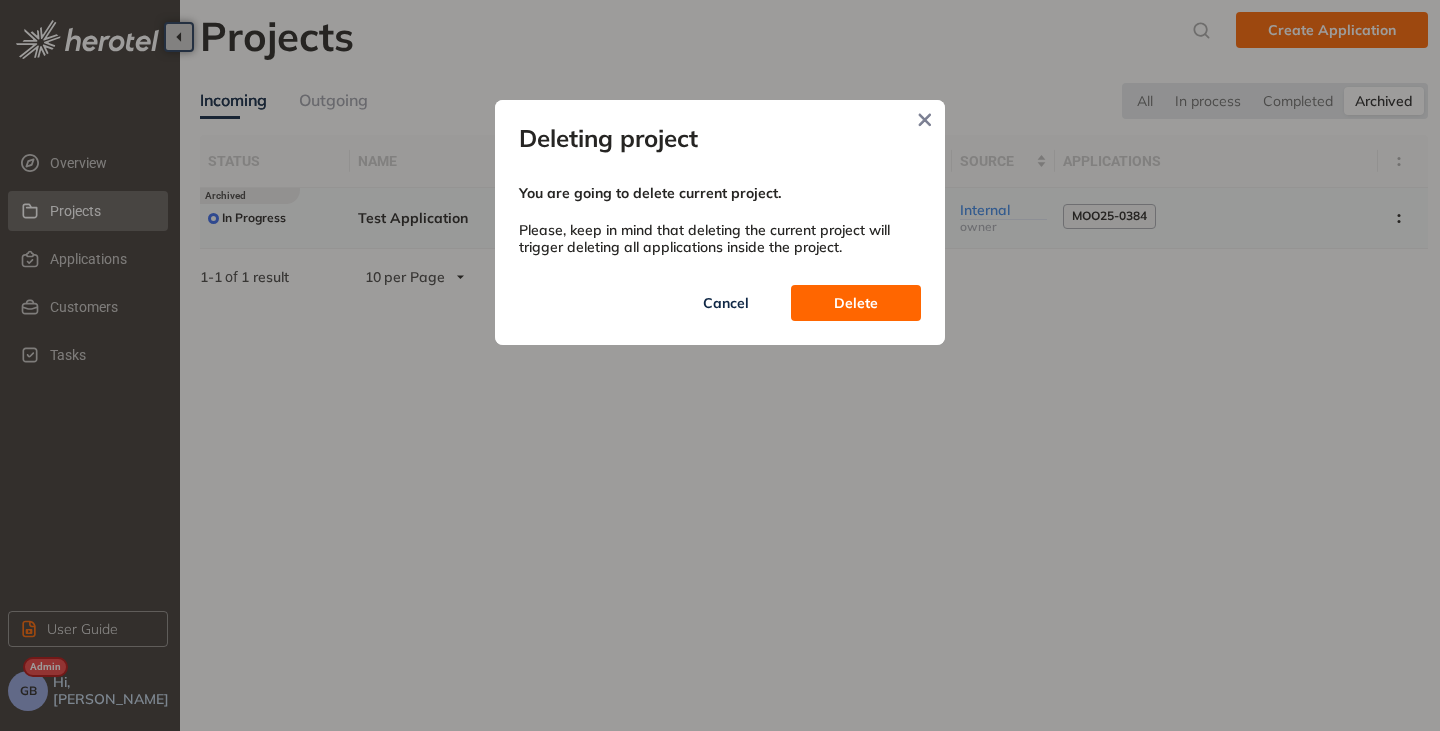 click on "Delete" at bounding box center [856, 303] 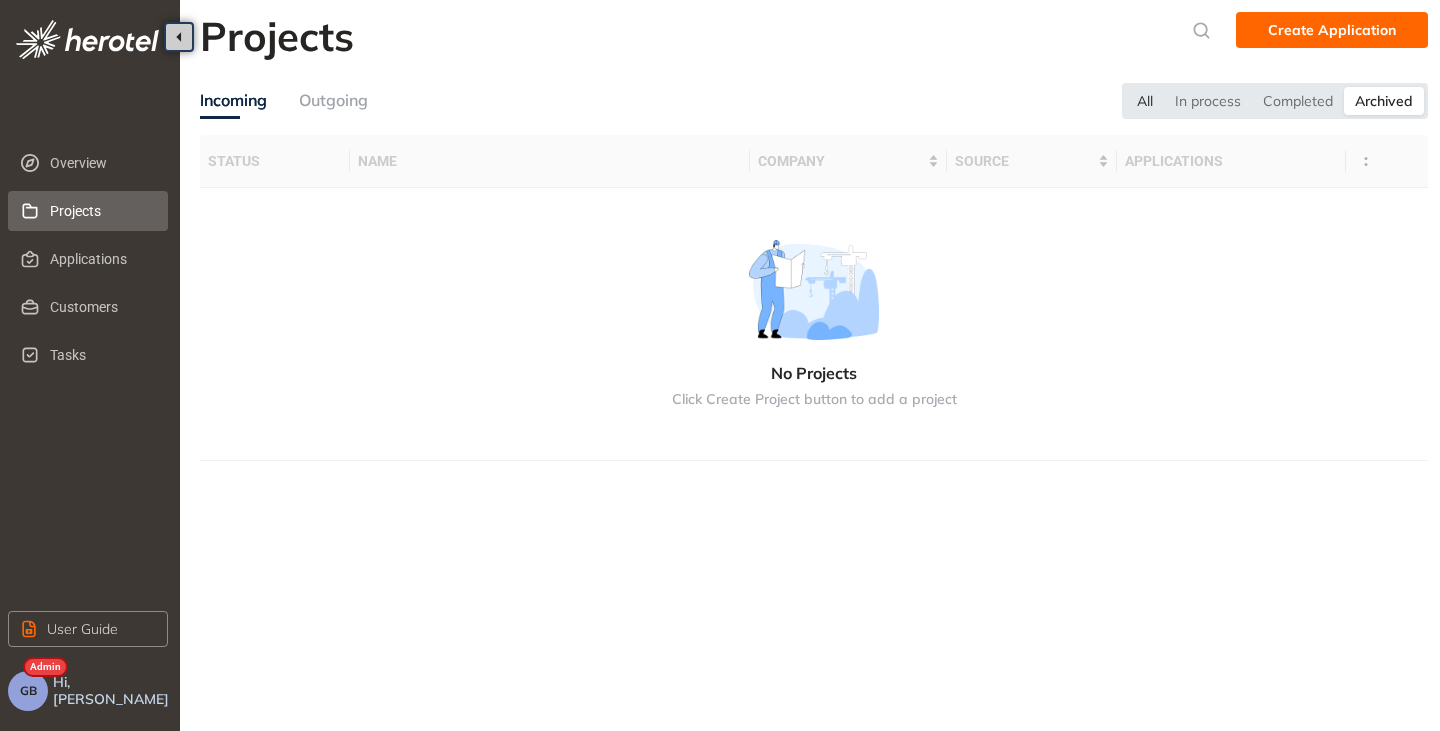 click on "All" at bounding box center (1145, 101) 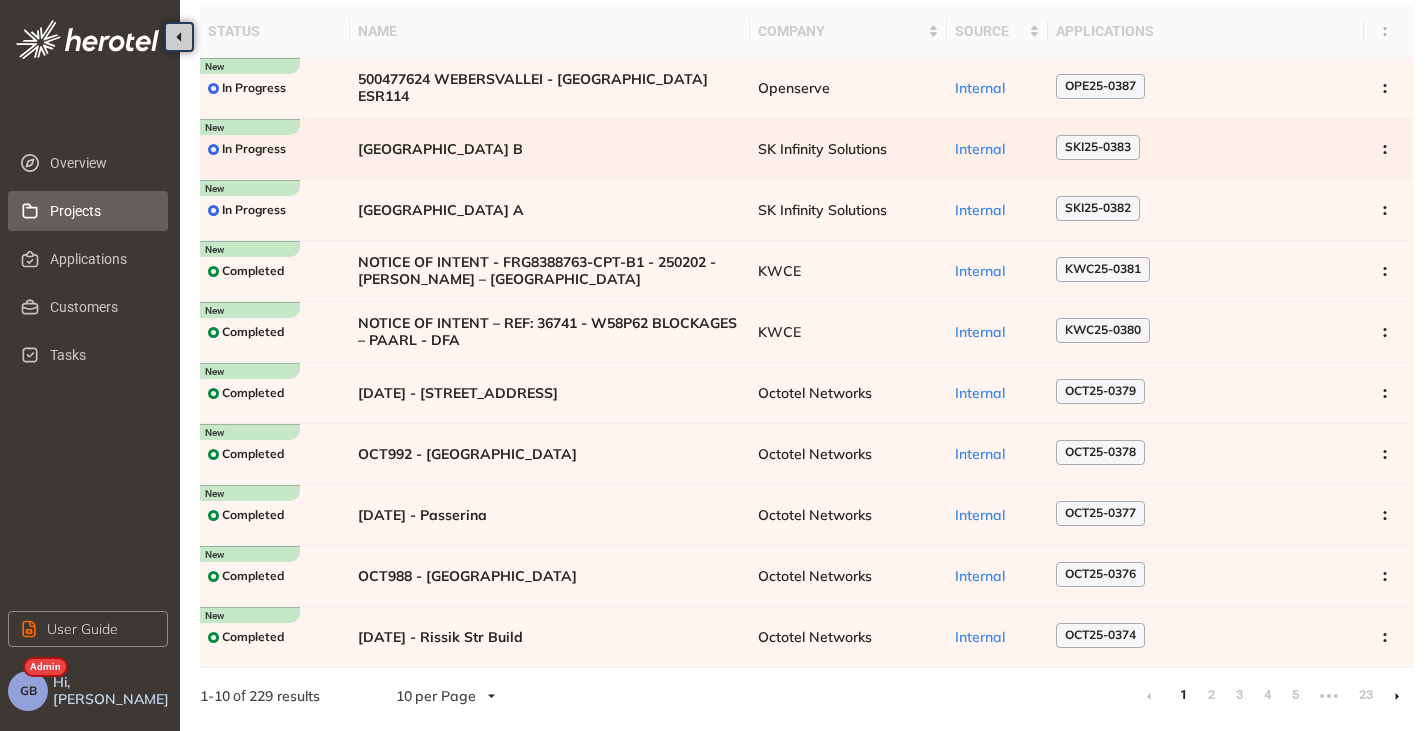 scroll, scrollTop: 131, scrollLeft: 0, axis: vertical 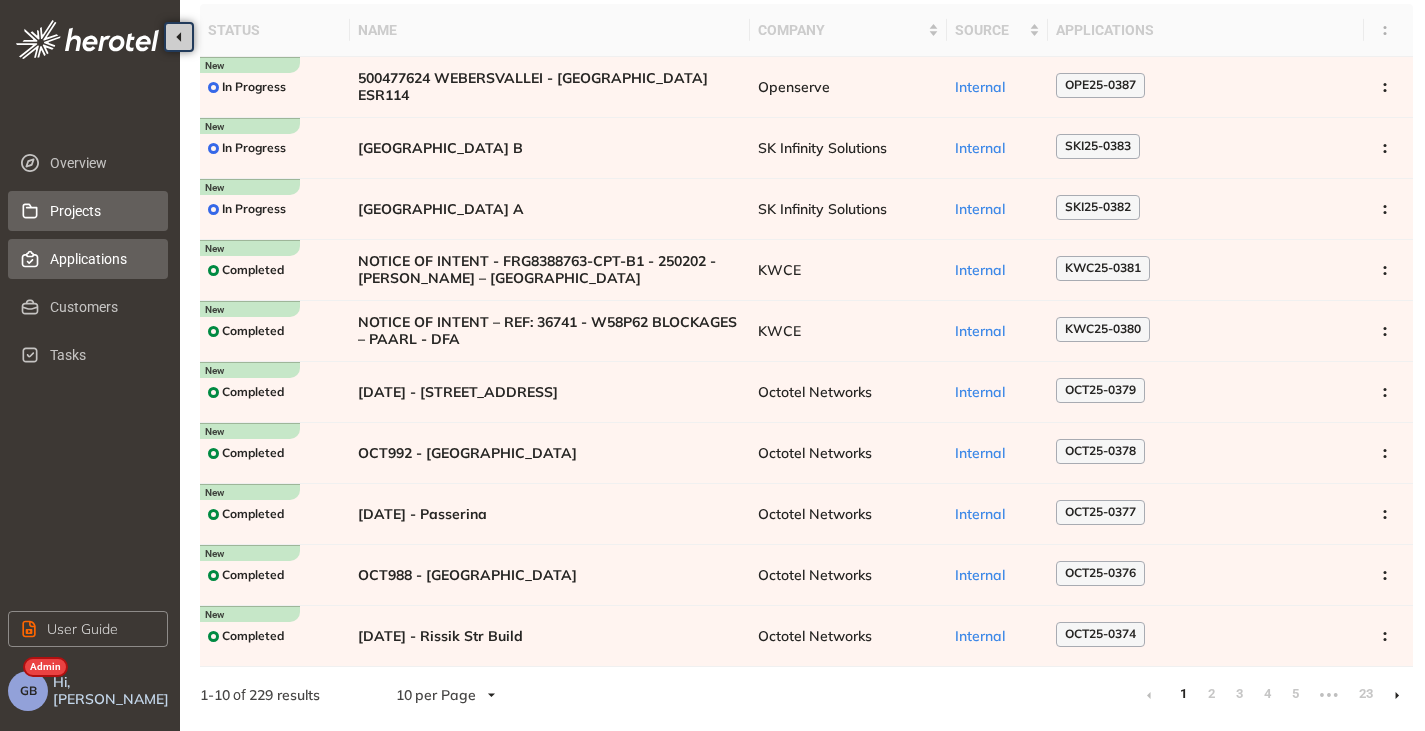 click on "Applications" at bounding box center (101, 259) 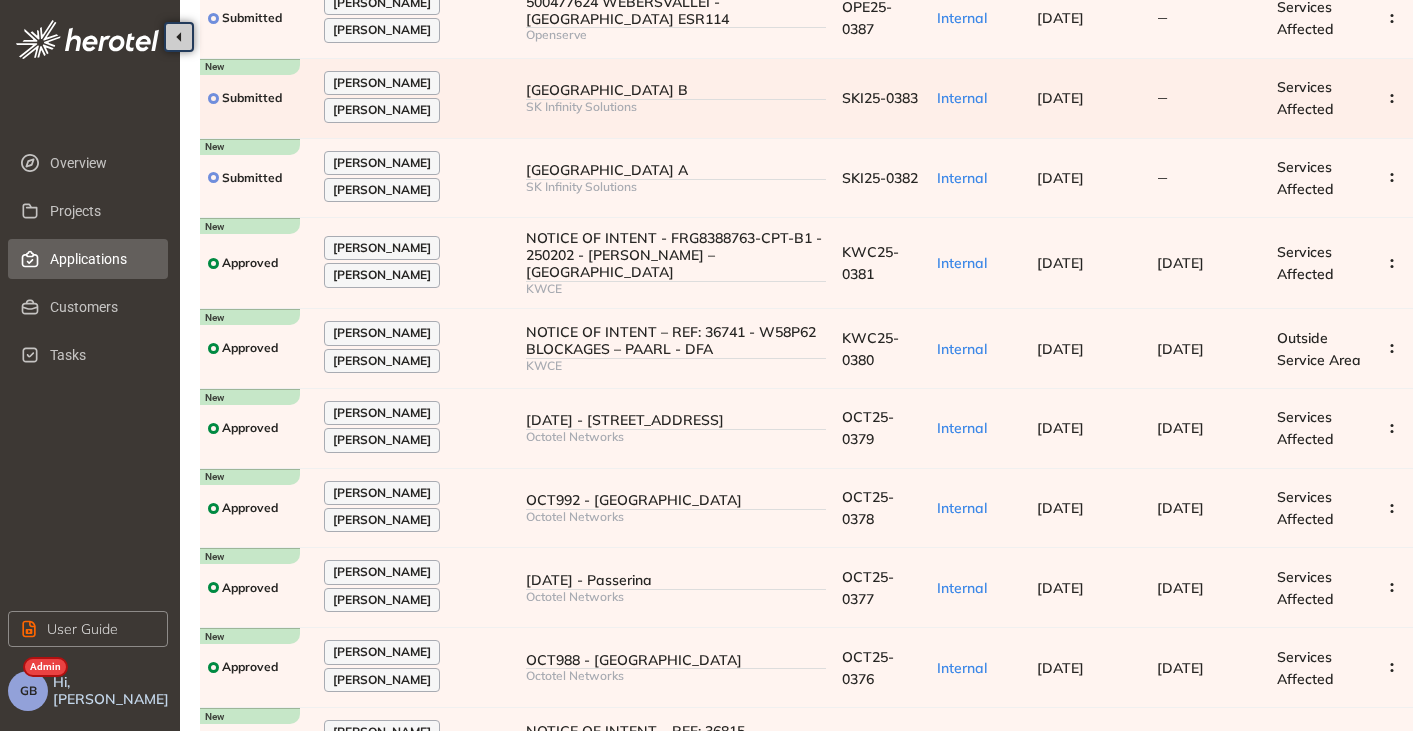 scroll, scrollTop: 327, scrollLeft: 0, axis: vertical 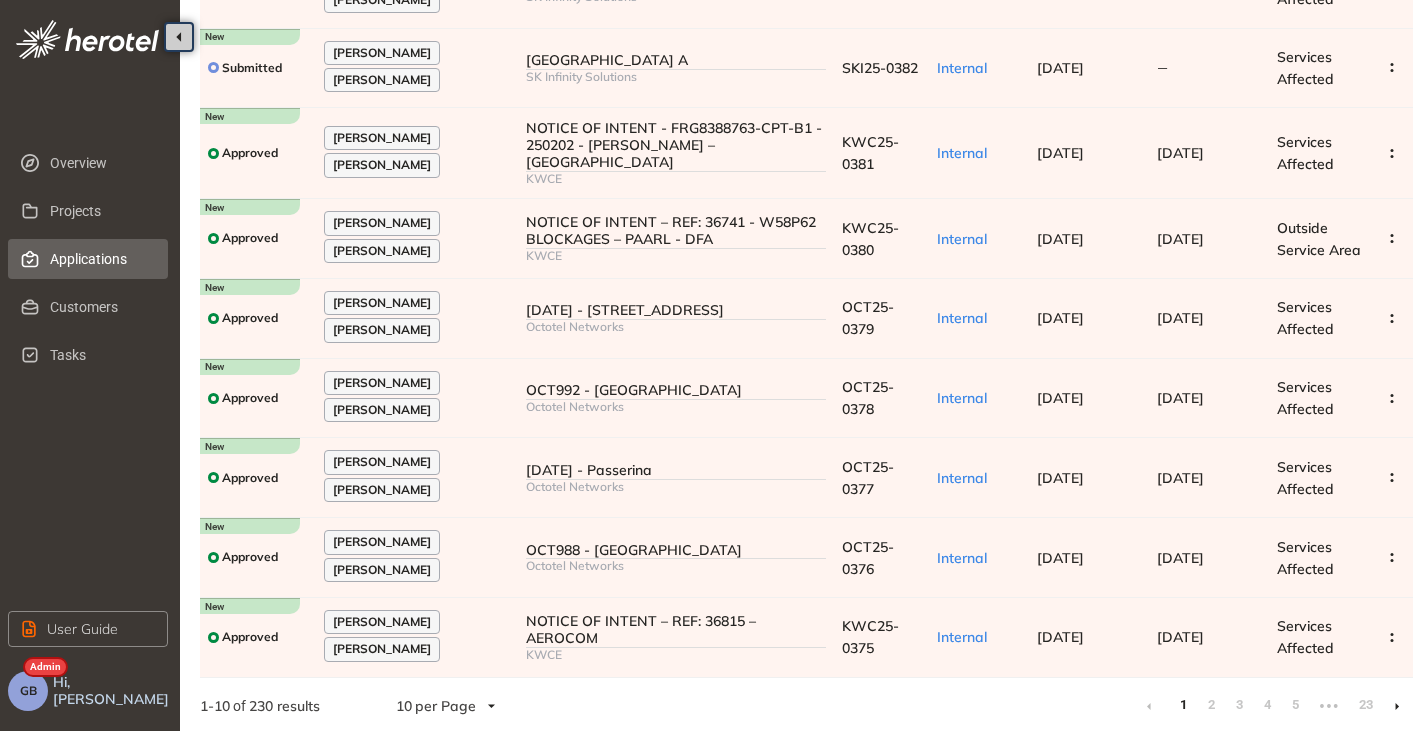 click at bounding box center (1397, 706) 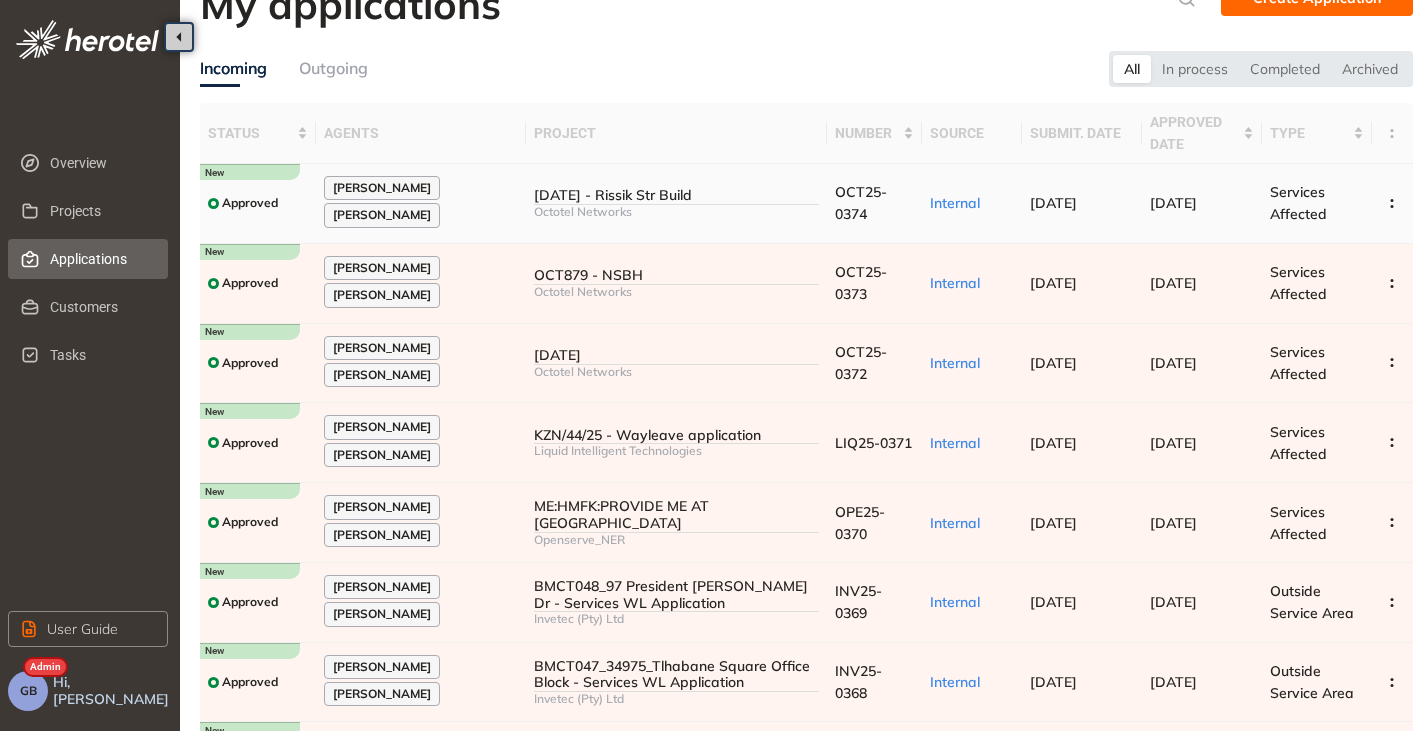 scroll, scrollTop: 0, scrollLeft: 0, axis: both 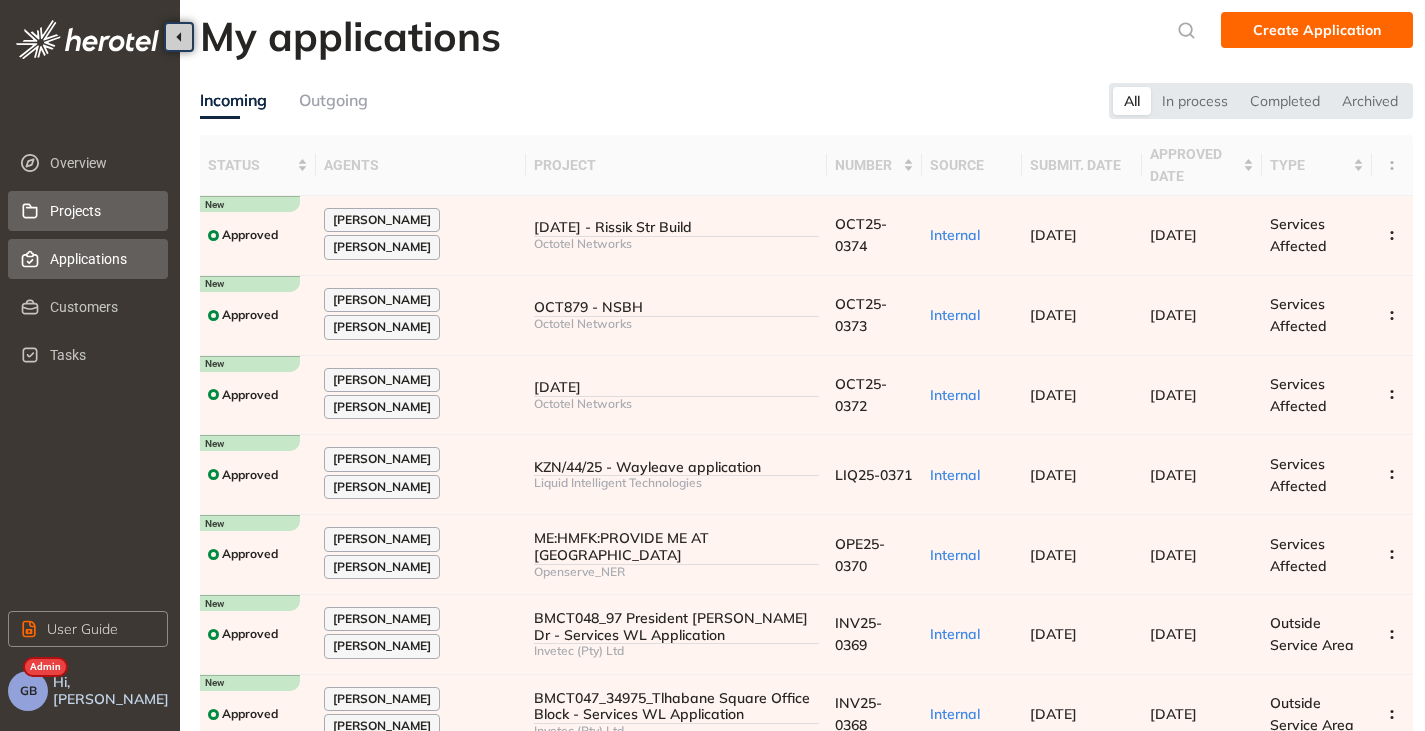 click on "Projects" at bounding box center [101, 211] 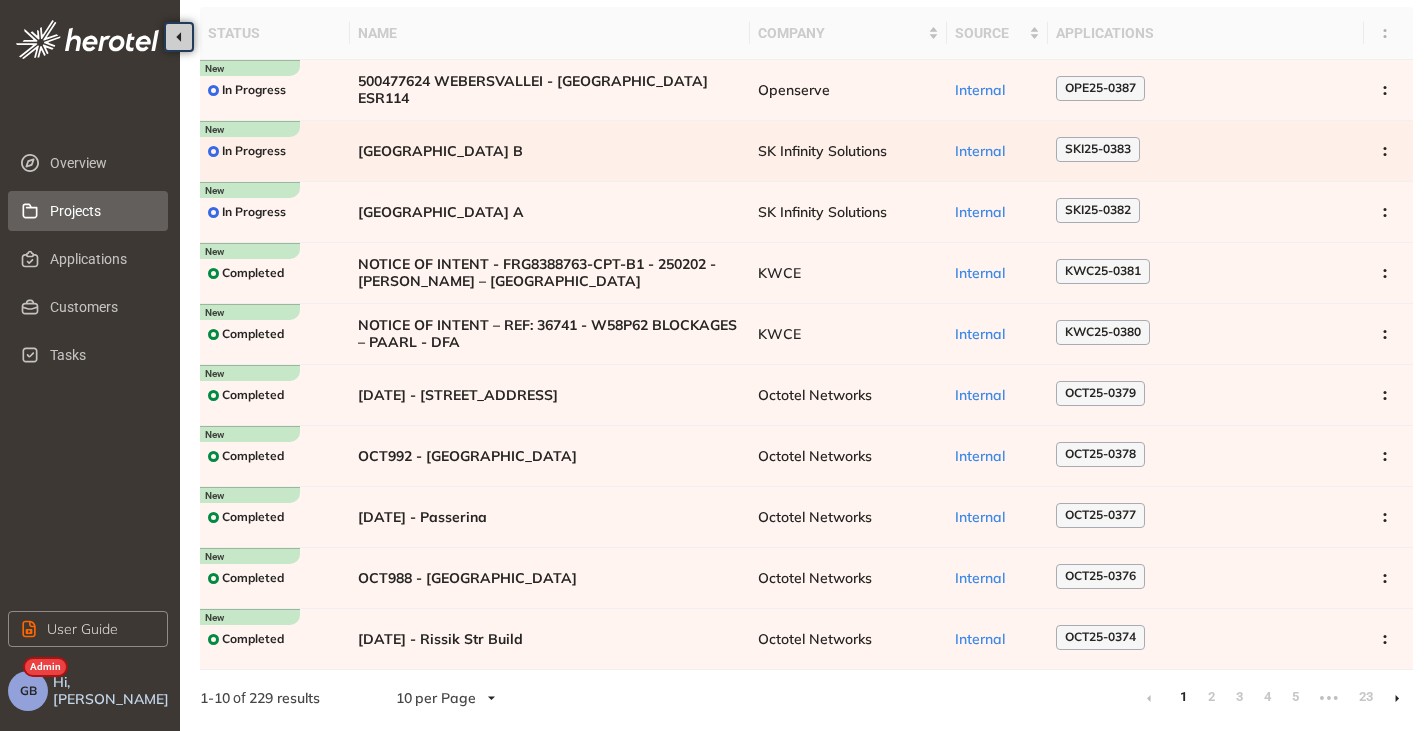 scroll, scrollTop: 131, scrollLeft: 0, axis: vertical 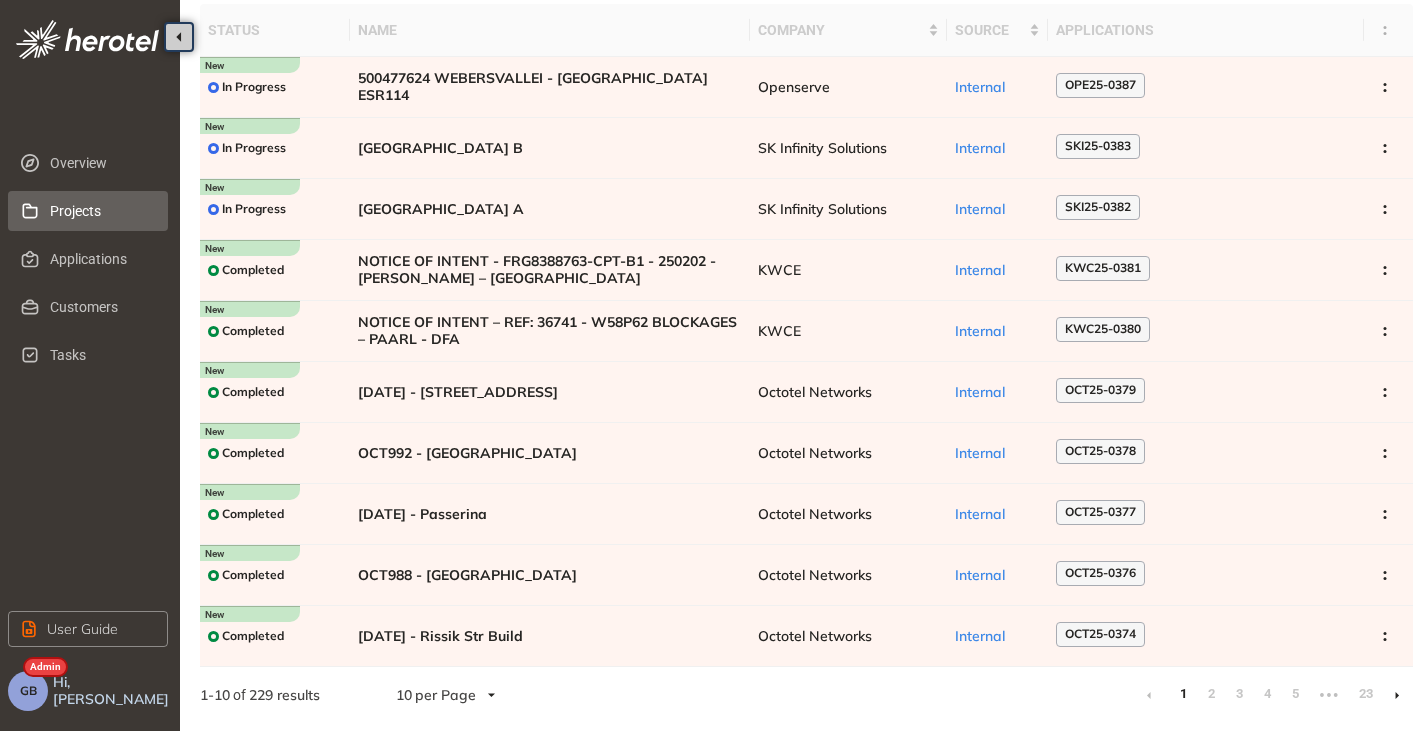 click 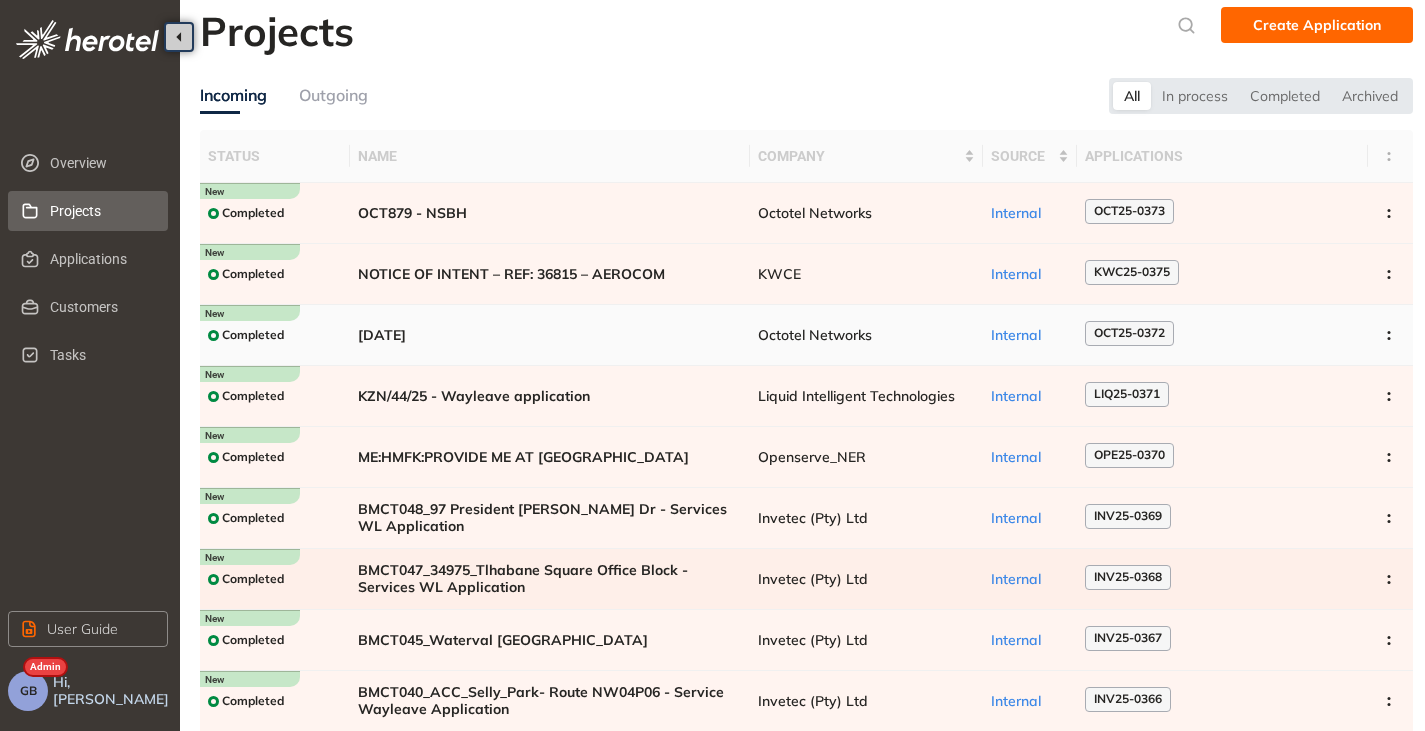 scroll, scrollTop: 0, scrollLeft: 0, axis: both 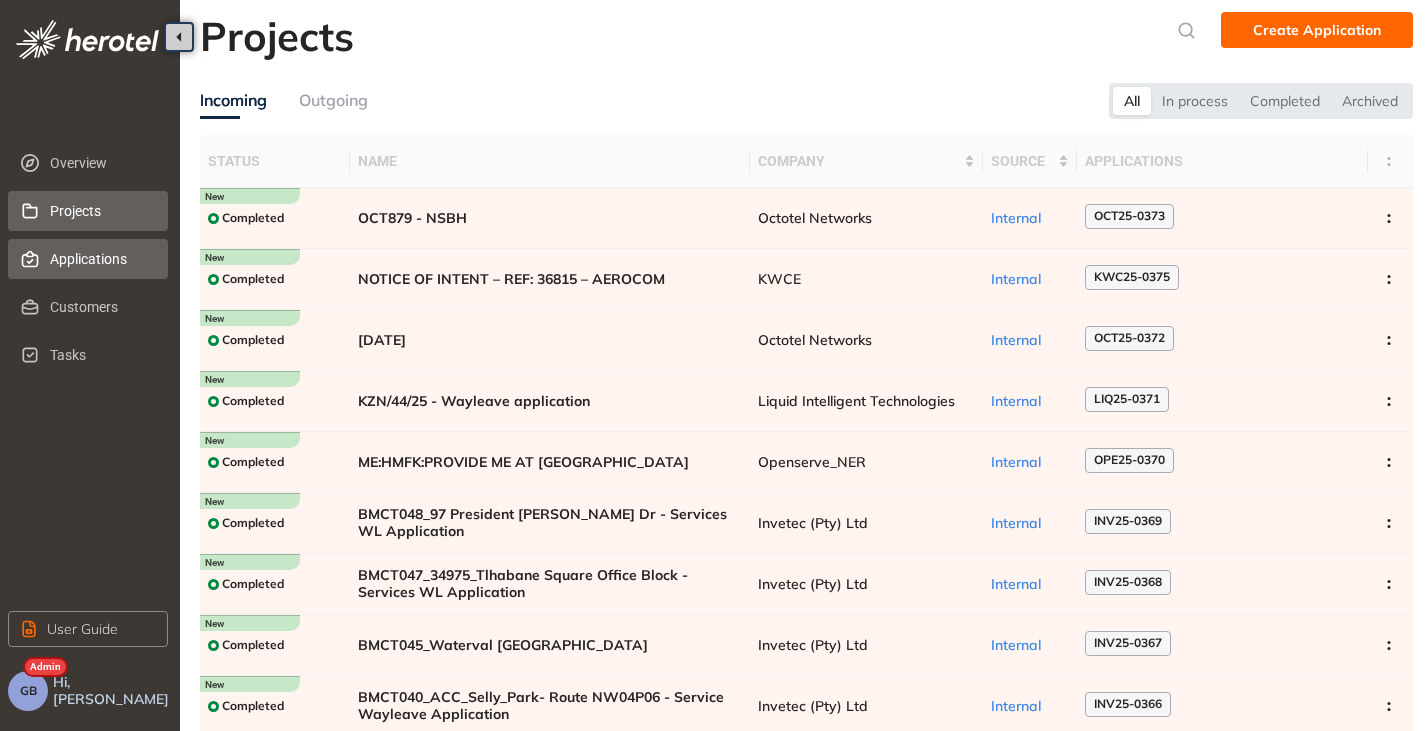 click on "Applications" at bounding box center (101, 259) 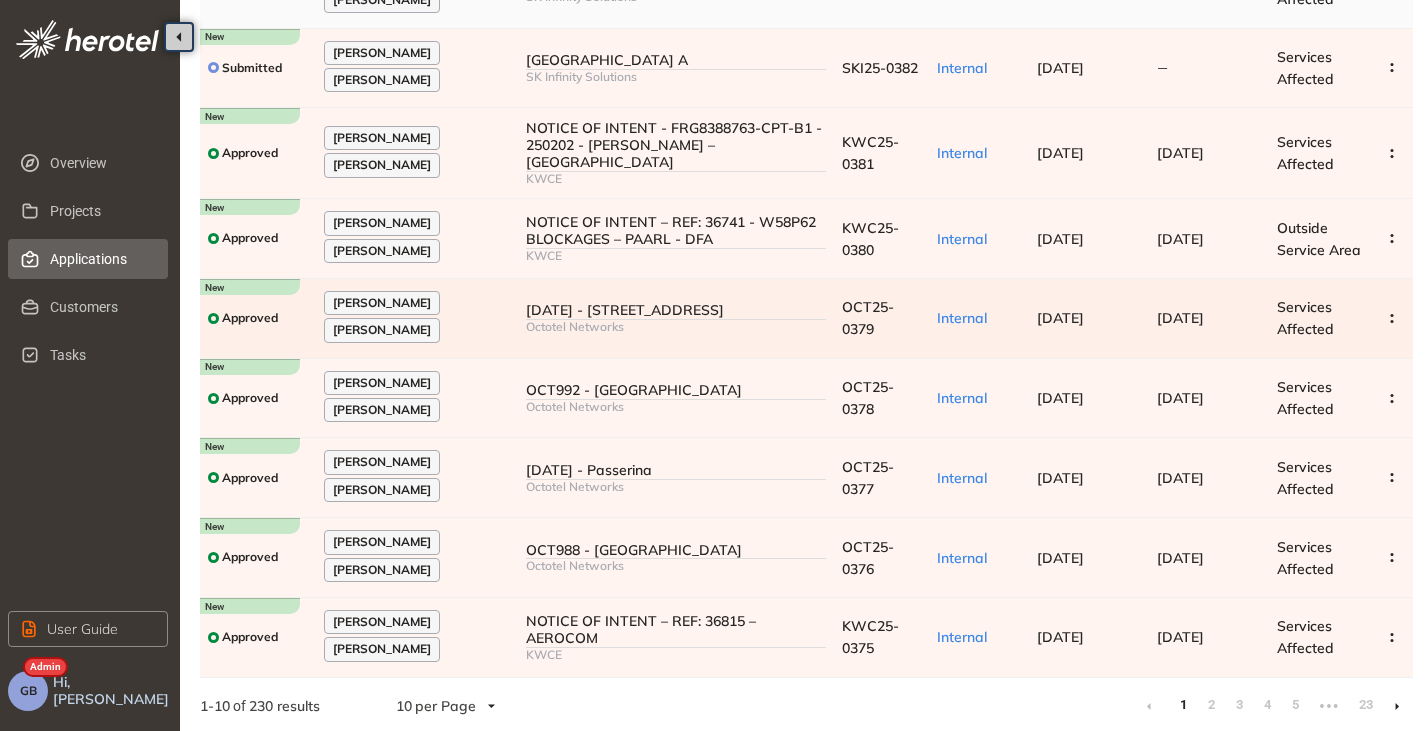 scroll, scrollTop: 227, scrollLeft: 0, axis: vertical 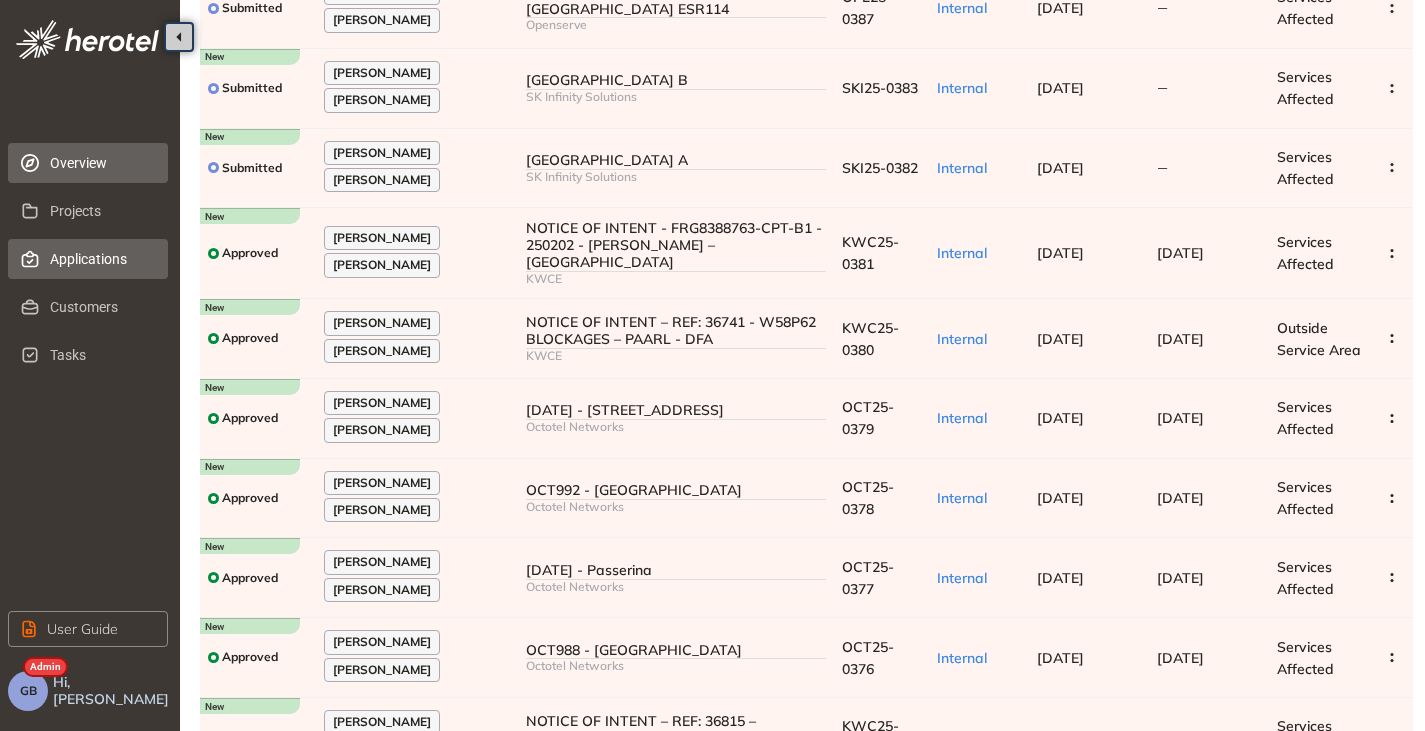 click on "Overview" at bounding box center [101, 163] 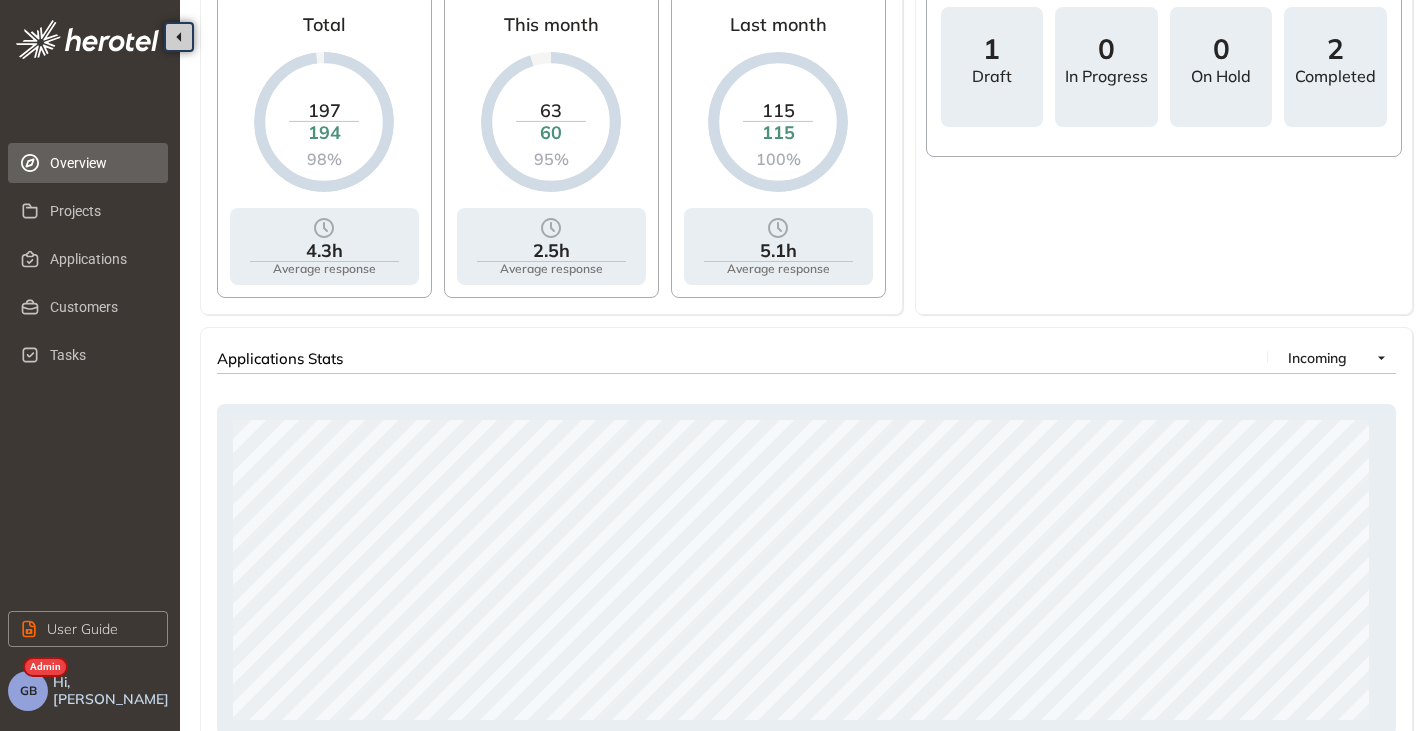scroll, scrollTop: 878, scrollLeft: 0, axis: vertical 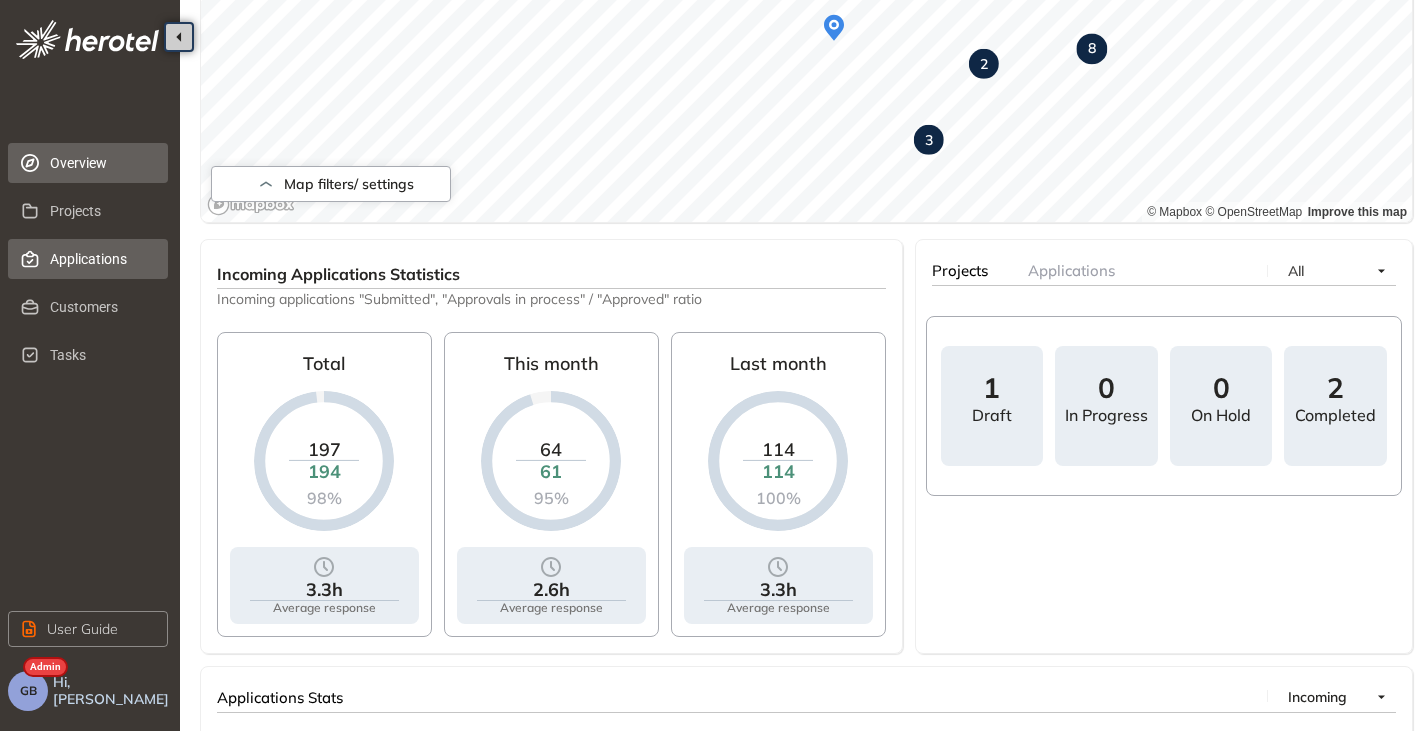 click on "Applications" at bounding box center (101, 259) 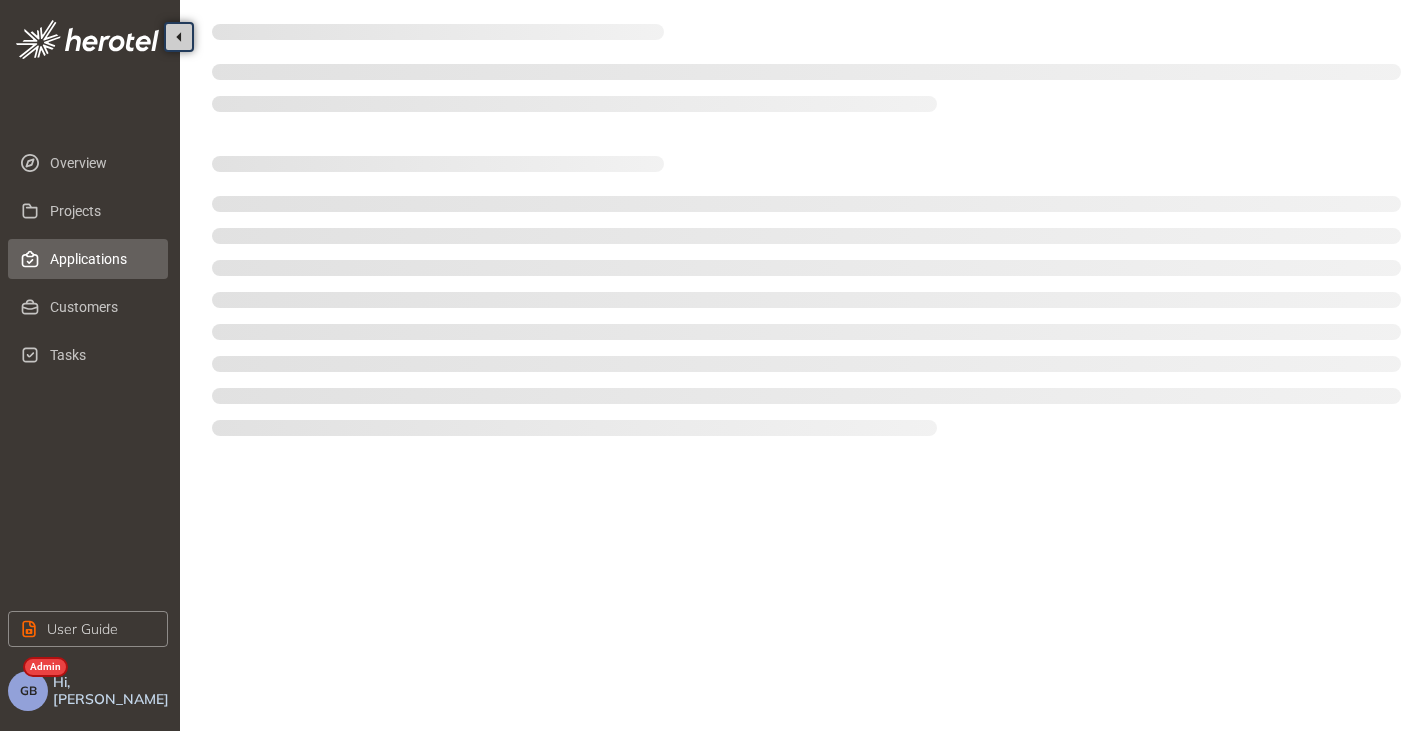 scroll, scrollTop: 0, scrollLeft: 0, axis: both 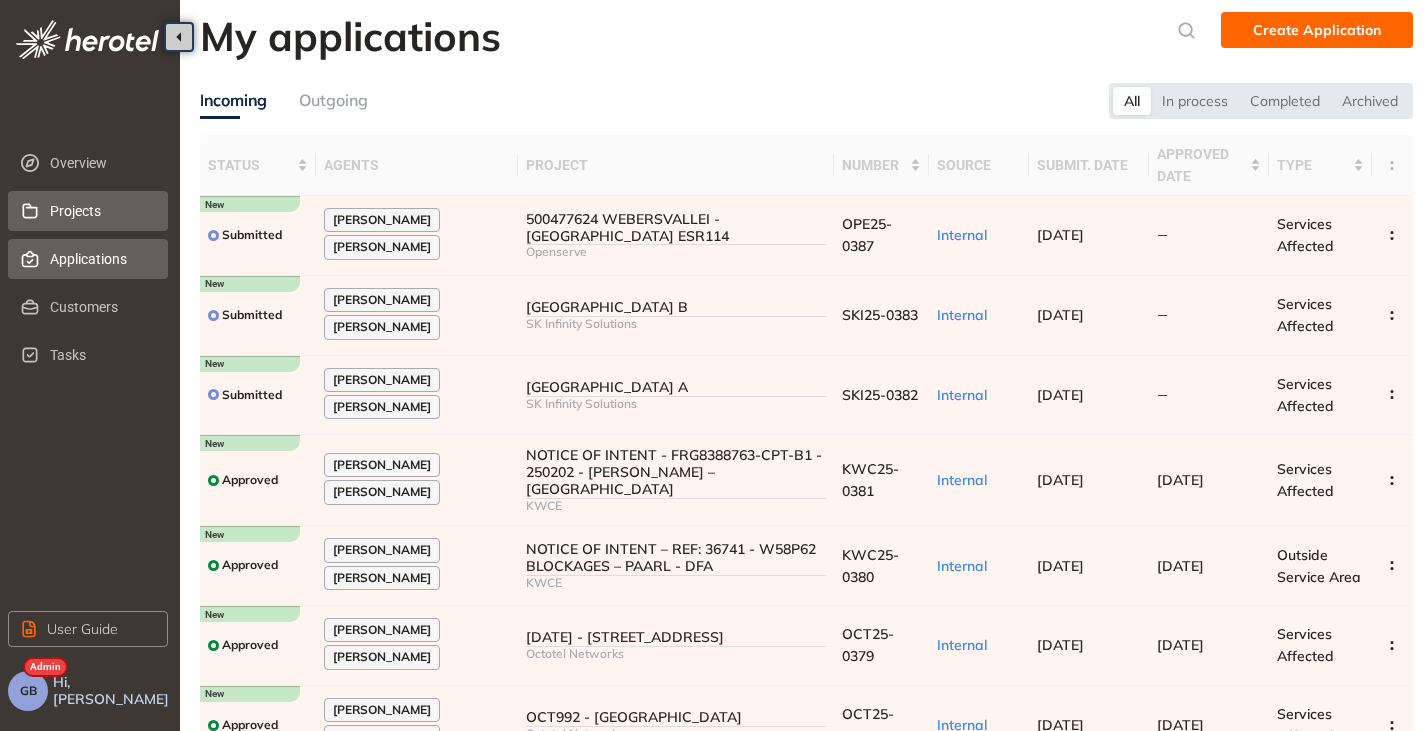 click on "Projects" at bounding box center (101, 211) 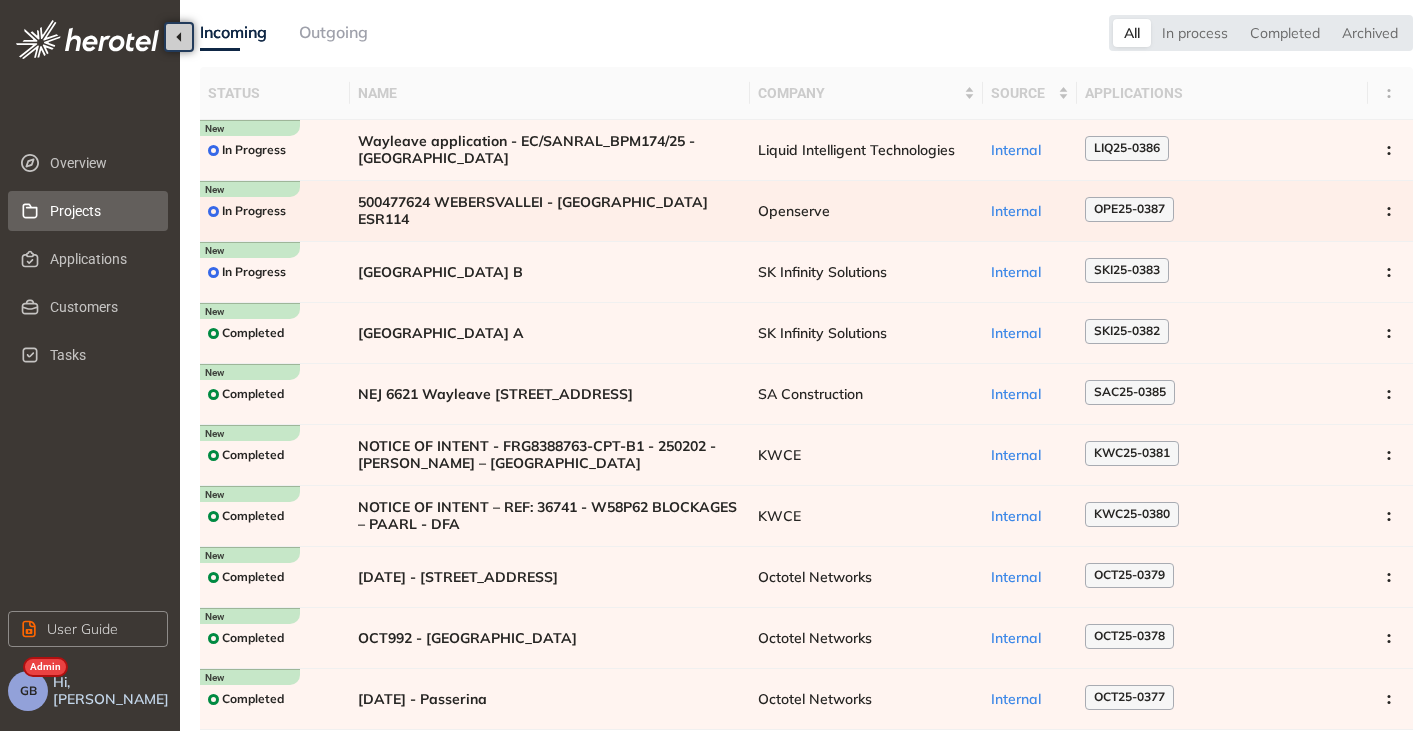 scroll, scrollTop: 0, scrollLeft: 0, axis: both 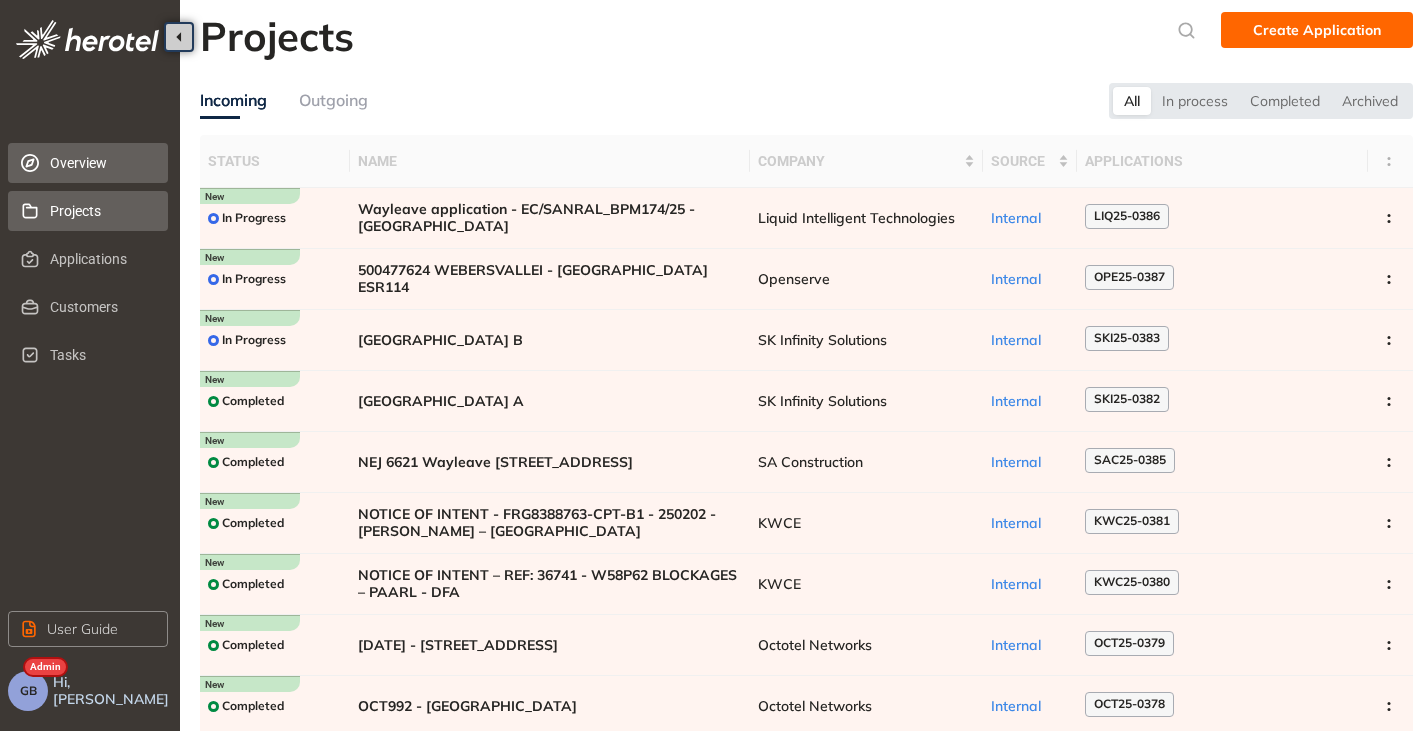 click on "Overview" at bounding box center [101, 163] 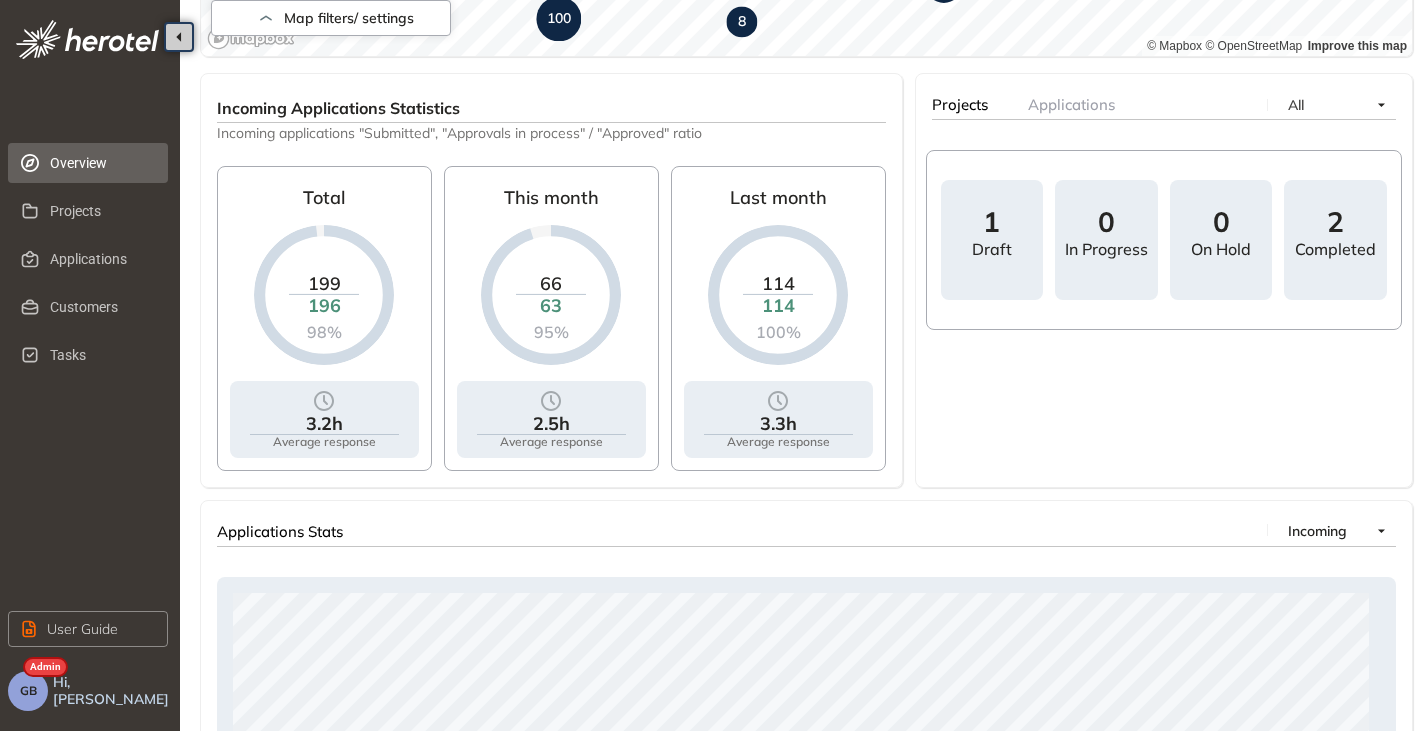 scroll, scrollTop: 678, scrollLeft: 0, axis: vertical 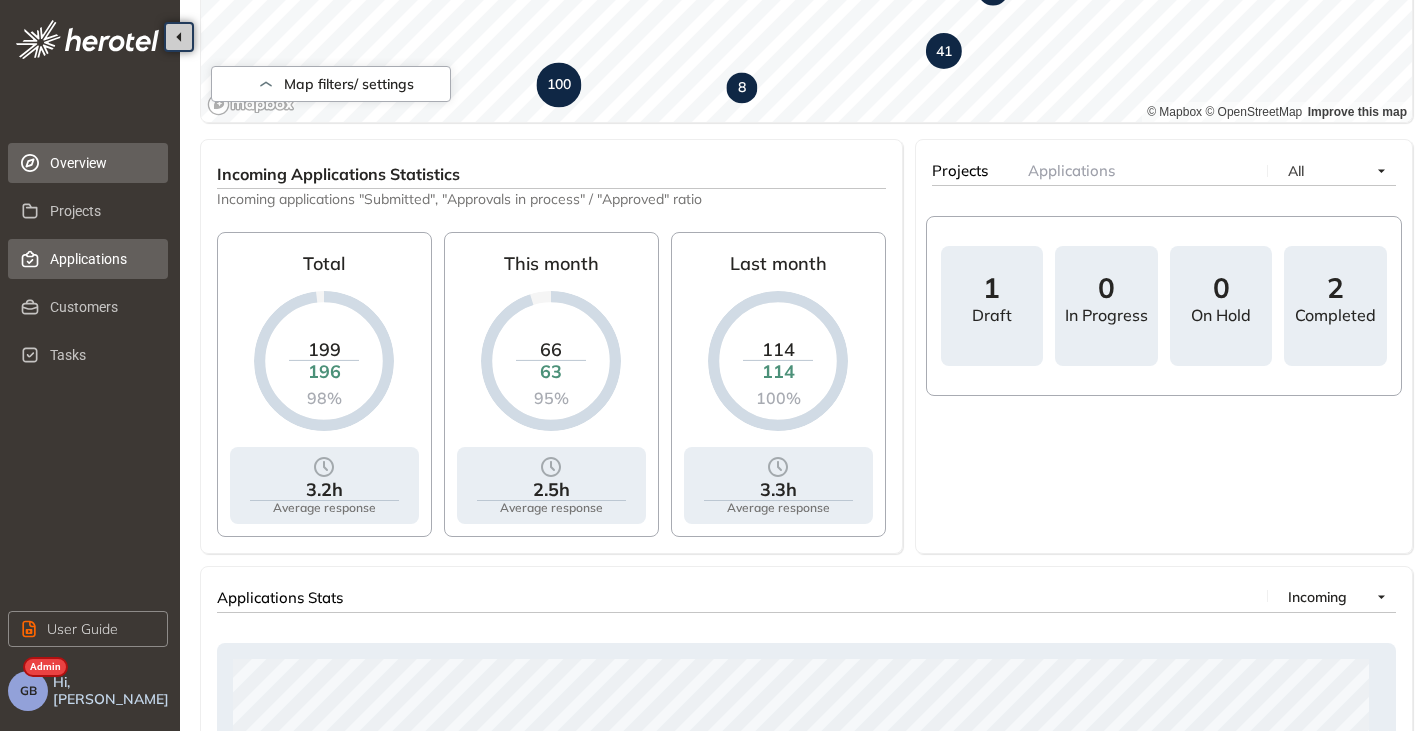 click on "Applications" at bounding box center (101, 259) 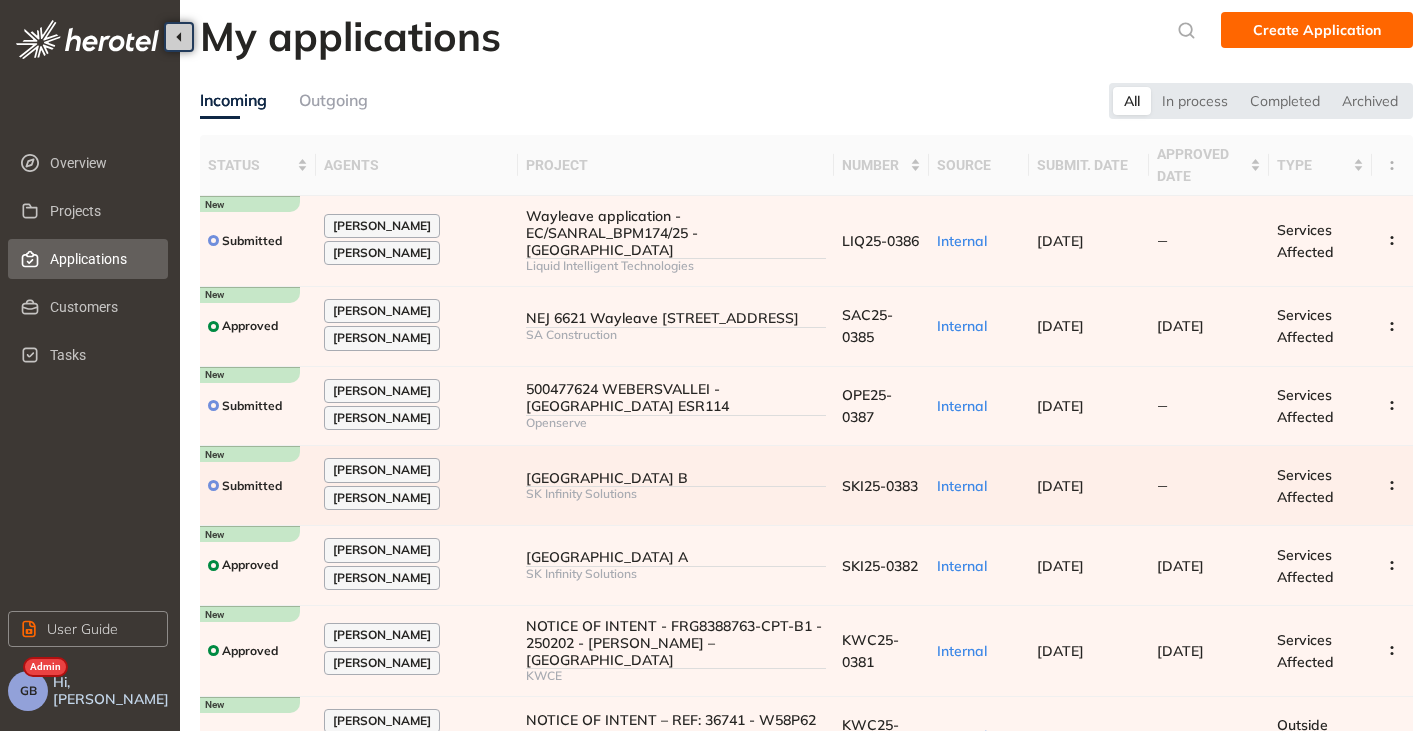 scroll, scrollTop: 327, scrollLeft: 0, axis: vertical 